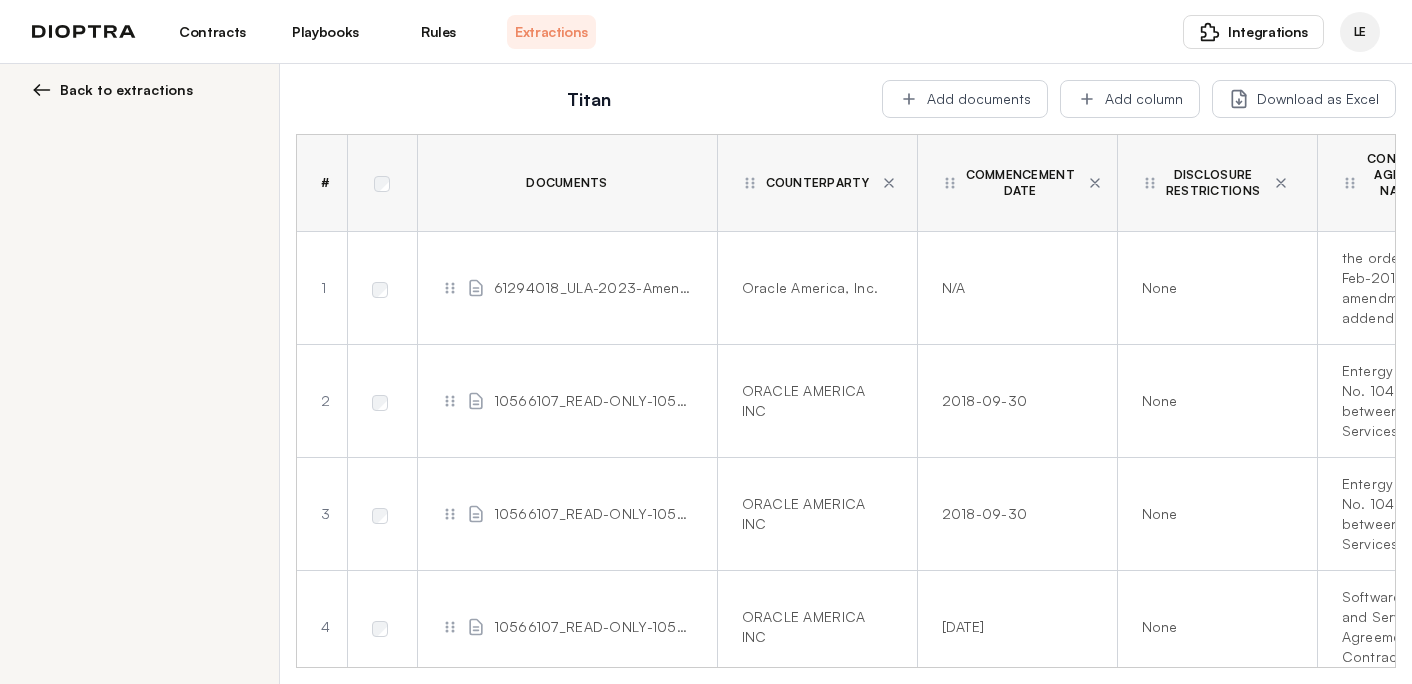 scroll, scrollTop: 0, scrollLeft: 0, axis: both 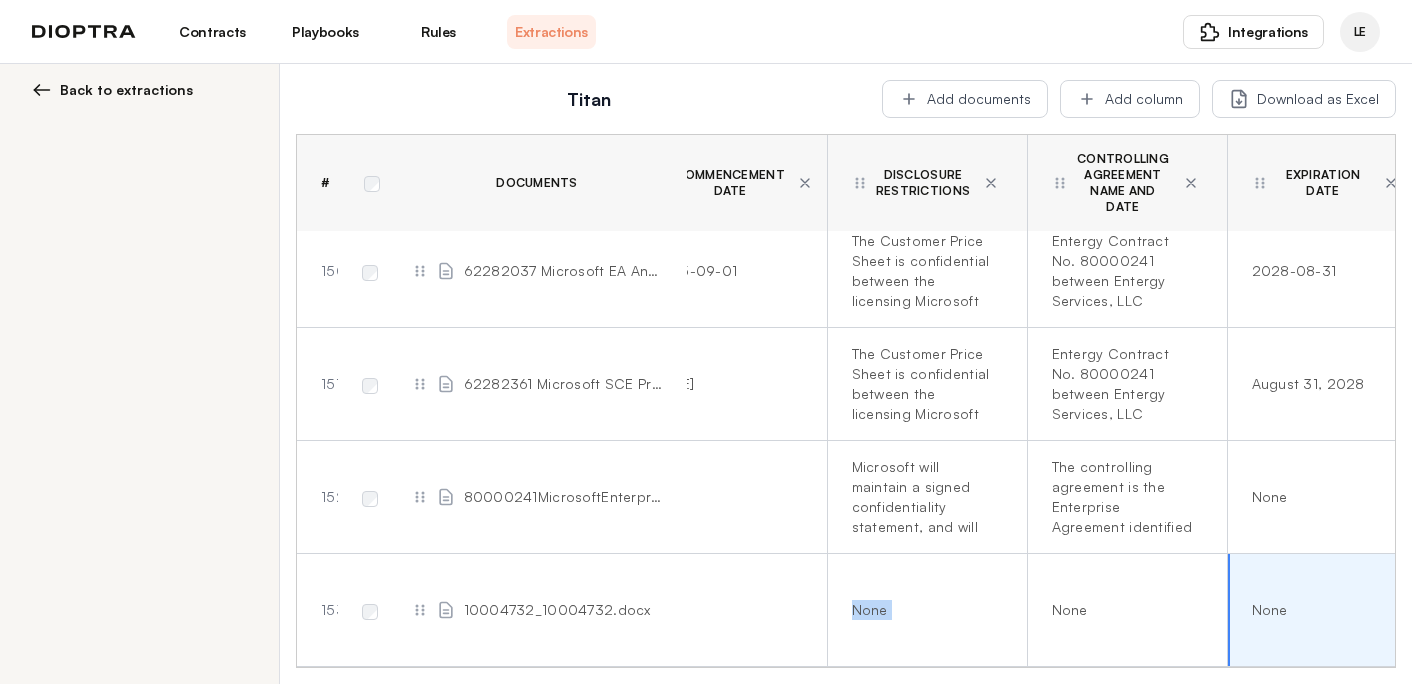 click on "Disclosure Restrictions" at bounding box center (923, 183) 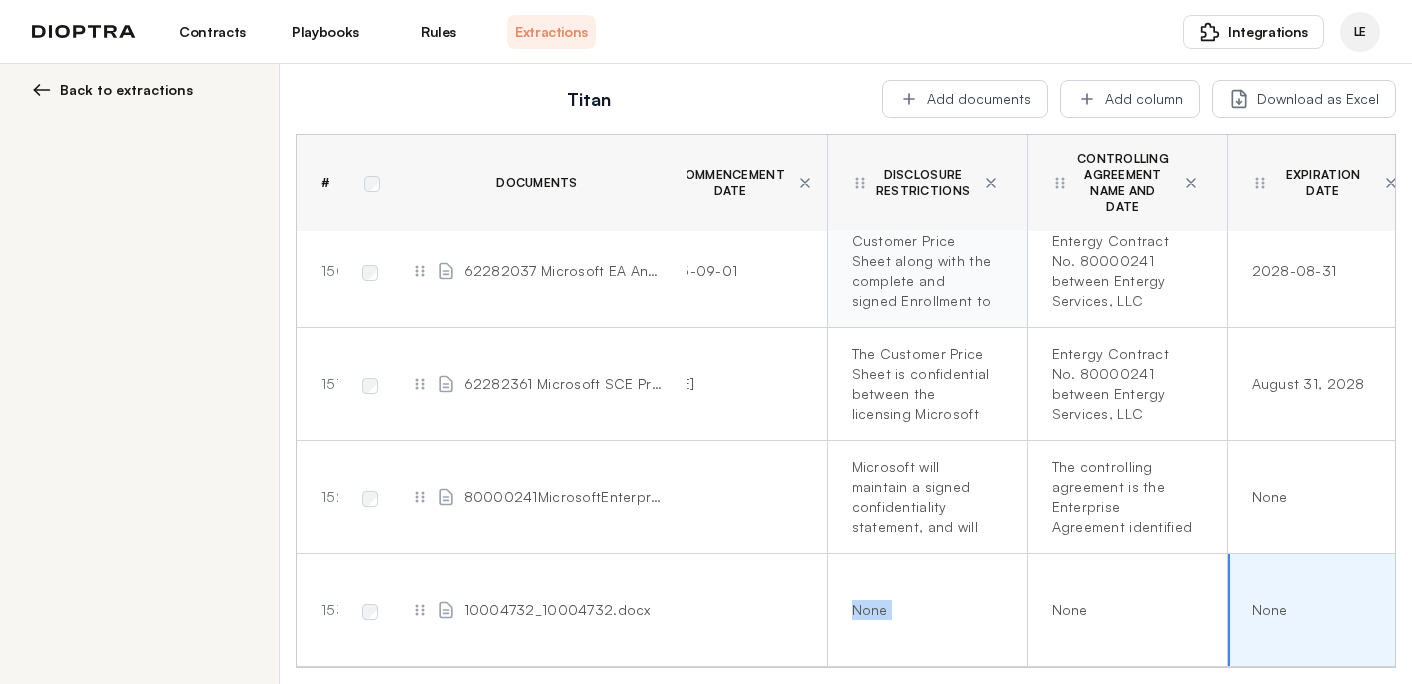 scroll, scrollTop: 0, scrollLeft: 0, axis: both 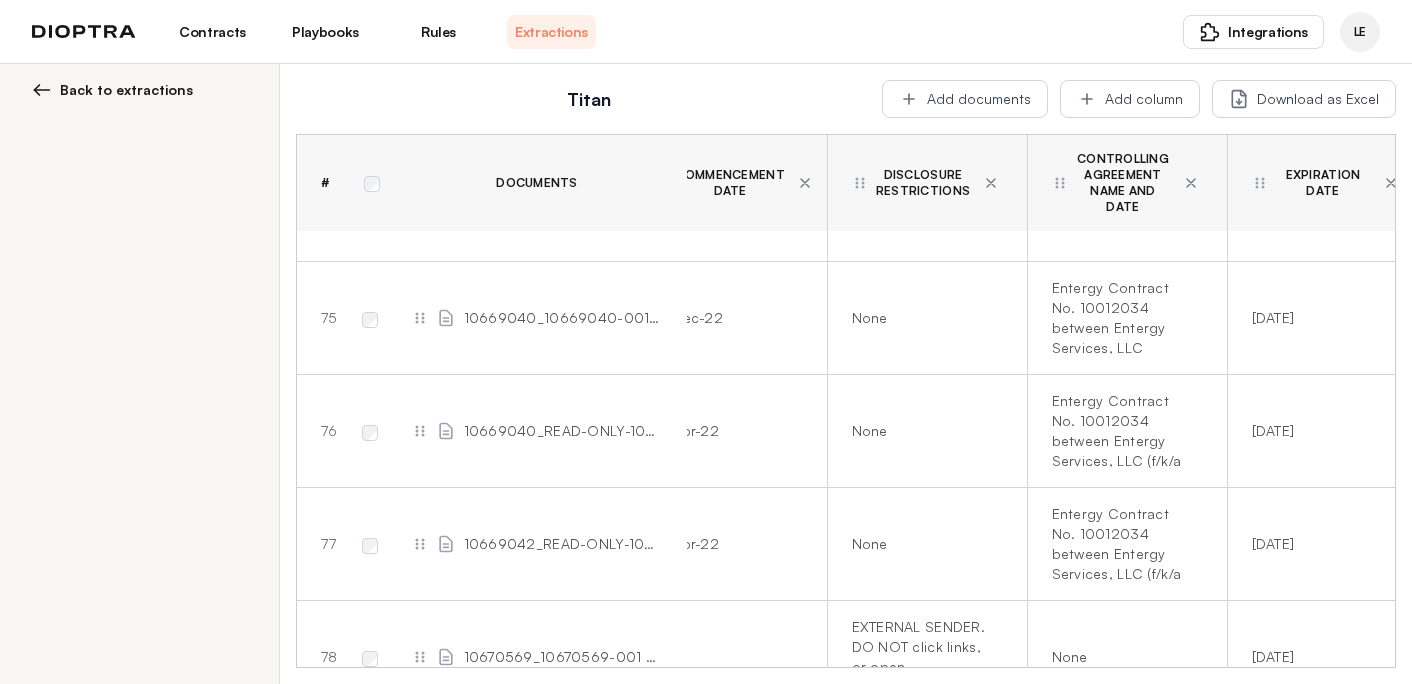 click on "Back to extractions" at bounding box center [126, 90] 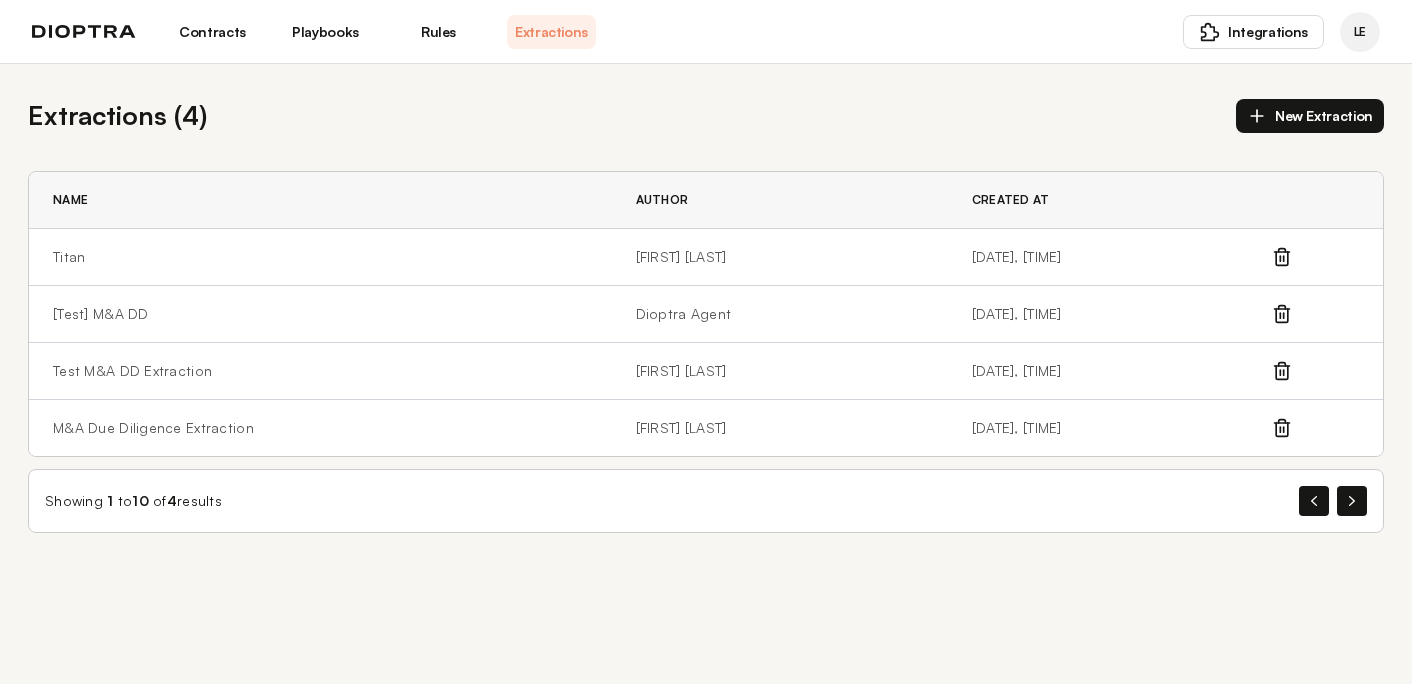 click on "Extractions ( 4 ) New Extraction" at bounding box center [706, 115] 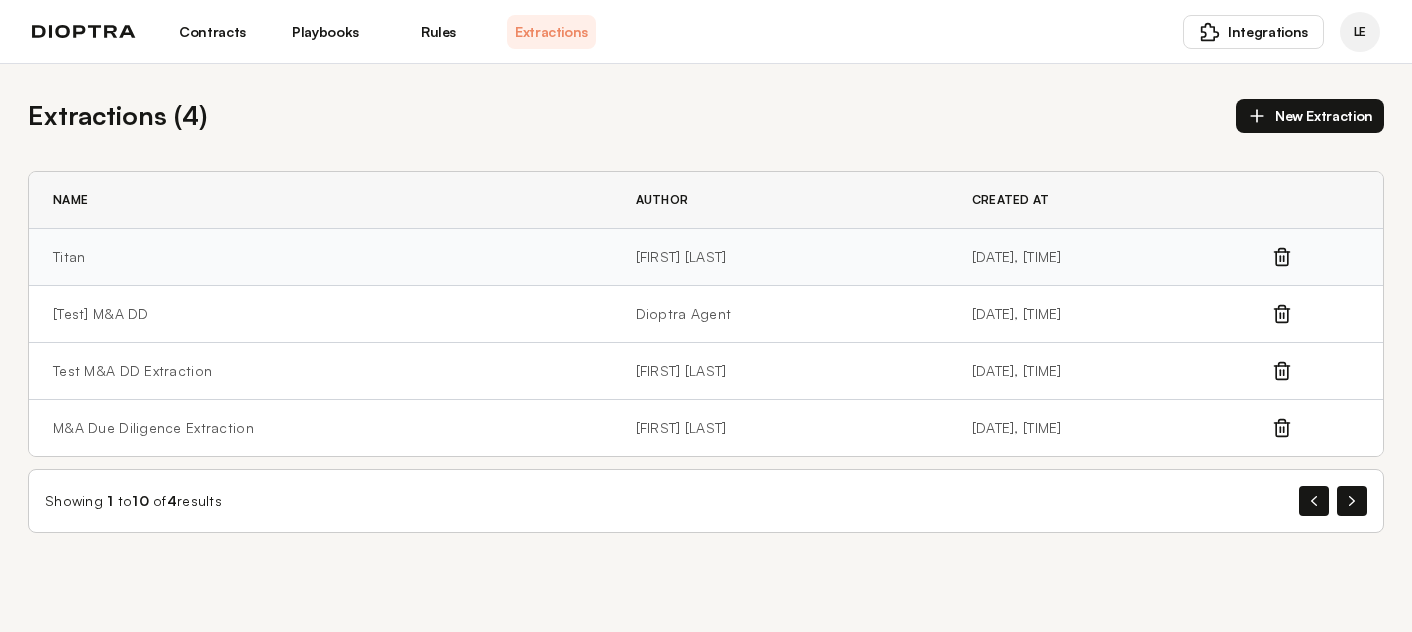 click on "Titan" at bounding box center [320, 257] 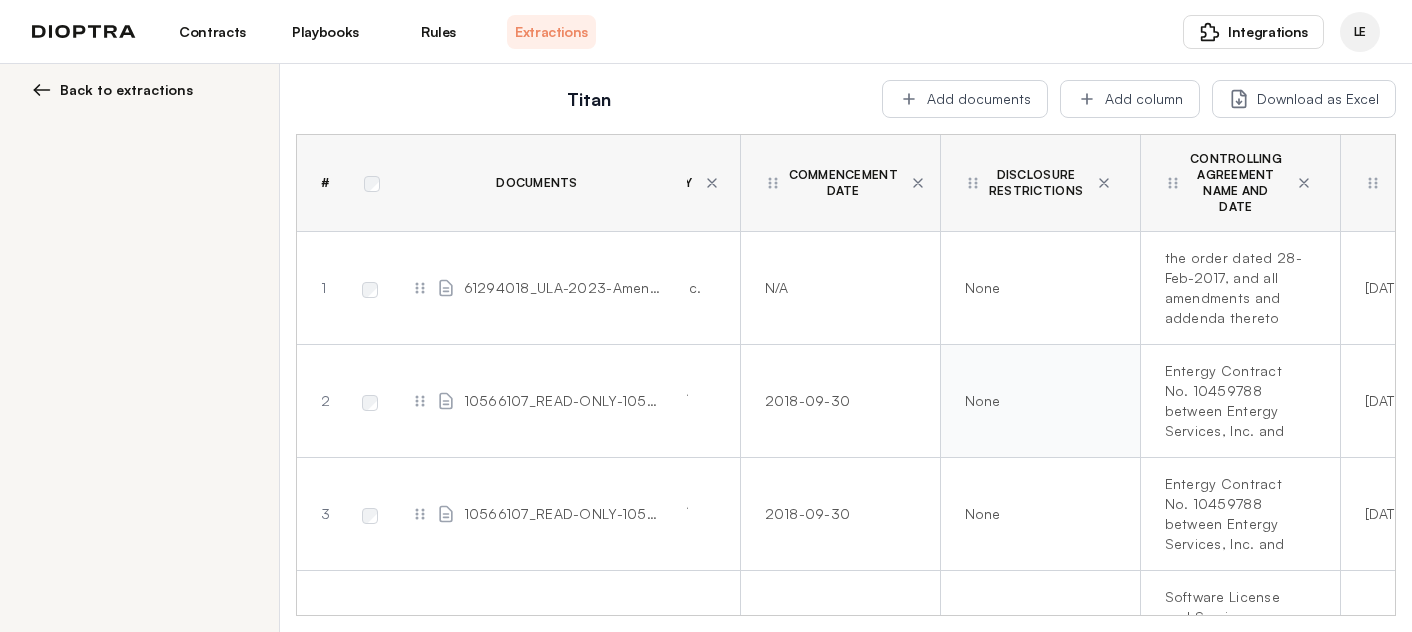 scroll, scrollTop: 0, scrollLeft: 0, axis: both 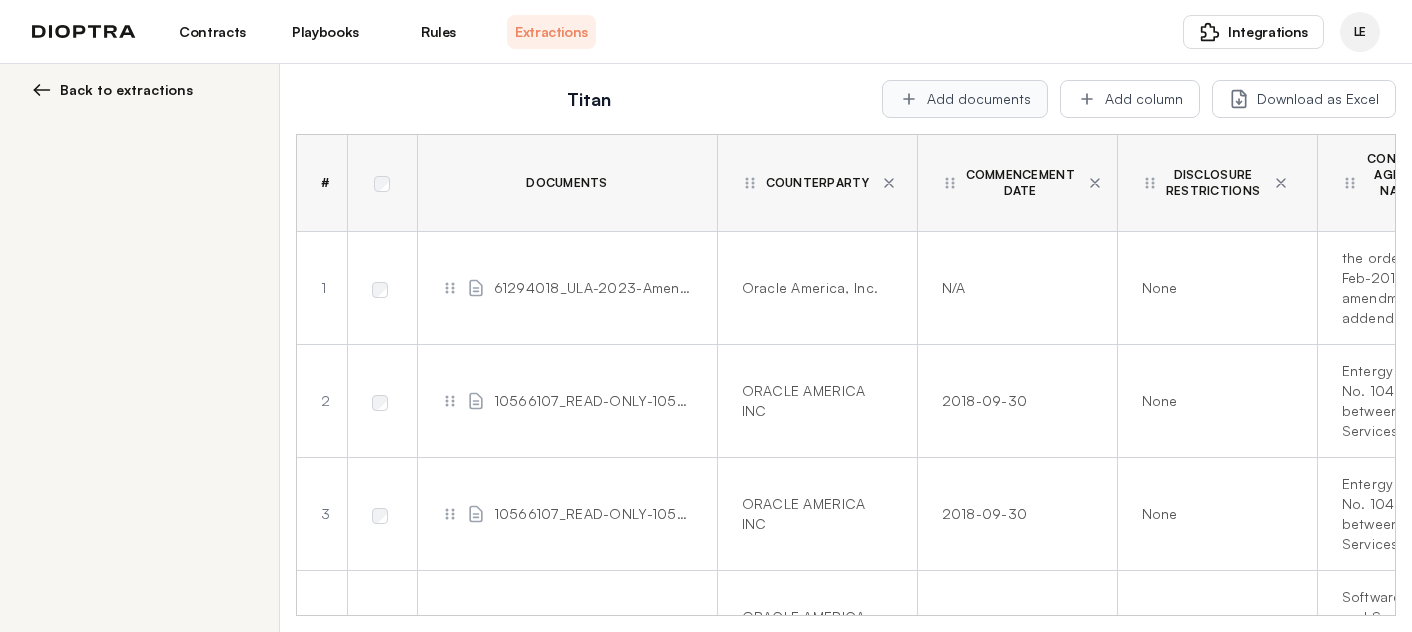click on "Add documents" at bounding box center [965, 99] 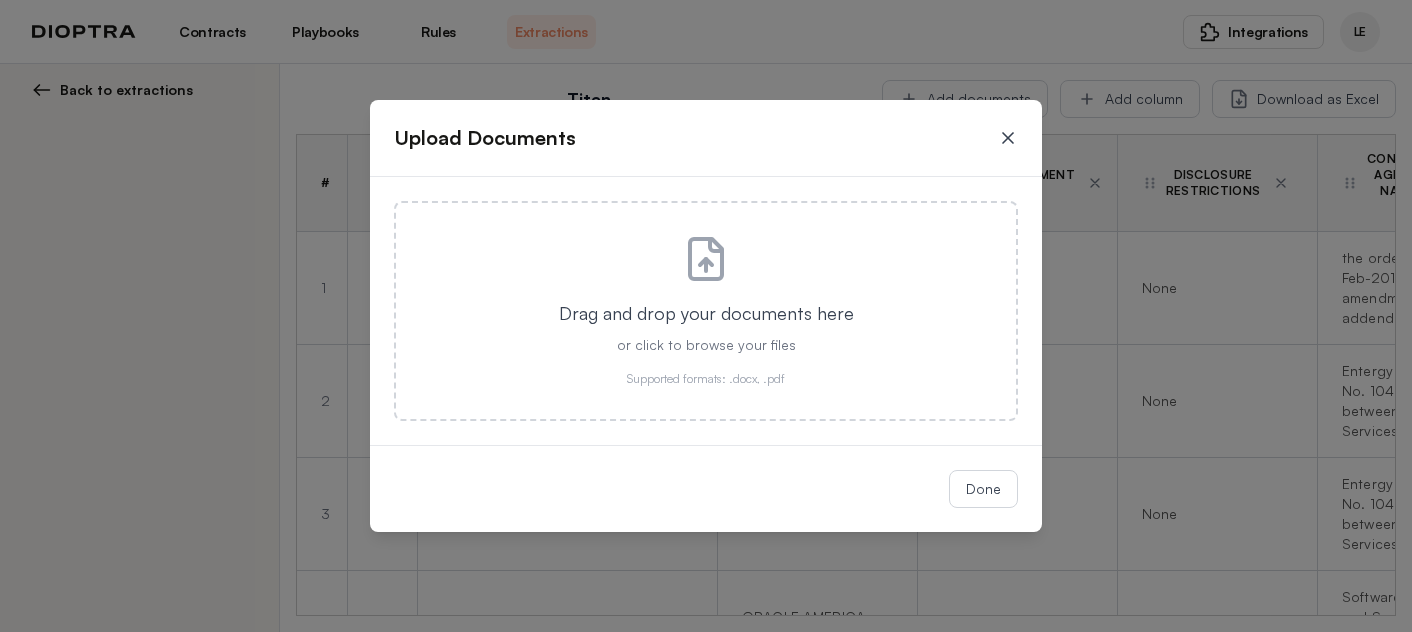 click 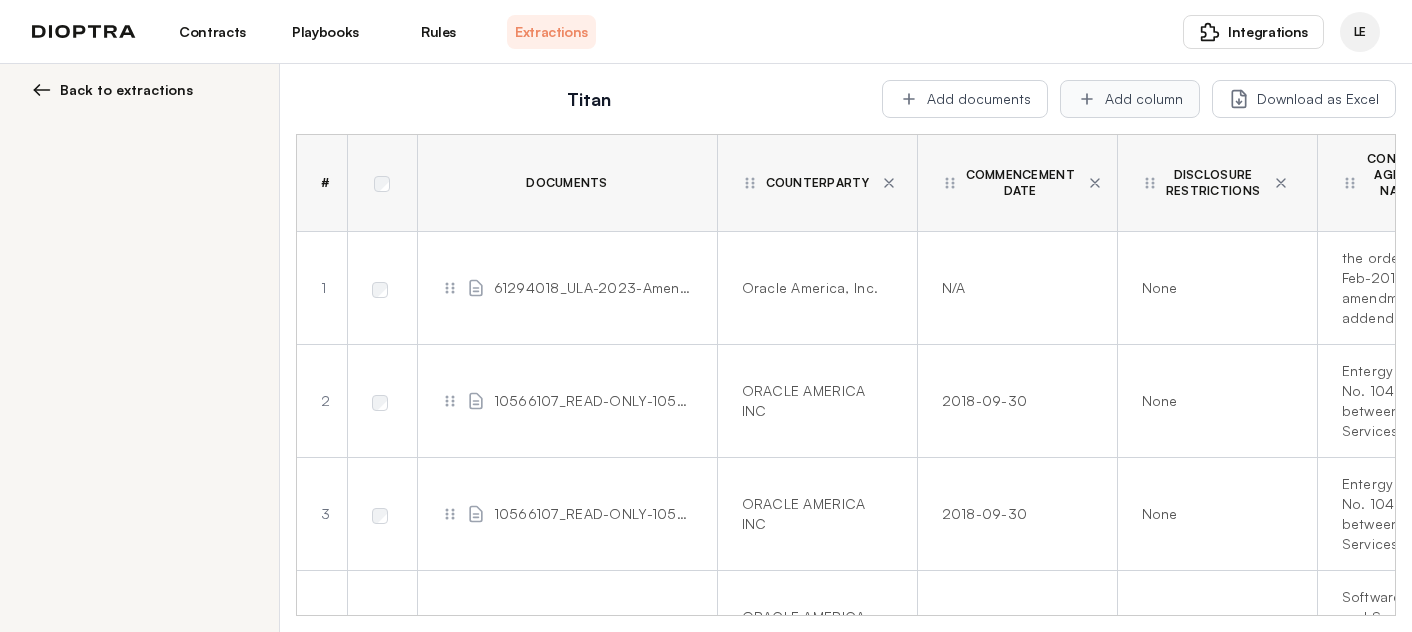 click on "Add column" at bounding box center (1130, 99) 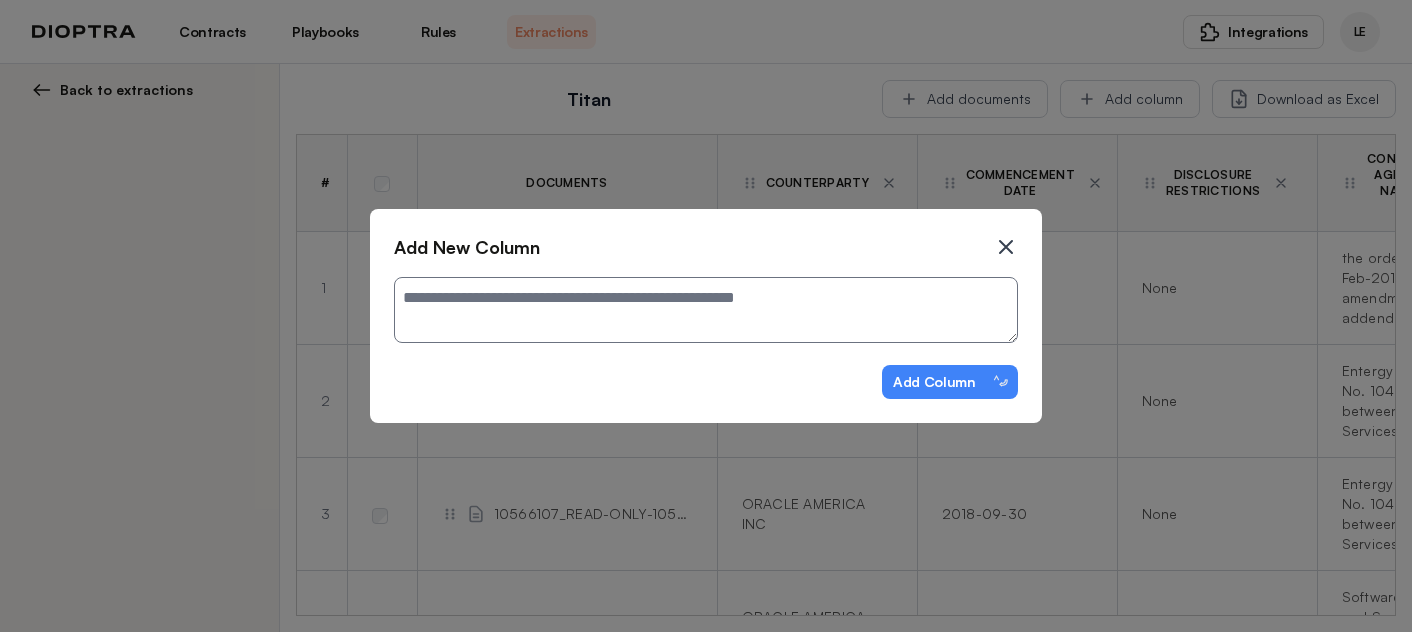 click 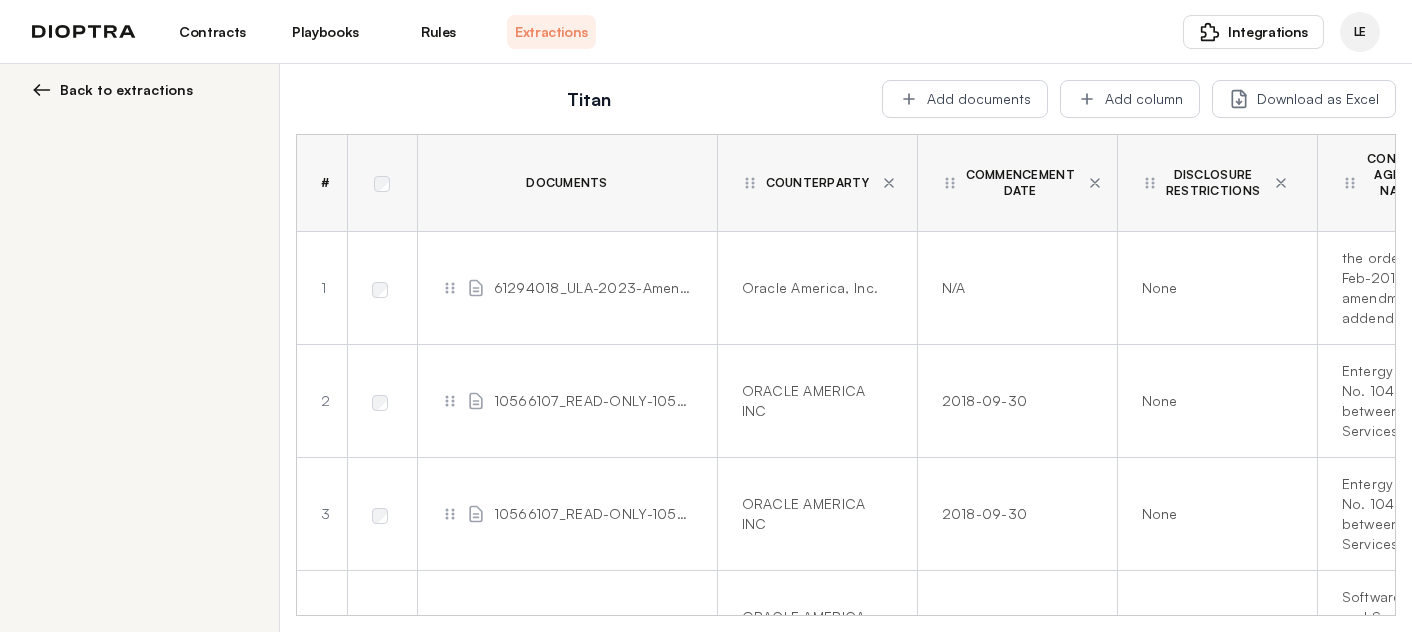 click on "Back to extractions" at bounding box center (126, 90) 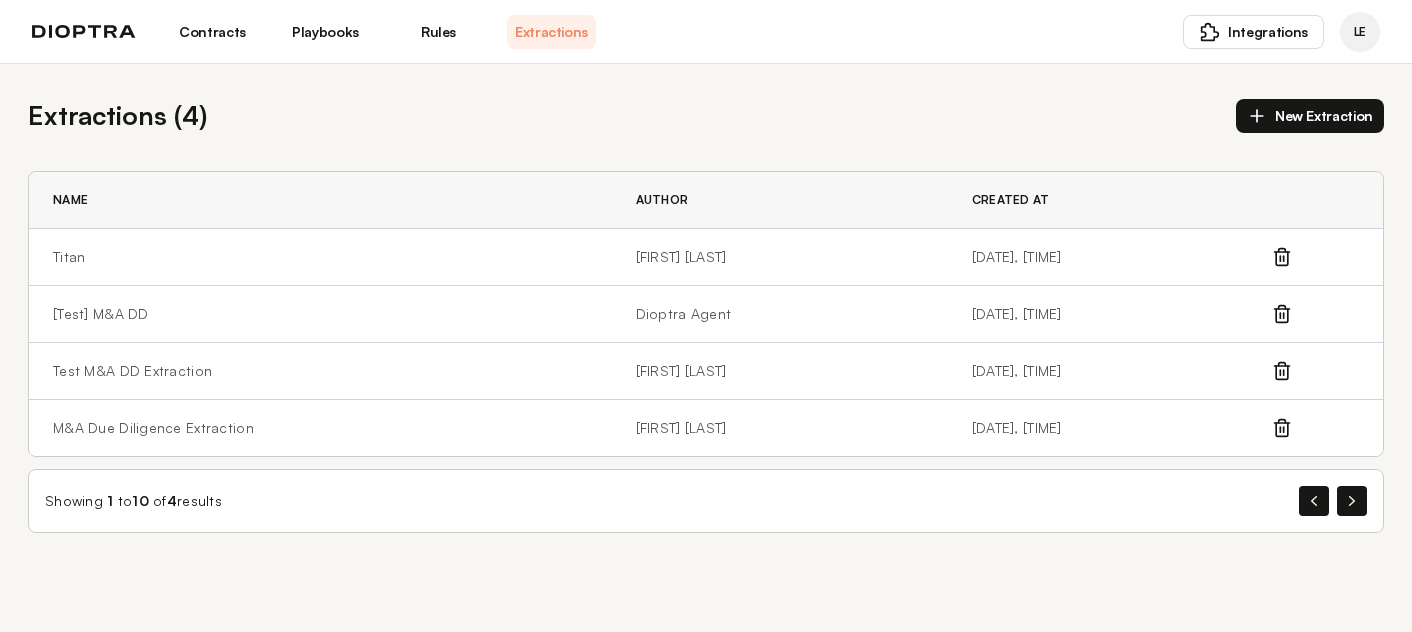 click on "New Extraction" at bounding box center [1310, 116] 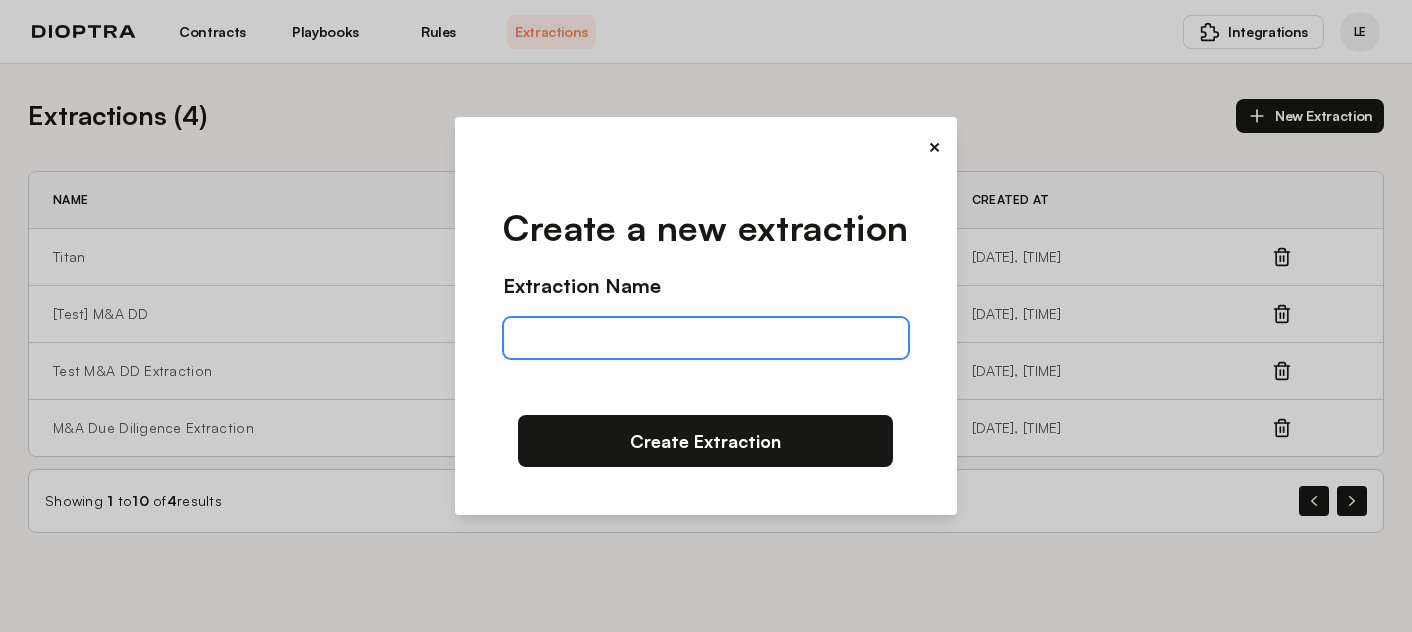 click at bounding box center (705, 338) 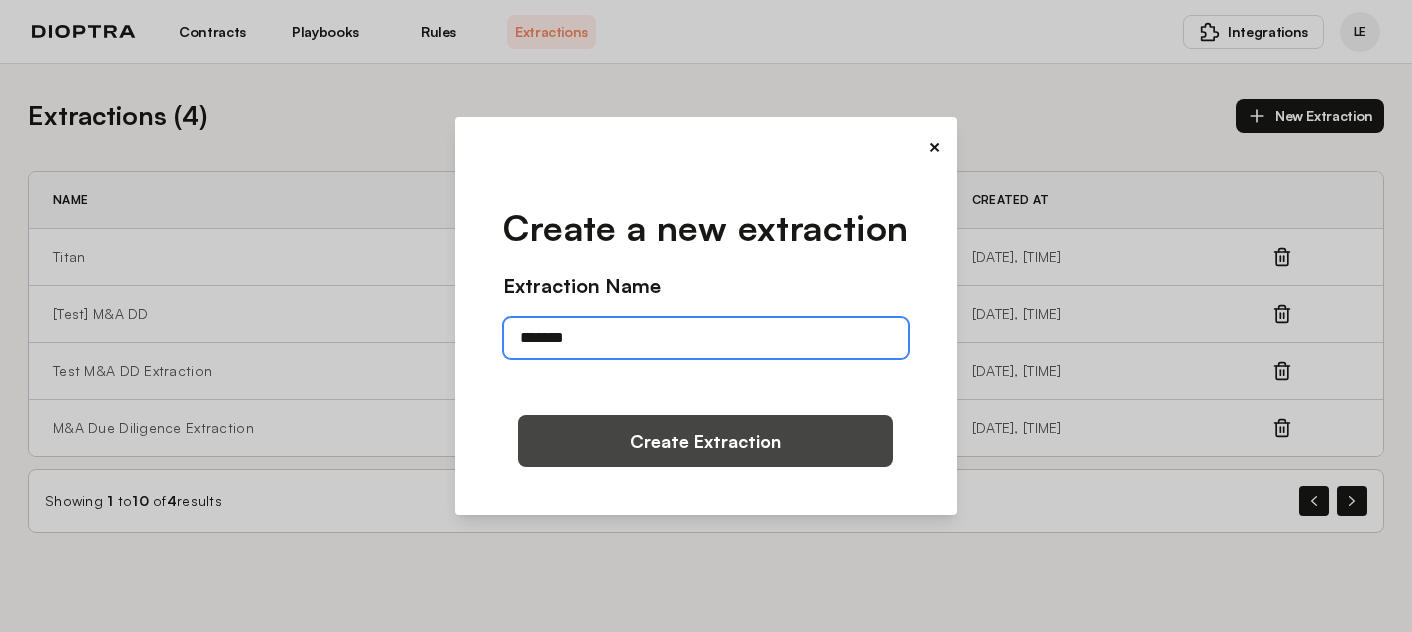 type on "*******" 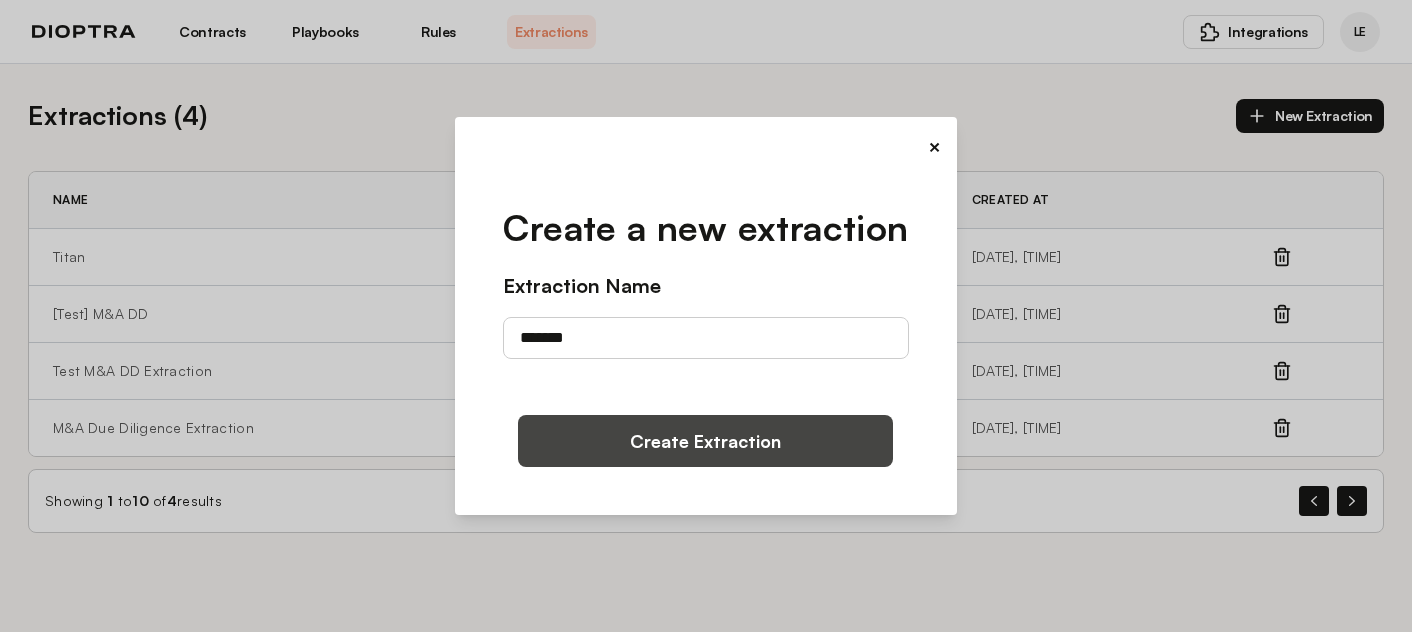 click on "Create Extraction" at bounding box center (705, 441) 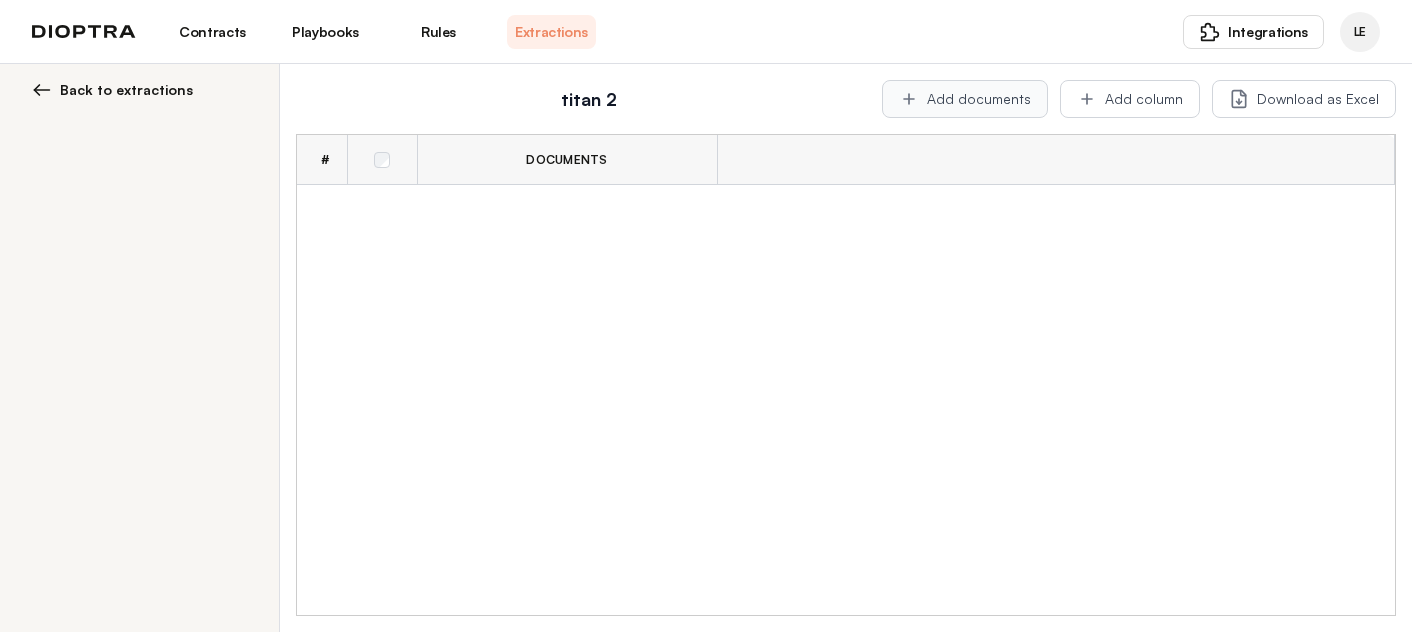 click on "Add documents" at bounding box center (965, 99) 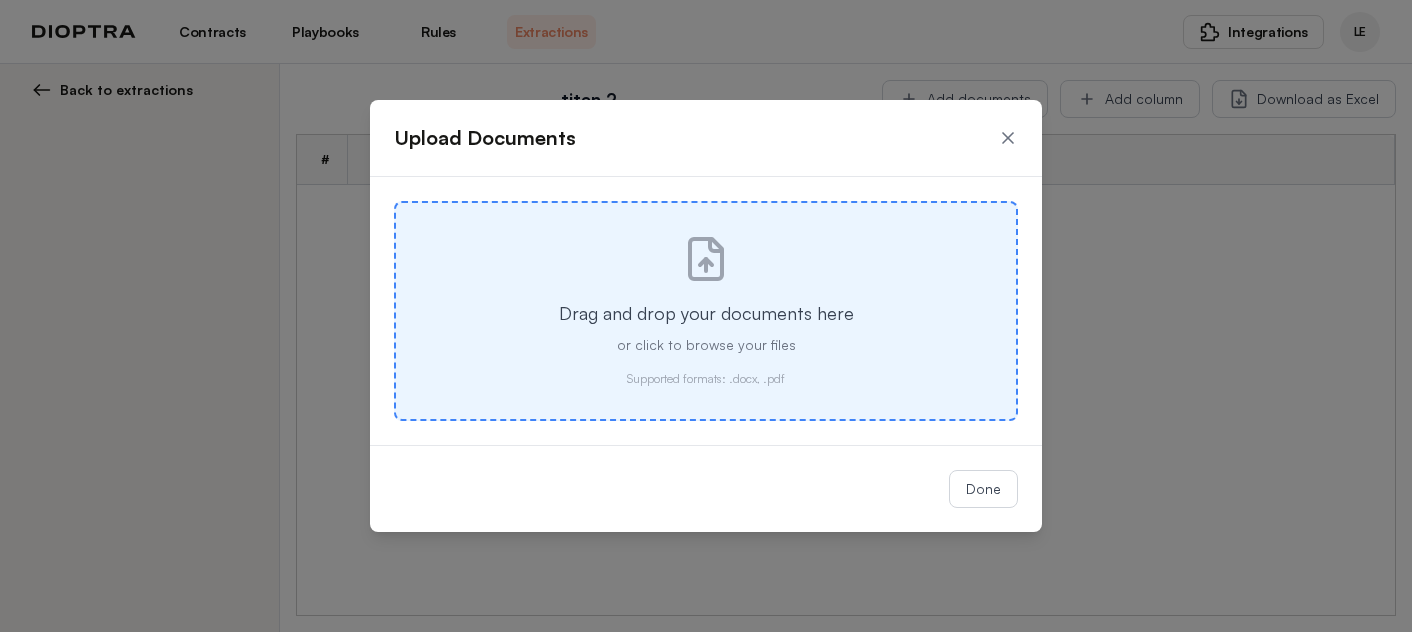click on "Drag and drop your documents here or click to browse your files Supported formats: .docx, .pdf" at bounding box center [706, 311] 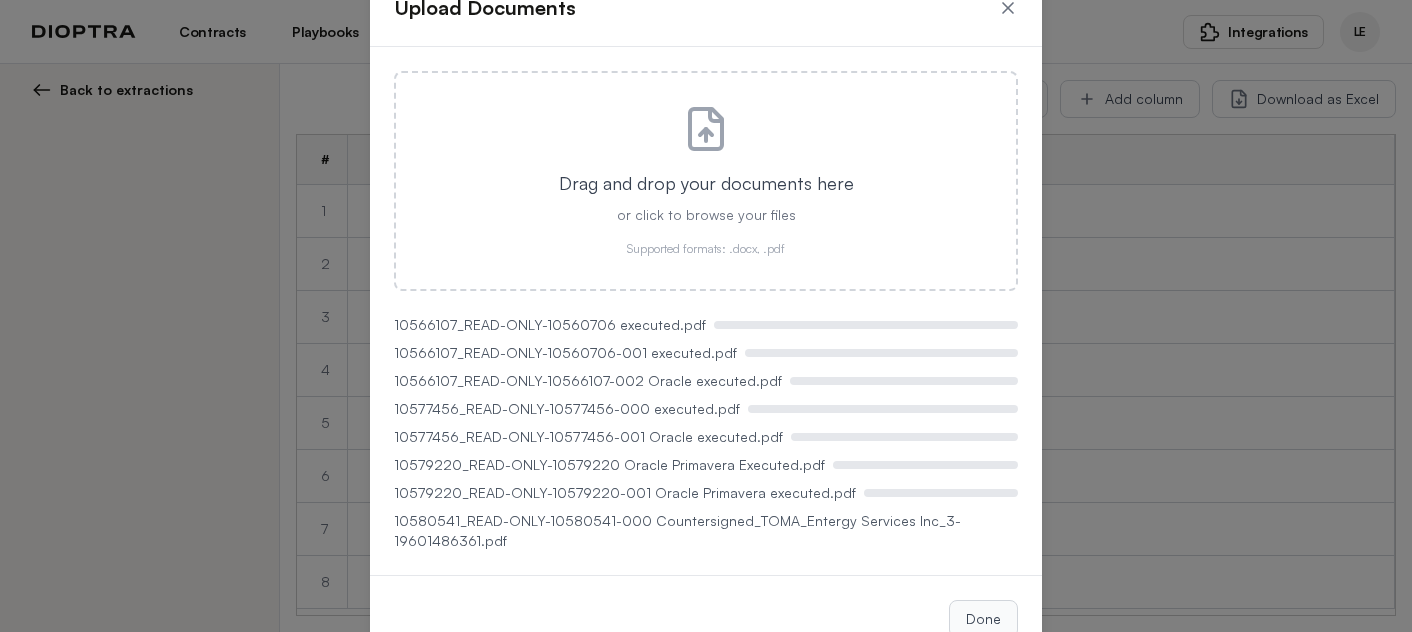 click on "Done" at bounding box center (983, 619) 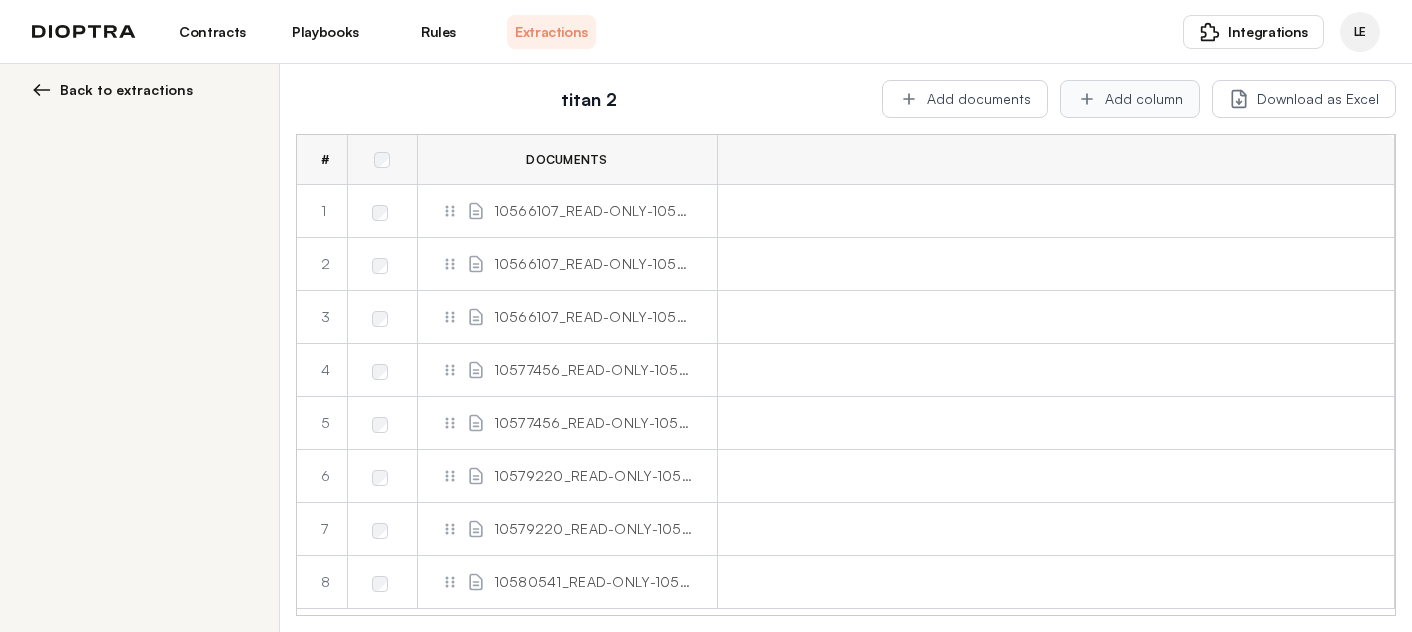 click on "Add column" at bounding box center (1130, 99) 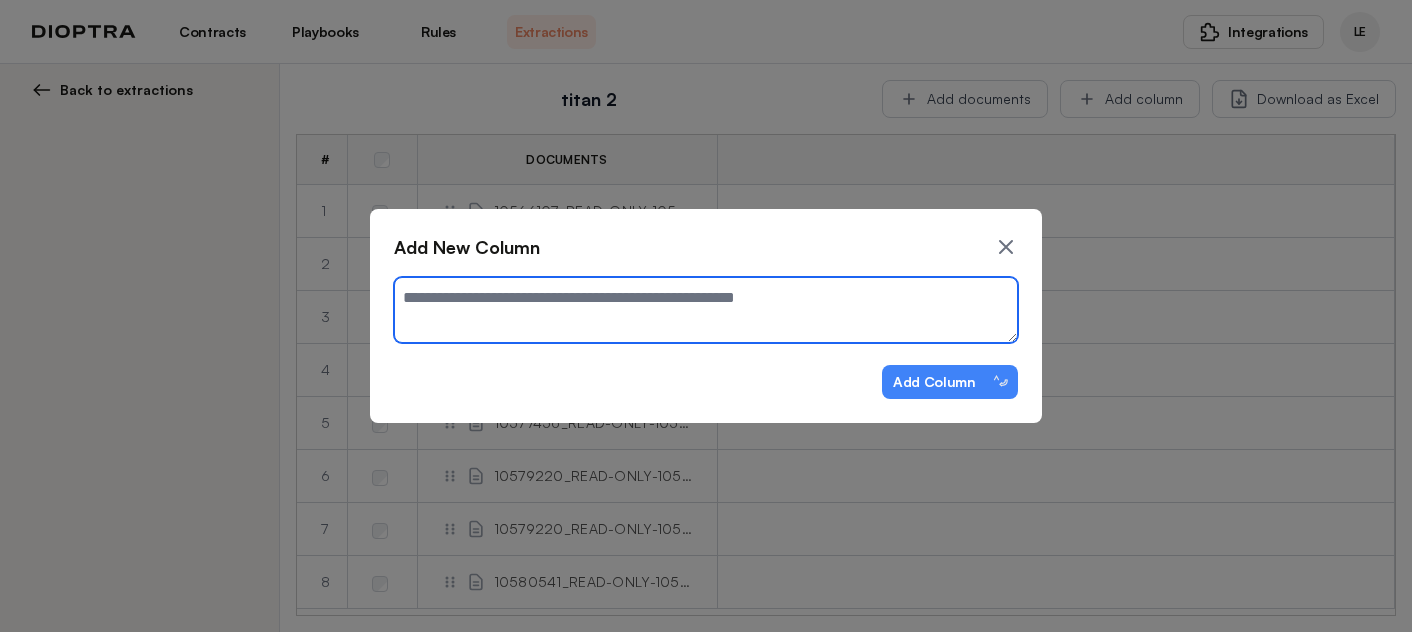 click at bounding box center [706, 310] 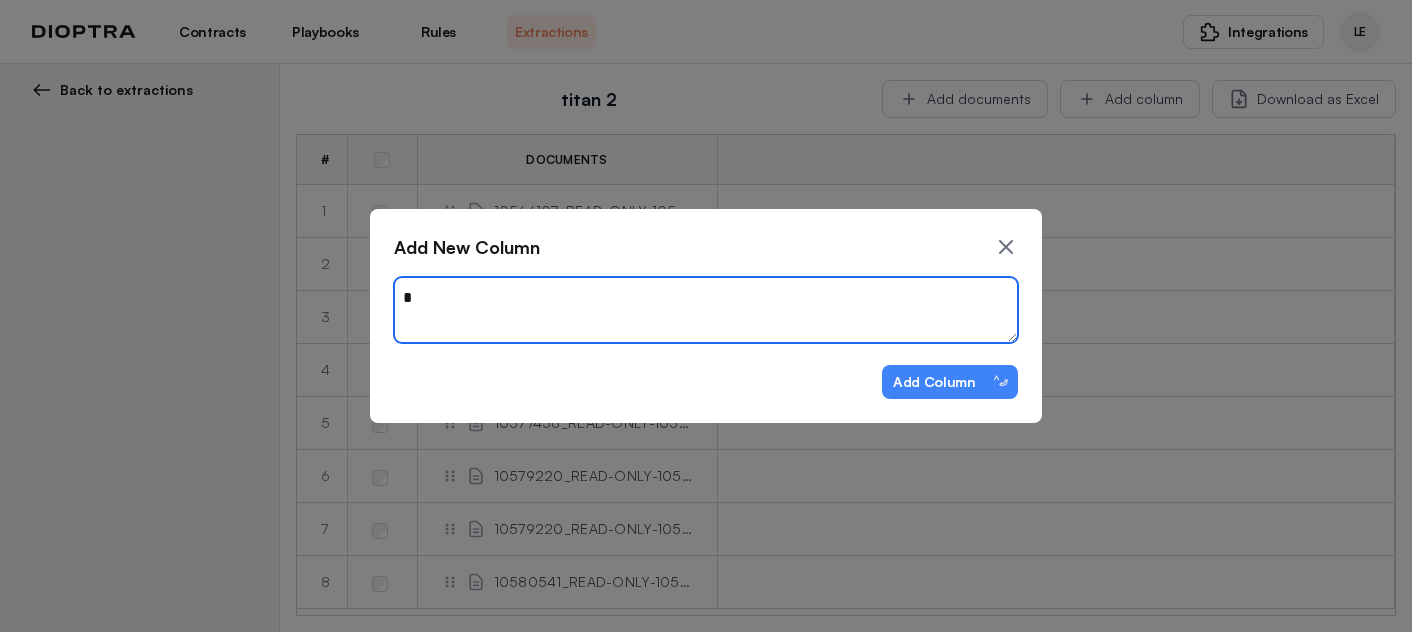 type on "*" 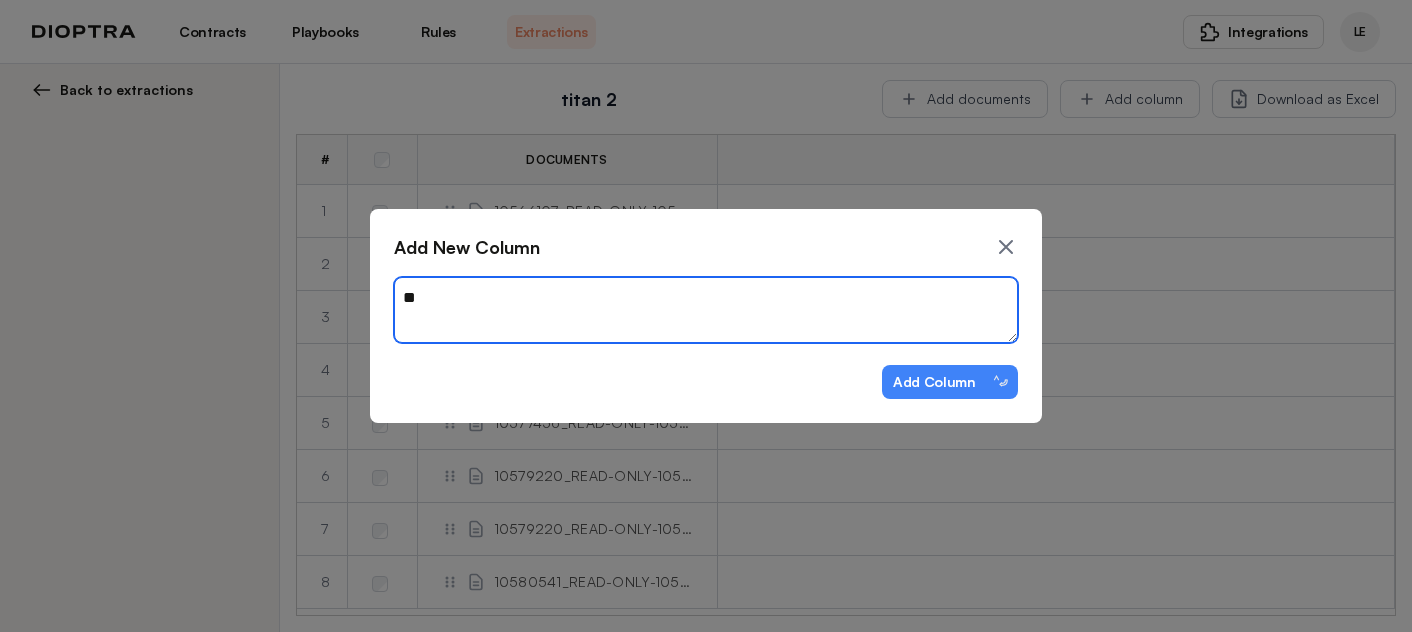 type on "***" 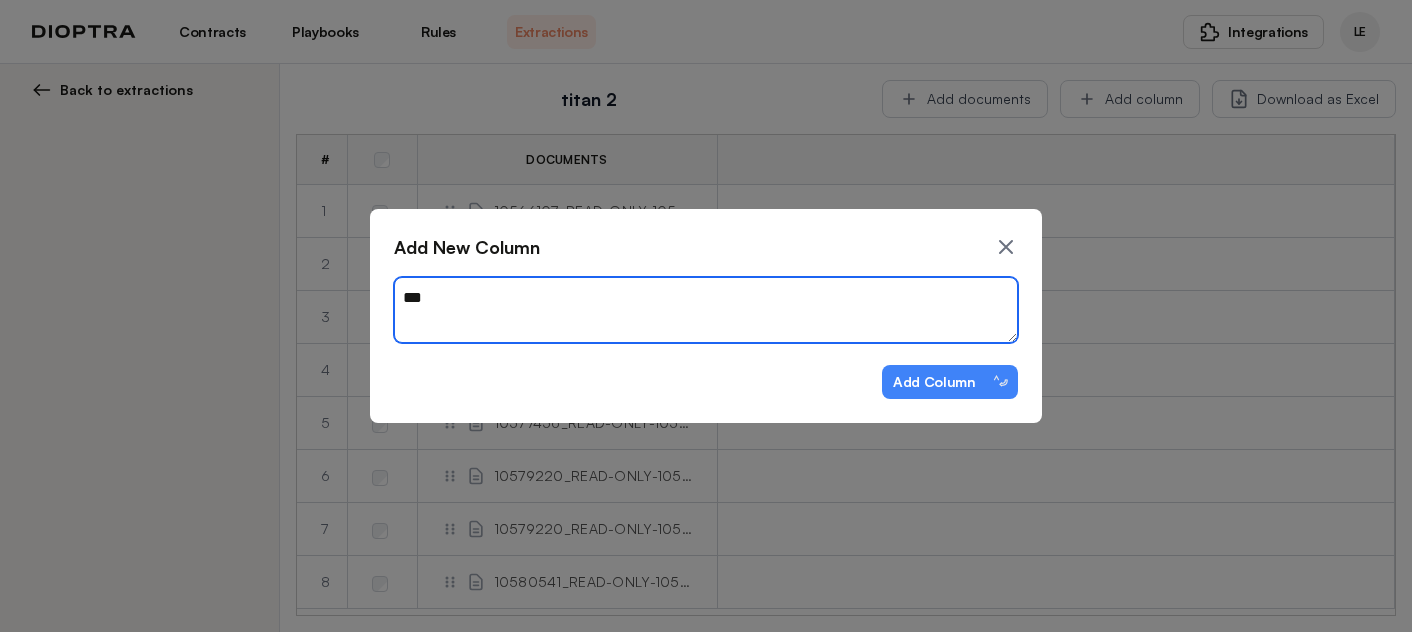 type on "*" 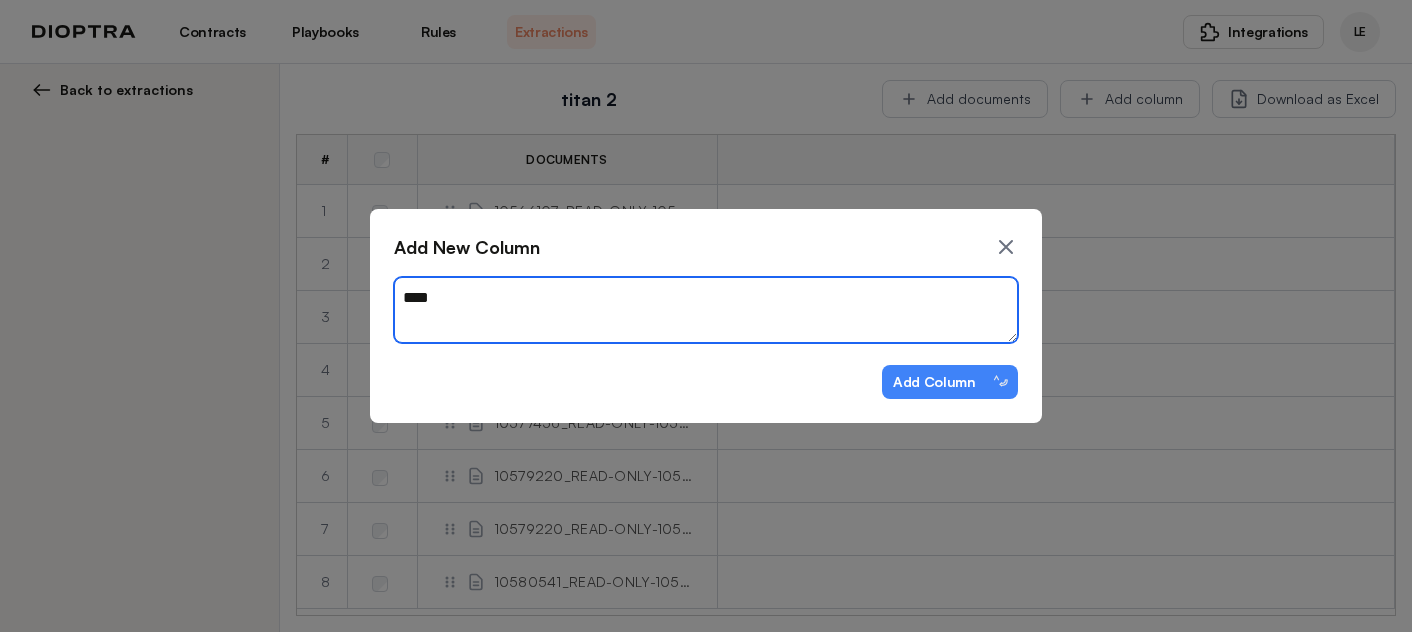 type on "*" 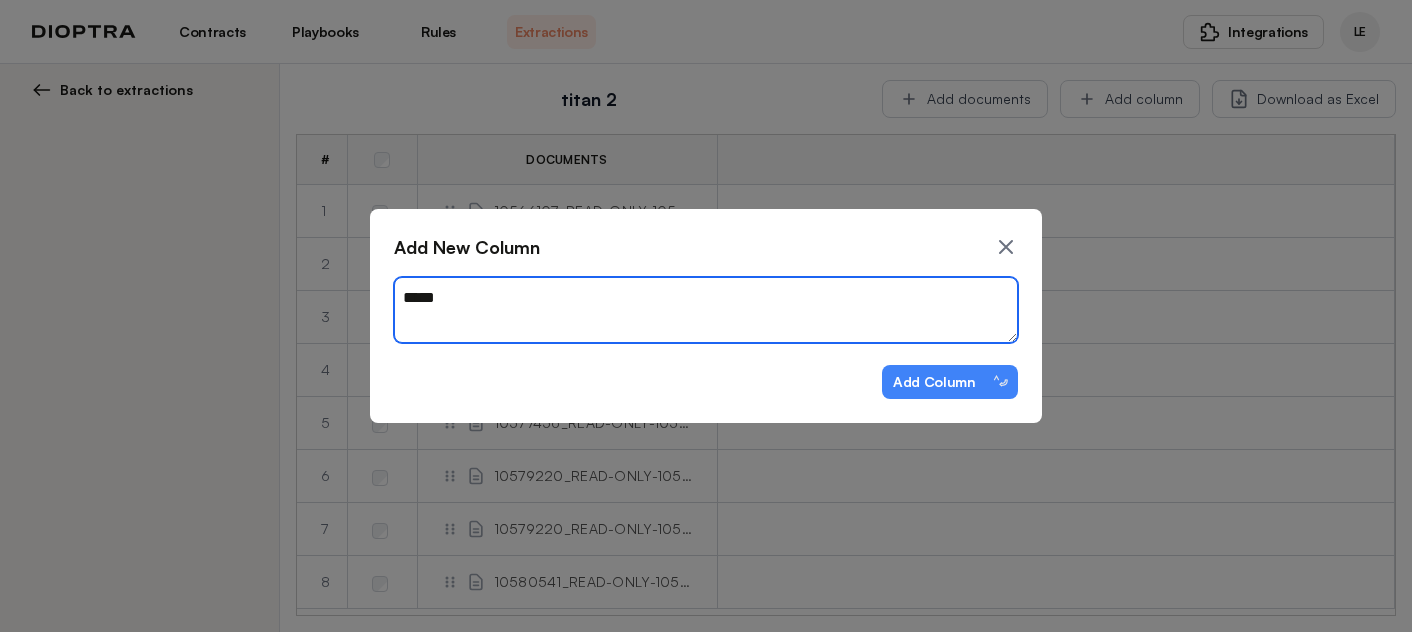 type on "*" 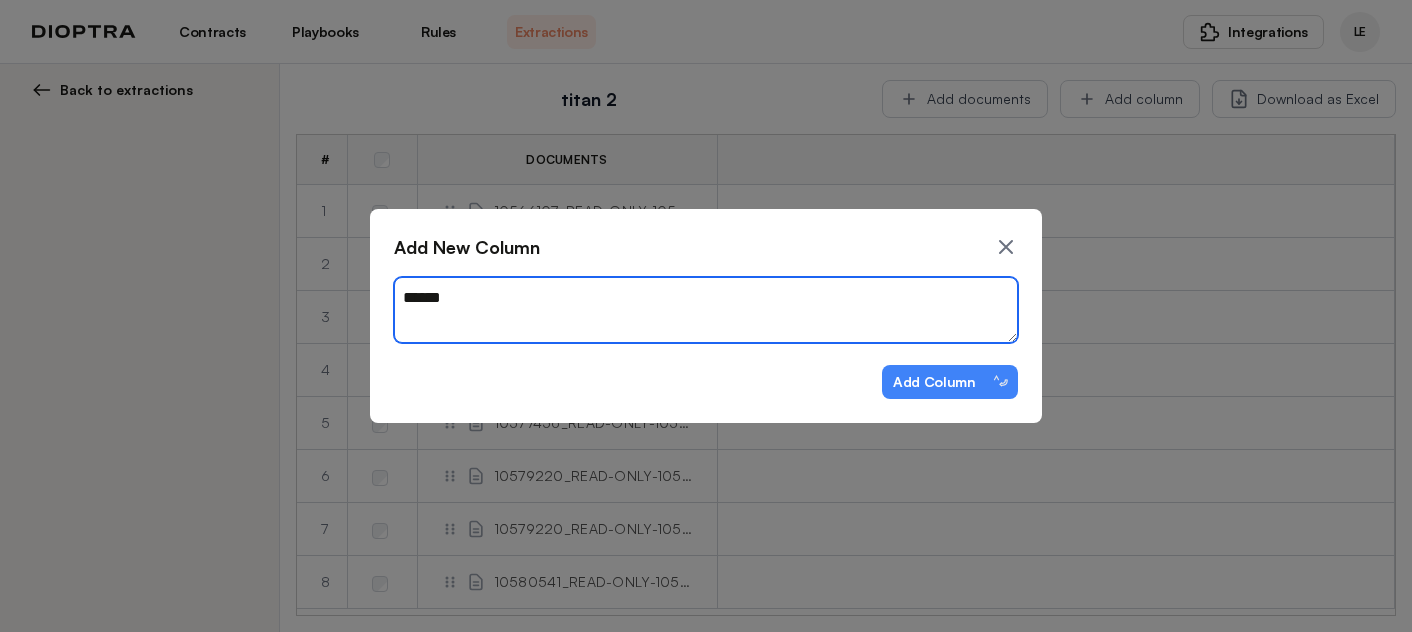 type on "*" 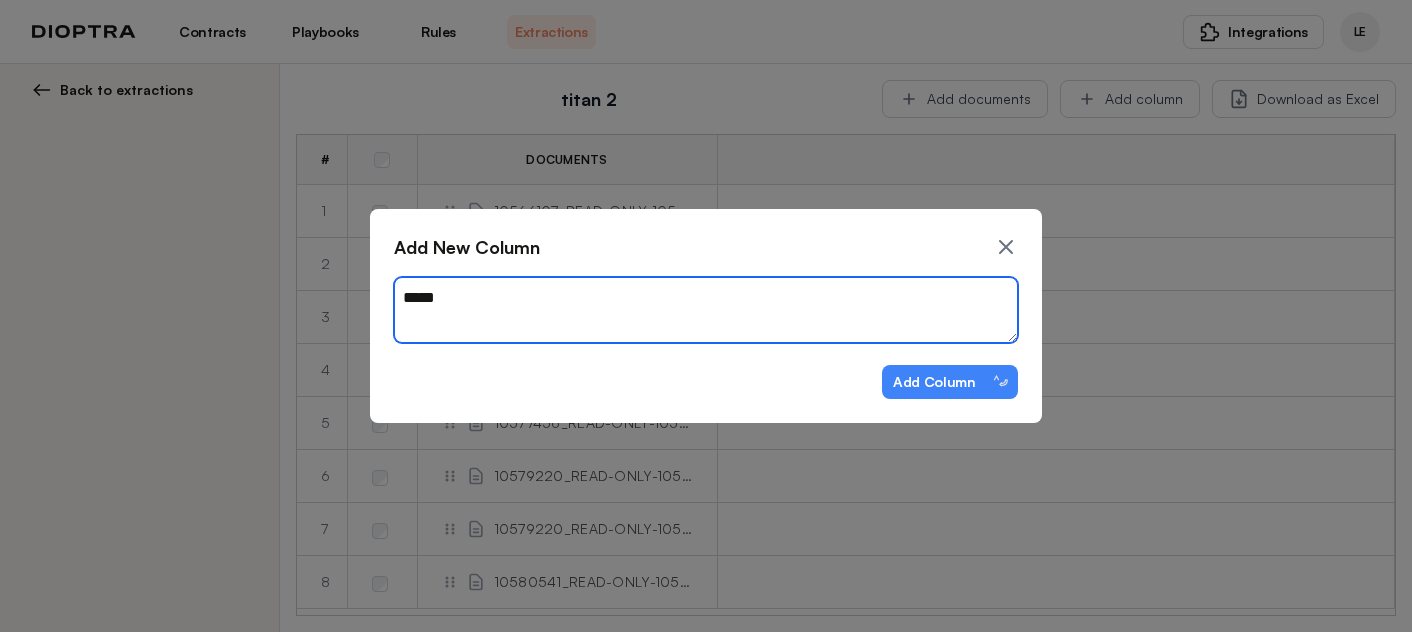 type on "*" 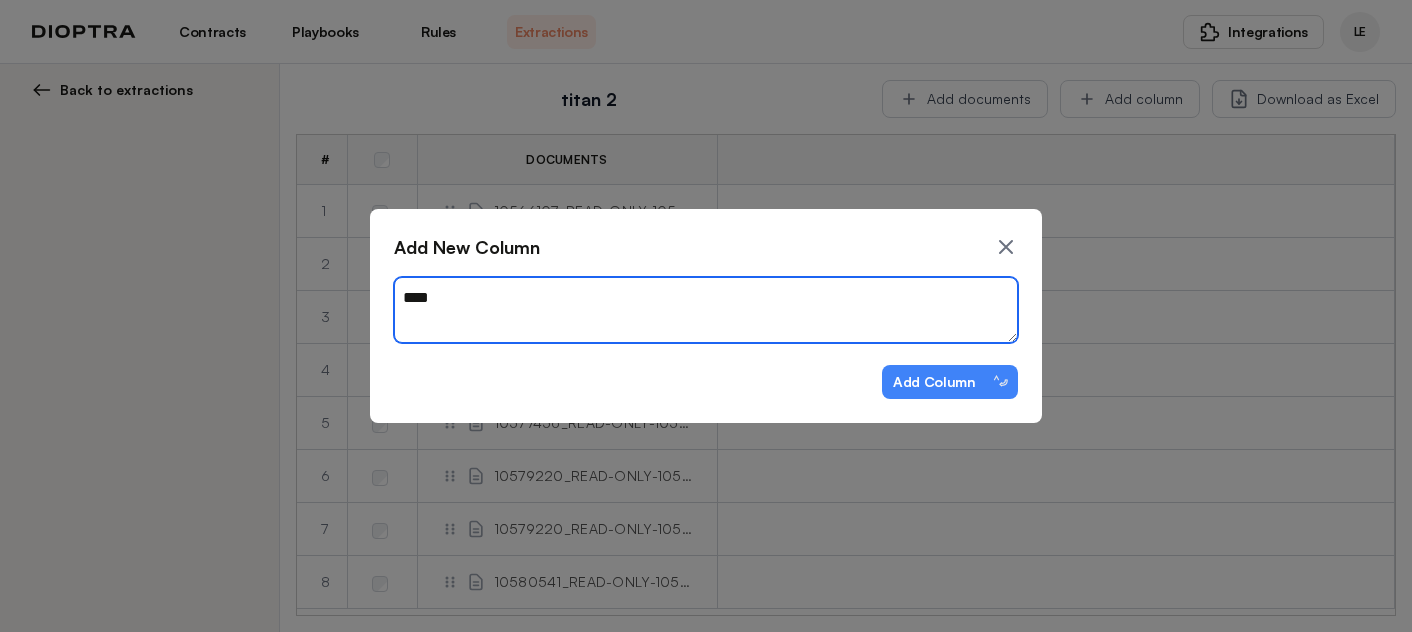 type on "*" 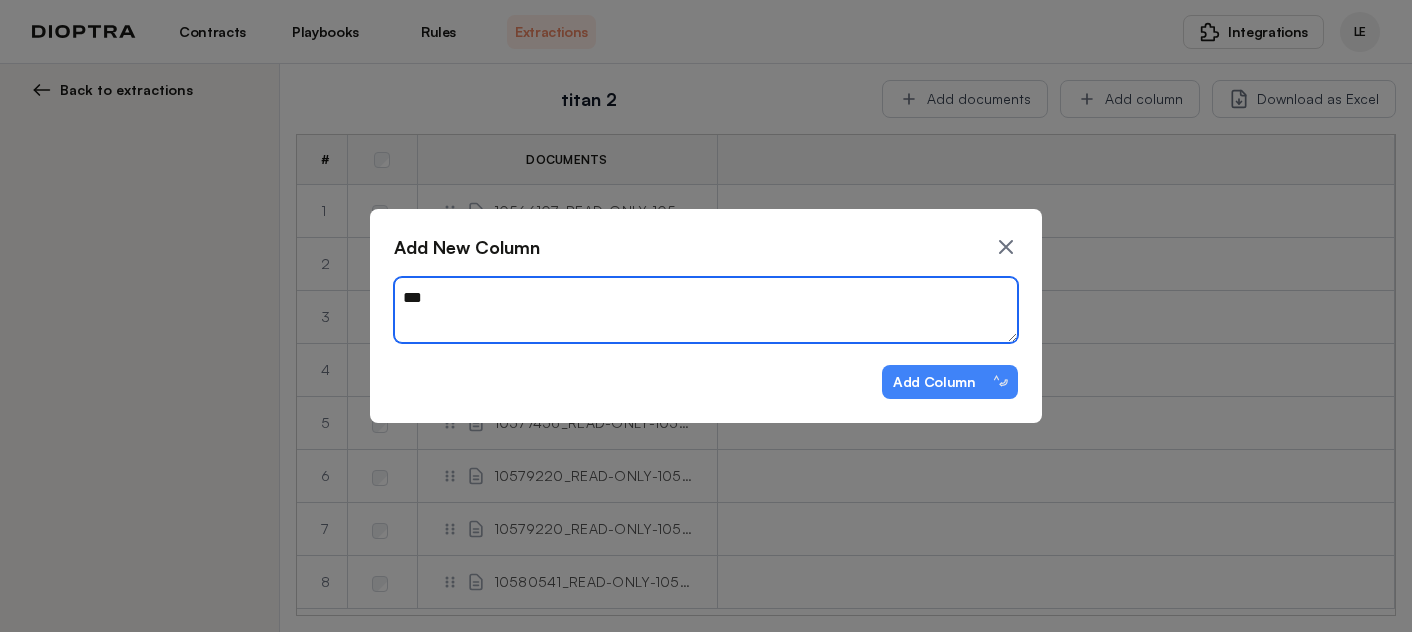 type on "*" 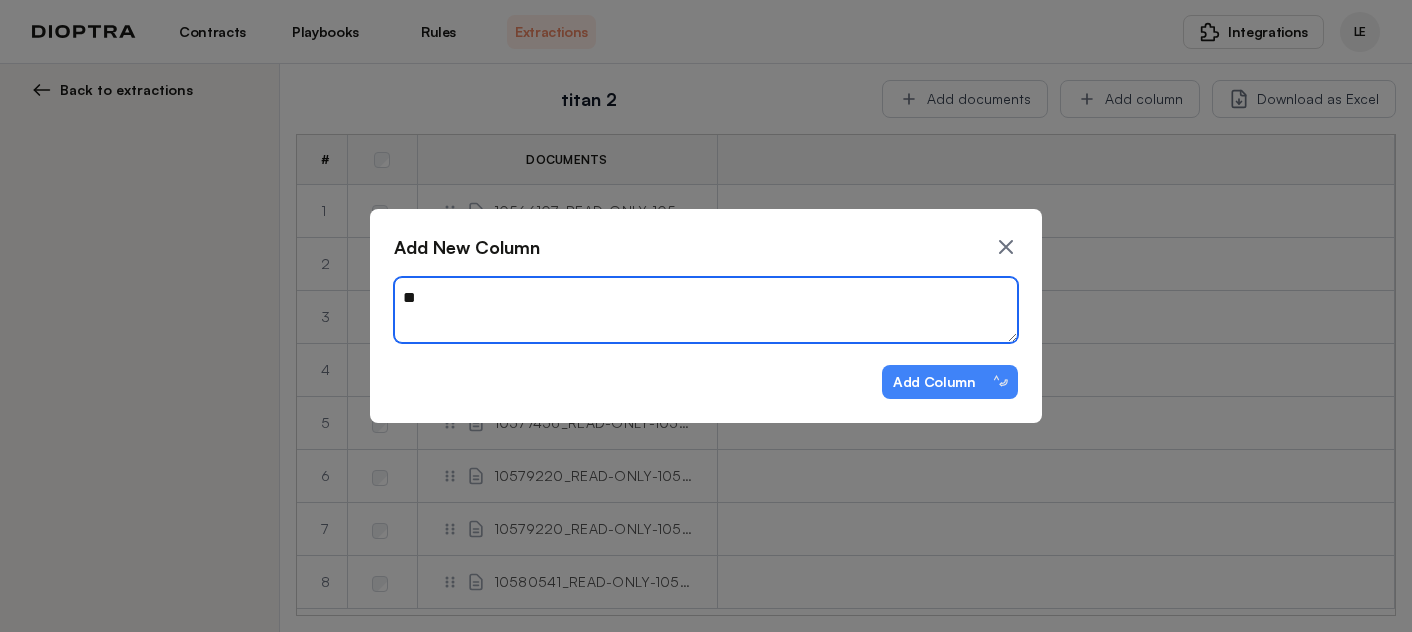 type on "*" 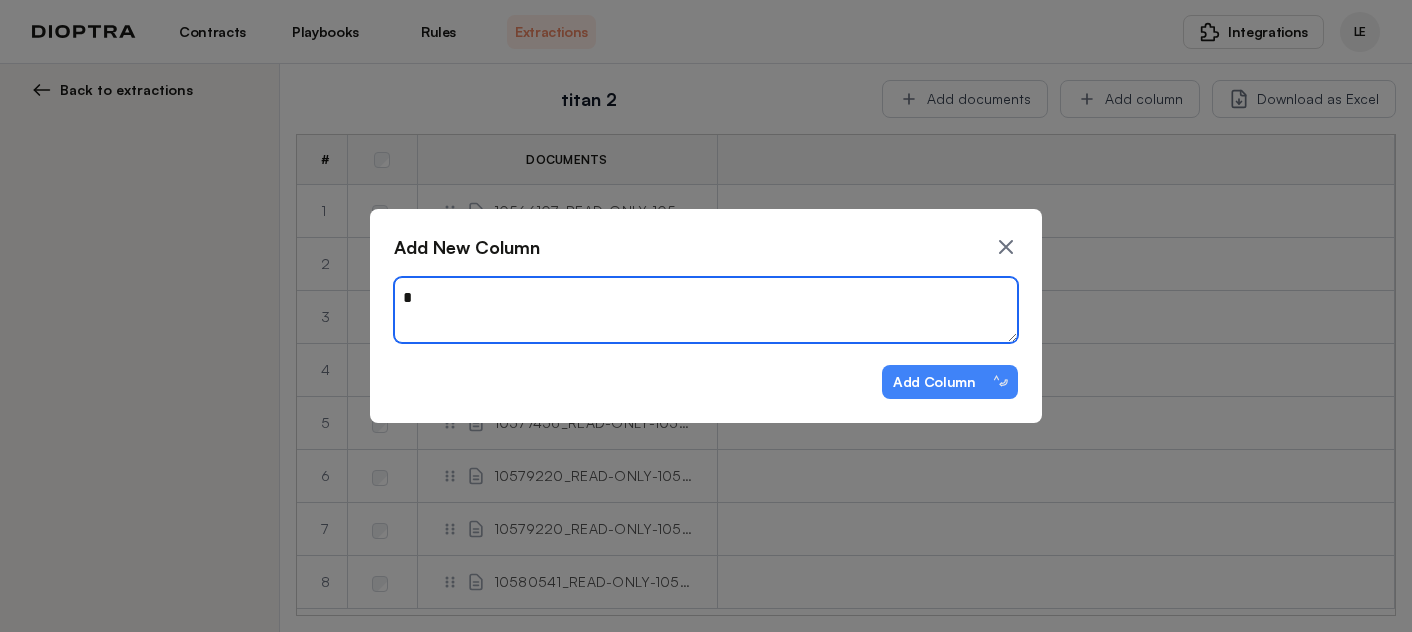 type on "*" 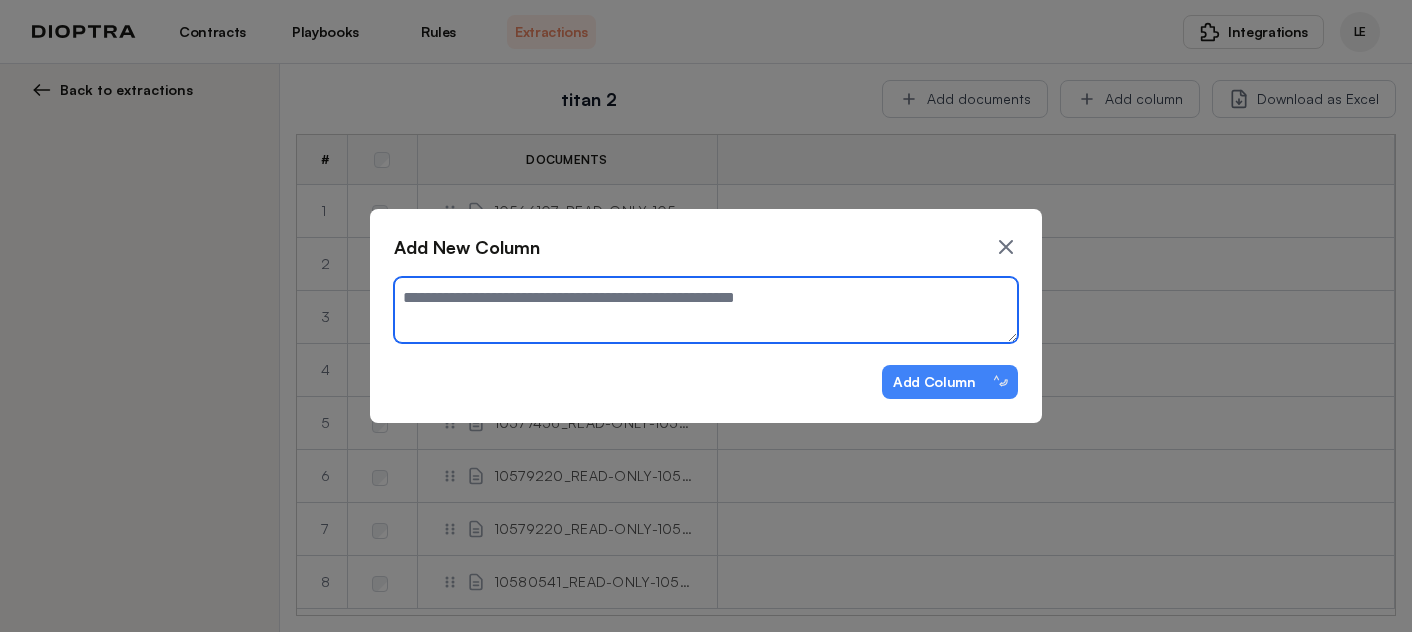 type on "*" 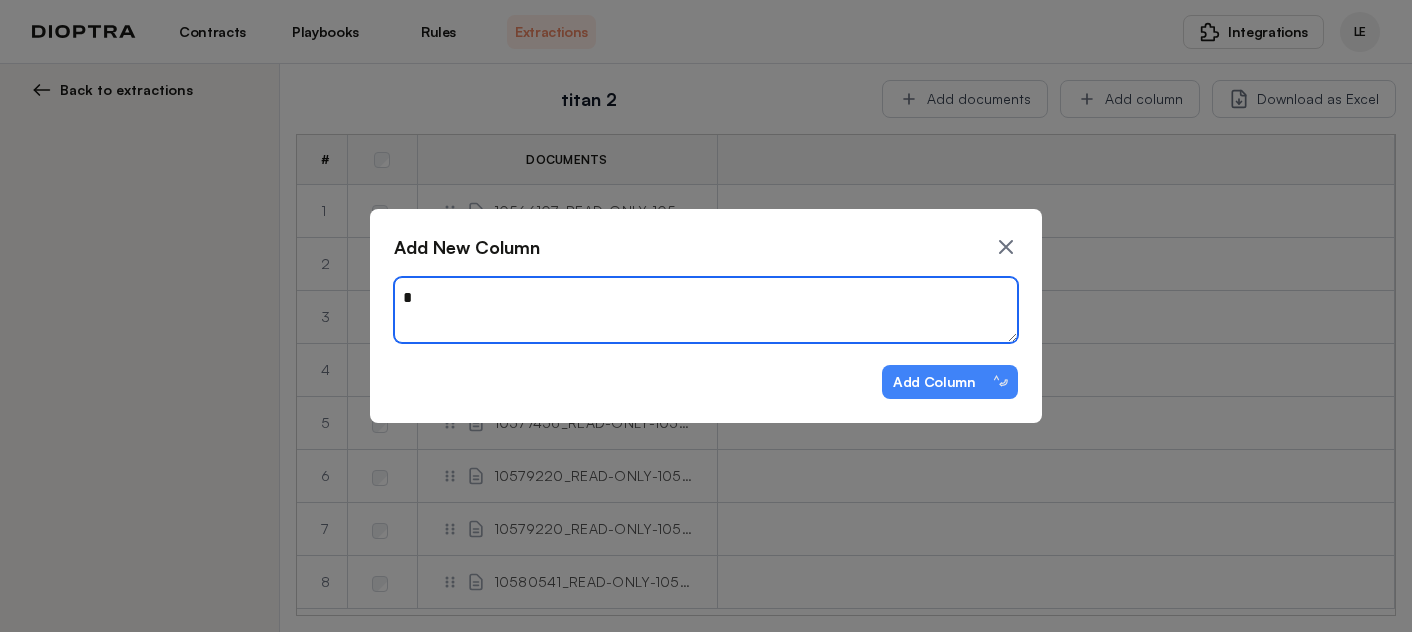 type on "*" 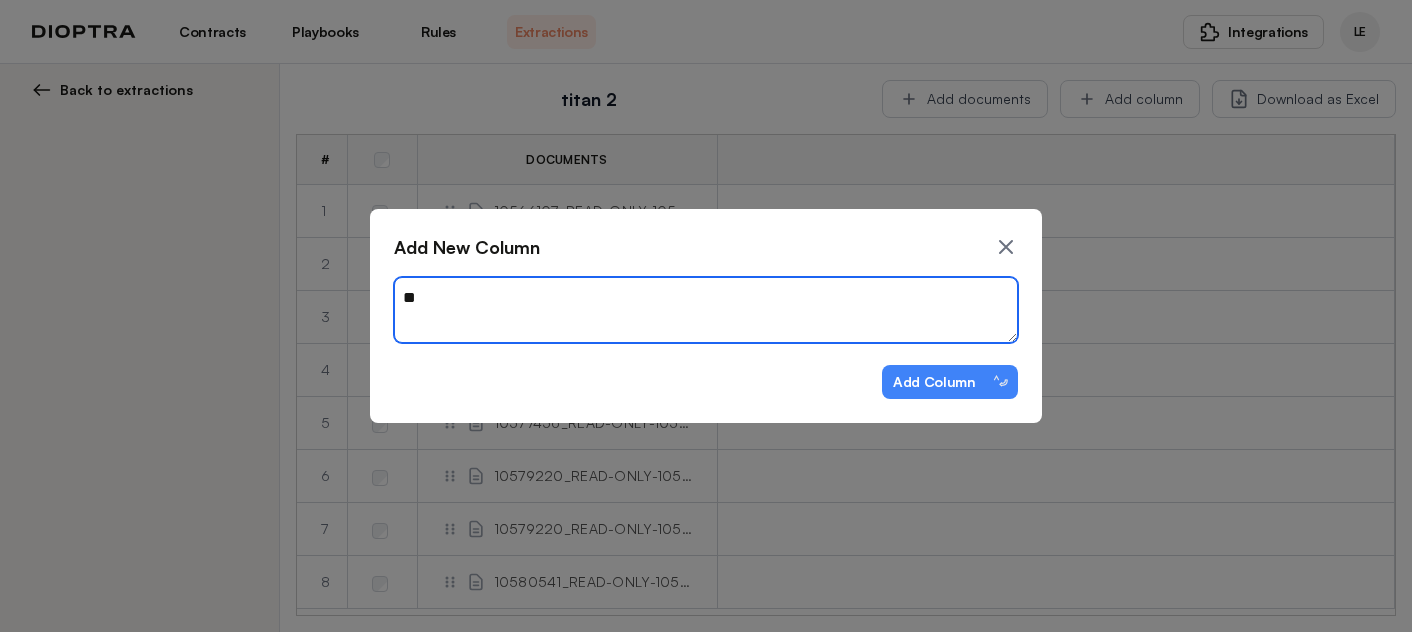 type on "*" 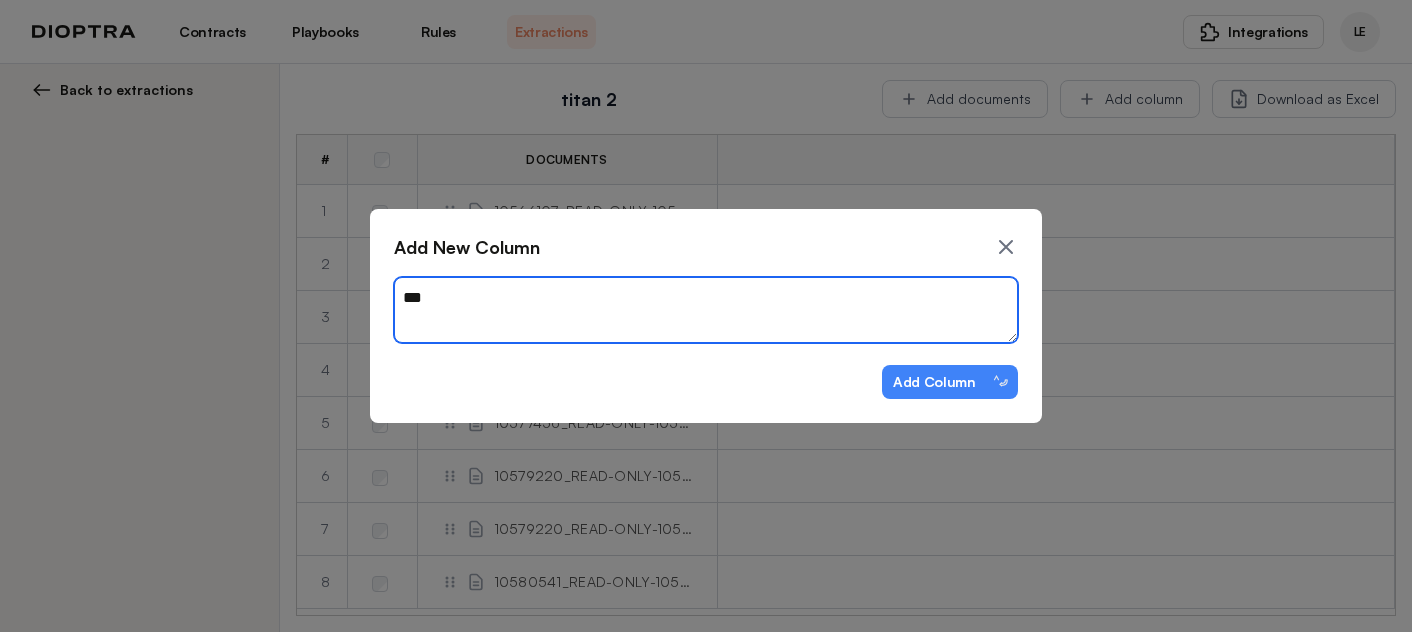 type on "*" 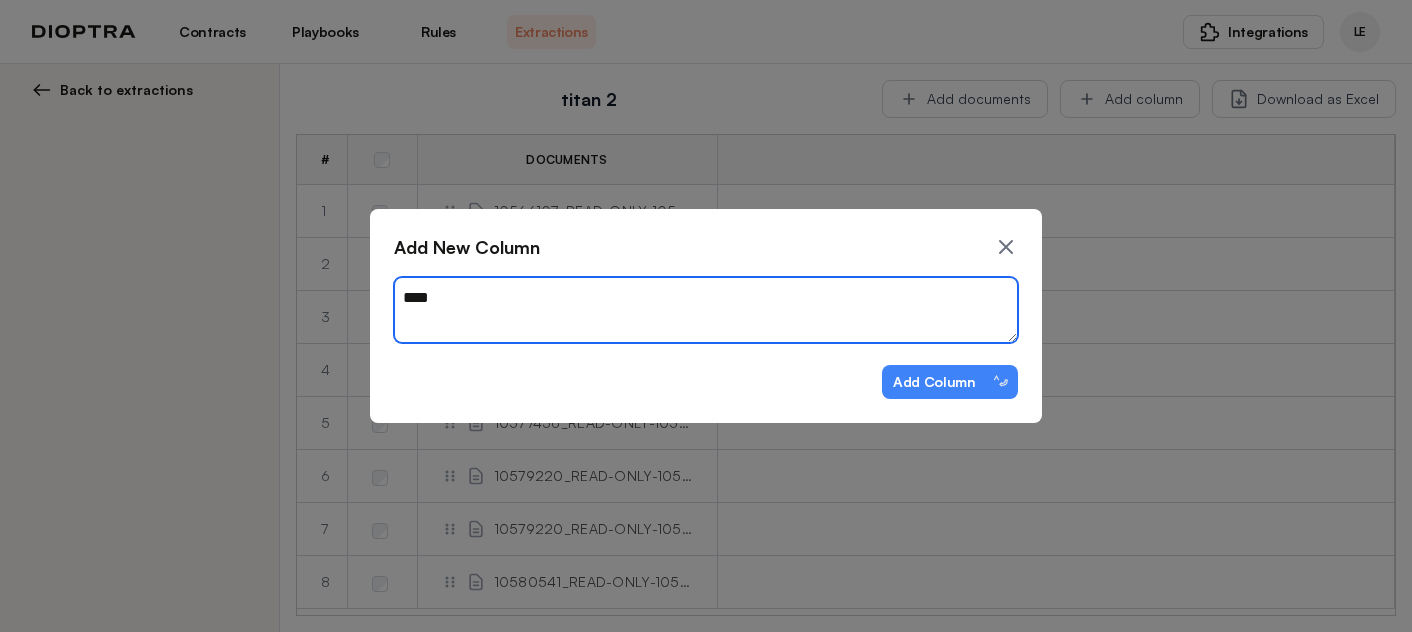 type on "*" 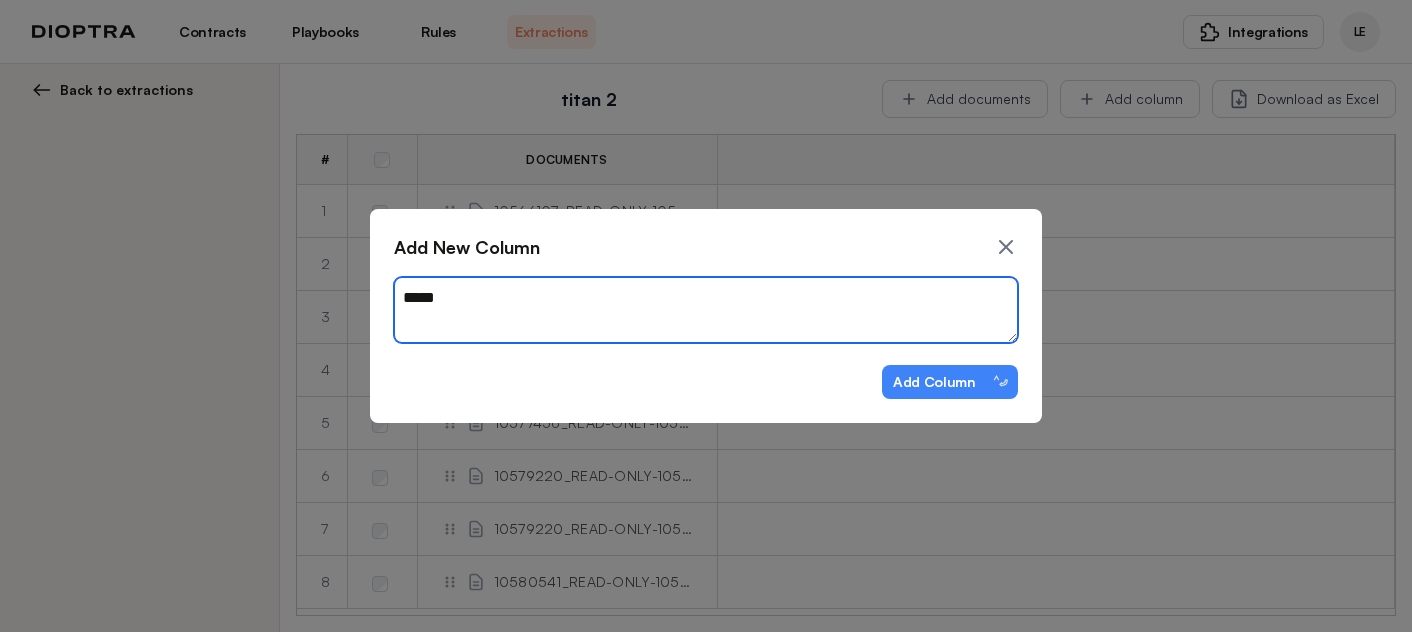 type on "*" 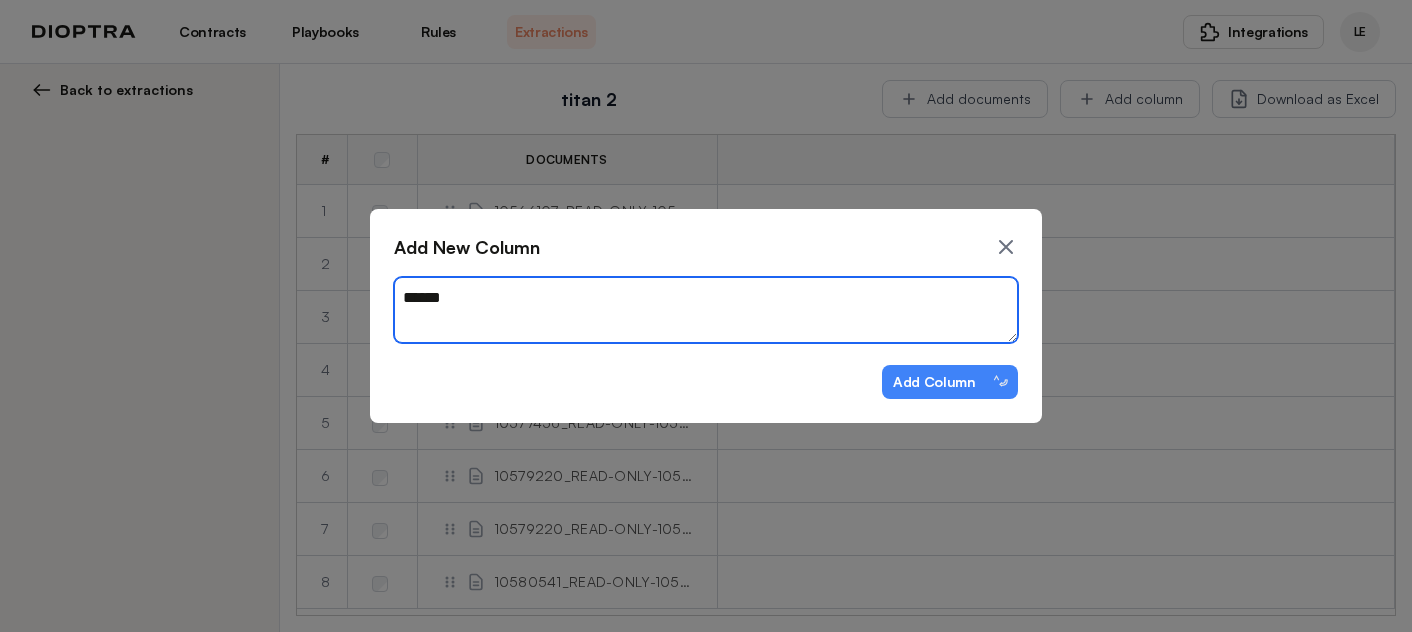 type on "*" 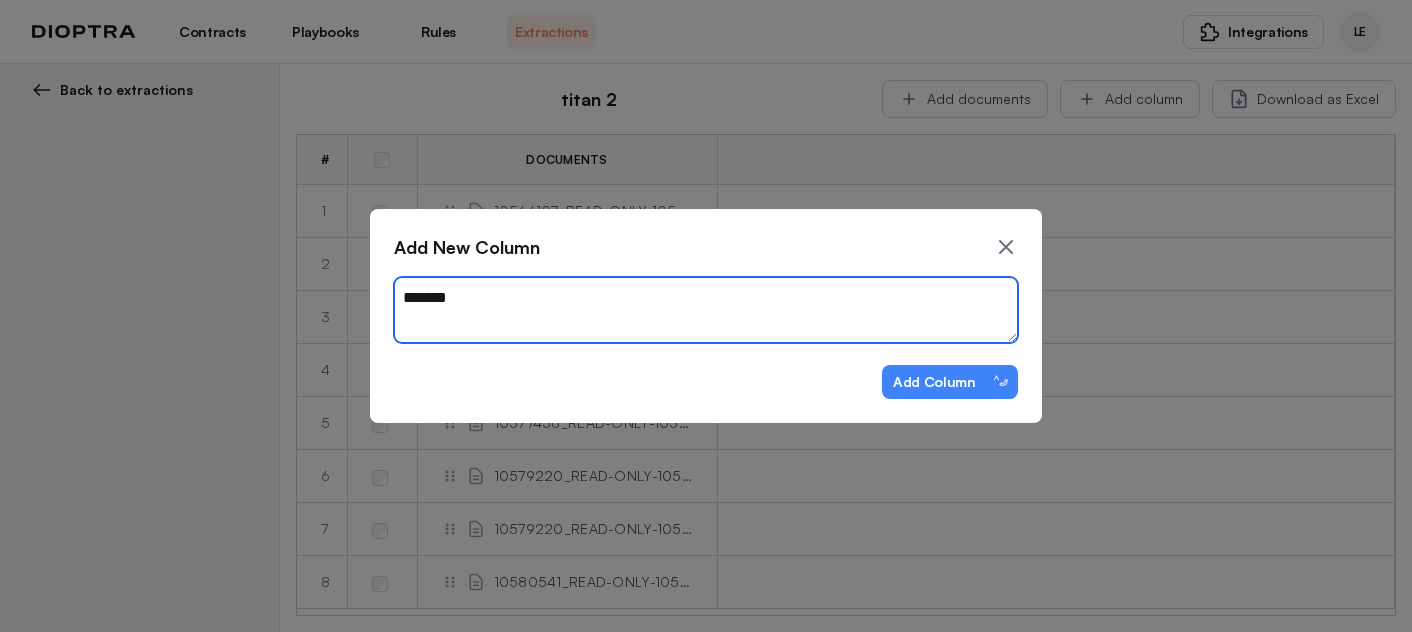 type on "*" 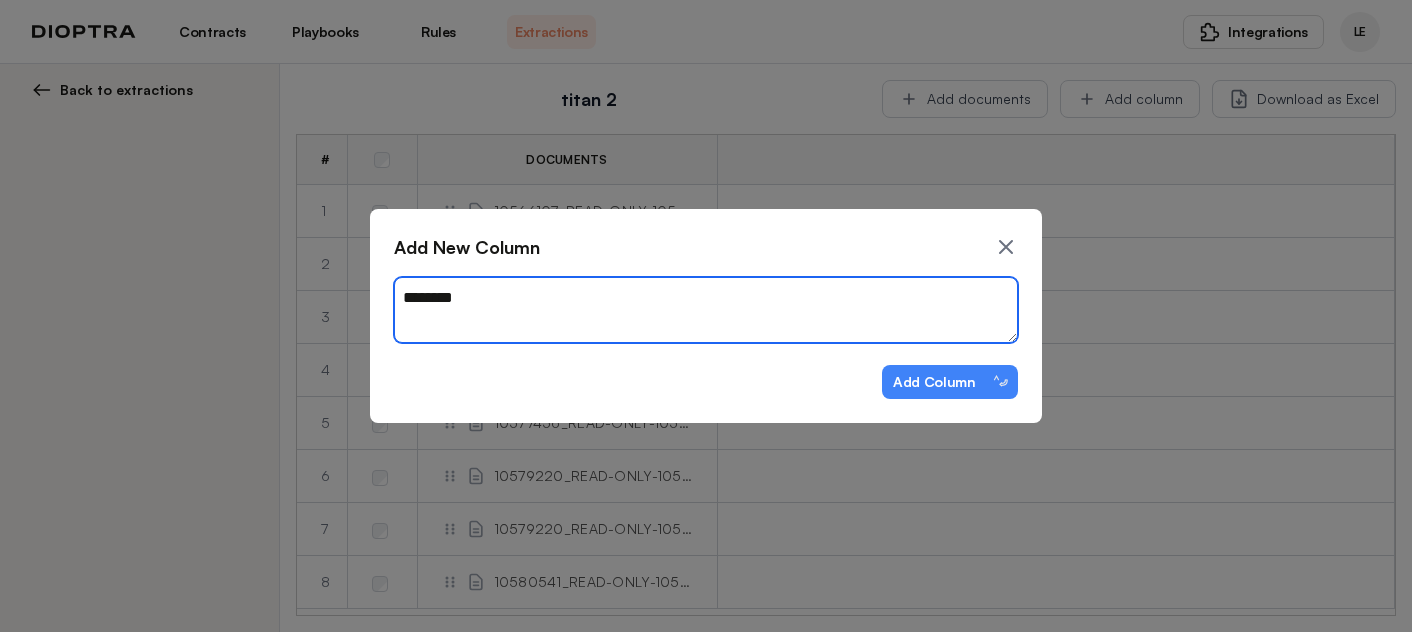 type on "*" 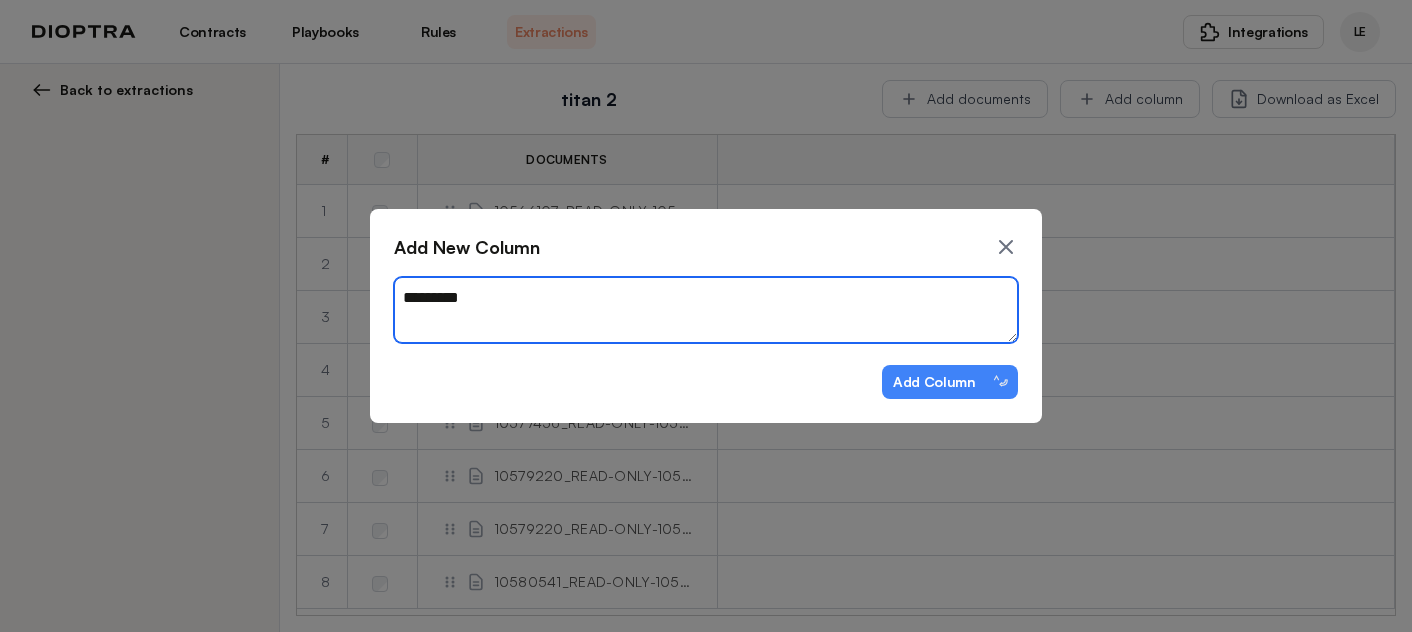 type on "*" 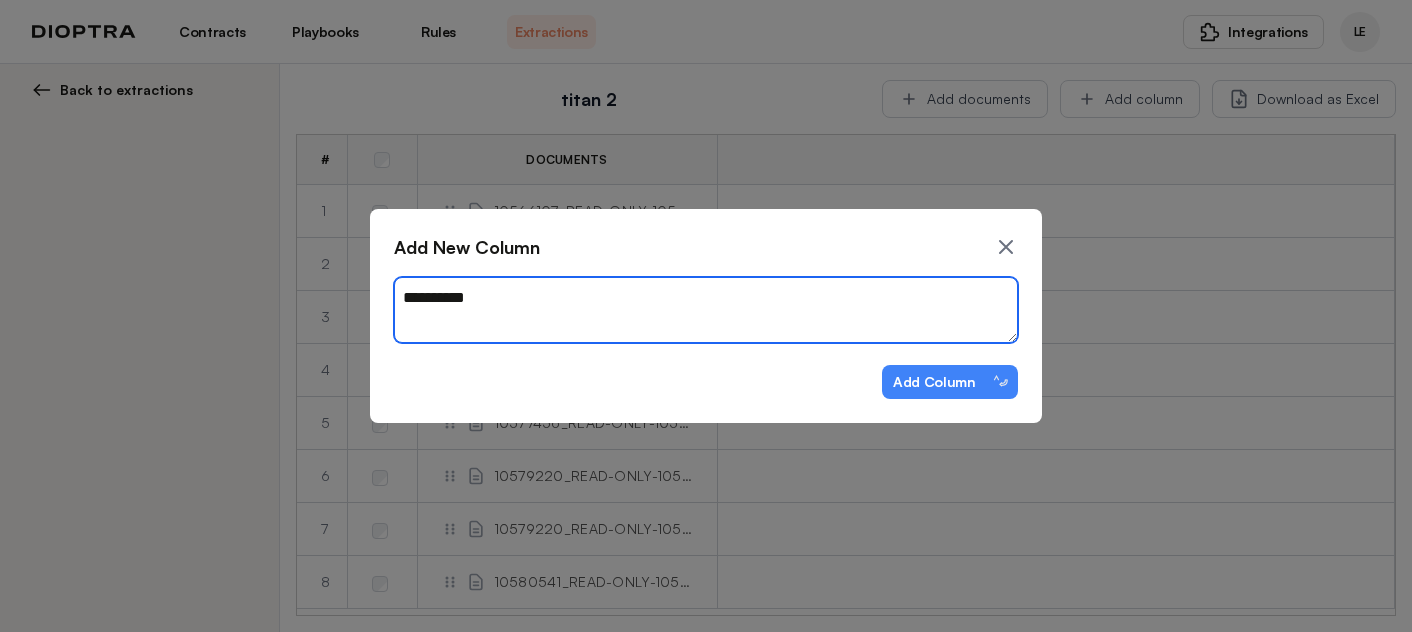 type on "*" 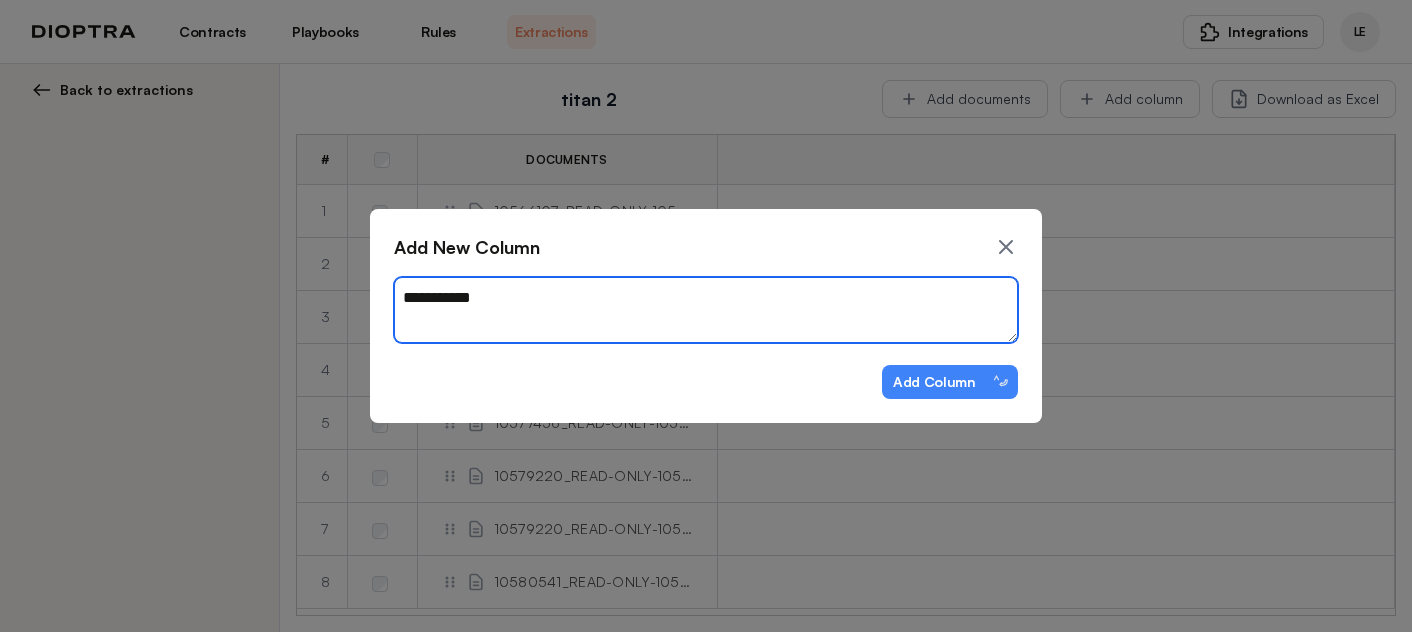 type on "*" 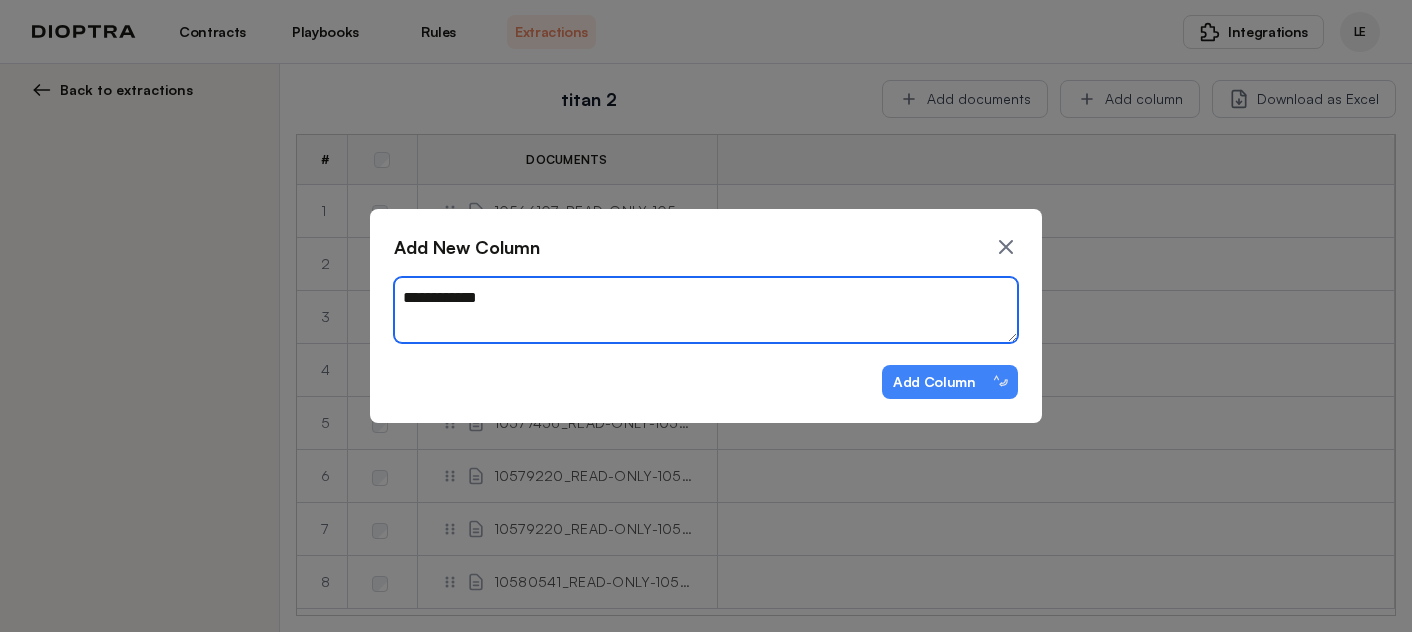 type on "*" 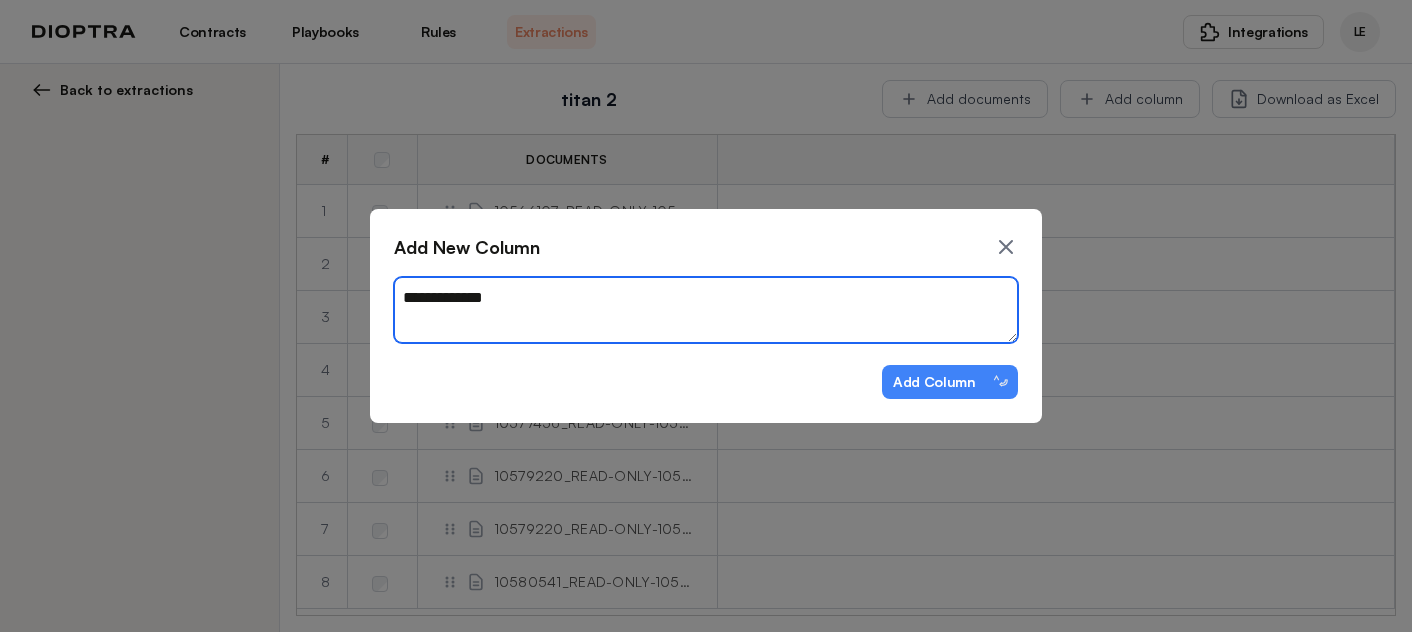 type on "*" 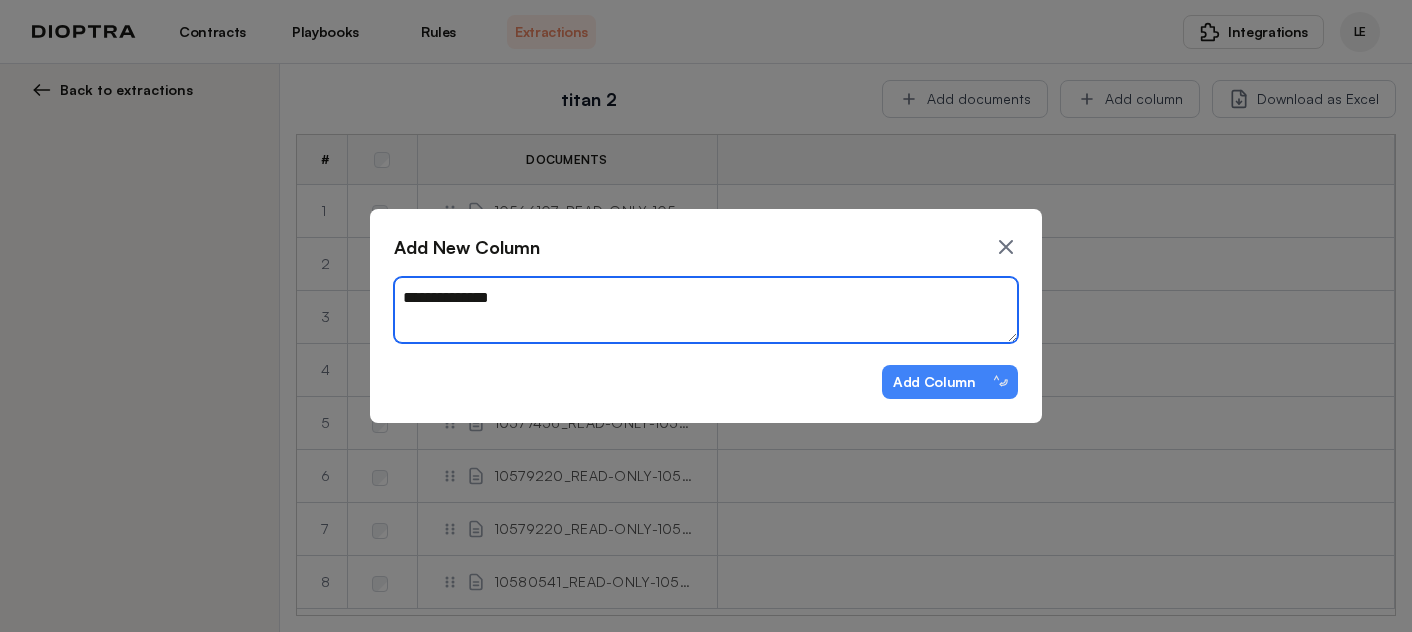 type on "*" 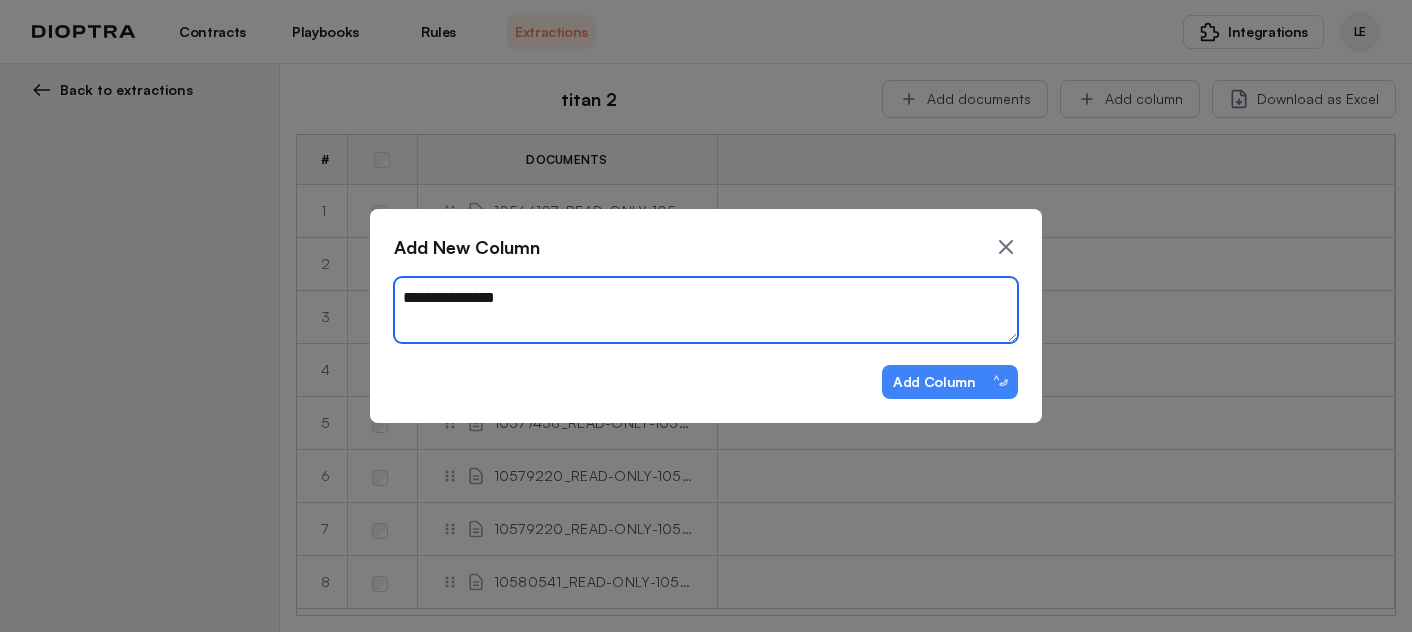 type on "*" 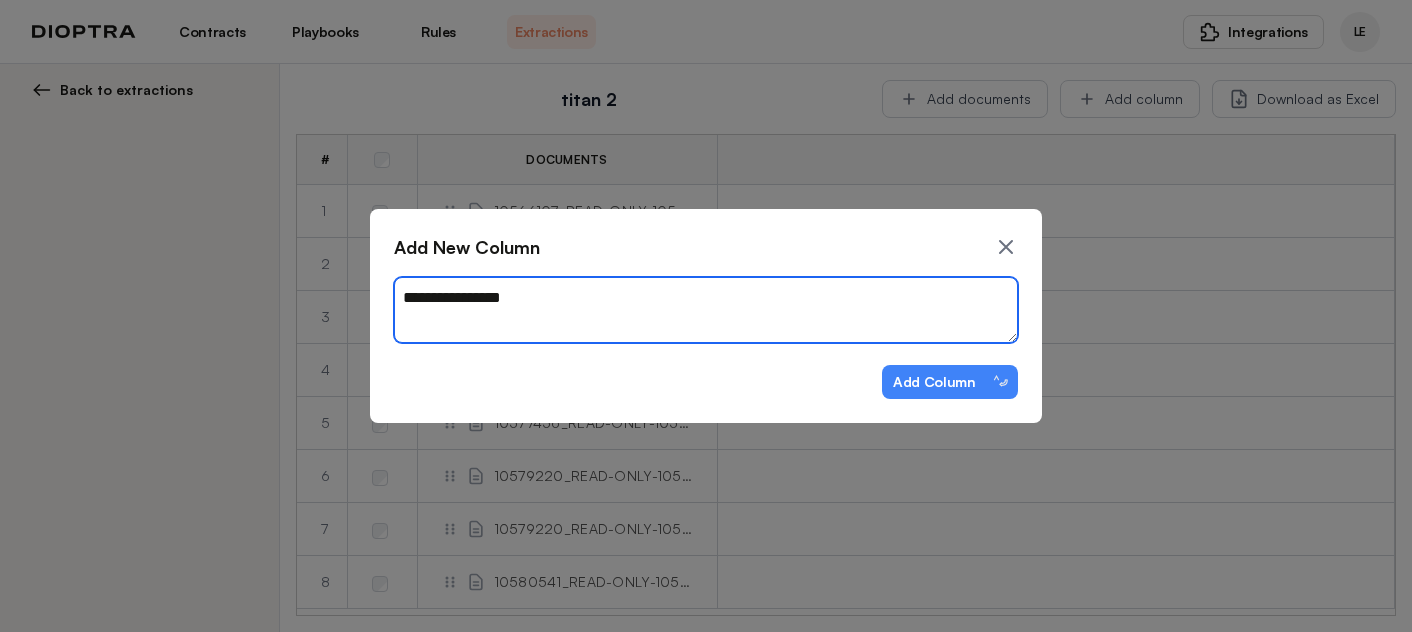type on "*" 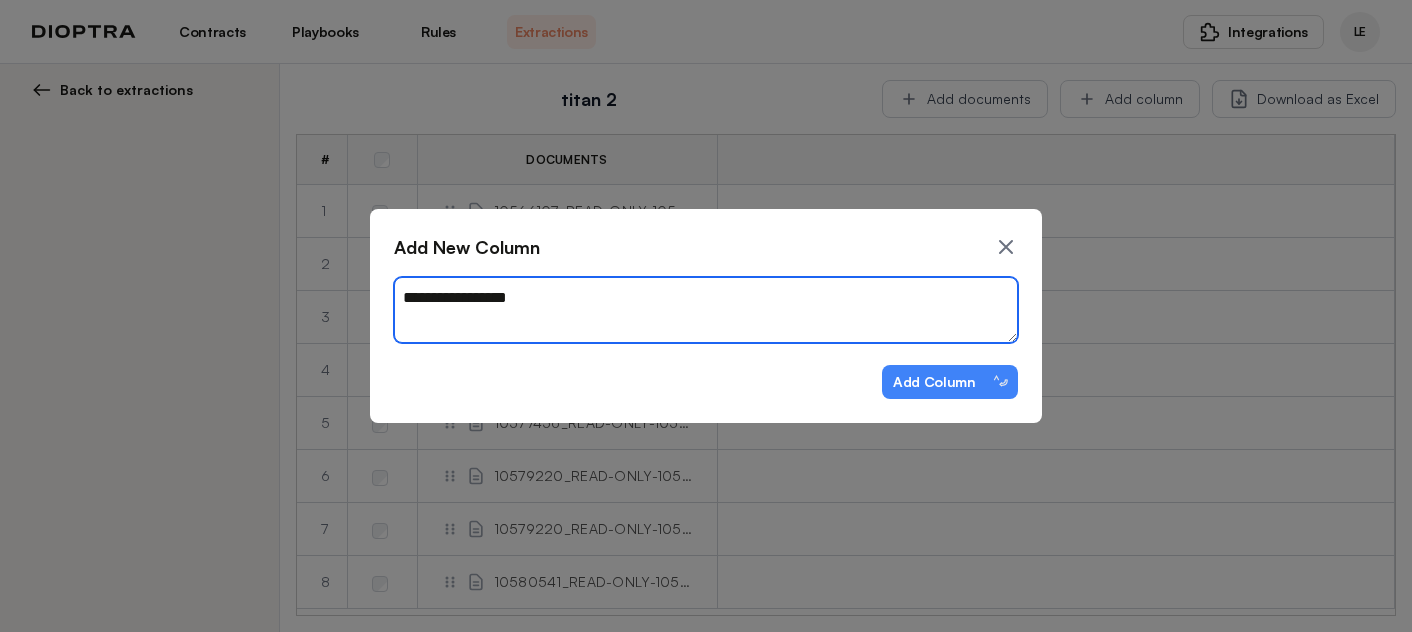 type on "*" 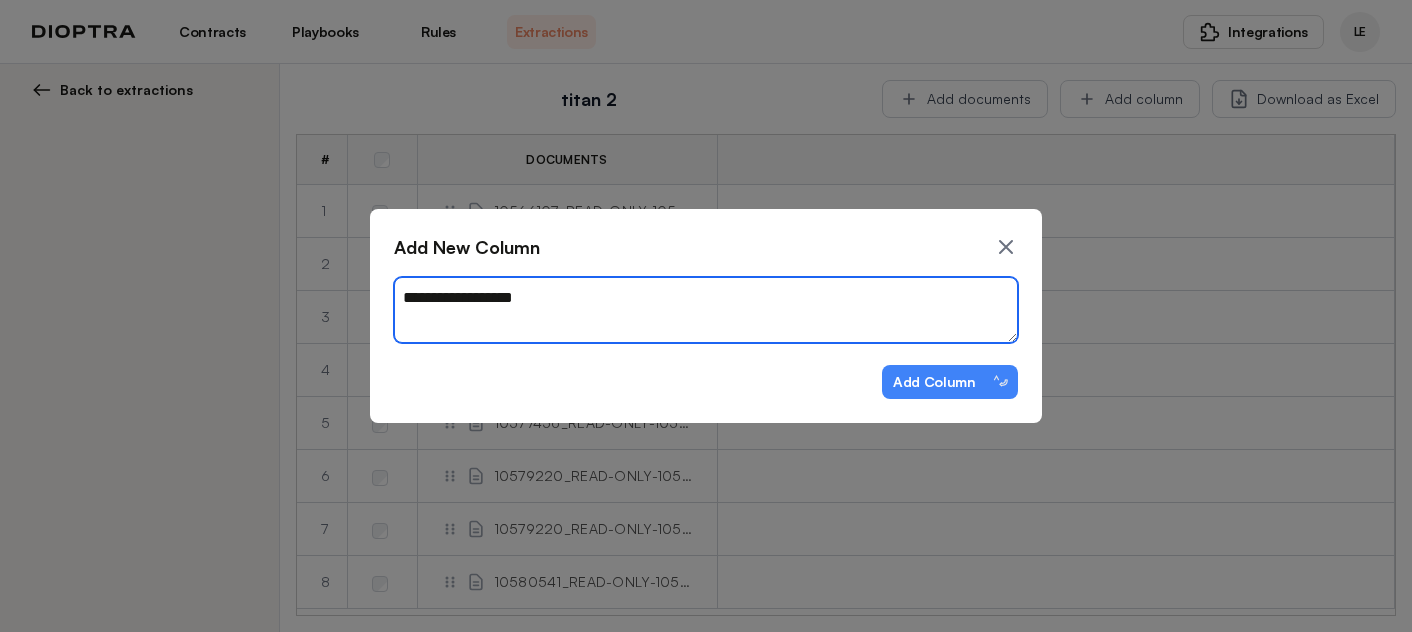 type on "*" 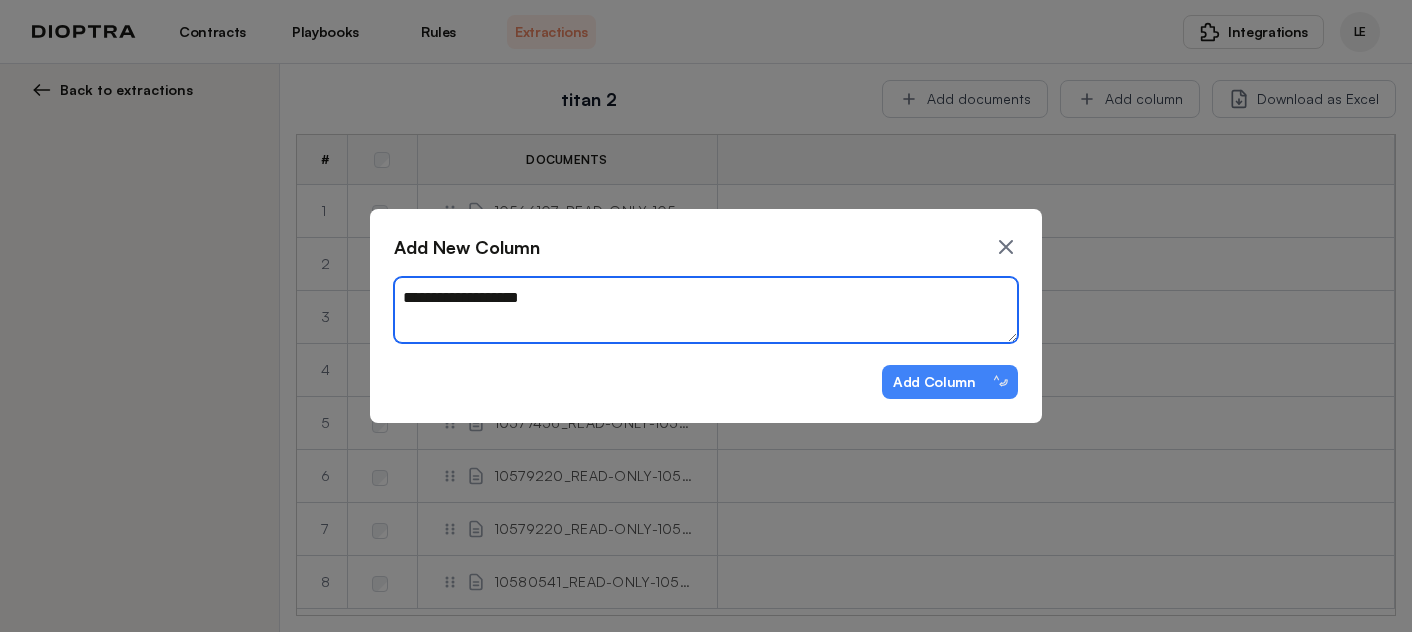 type on "*" 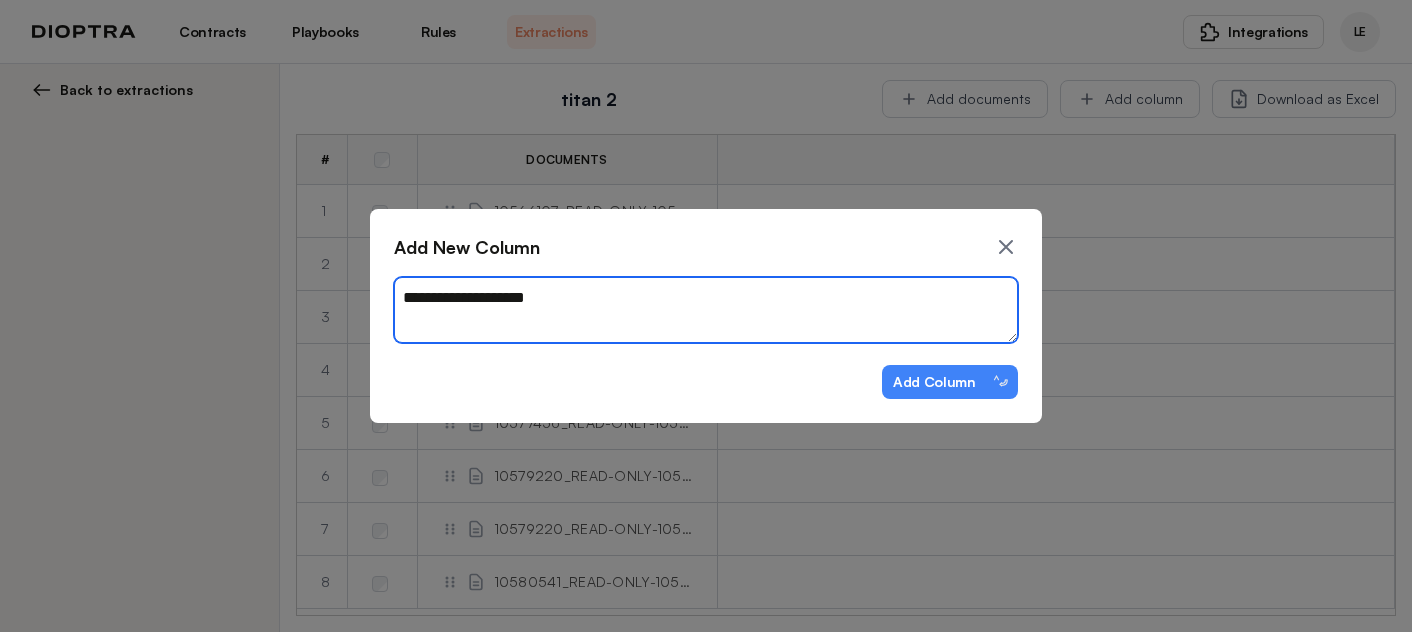 type on "*" 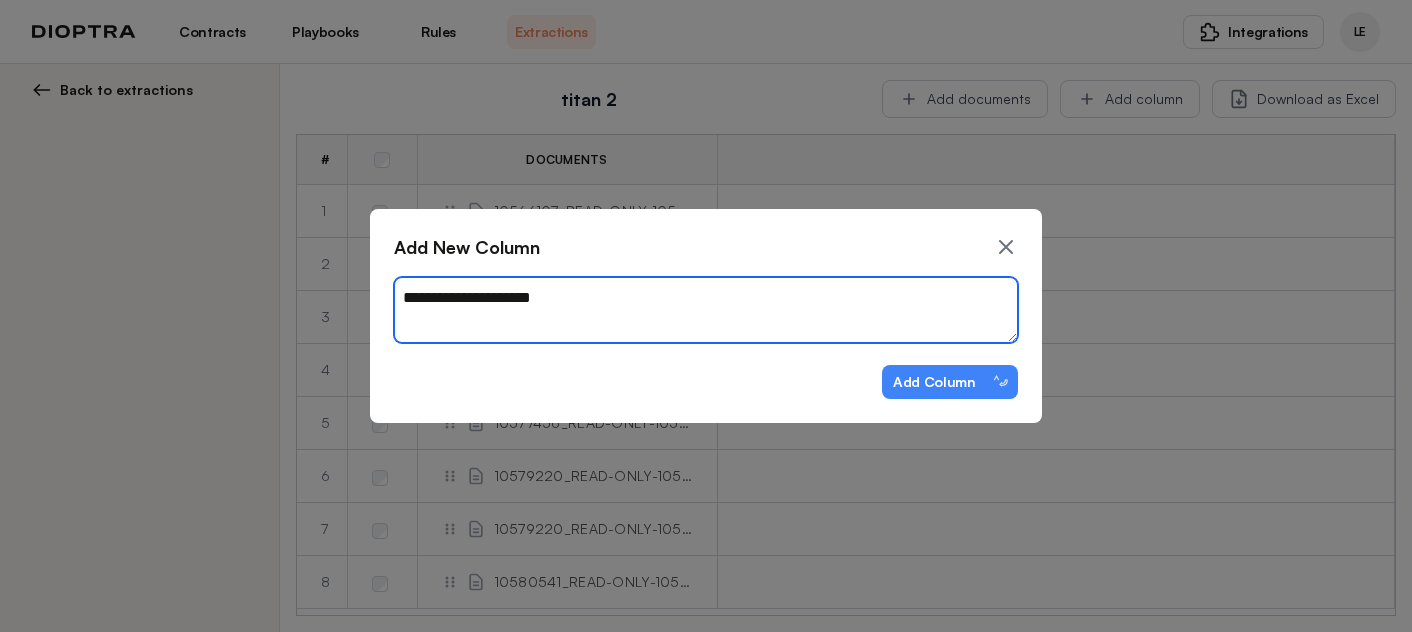 type on "*" 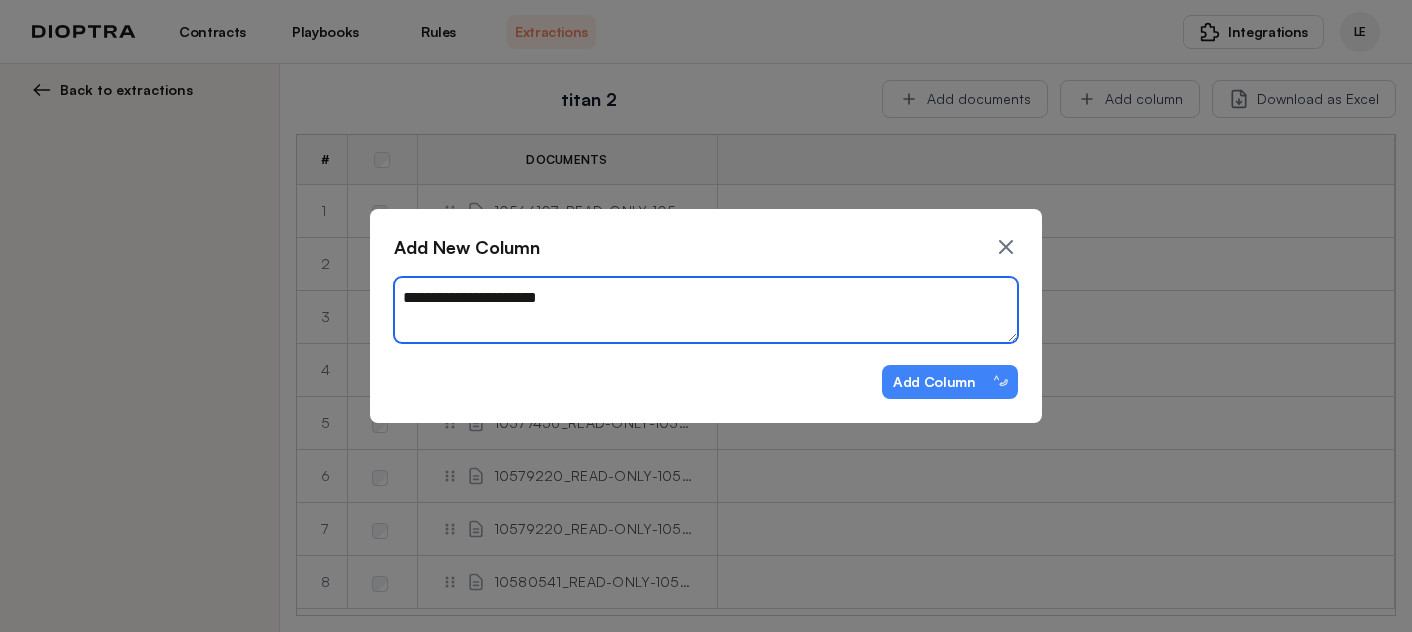 type on "*" 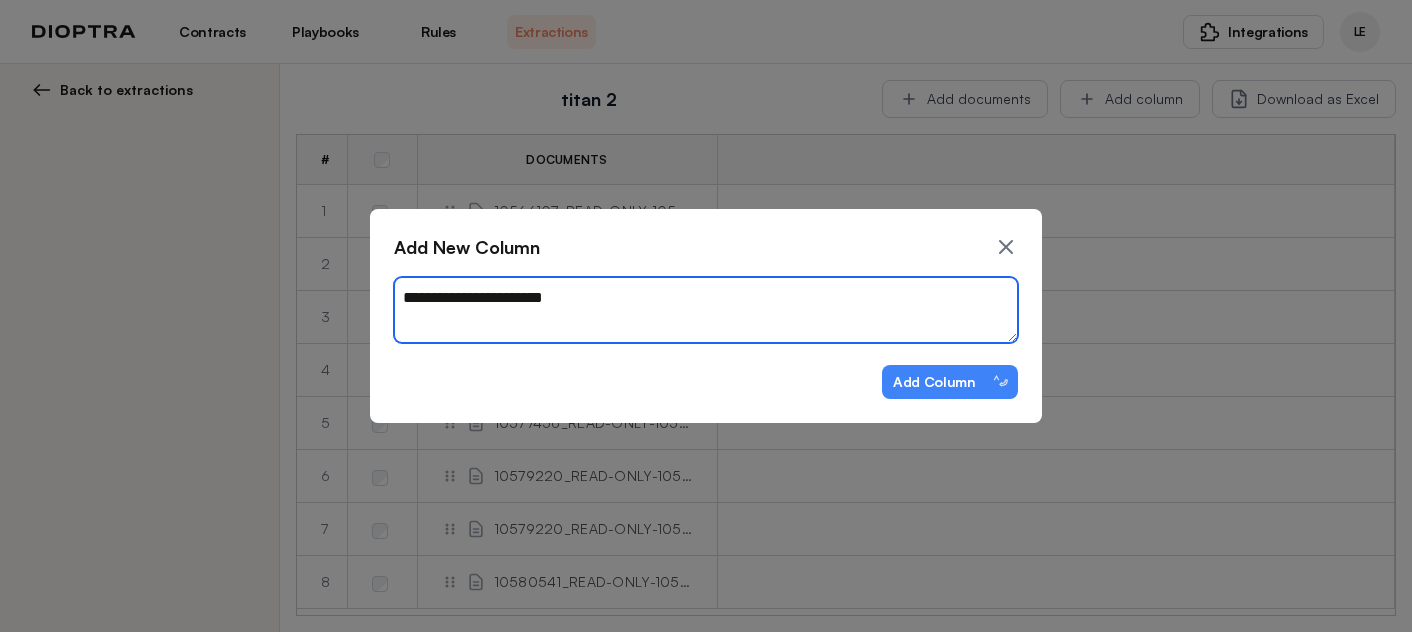 type on "*" 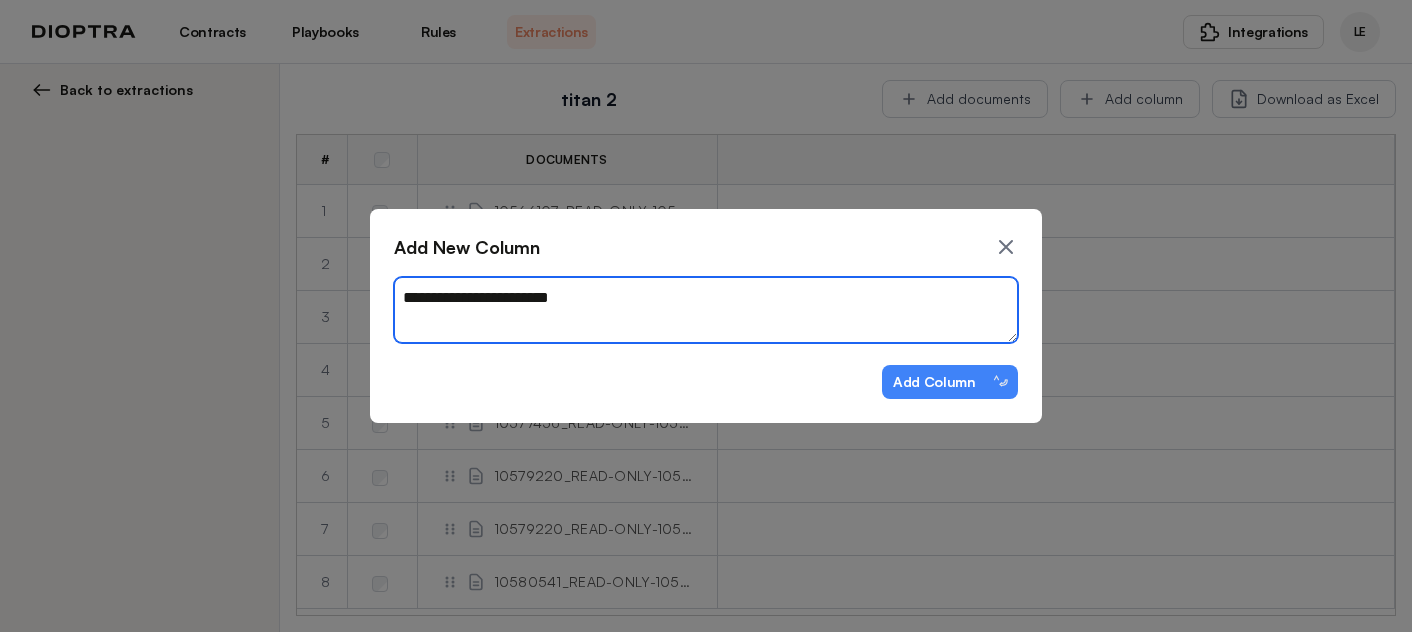 type on "*" 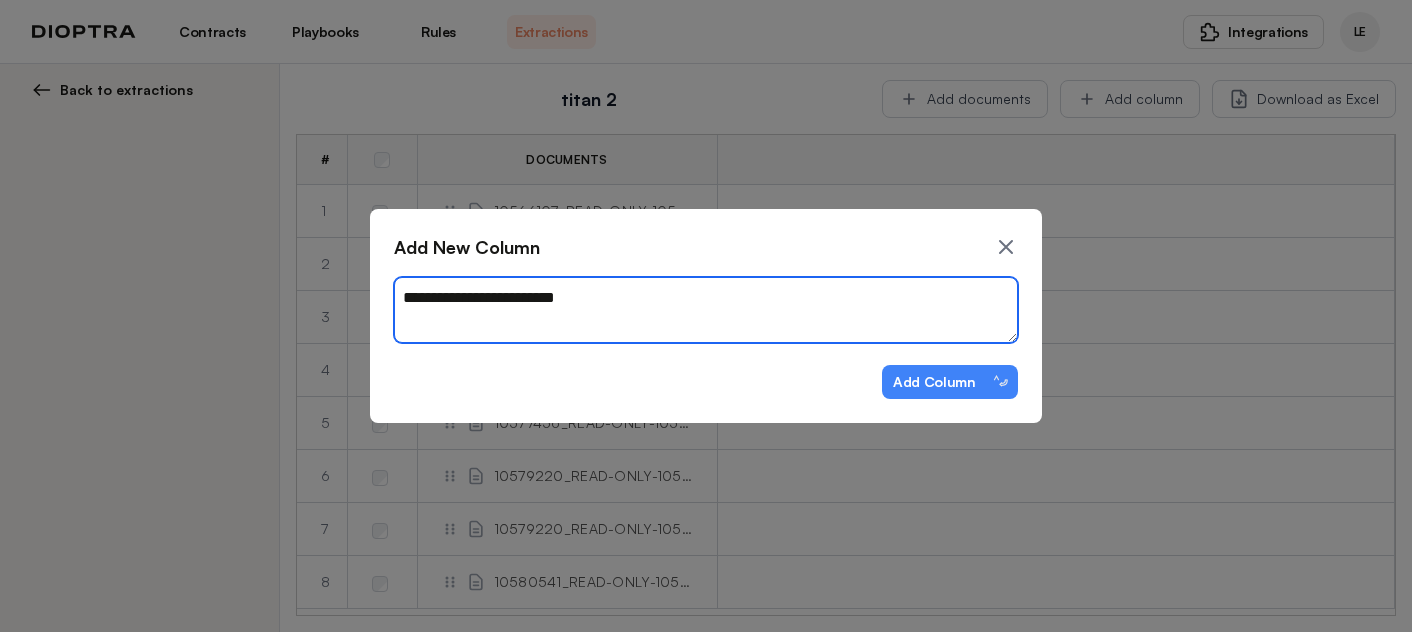 type on "*" 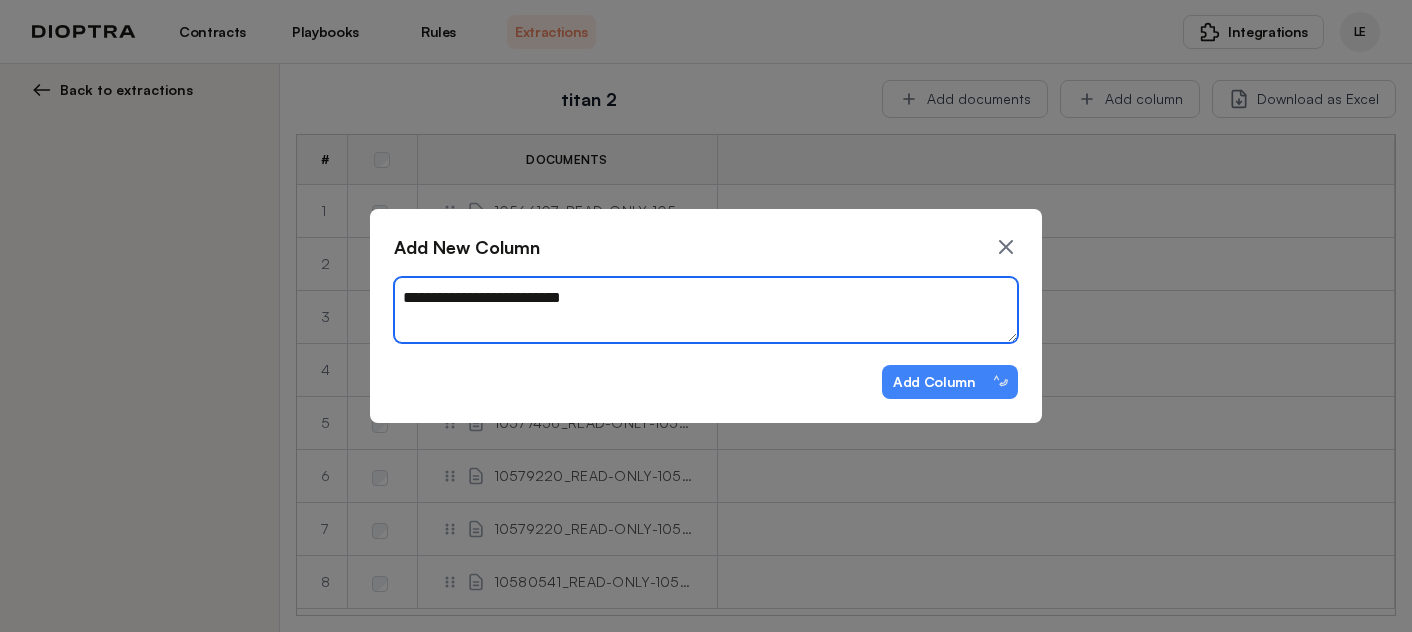 type on "*" 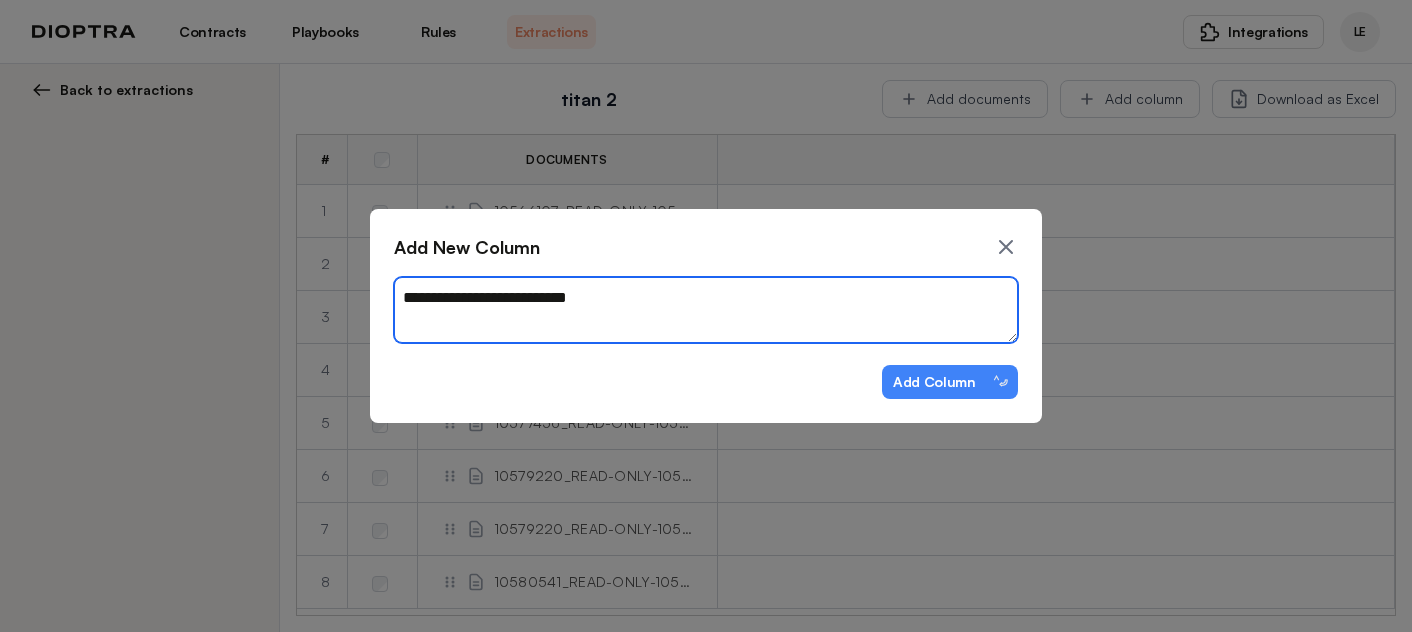 type on "*" 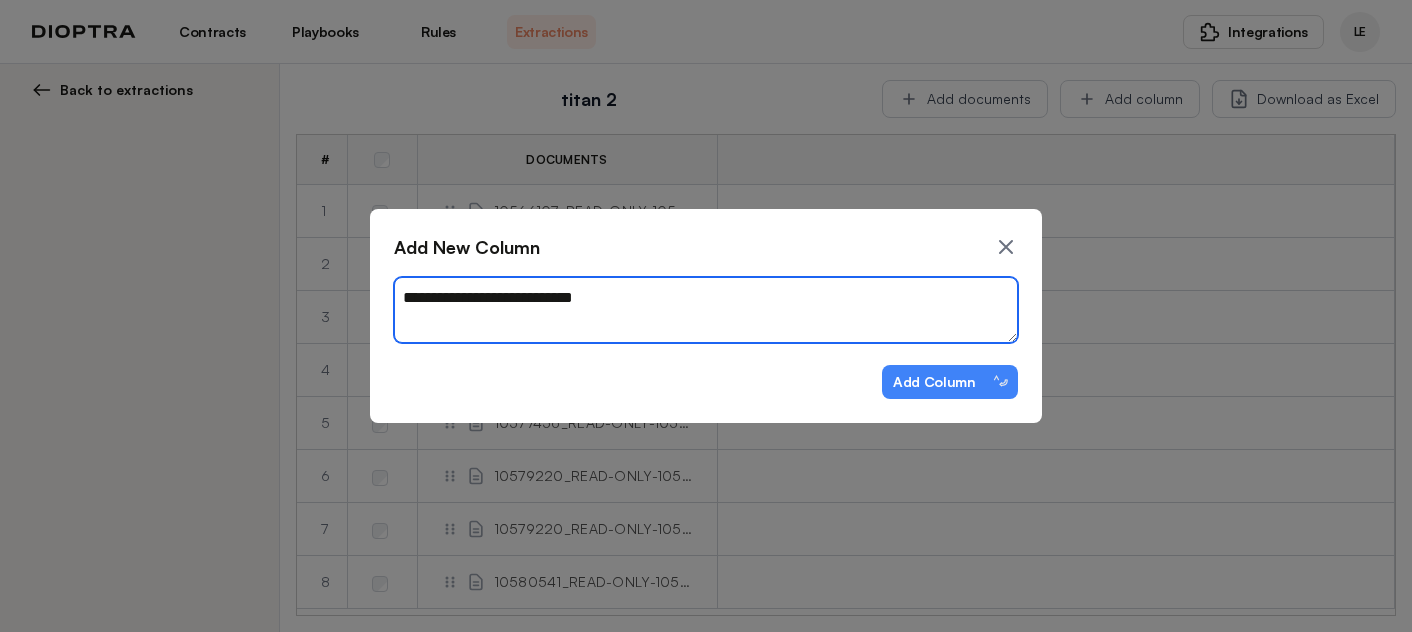type on "*" 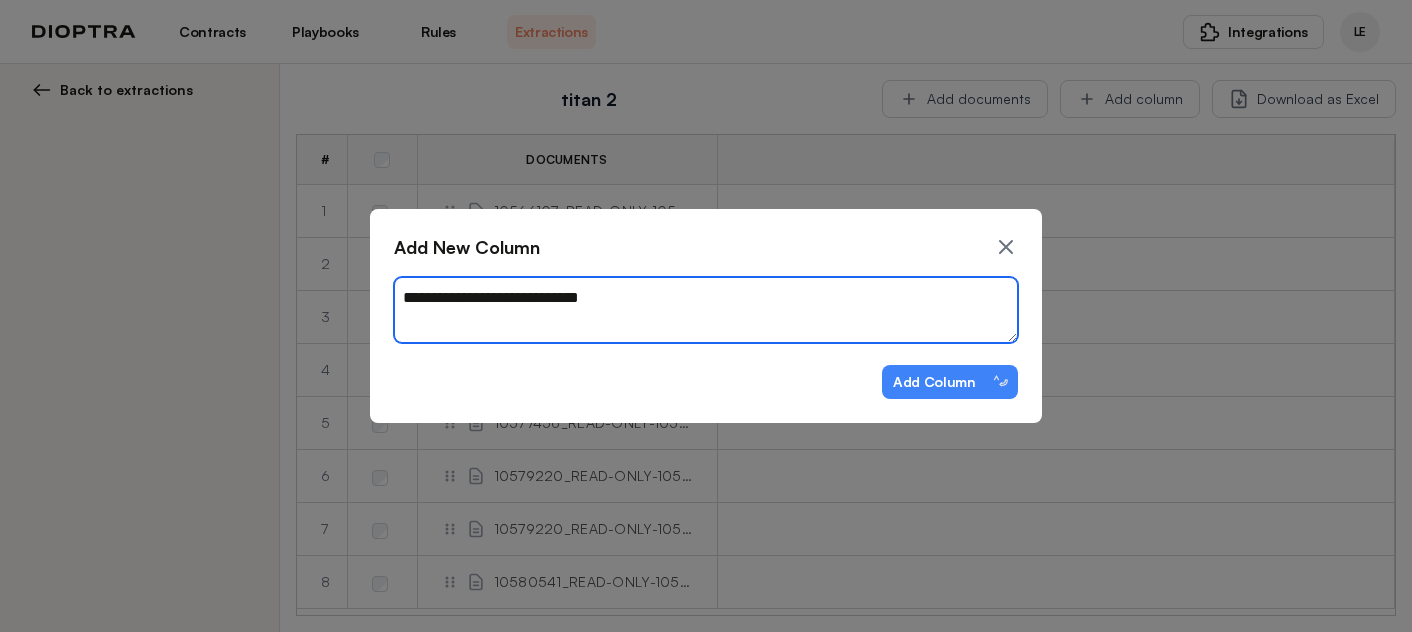 type on "**********" 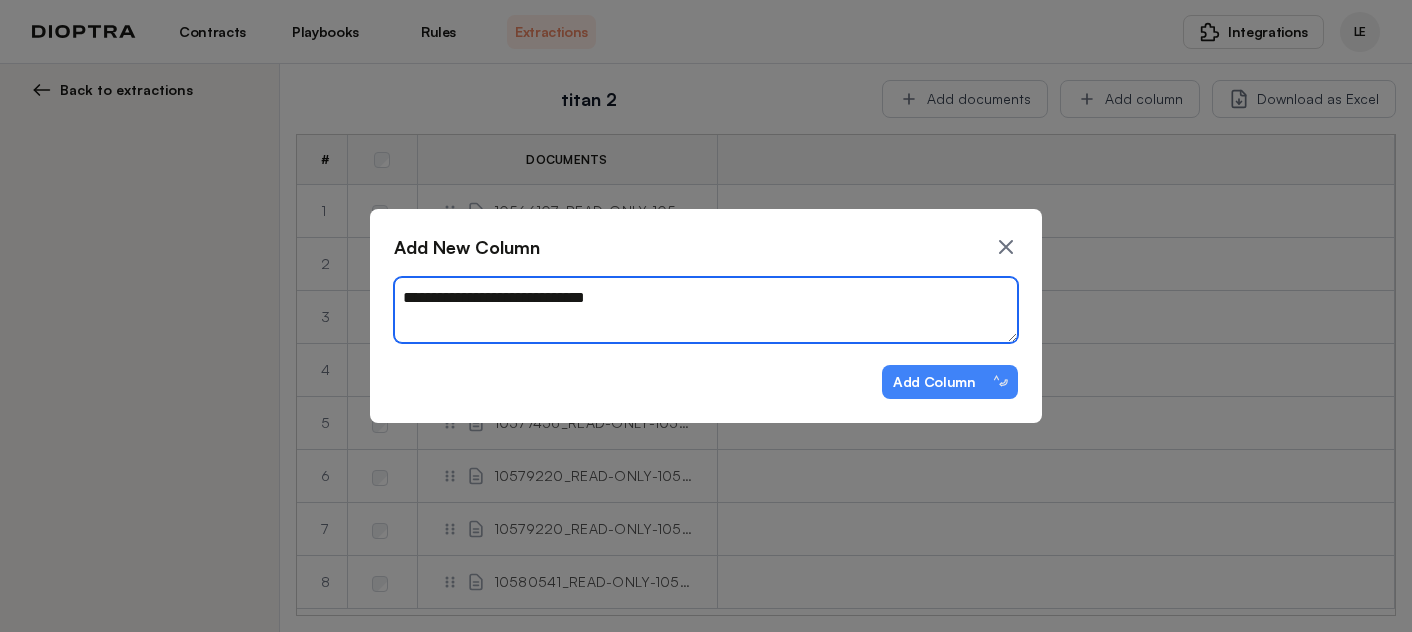 type on "*" 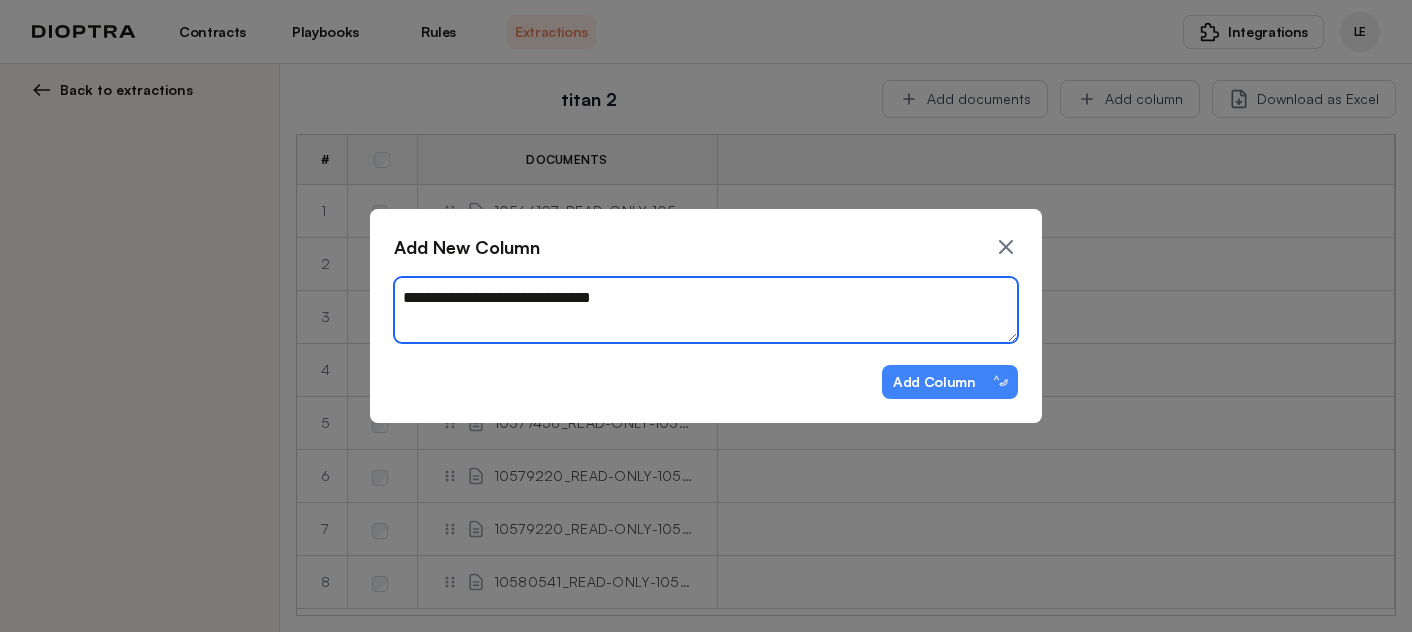 type on "*" 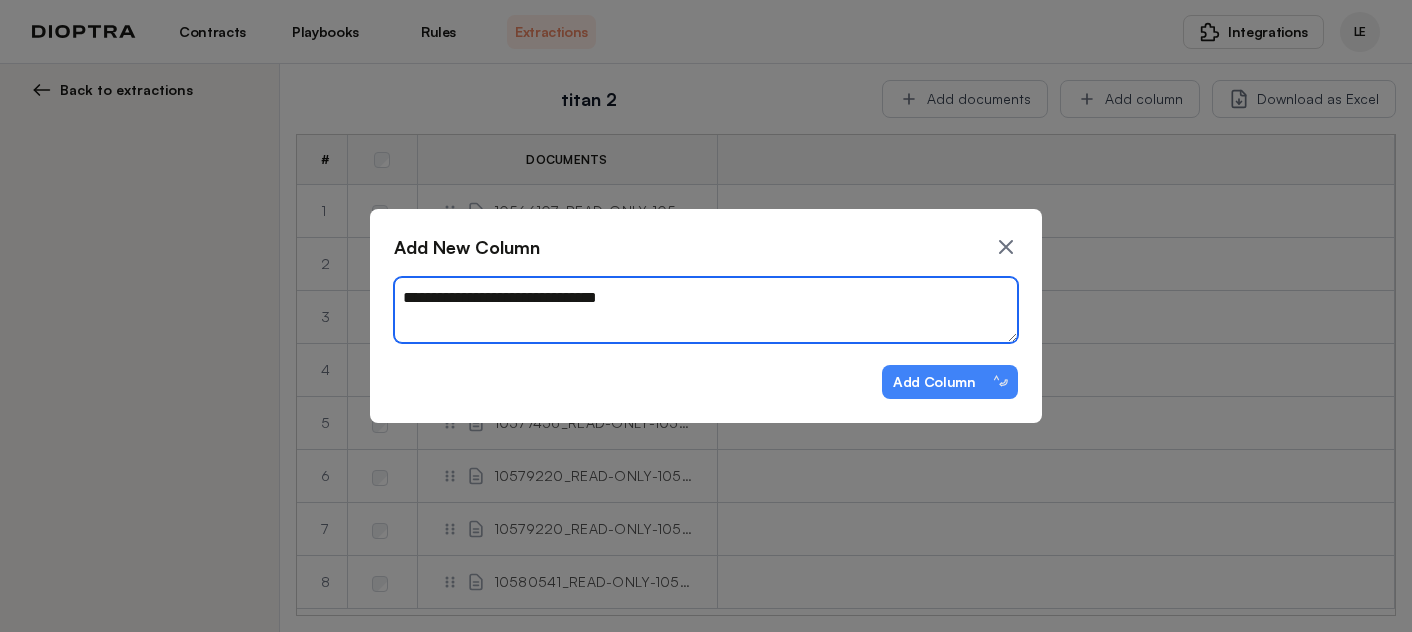 type on "*" 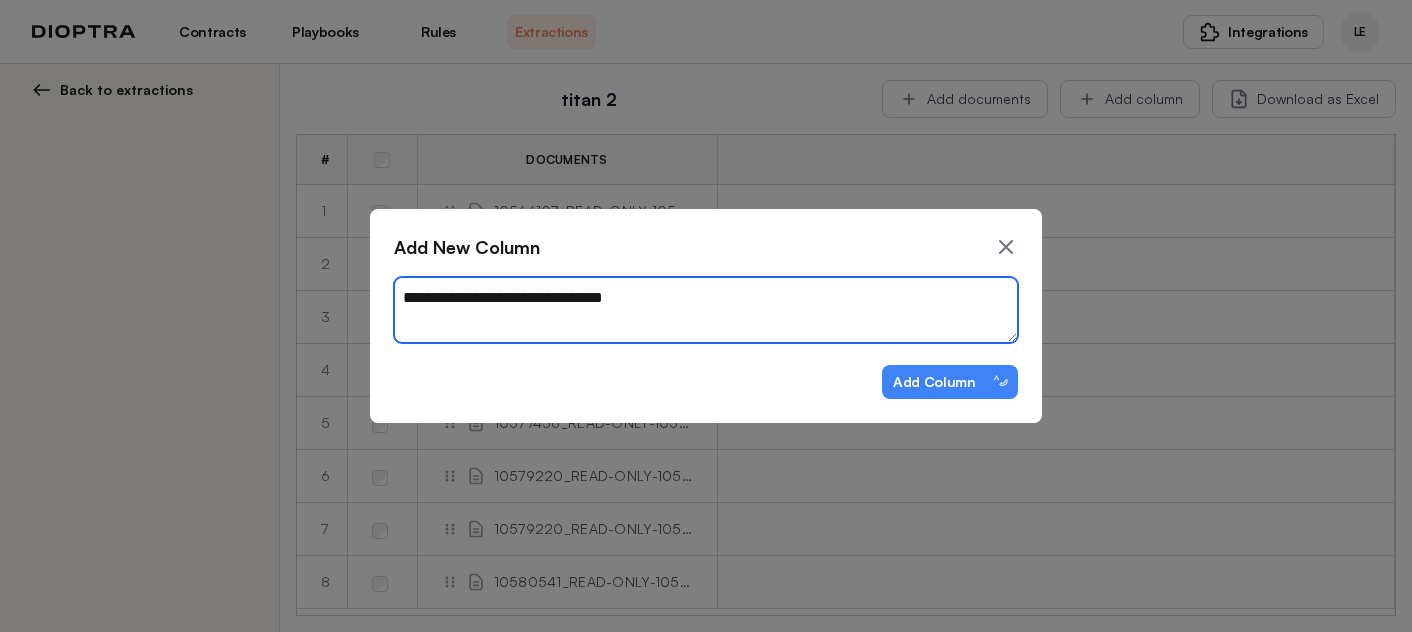 type on "*" 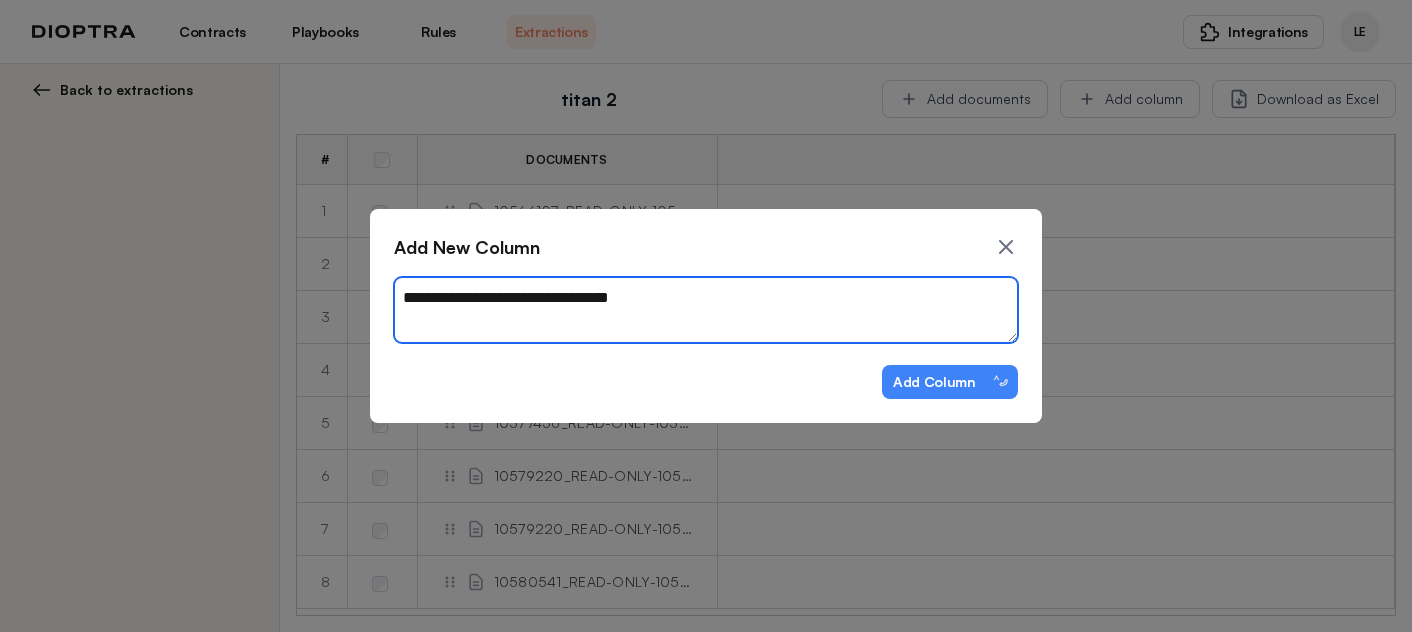 type on "*" 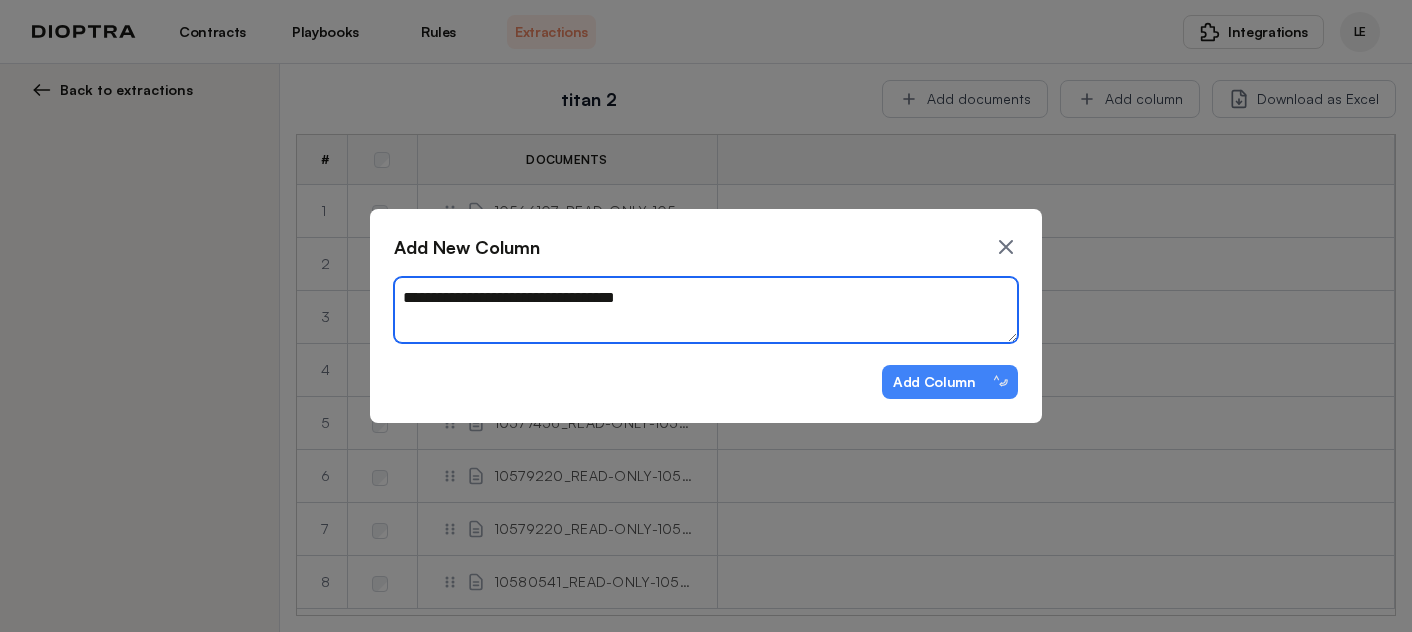 type on "*" 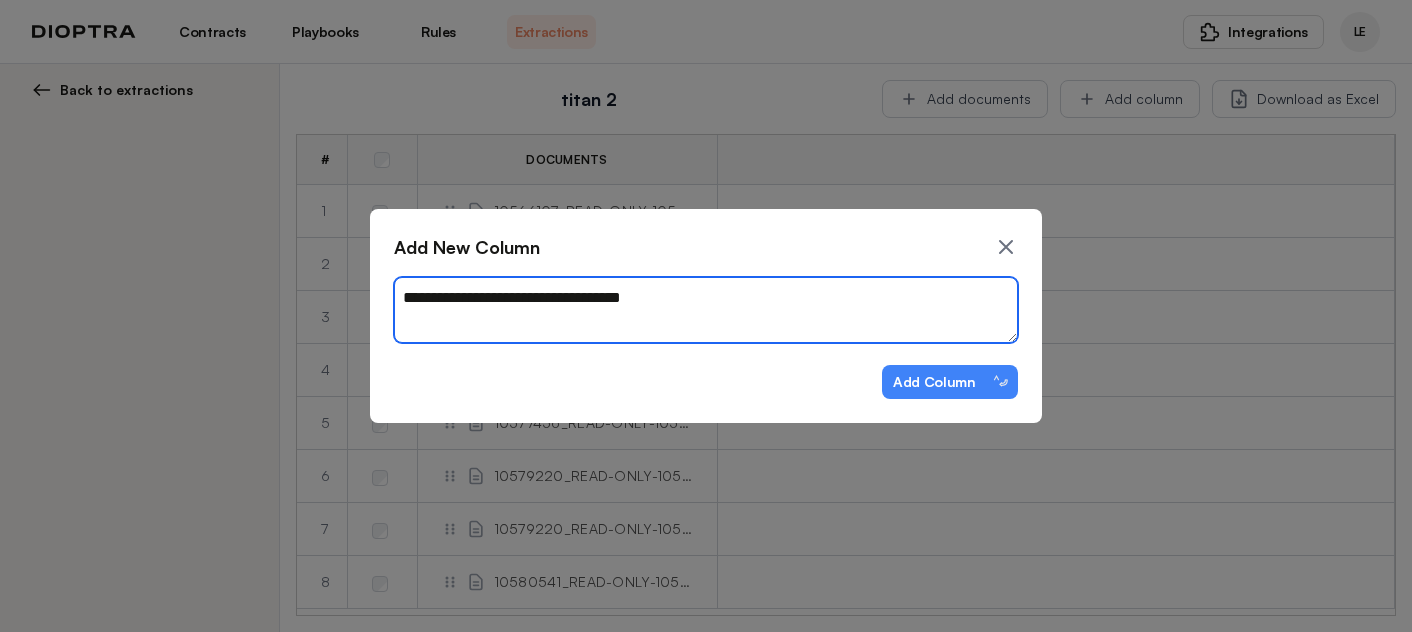 type on "*" 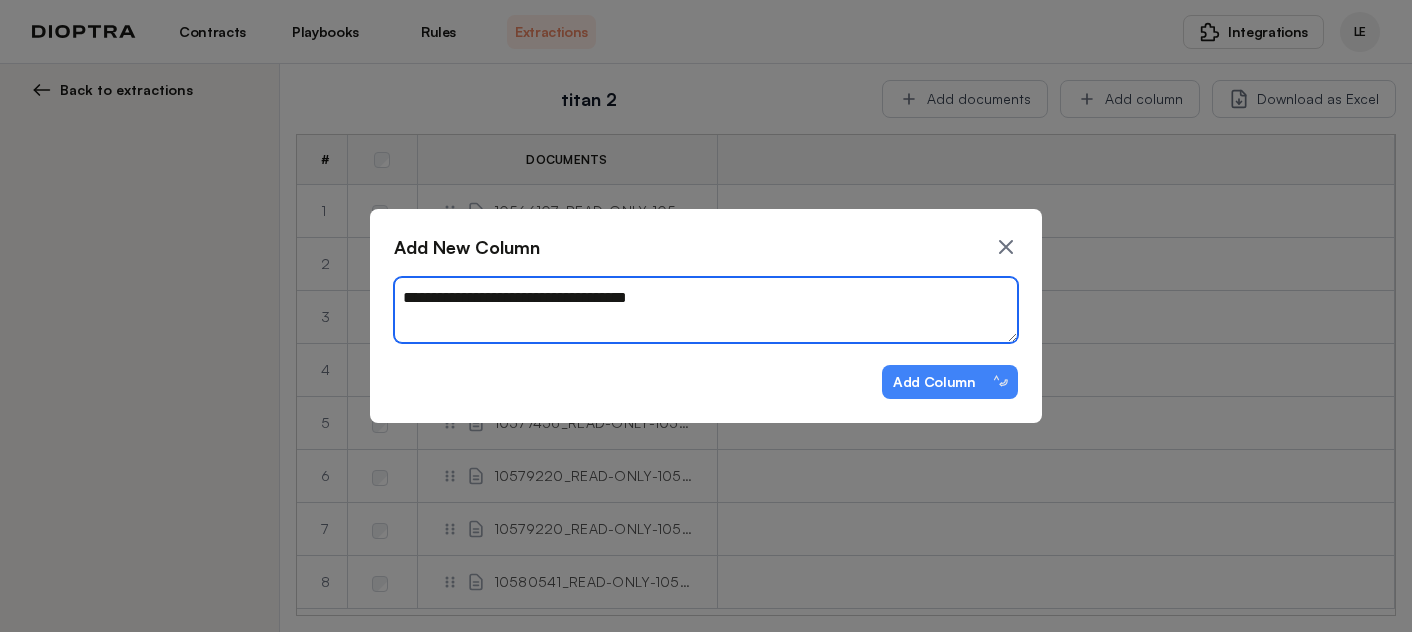 type on "*" 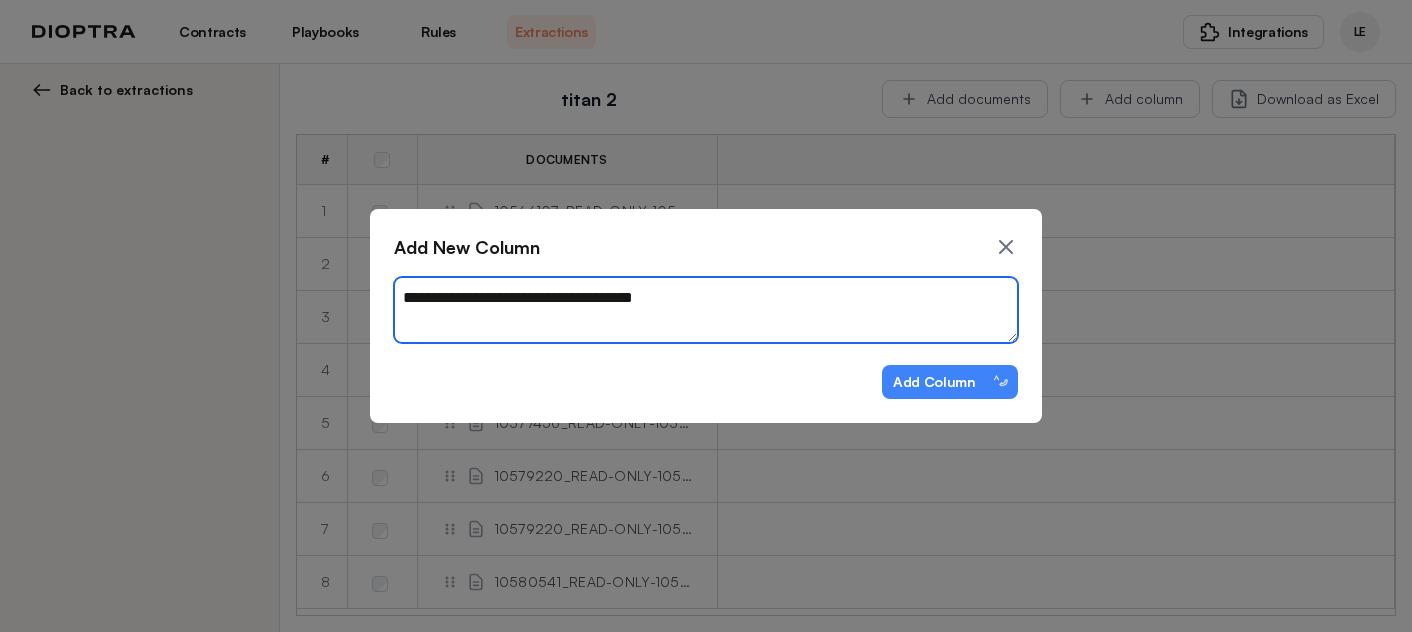 type on "*" 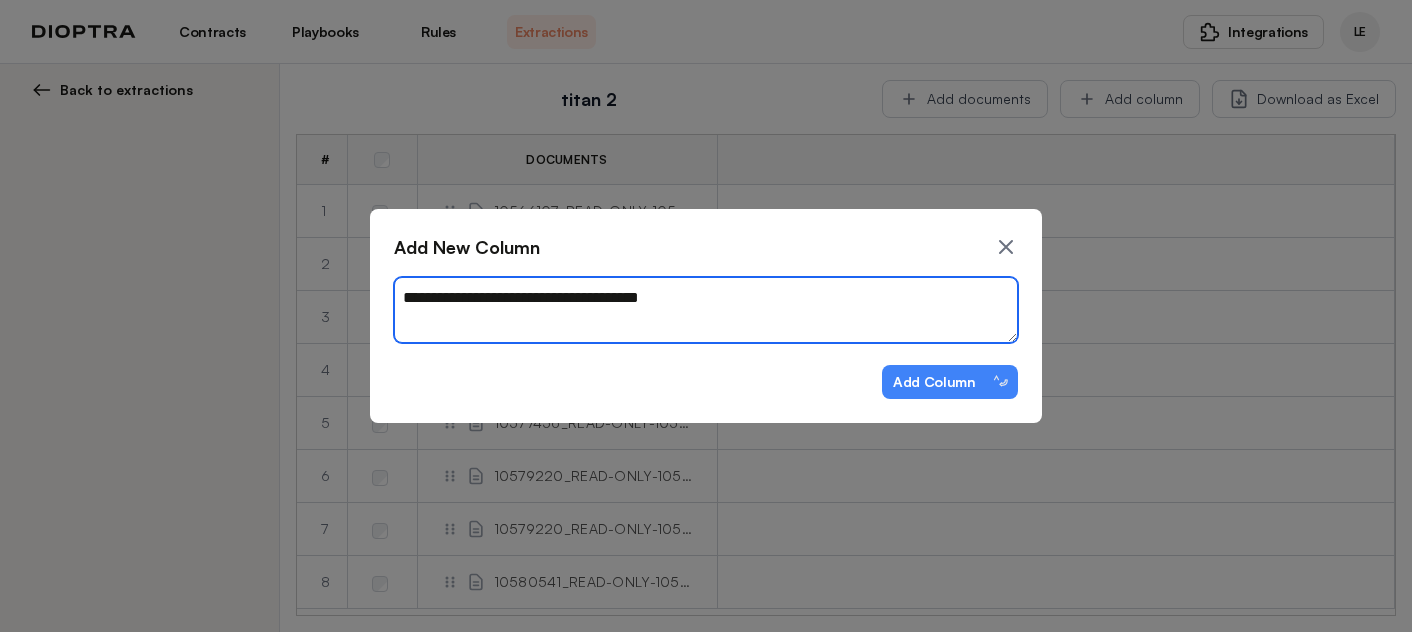 type on "*" 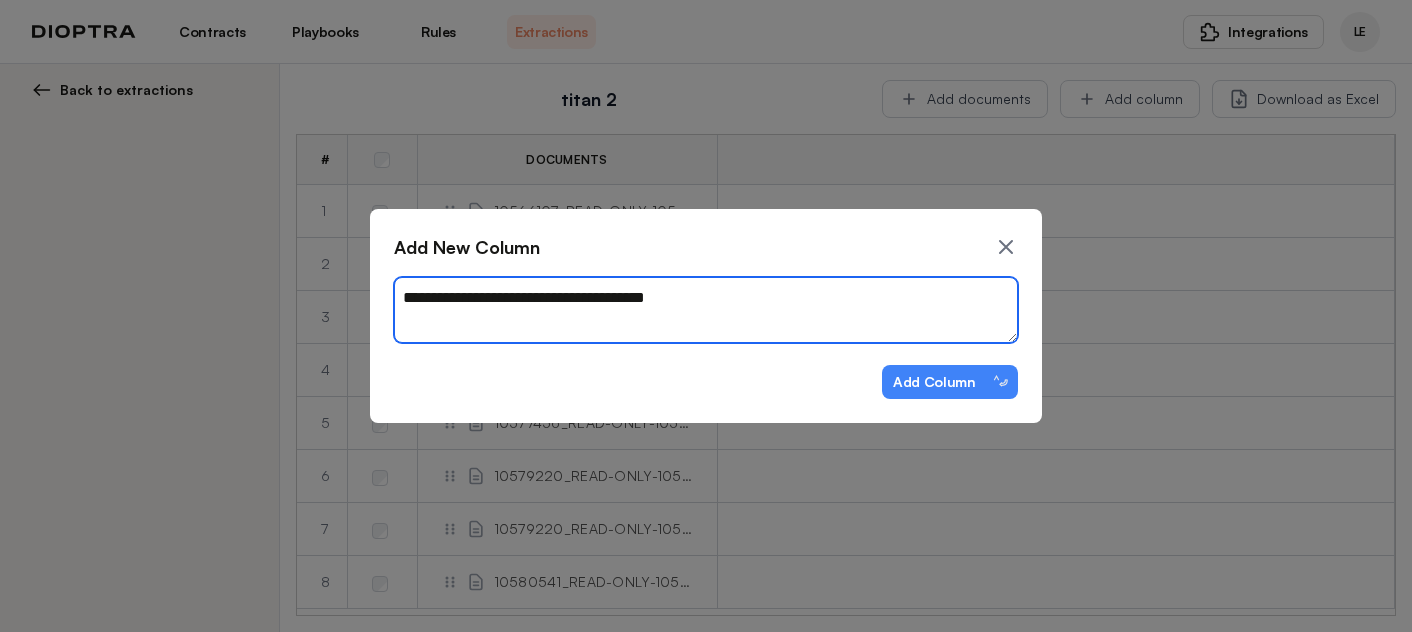 type on "*" 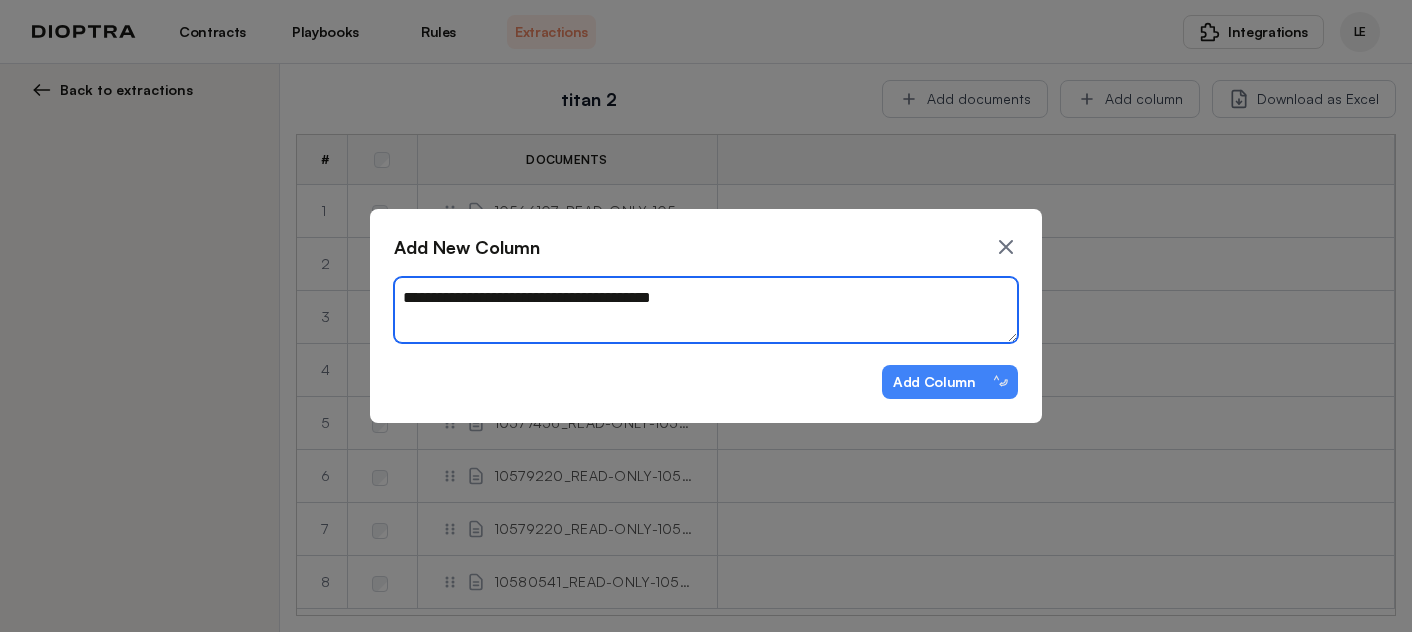 type on "*" 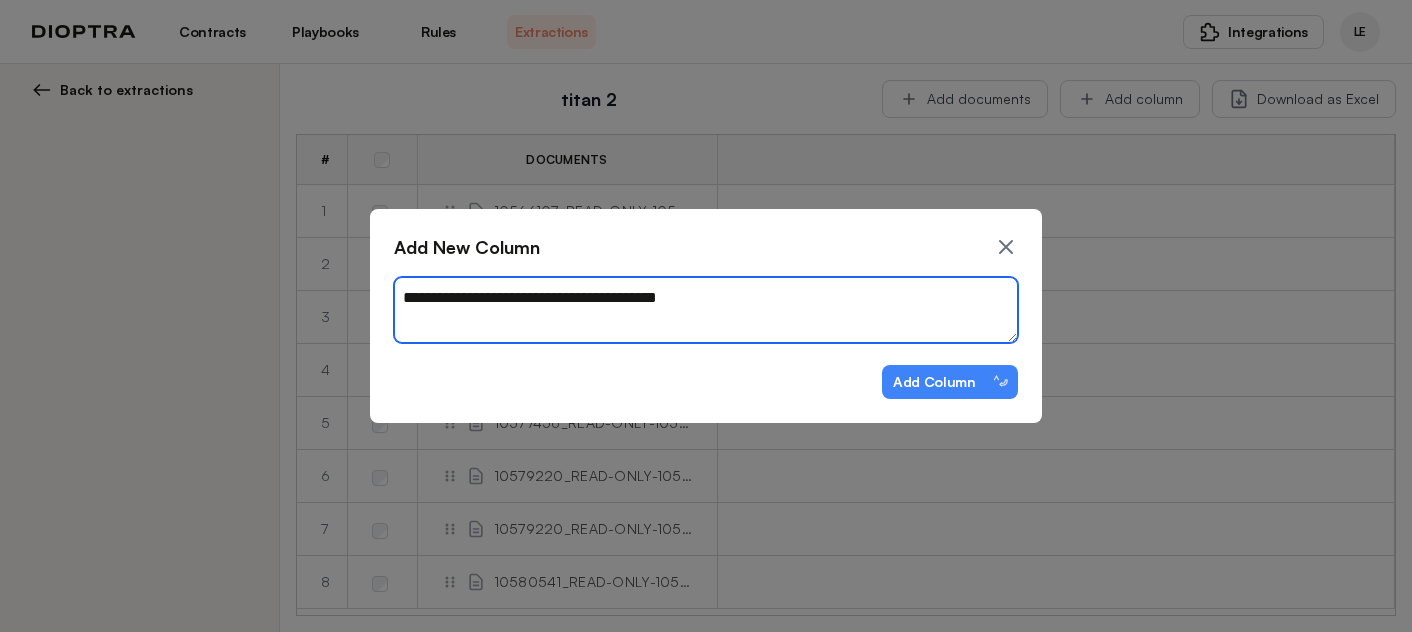 type on "*" 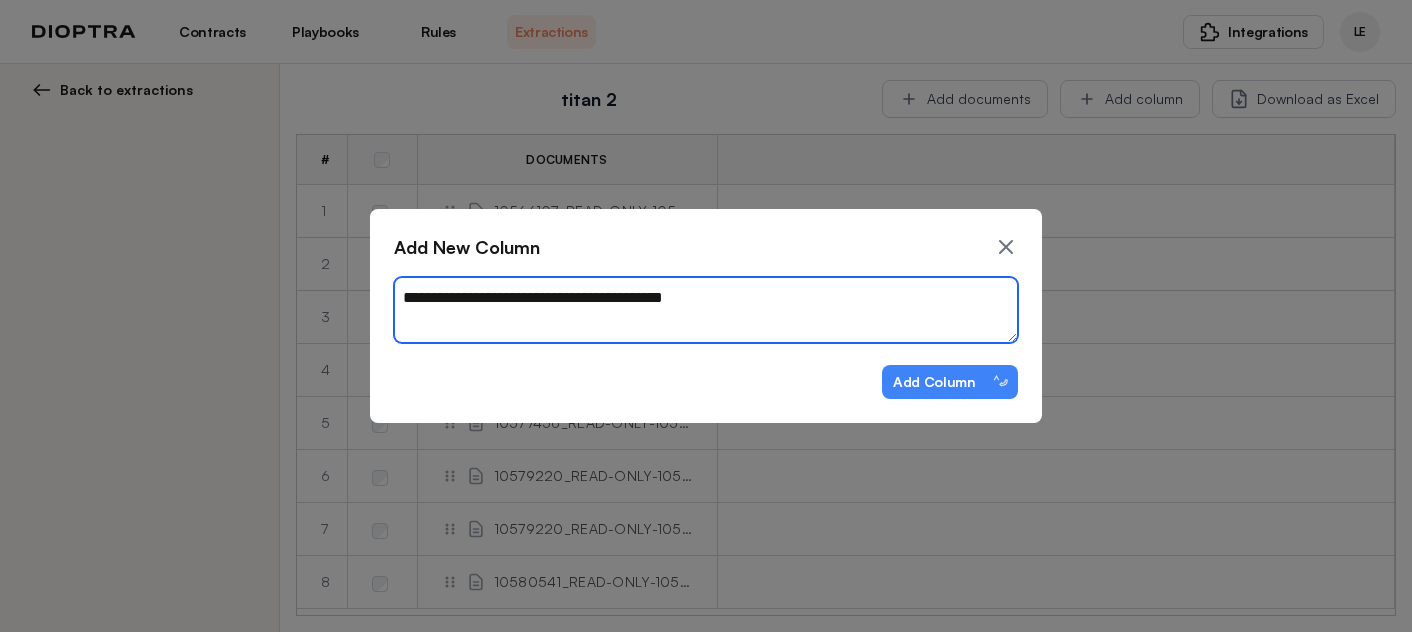 type on "*" 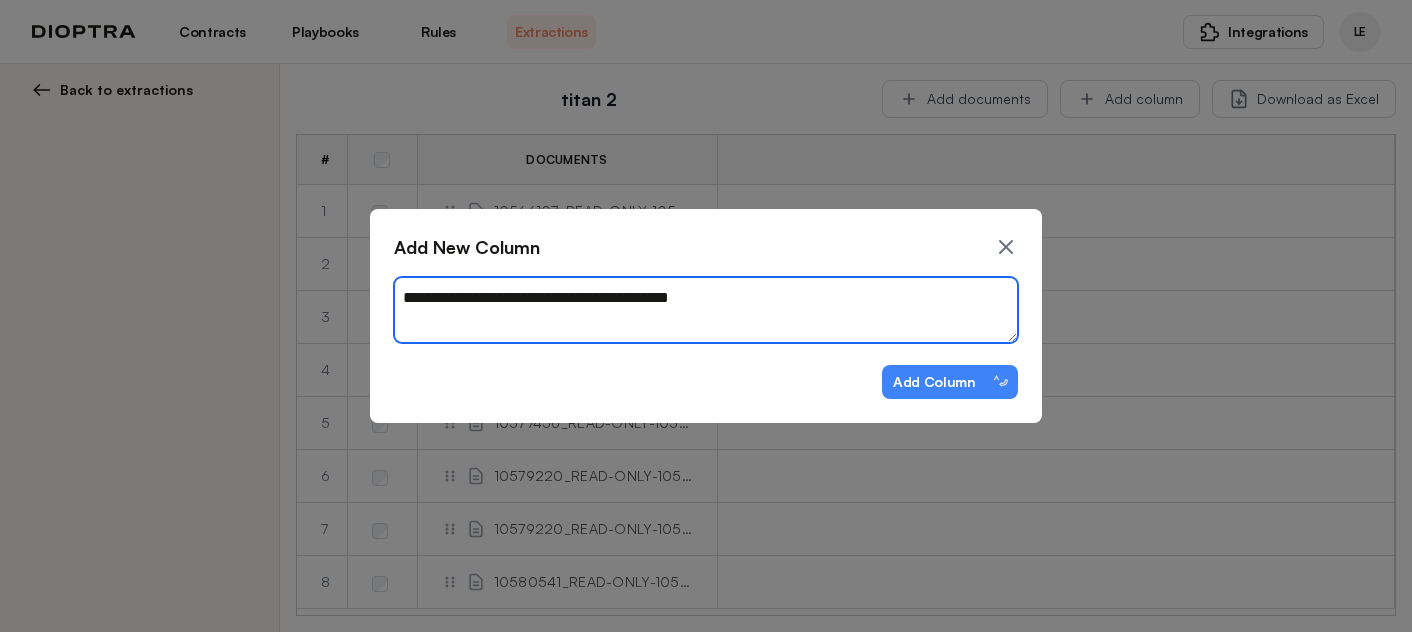 type on "*" 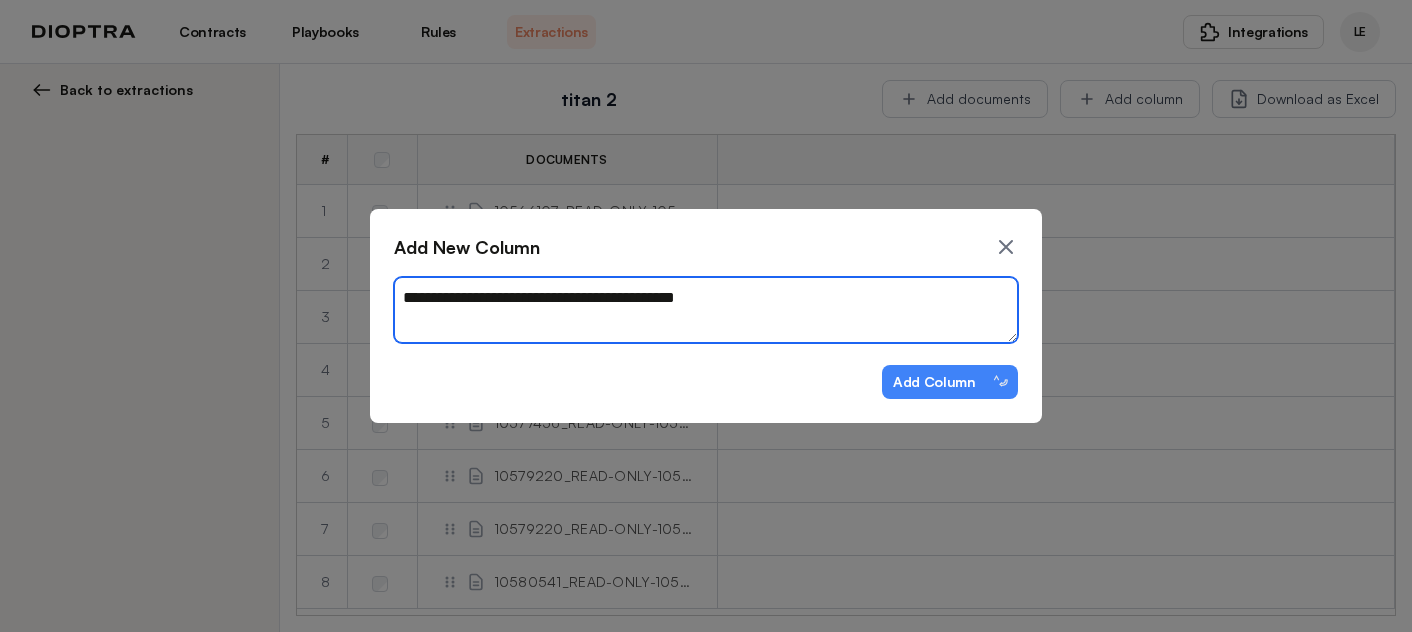 type on "*" 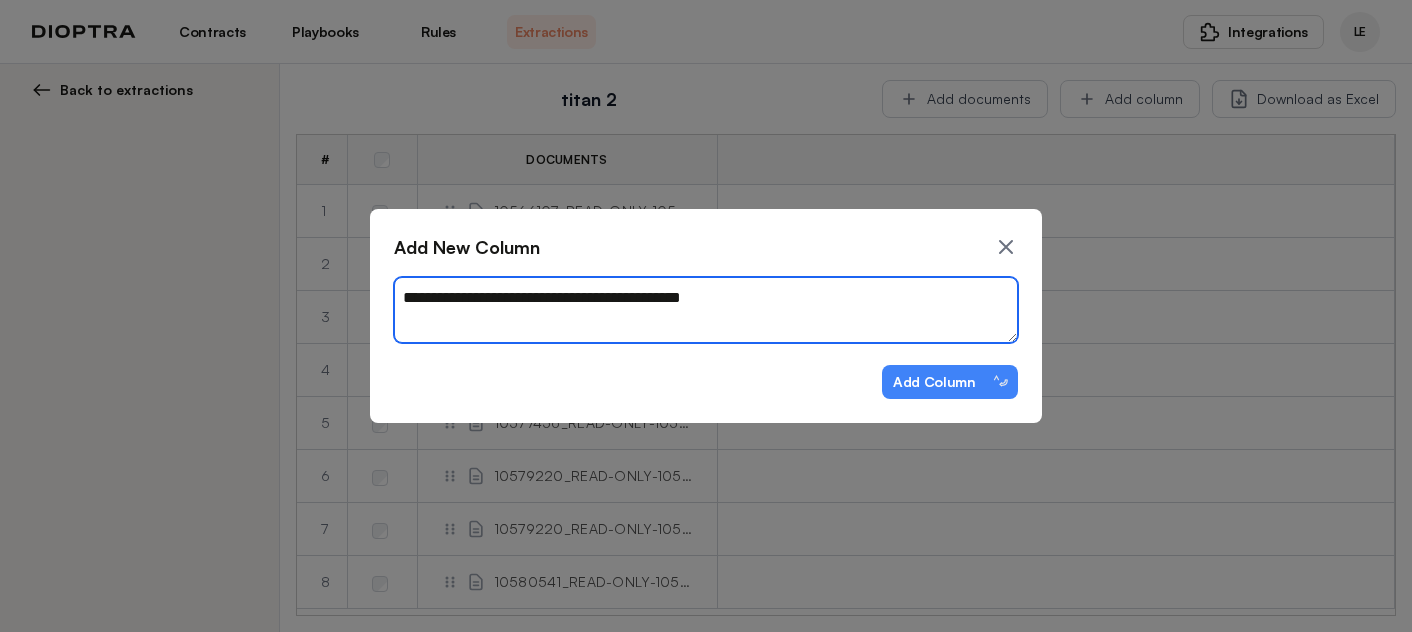type on "*" 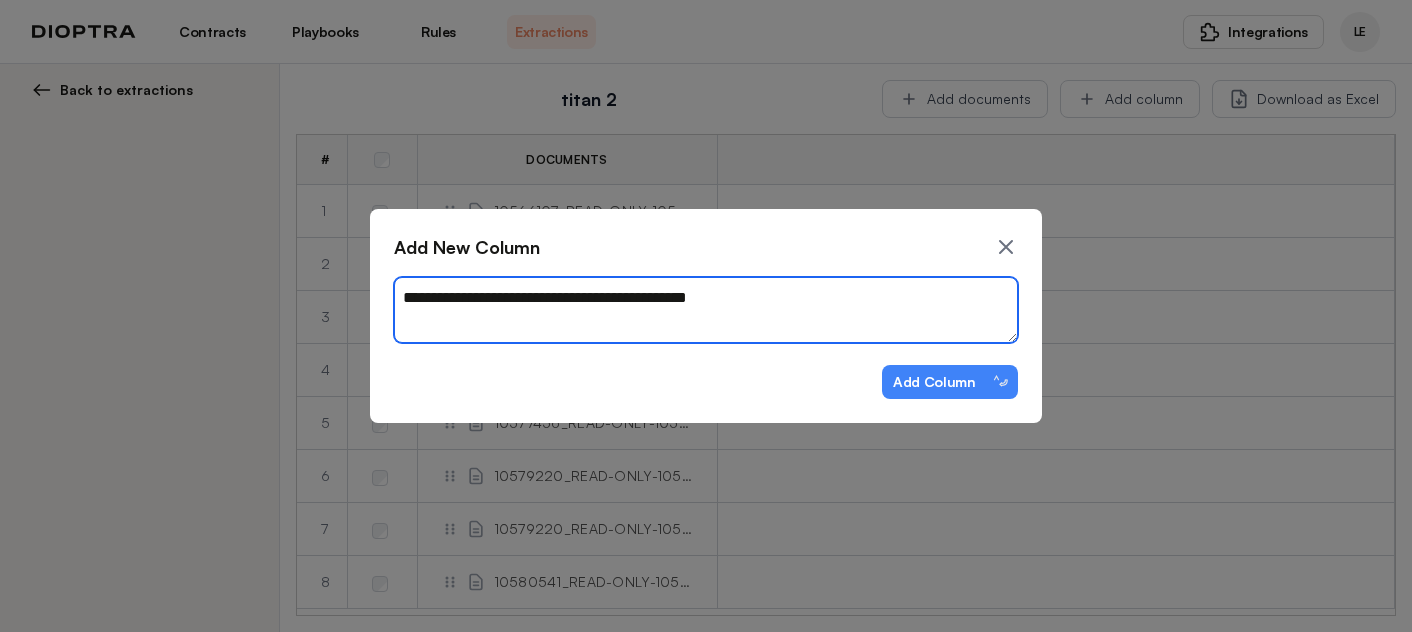 type on "*" 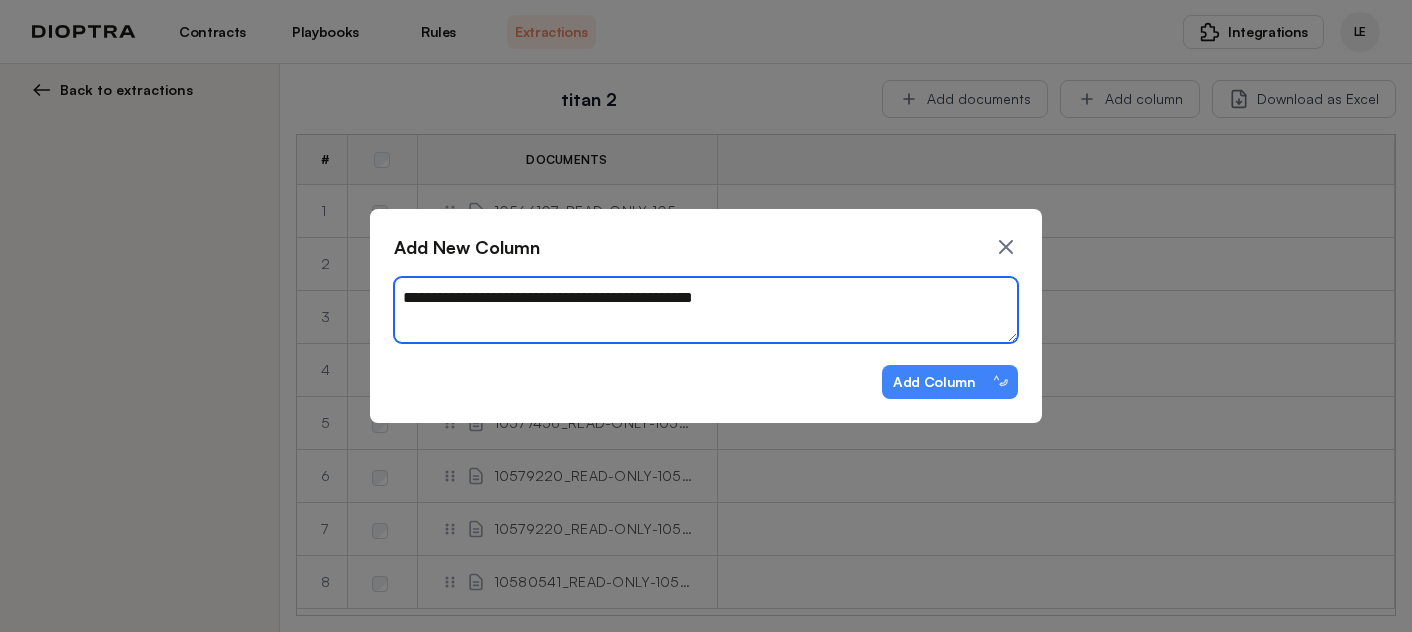 type on "*" 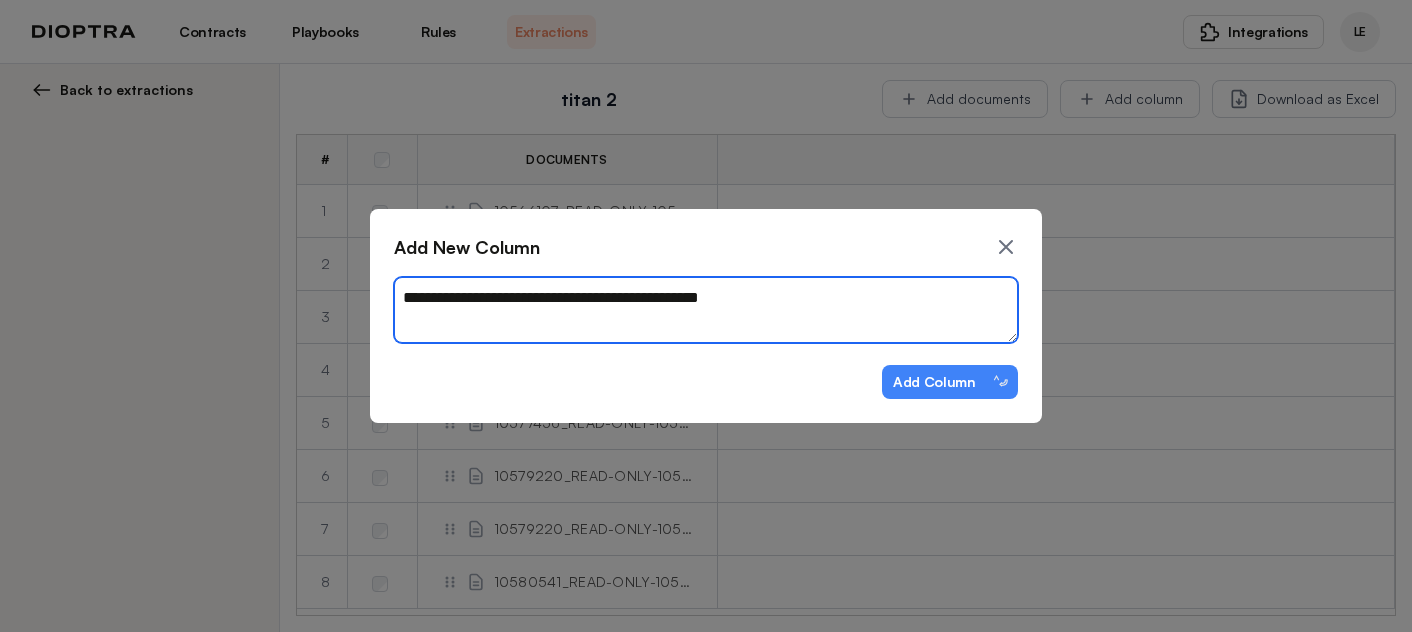 type on "*" 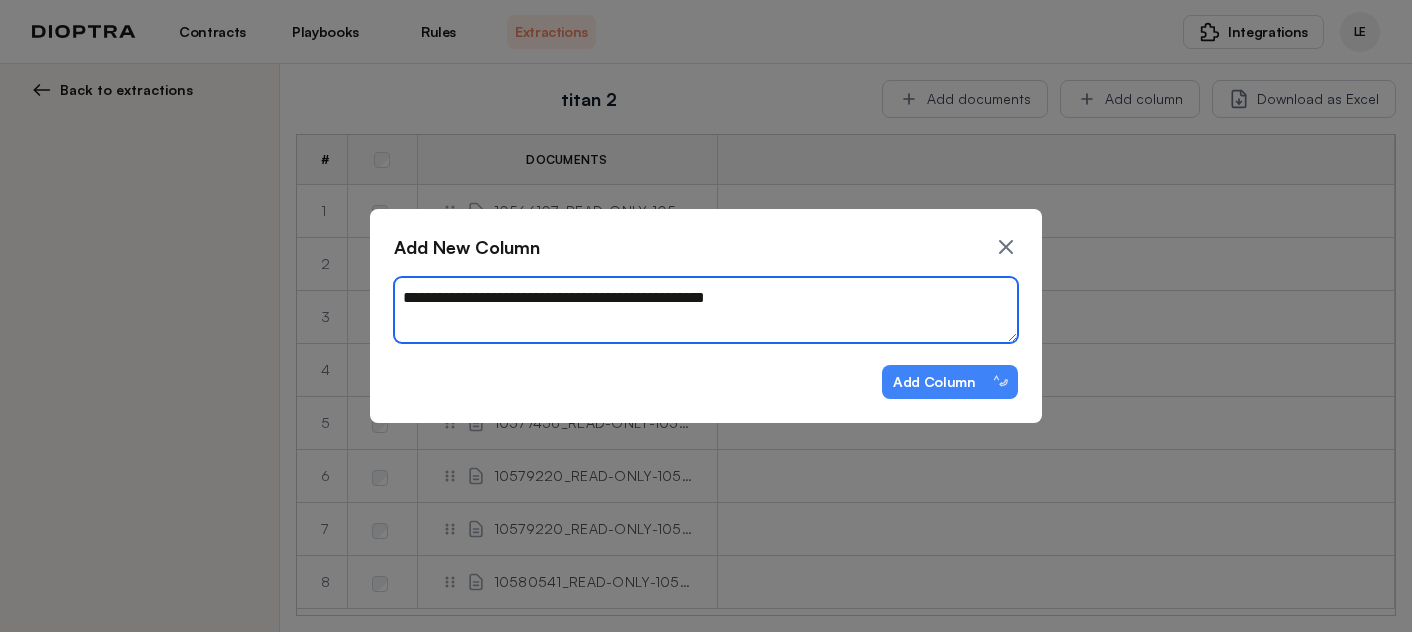 type on "*" 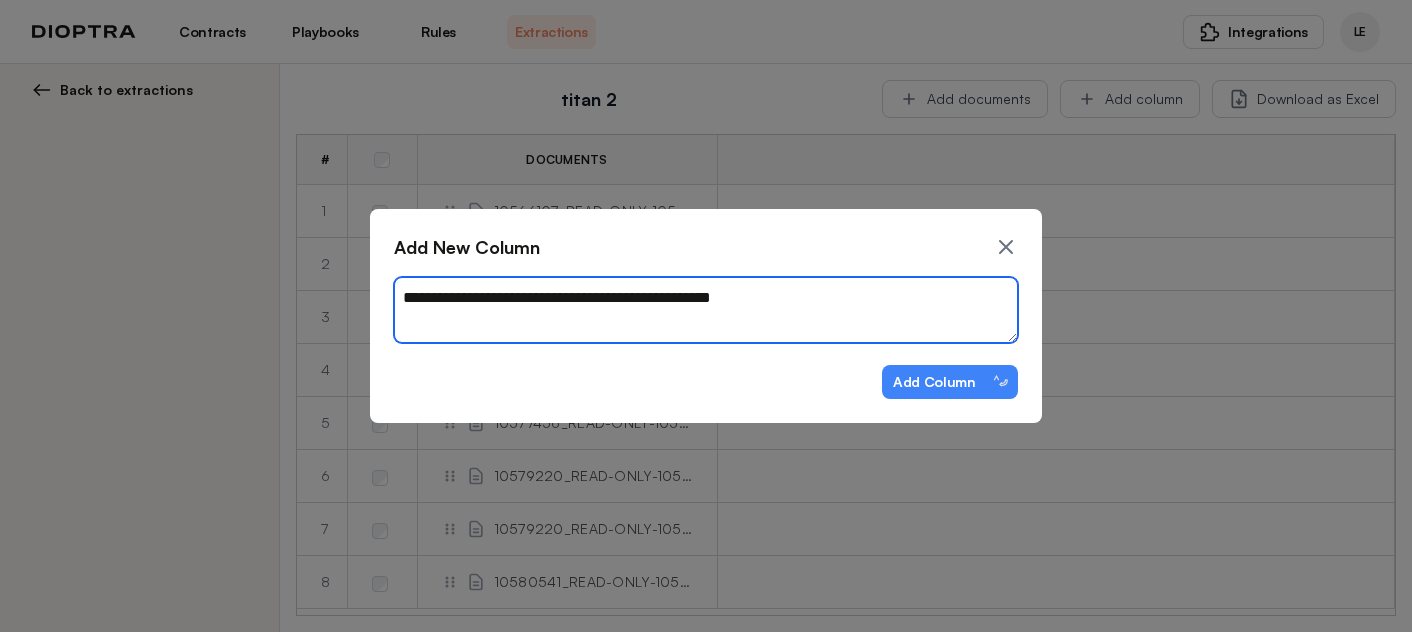 type on "*" 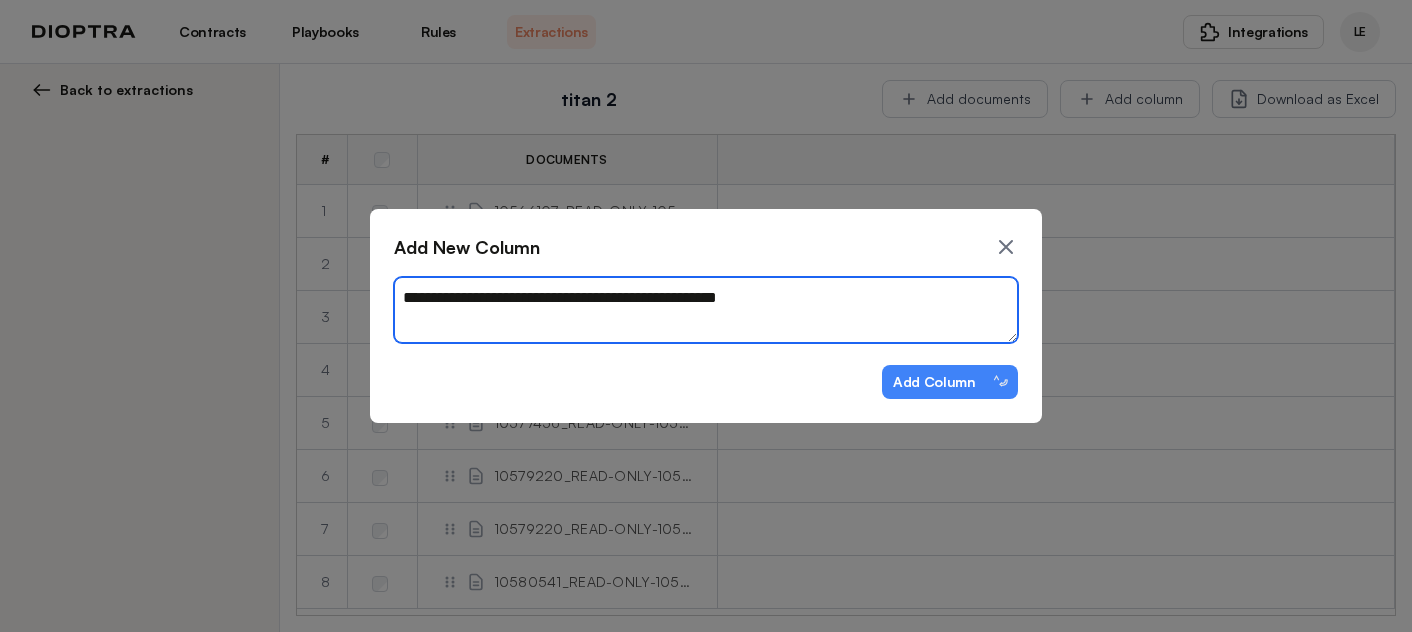 type on "*" 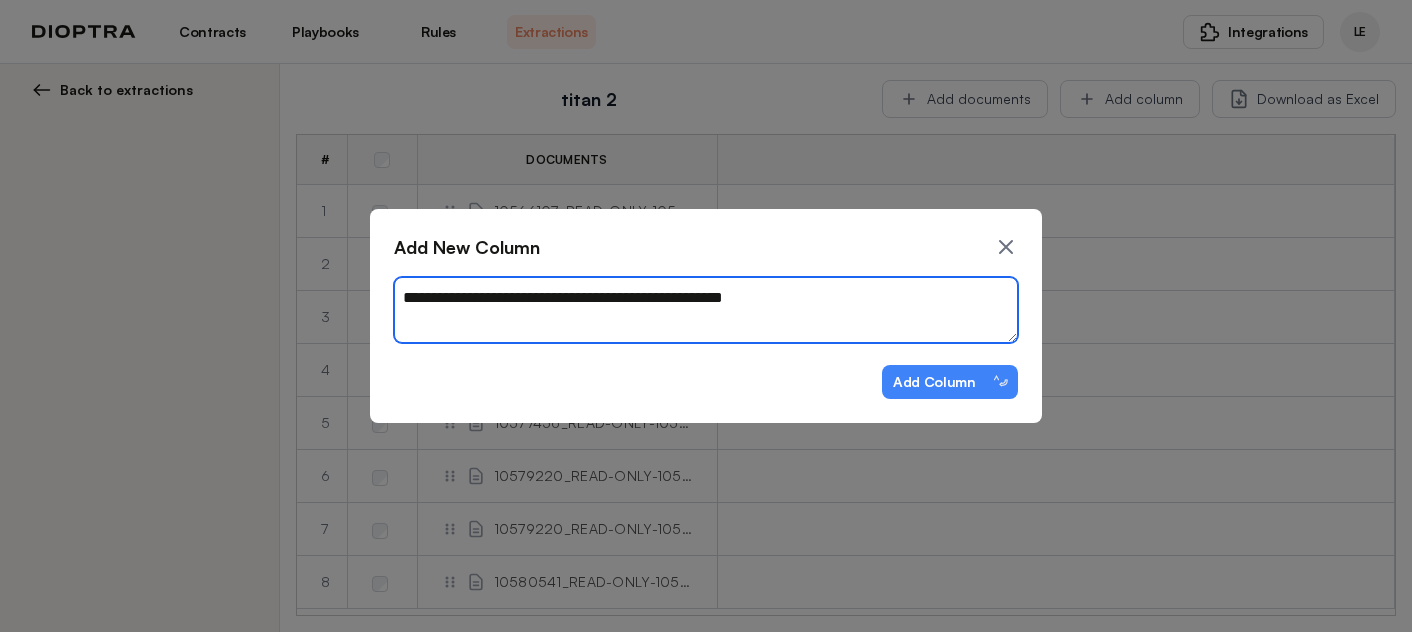 type on "*" 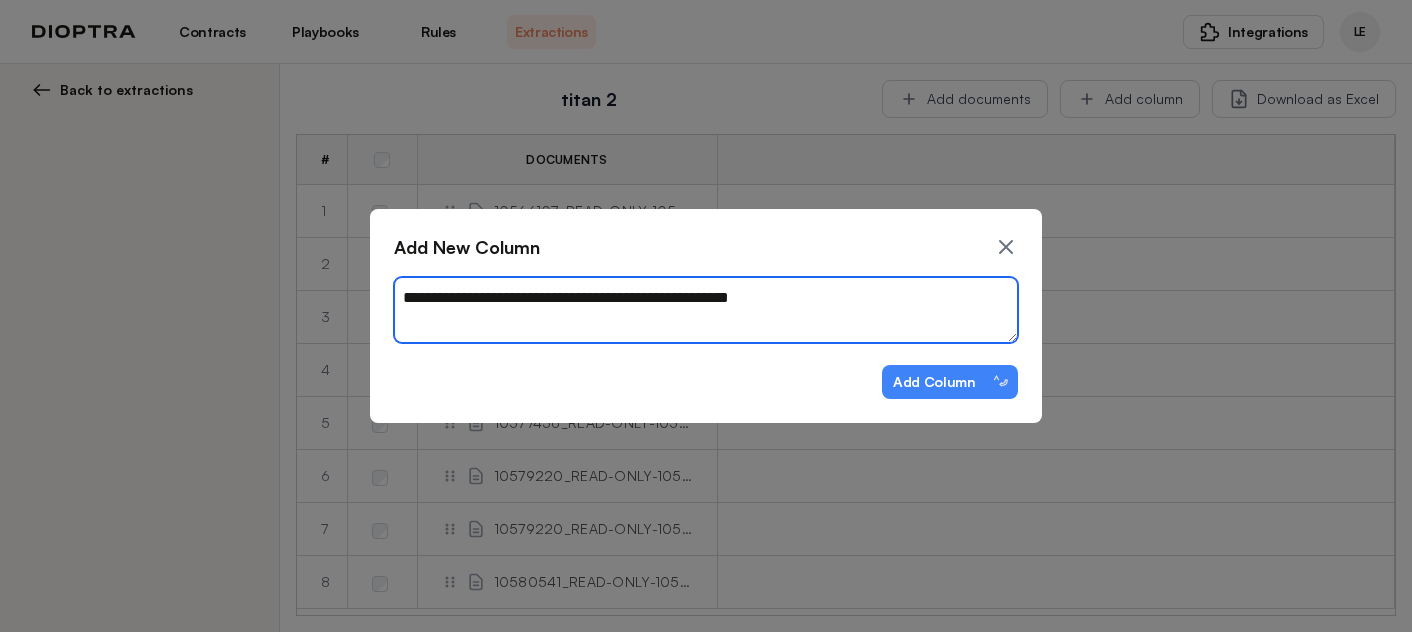 type on "*" 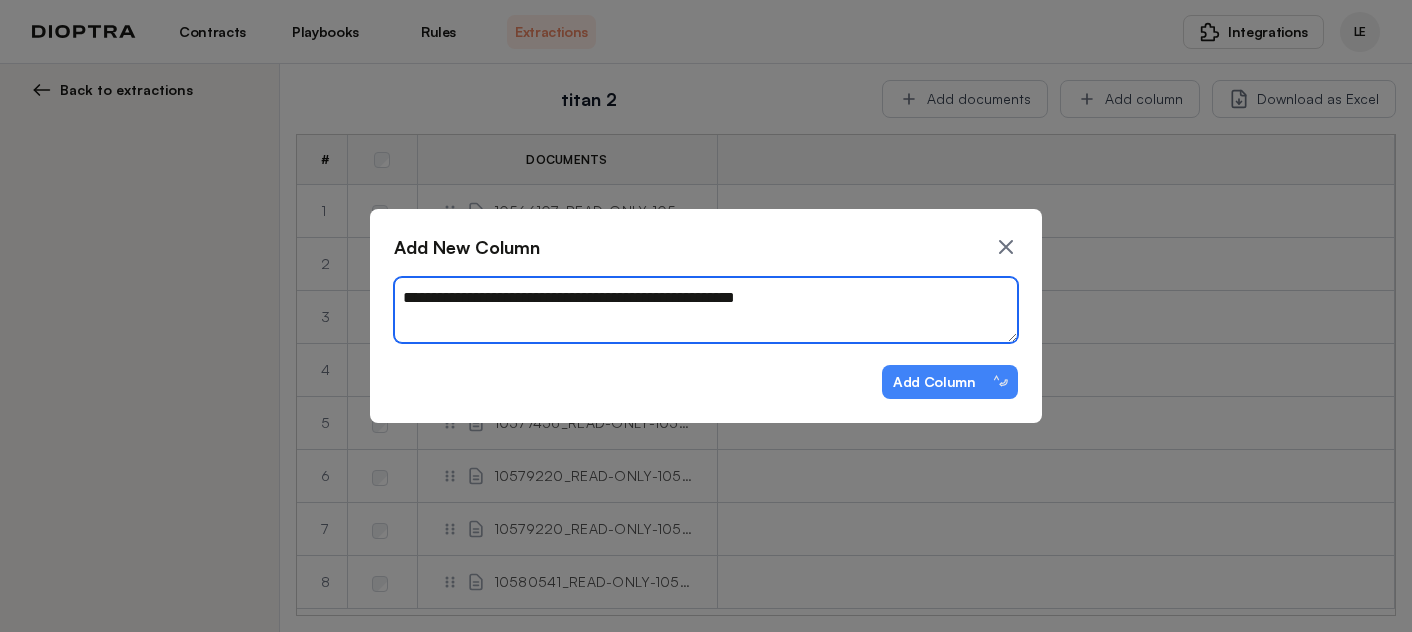 type on "*" 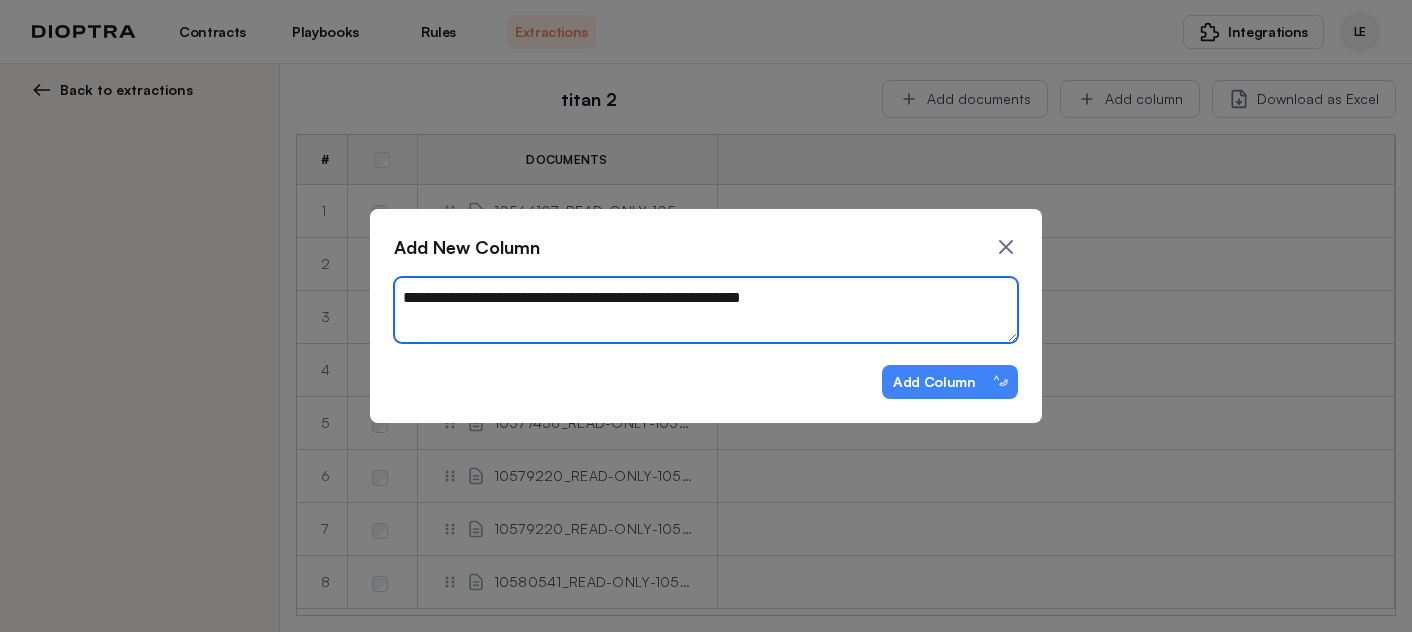 type on "*" 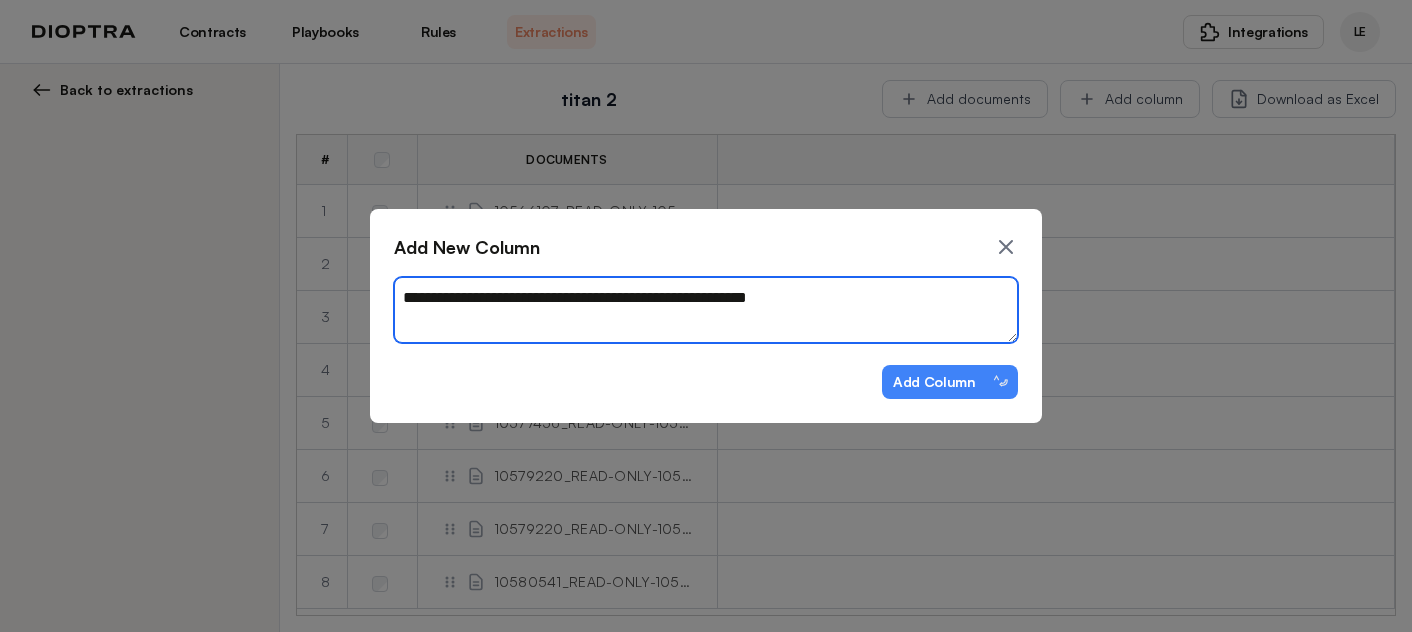 type on "*" 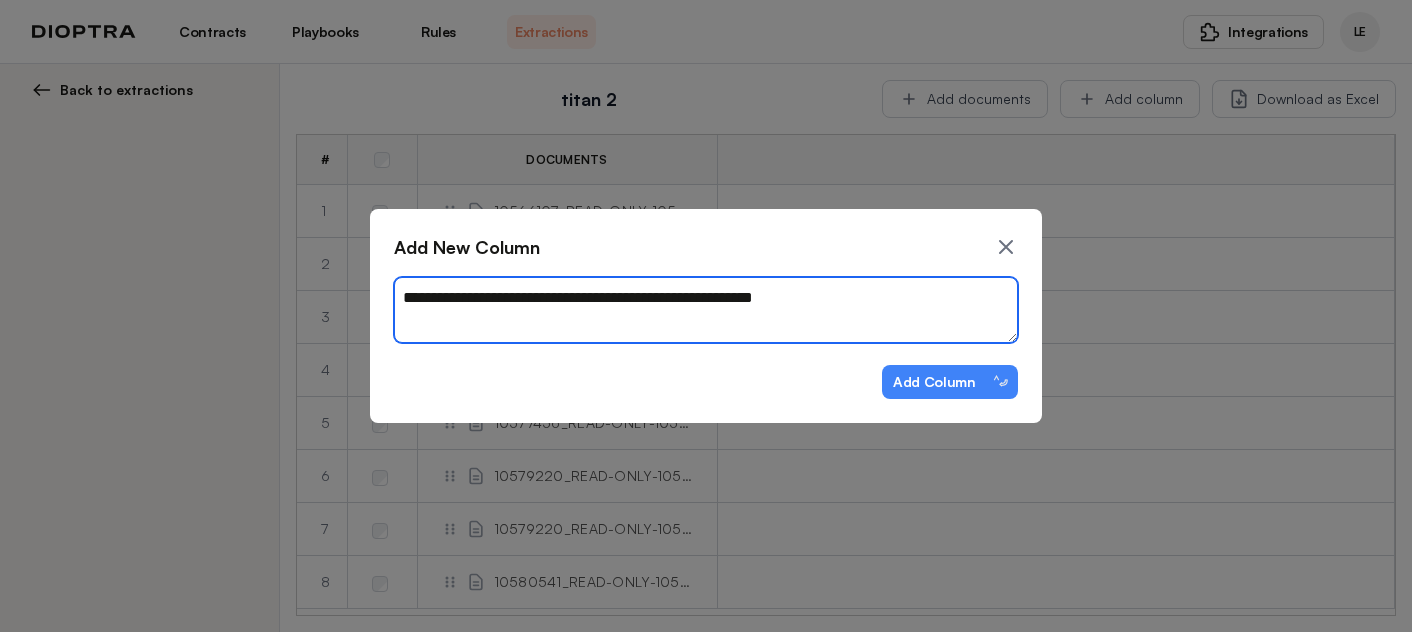 type on "*" 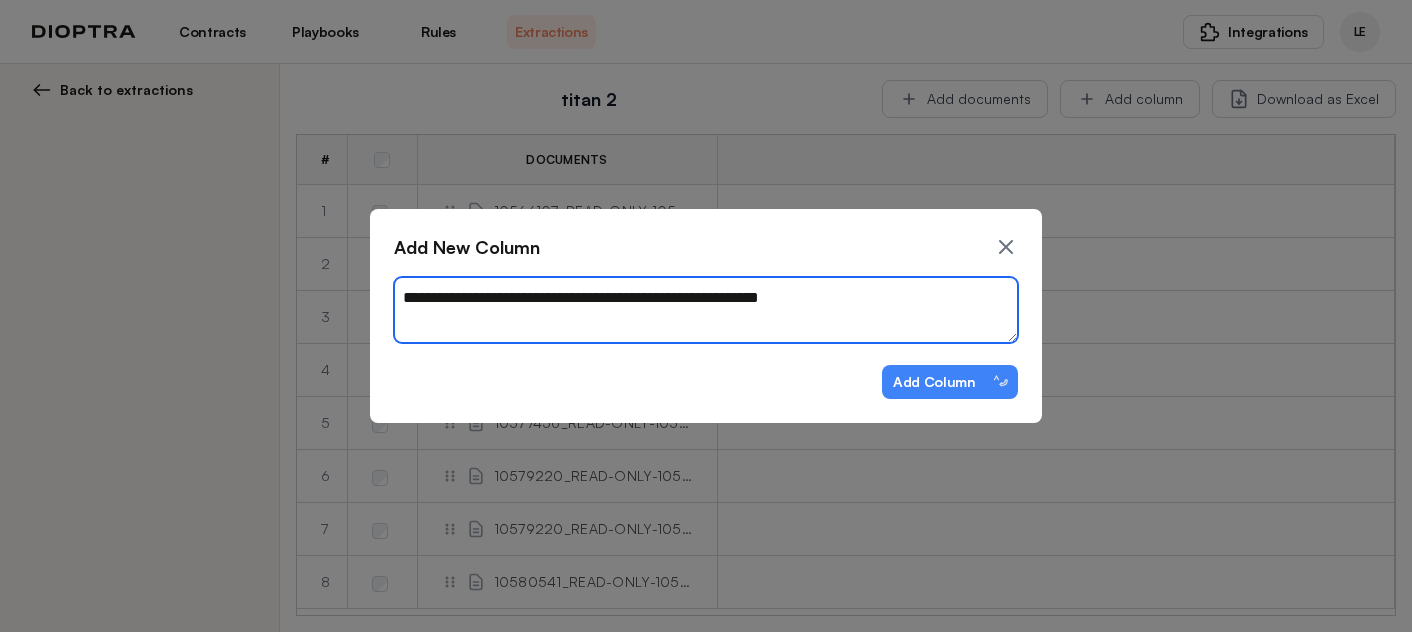 type on "*" 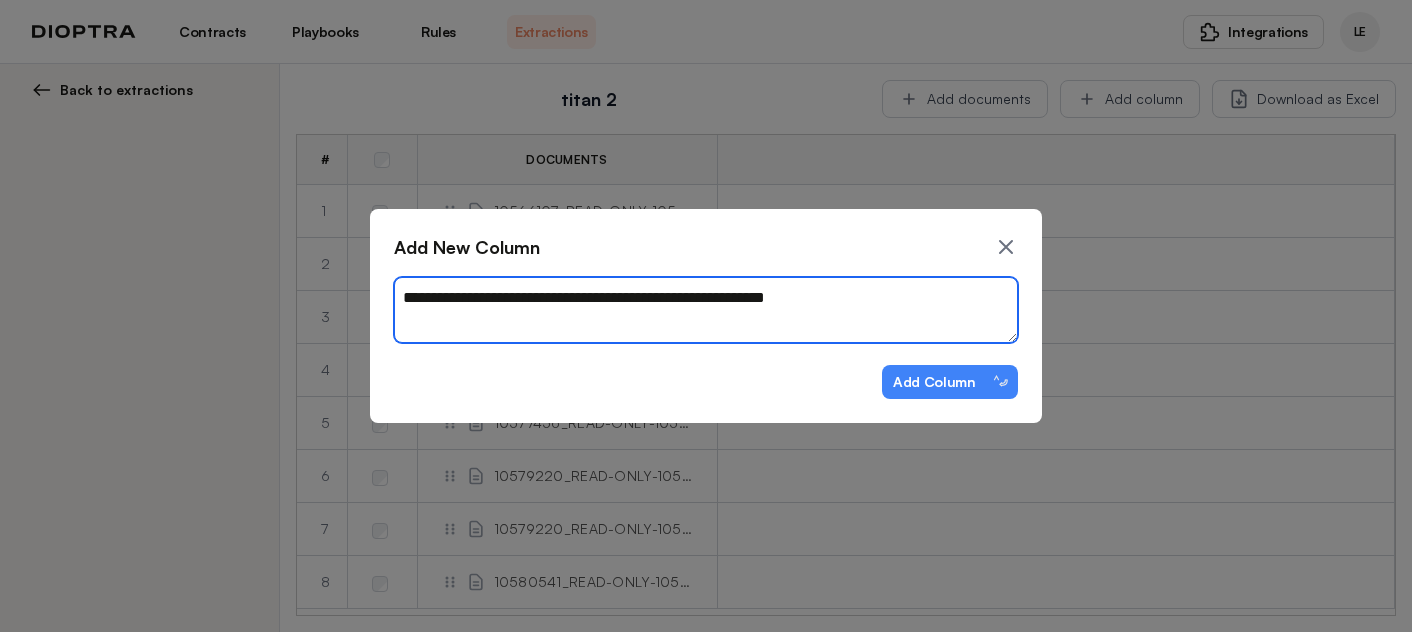 type on "*" 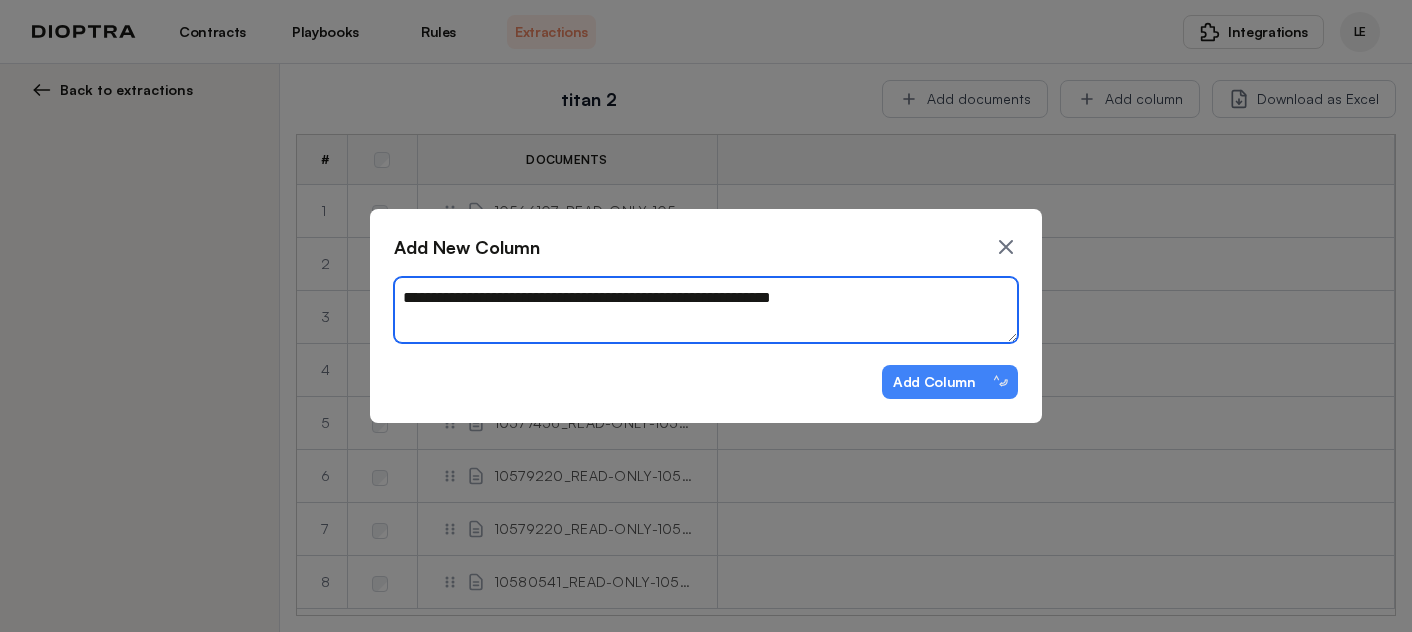 type on "*" 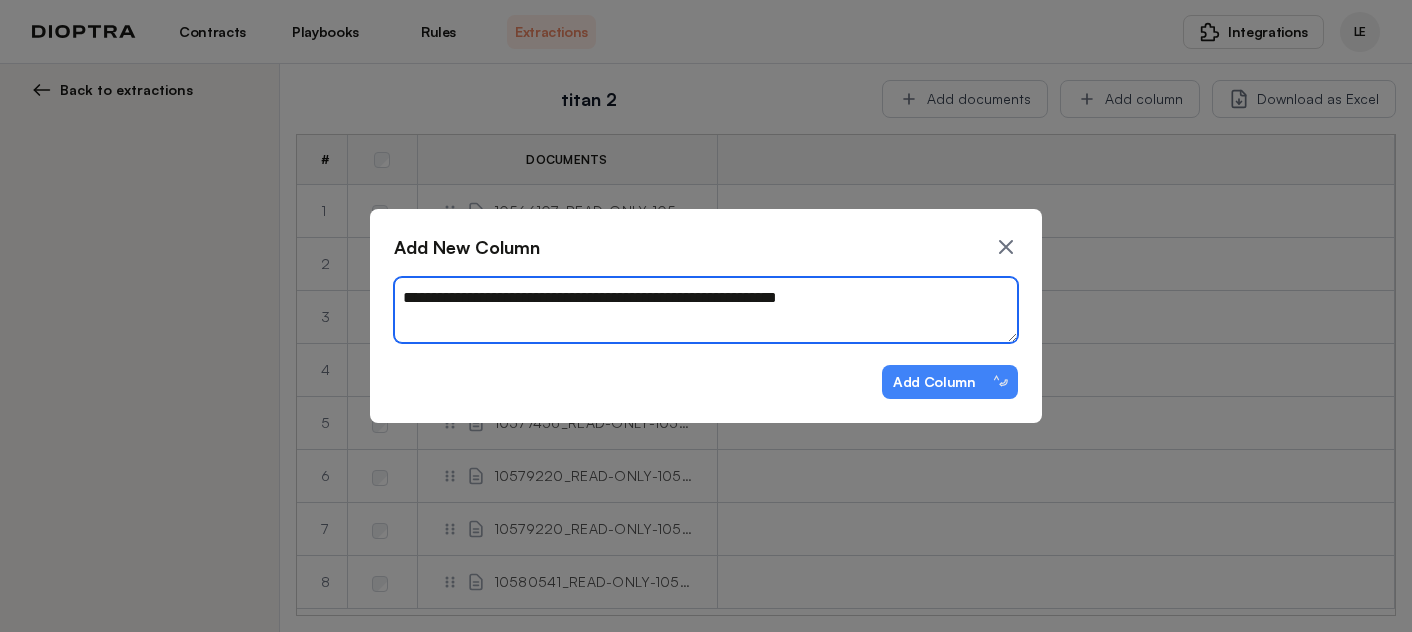type on "*" 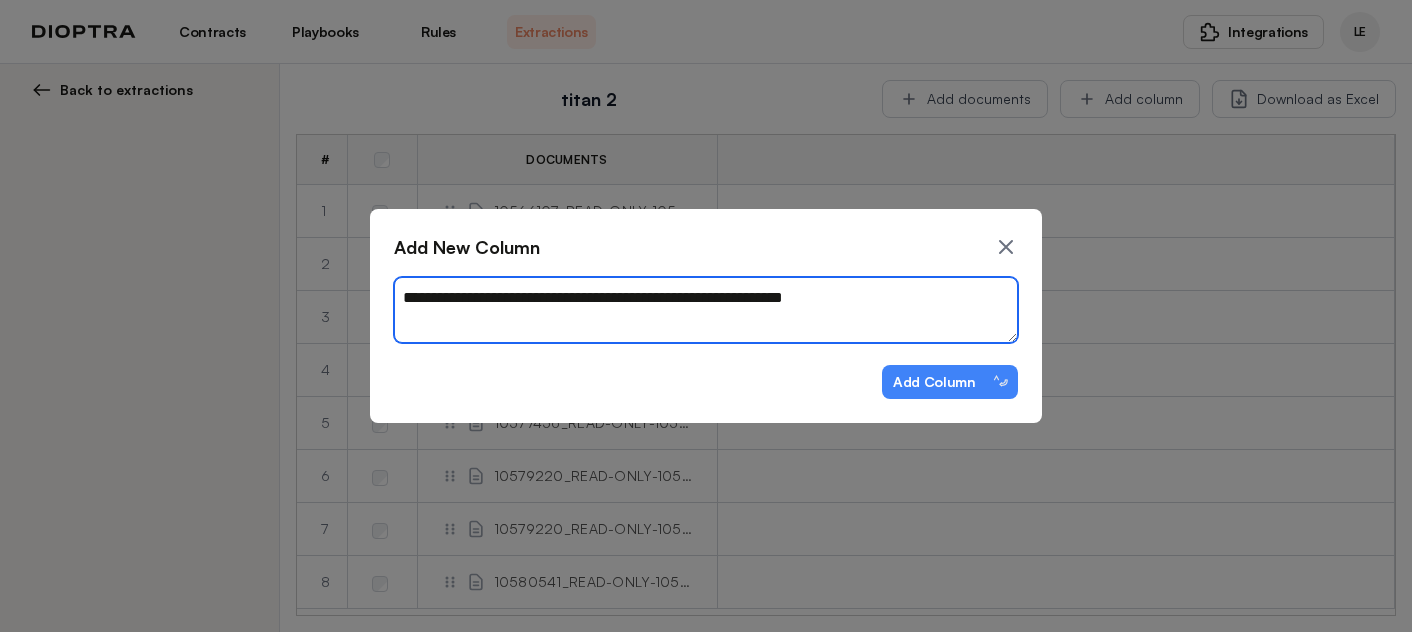type on "*" 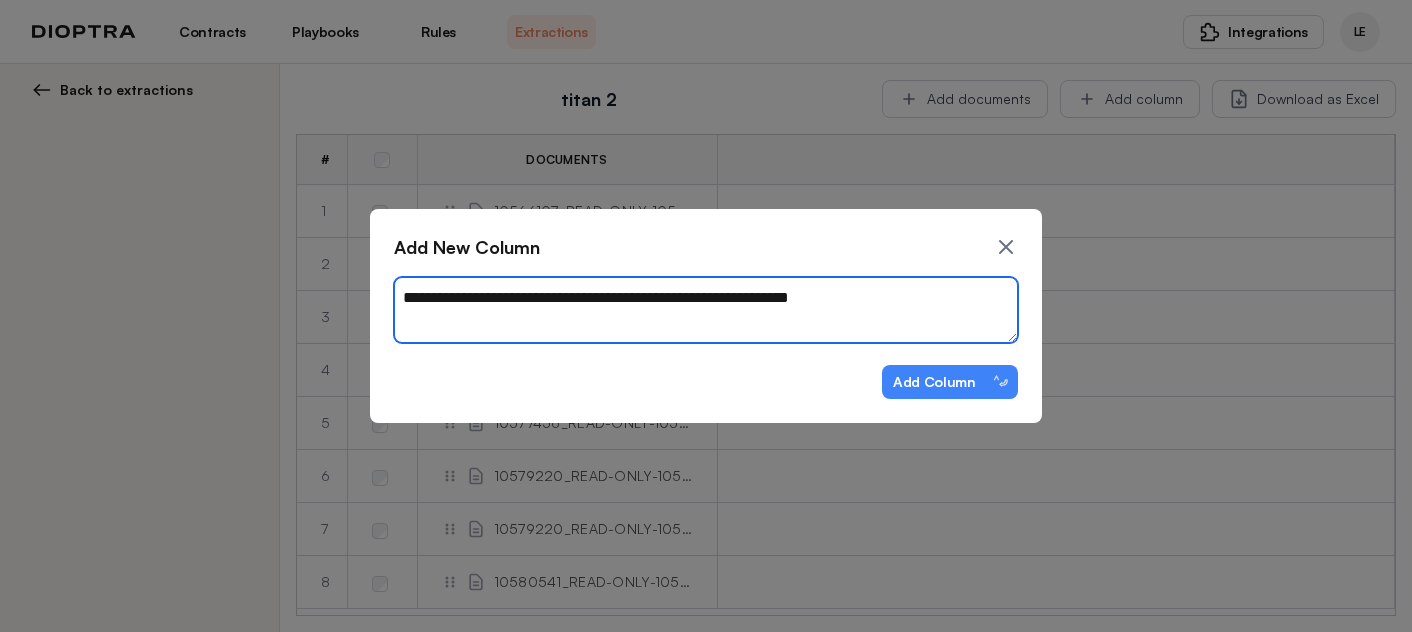 type on "*" 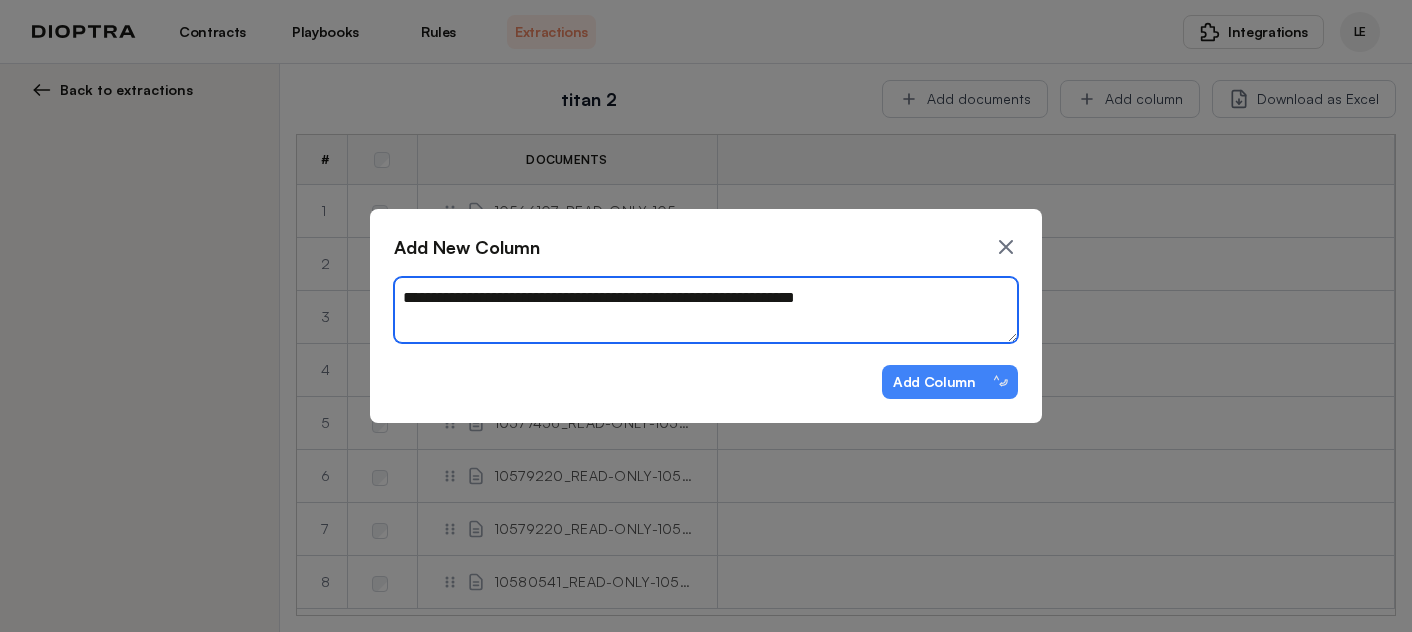 type on "*" 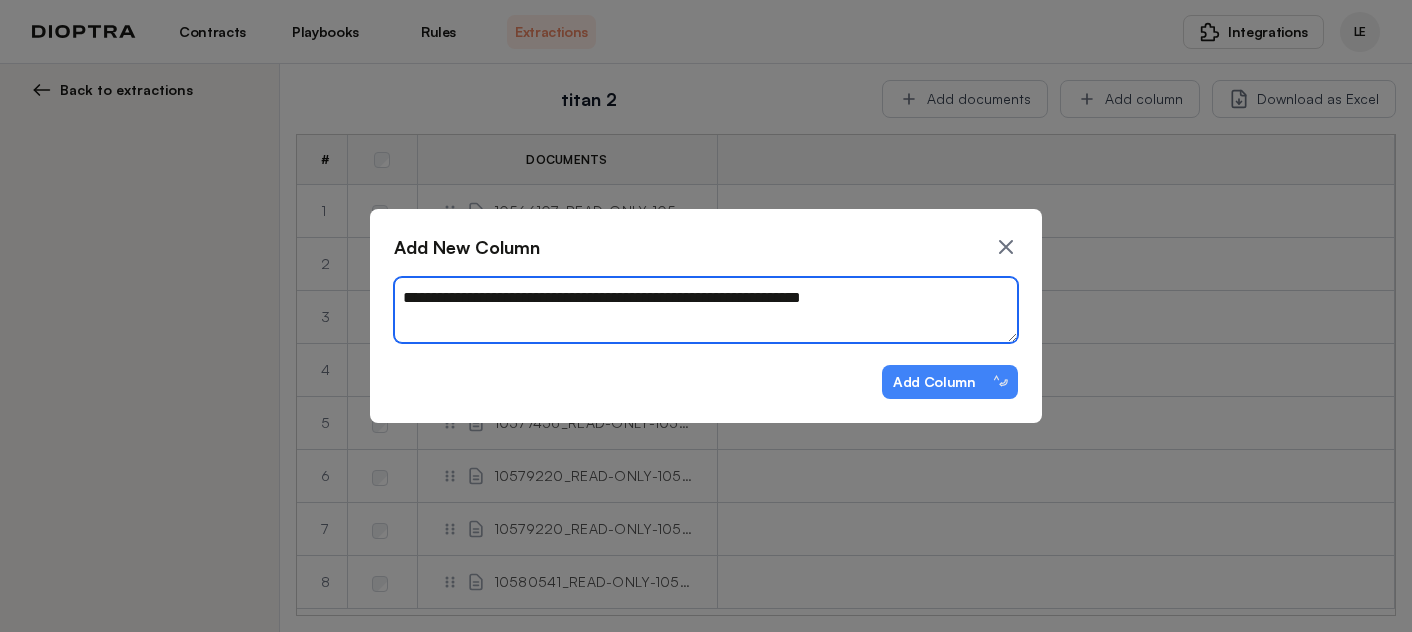 type on "*" 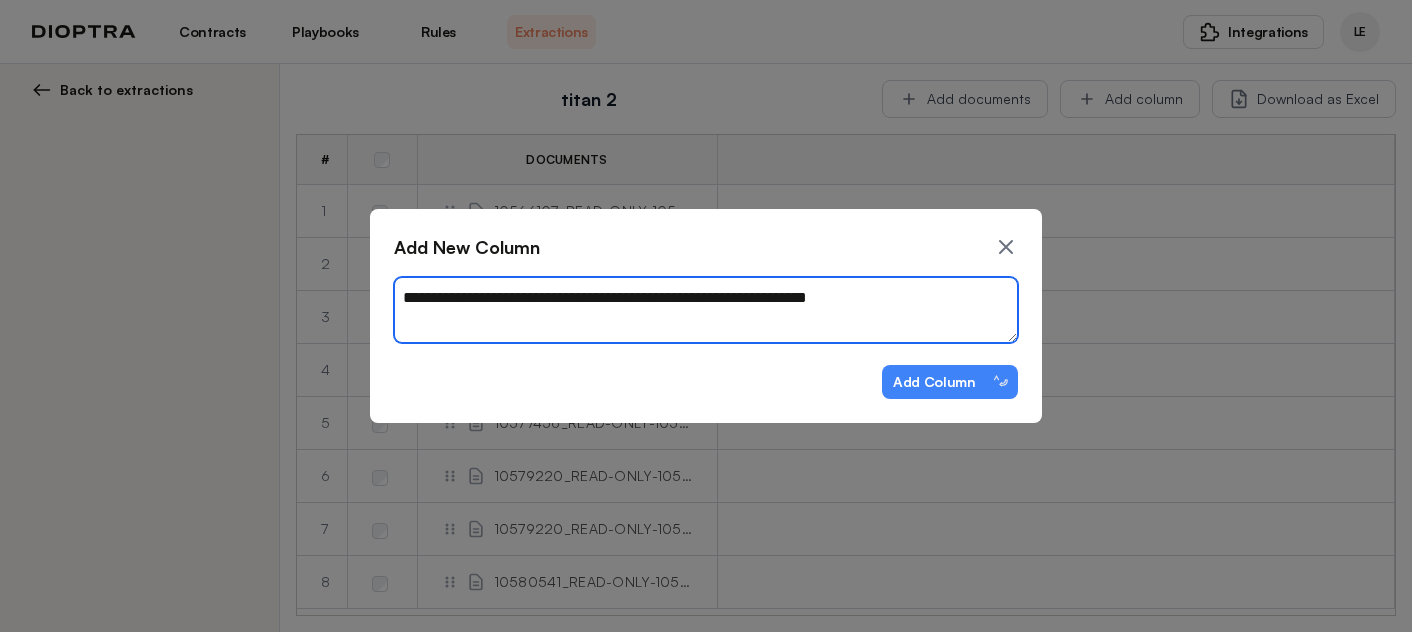 type on "*" 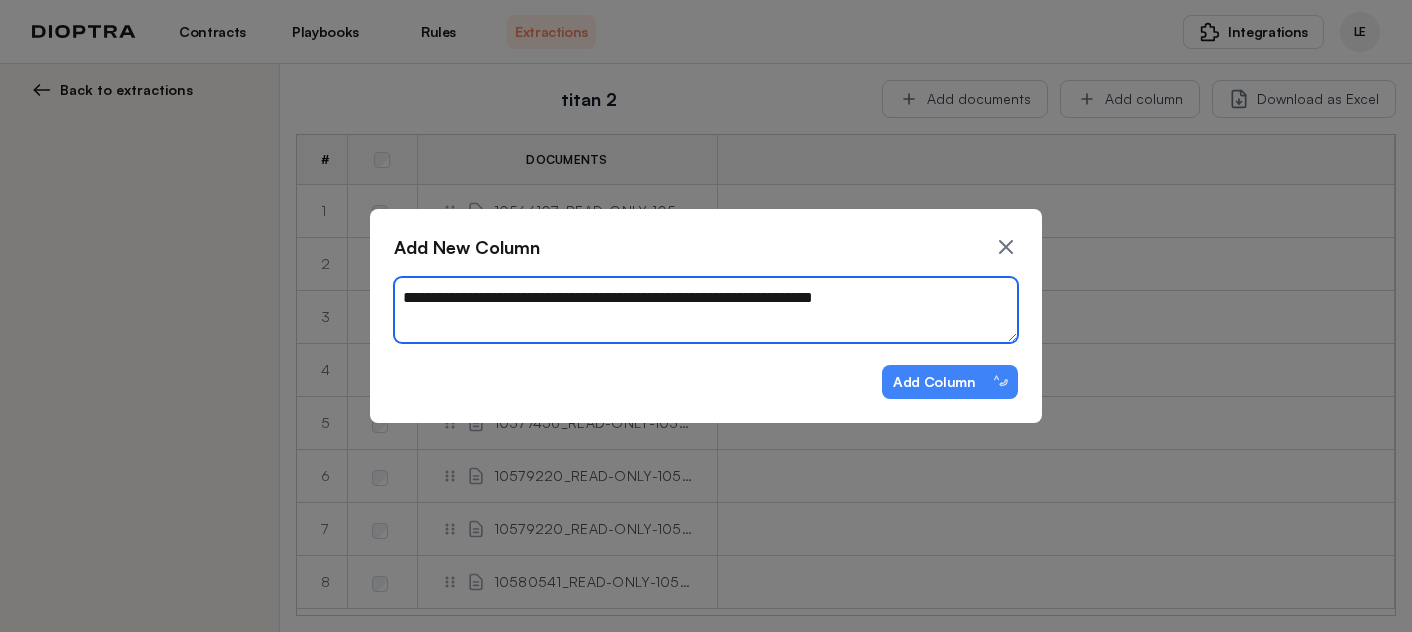 type on "*" 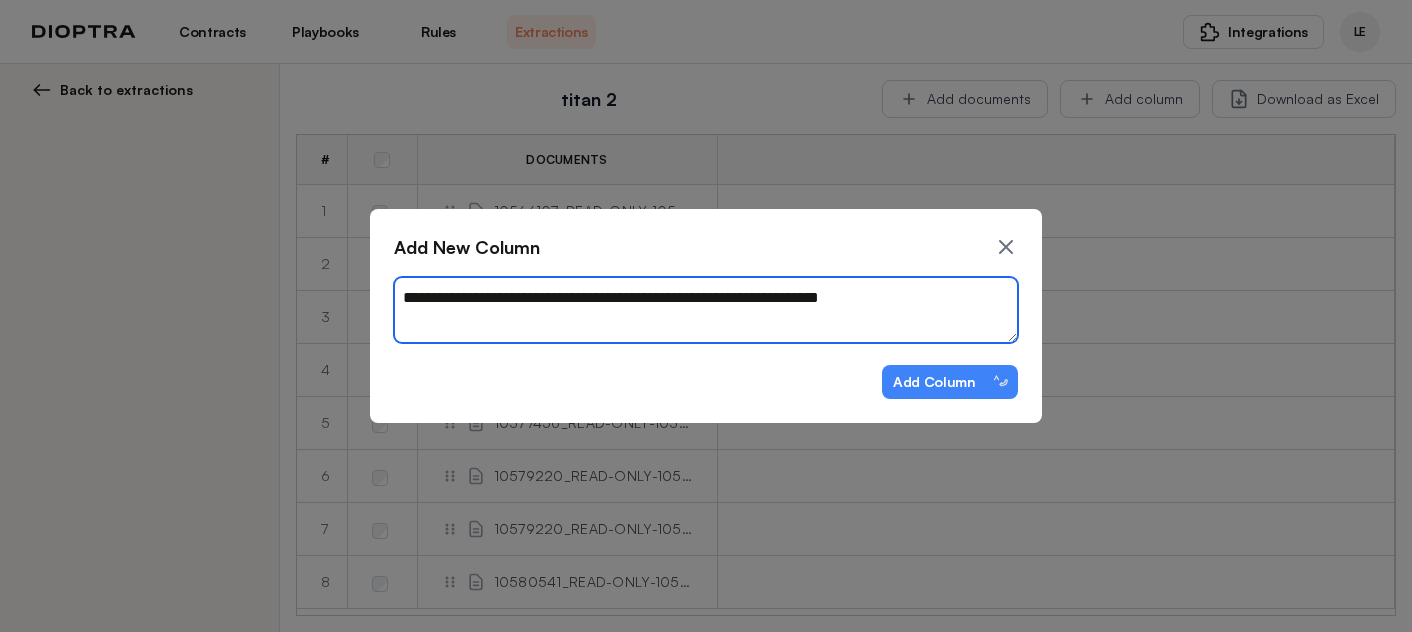 type on "*" 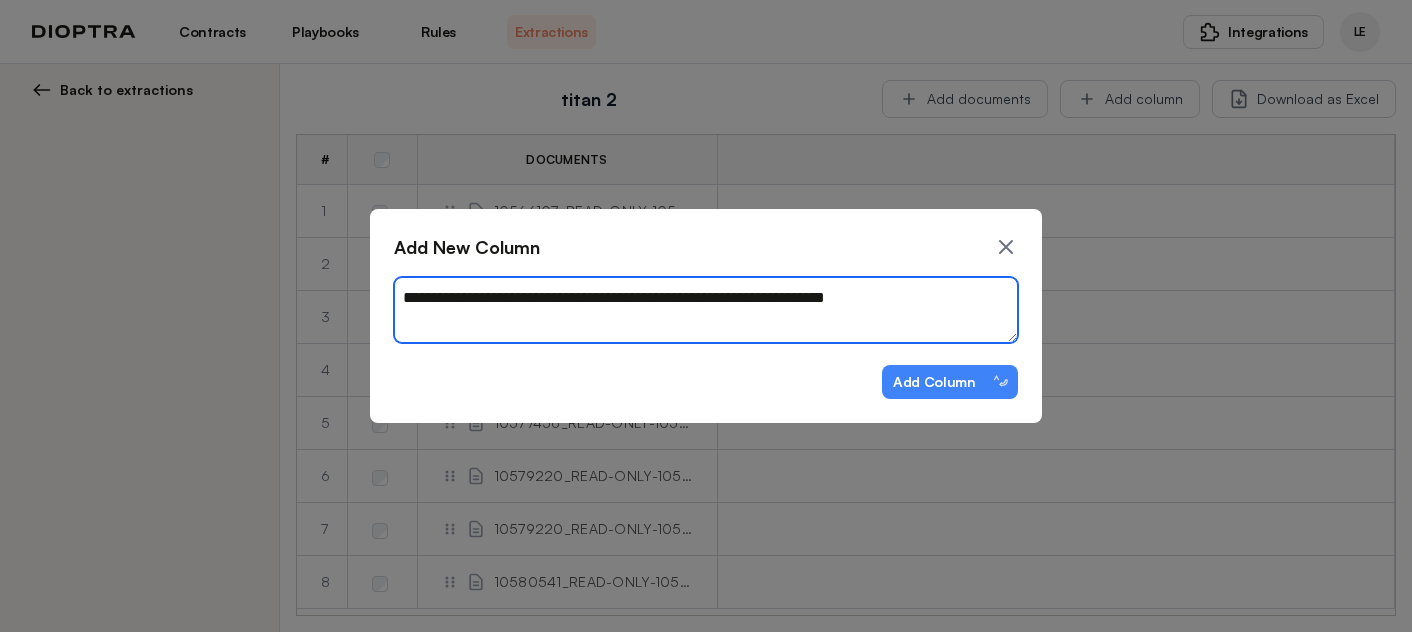type on "*" 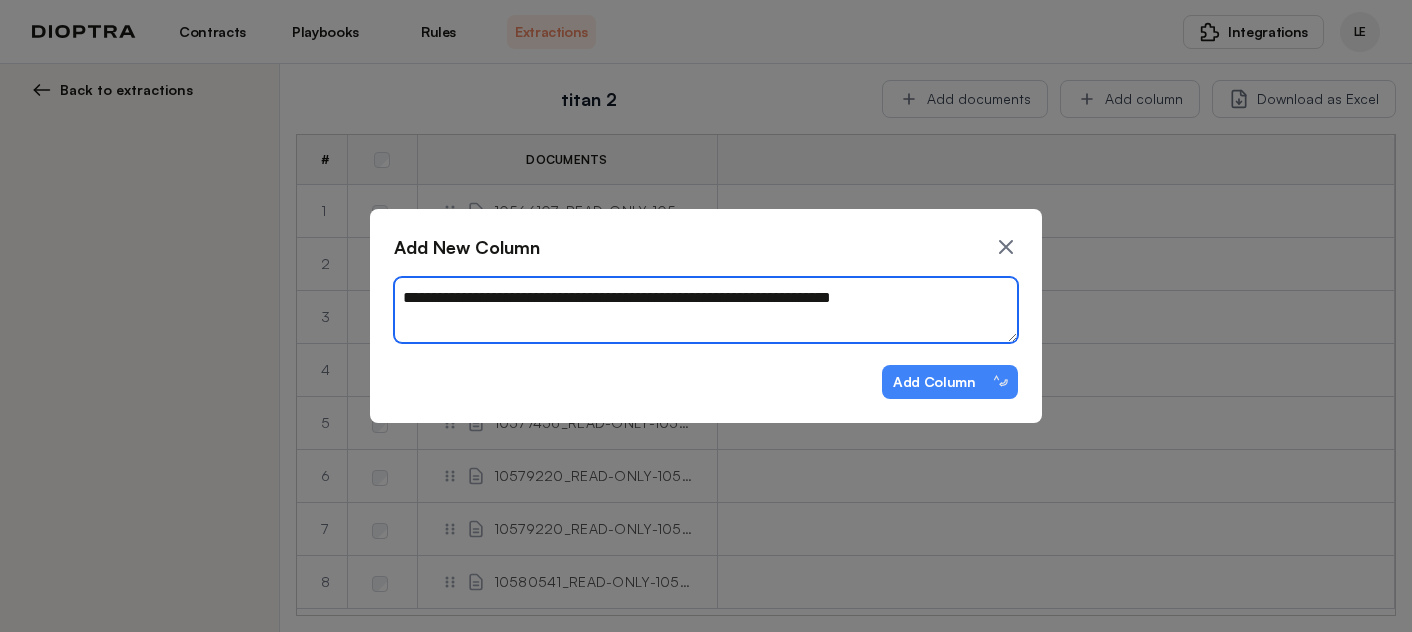 type on "*" 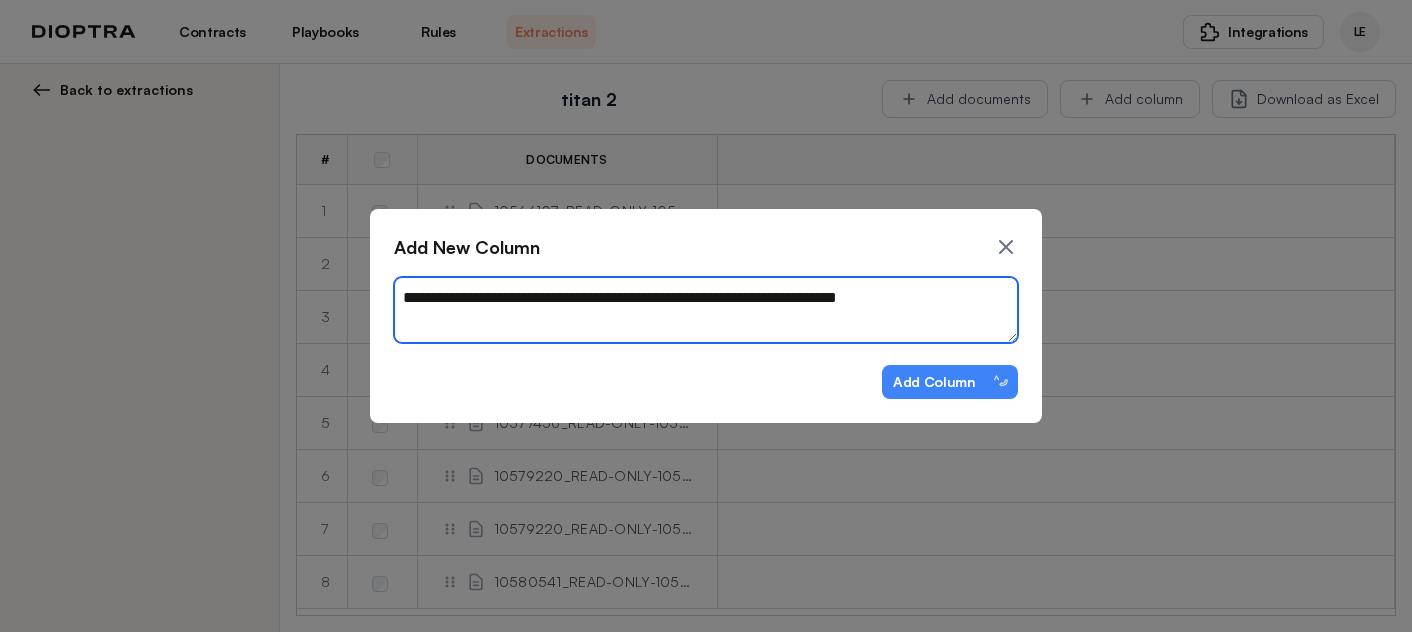 type on "*" 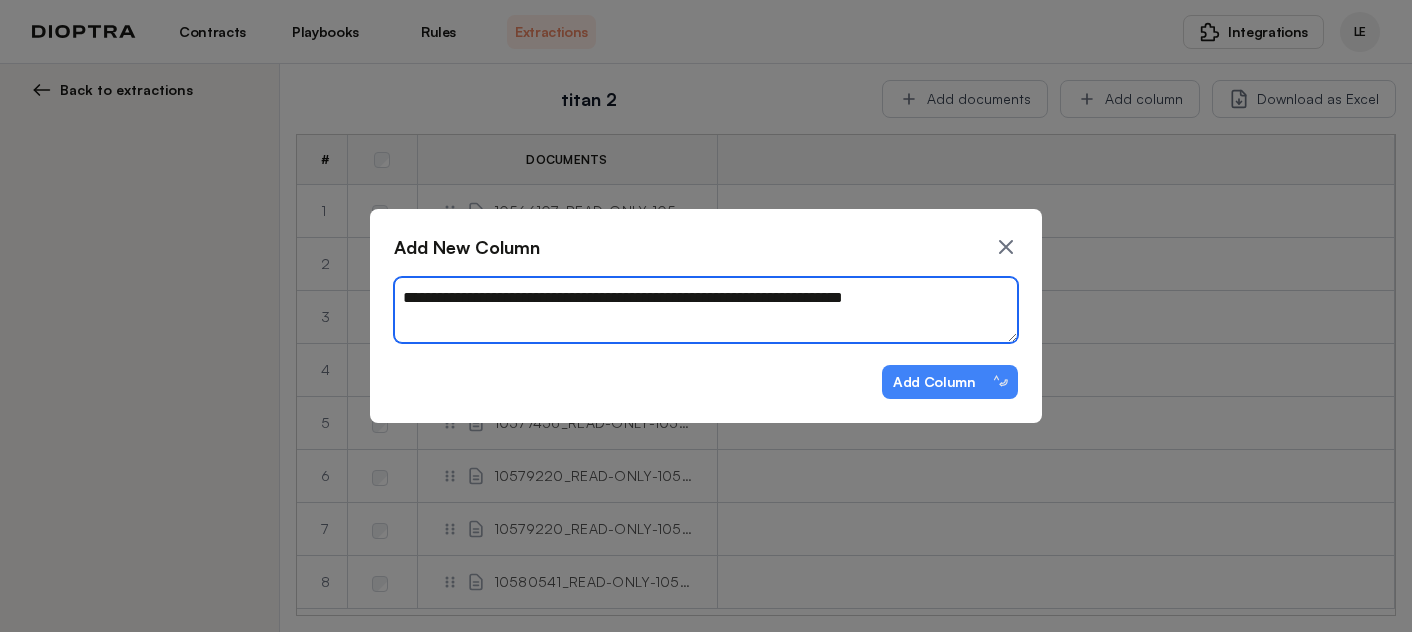 type on "*" 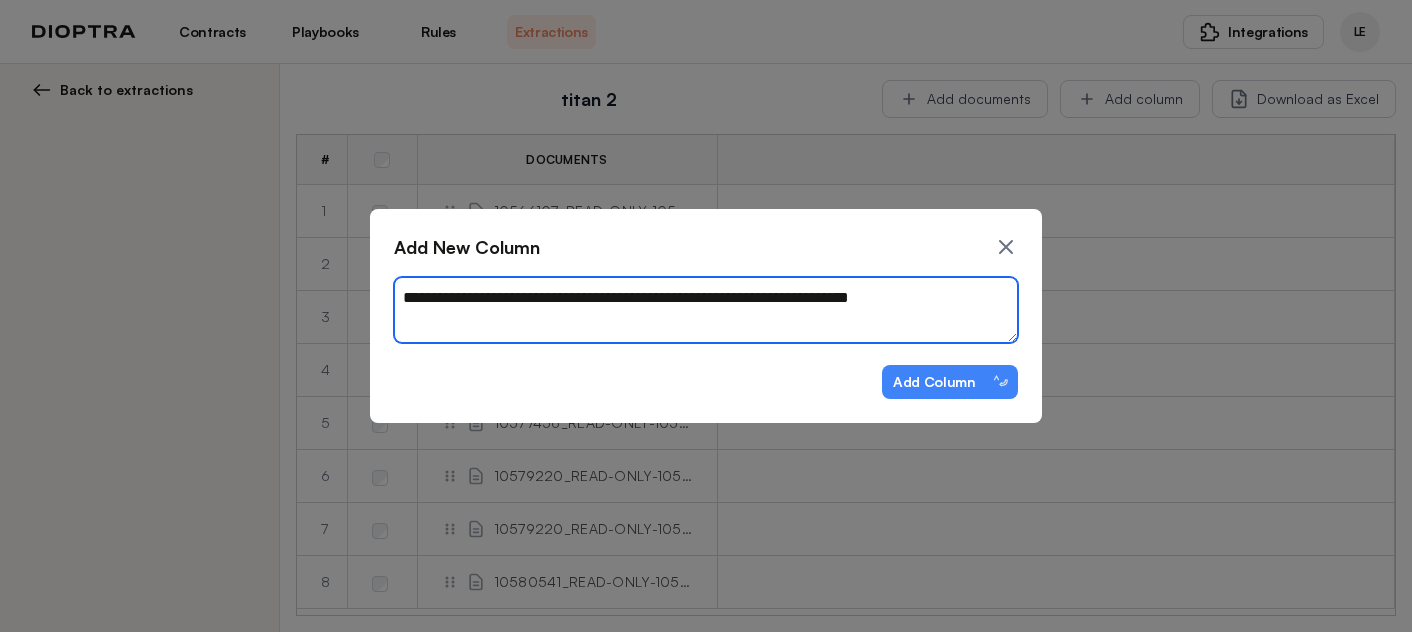 type on "*" 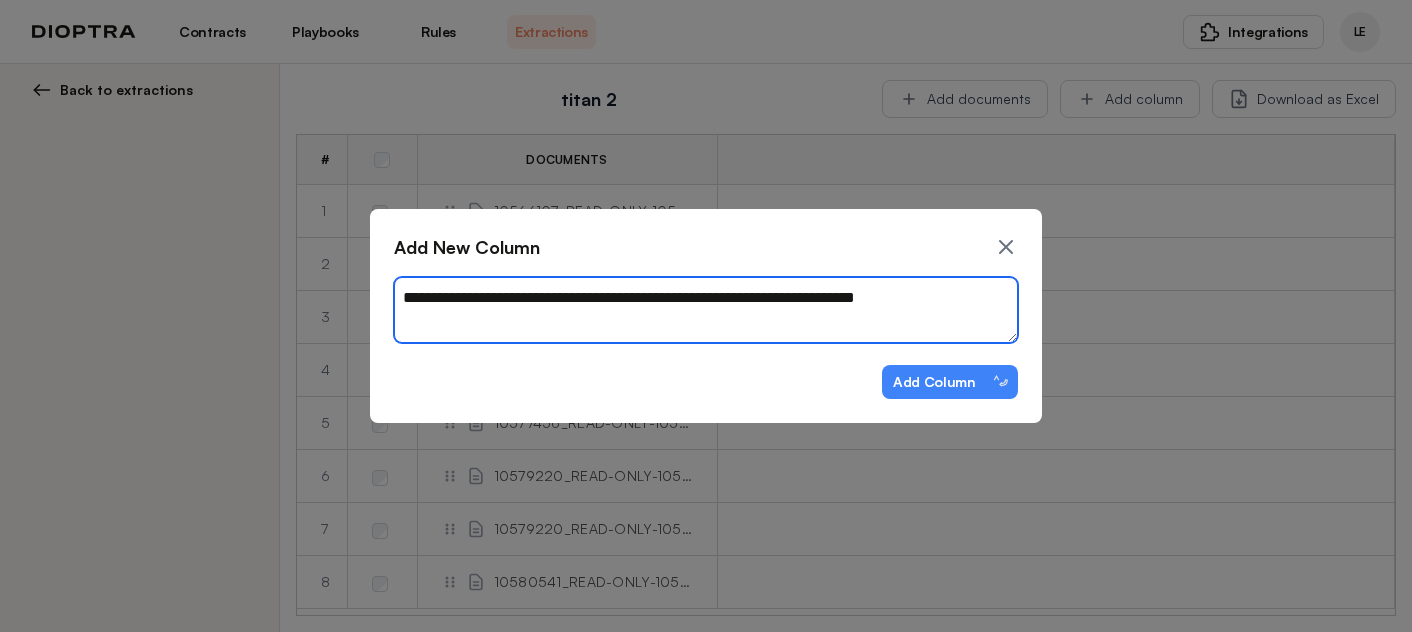 type on "*" 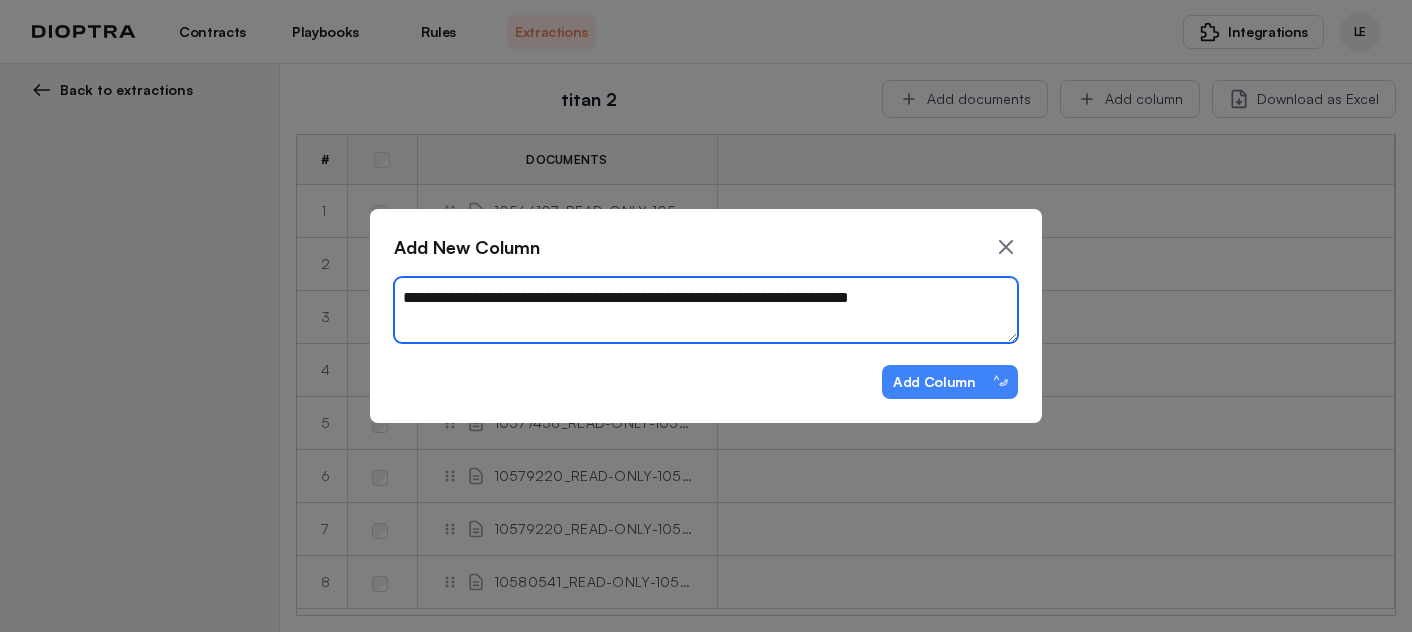 type on "*" 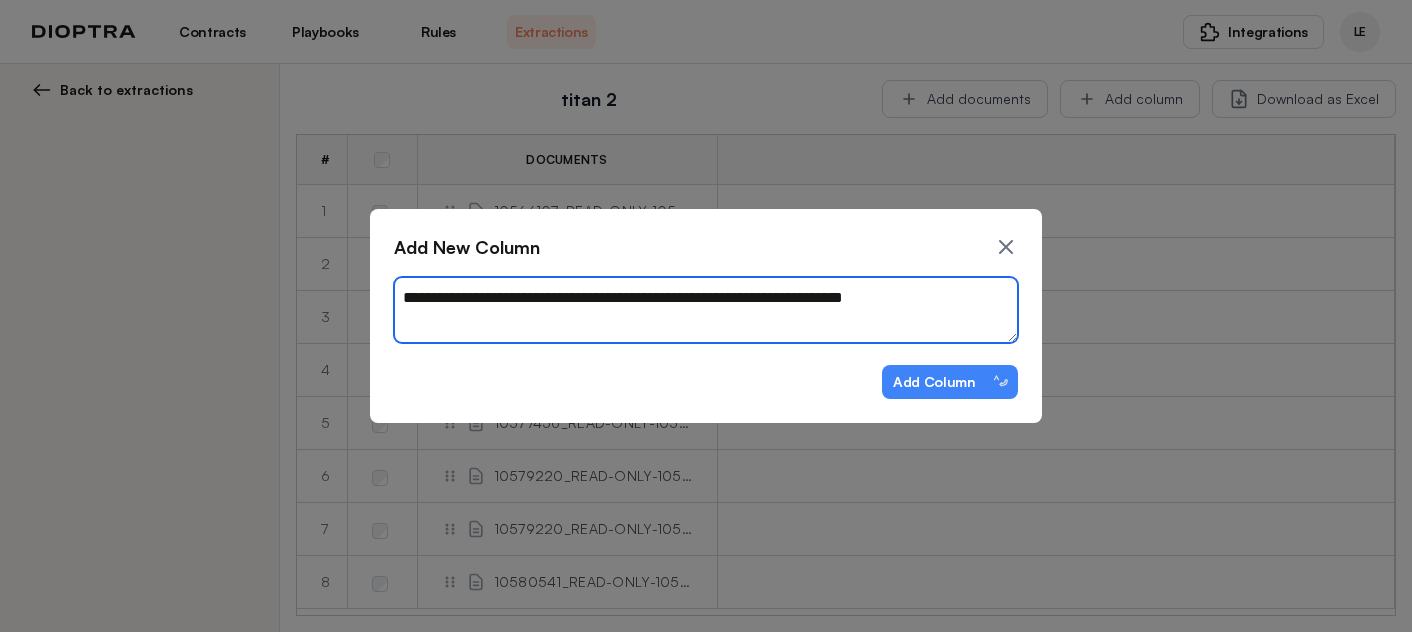 type on "*" 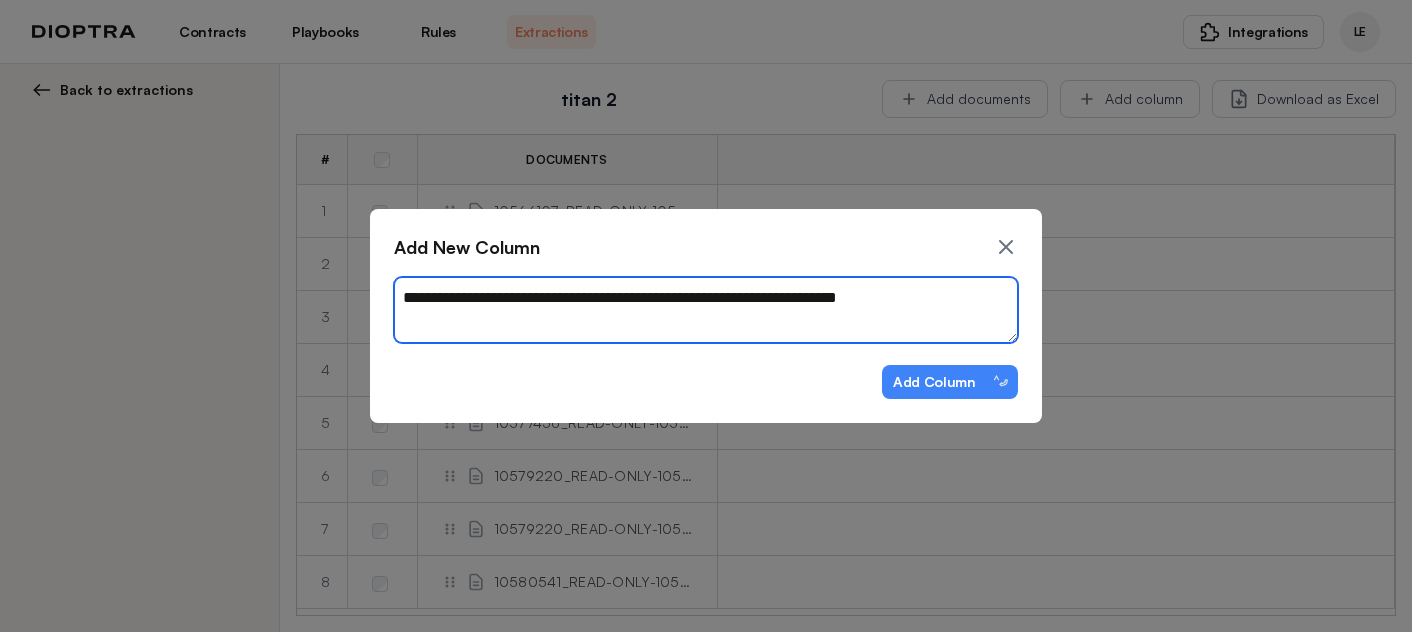 type on "*" 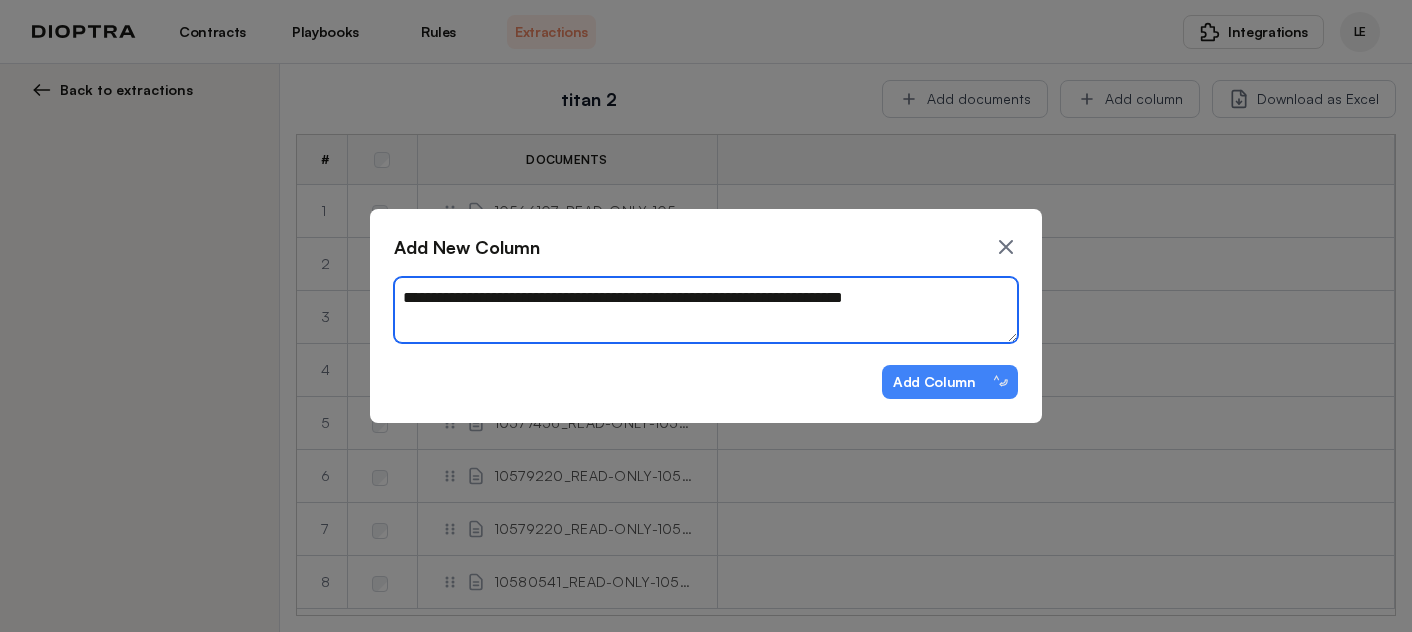 type on "*" 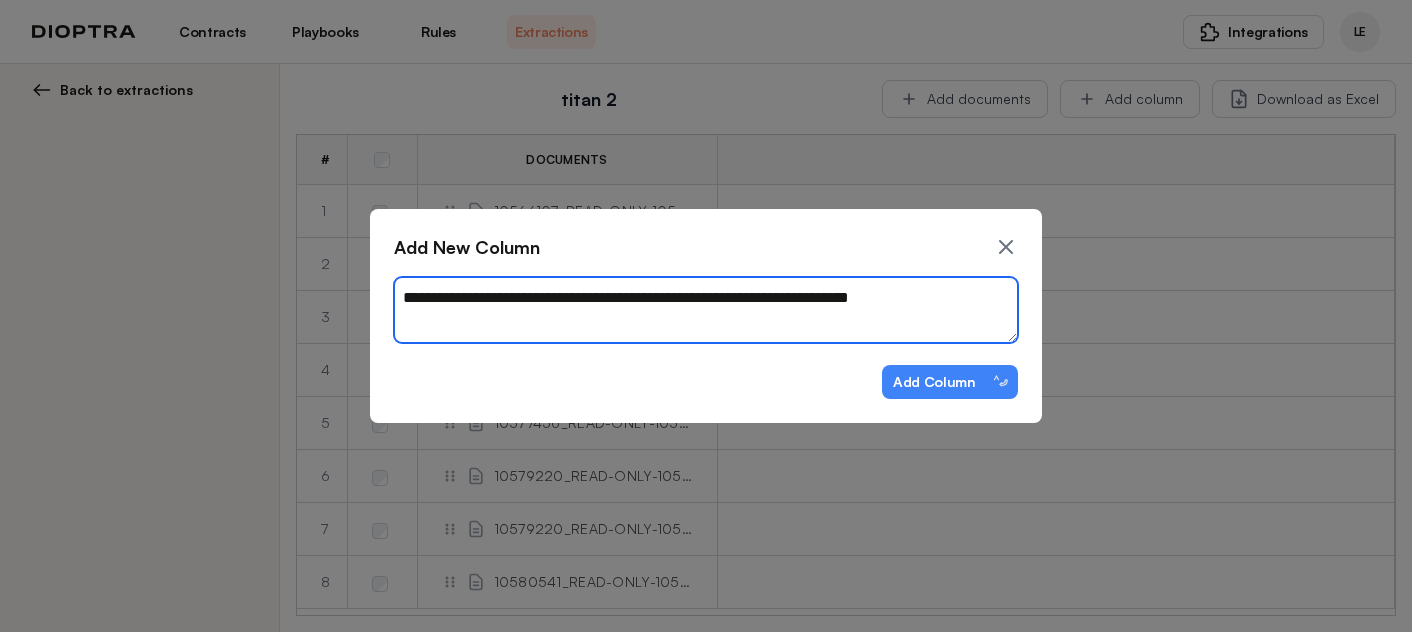 type on "*" 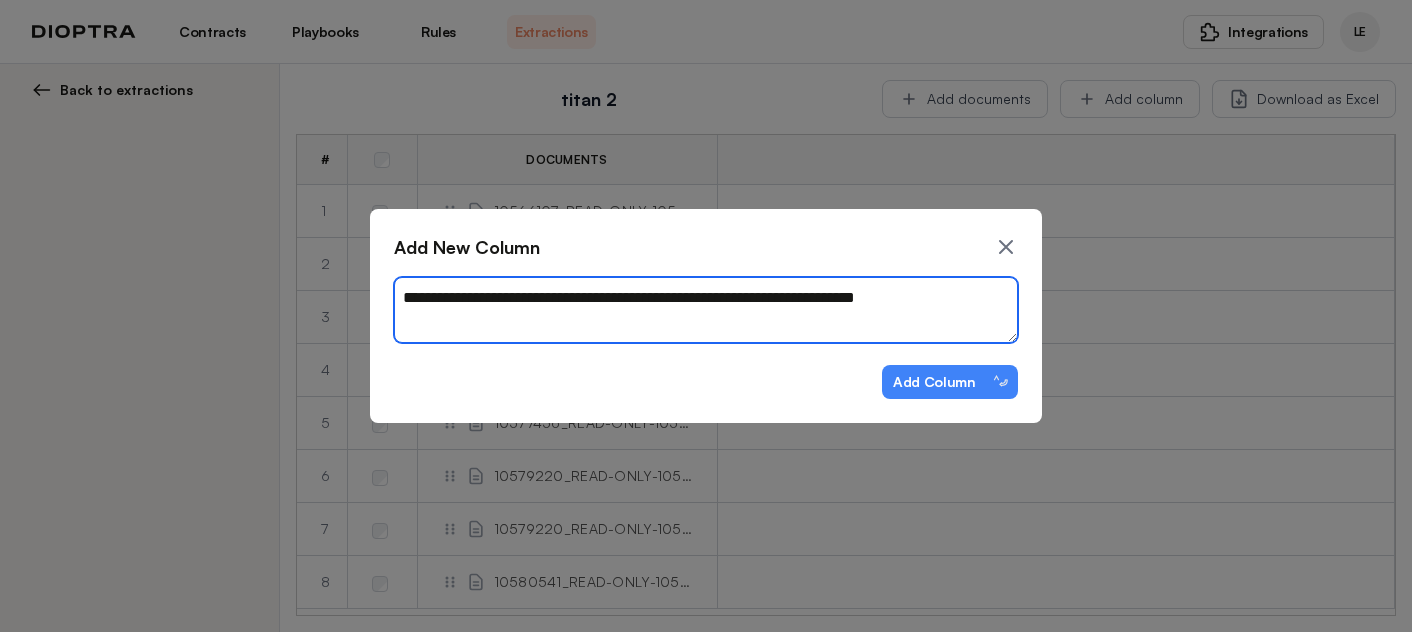 type on "*" 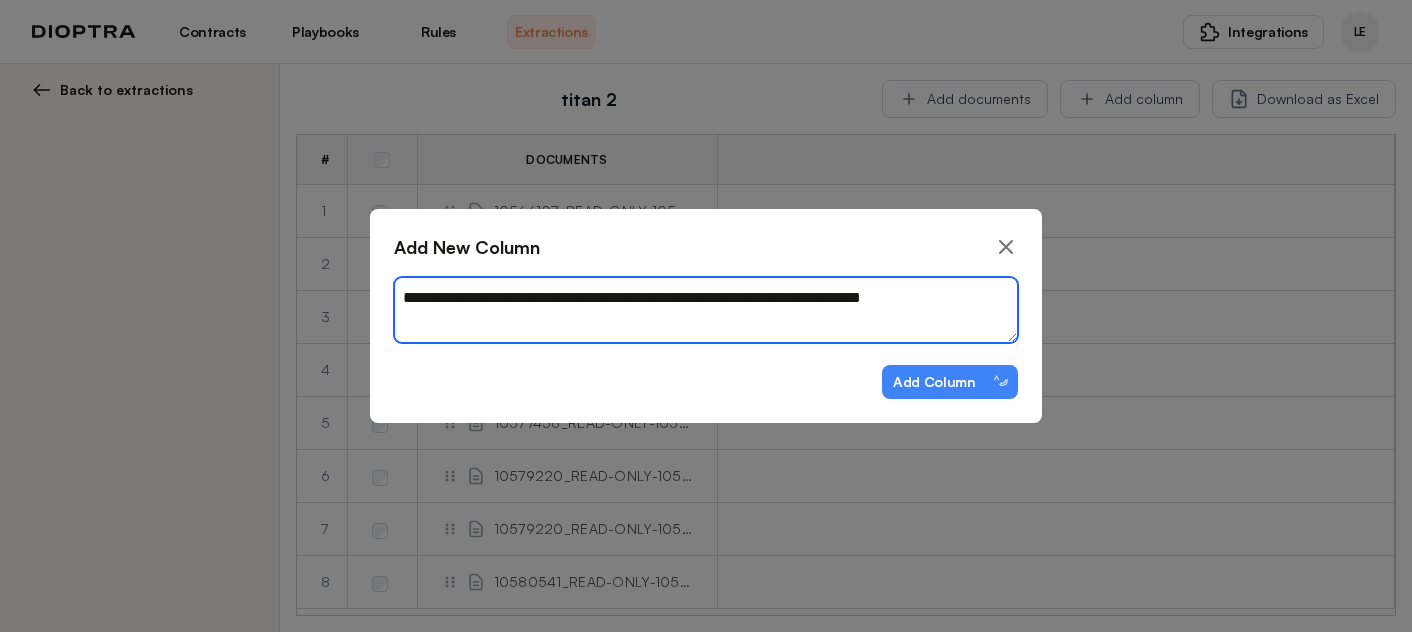 type on "*" 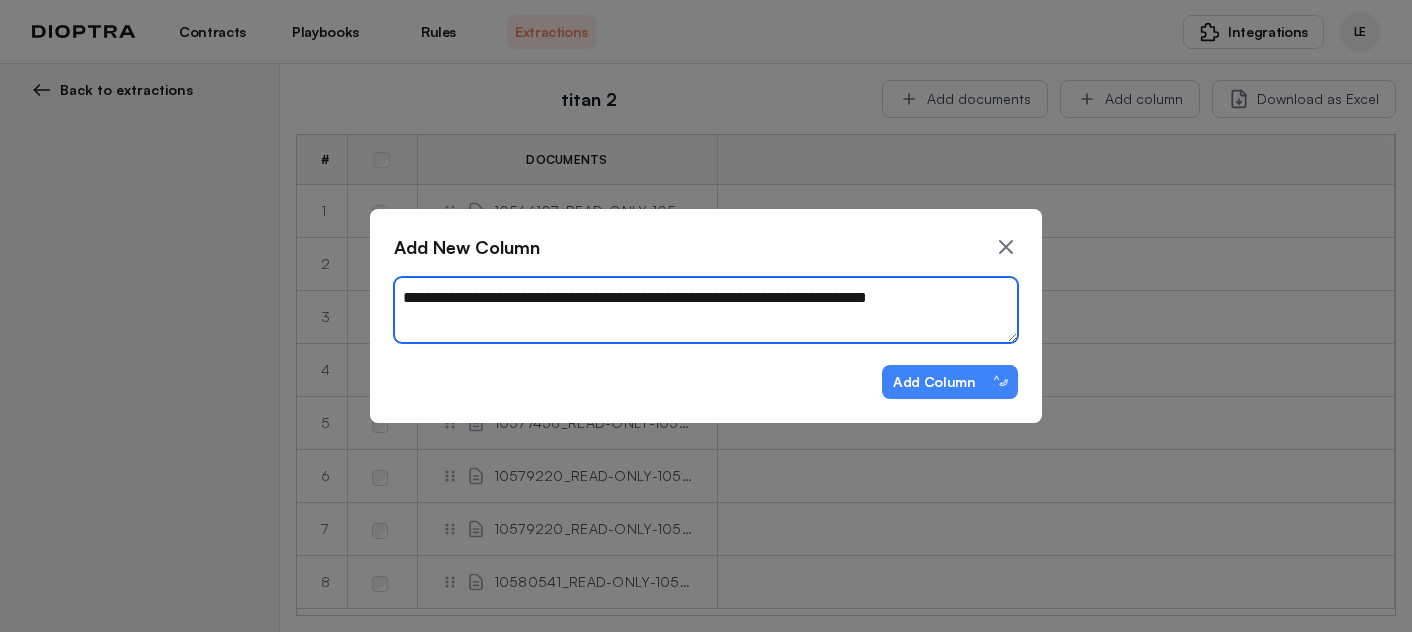 type on "*" 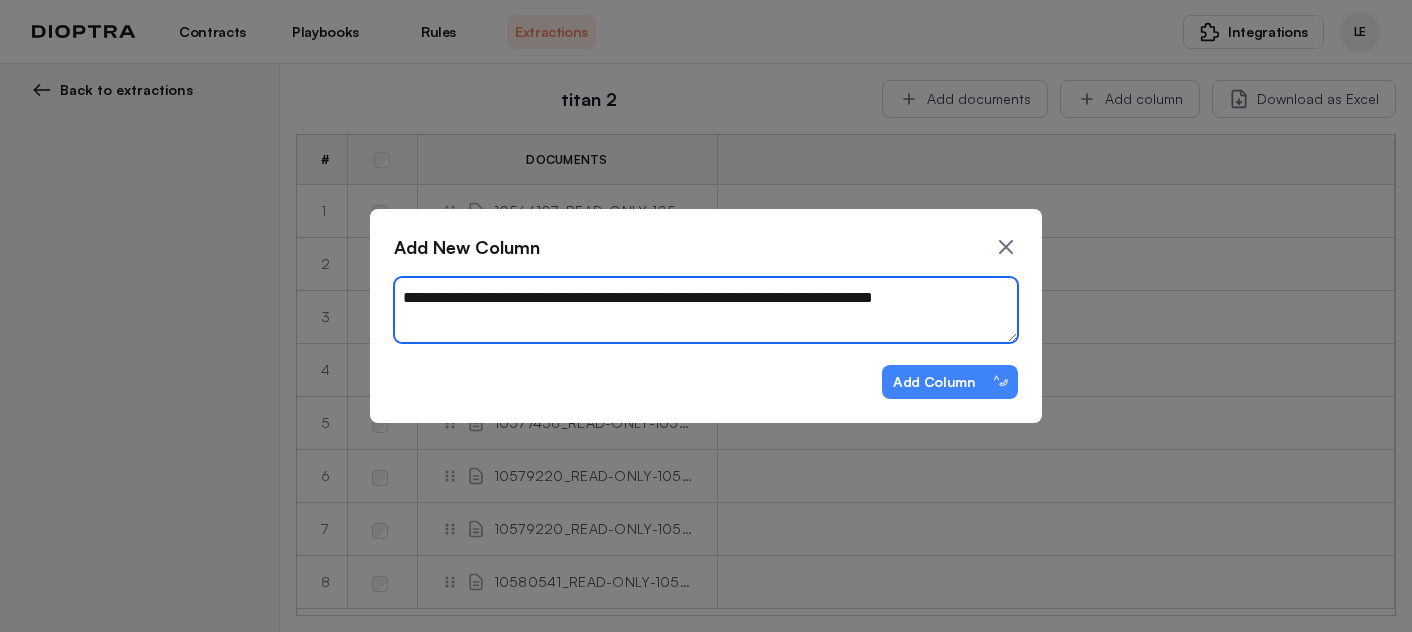 type on "*" 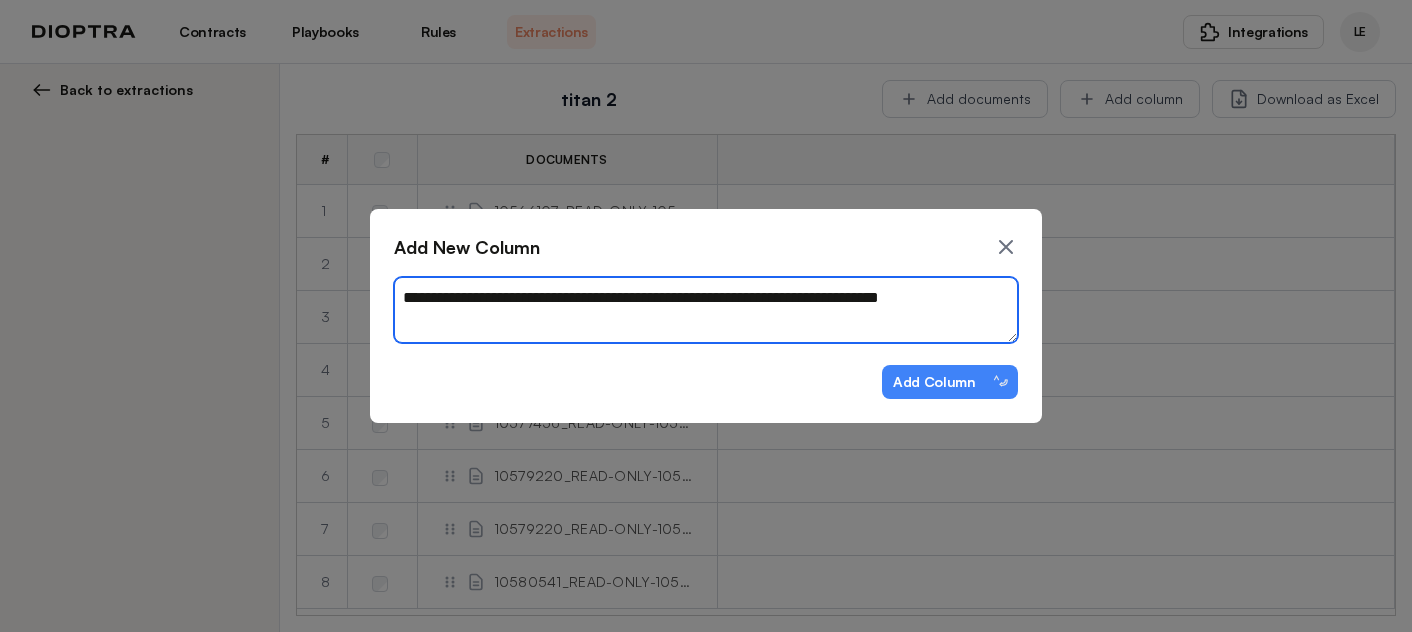type on "*" 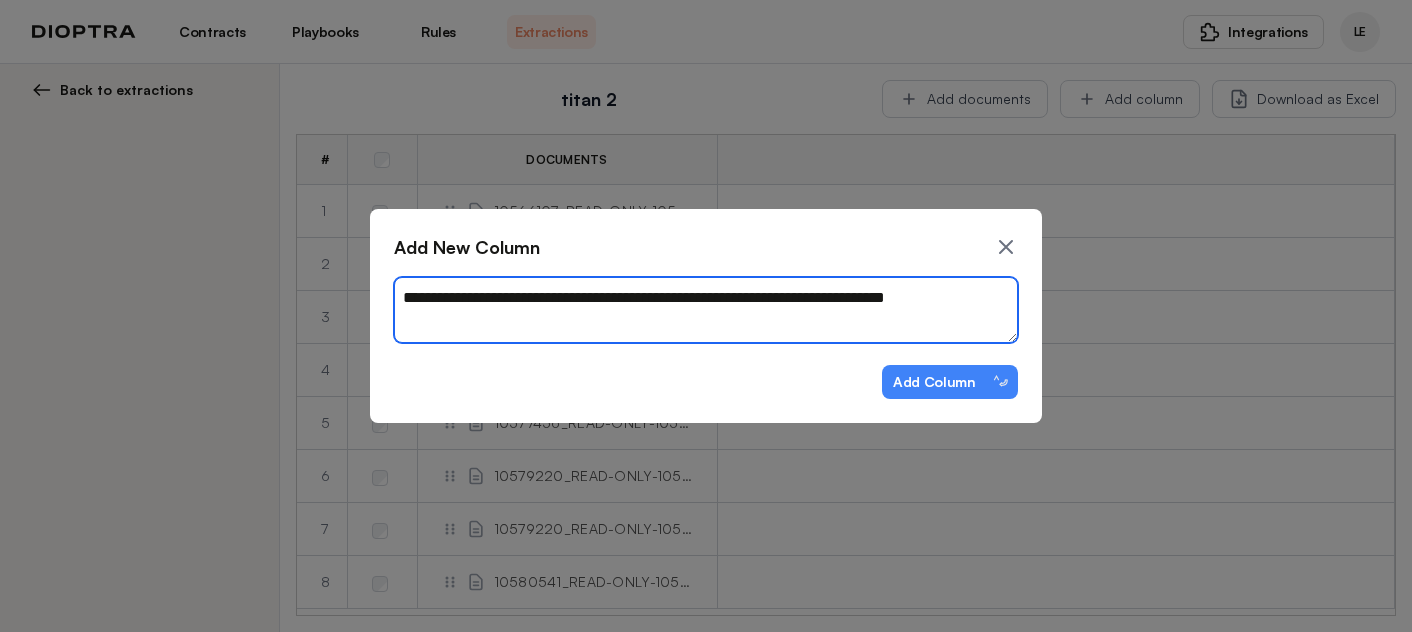 type on "*" 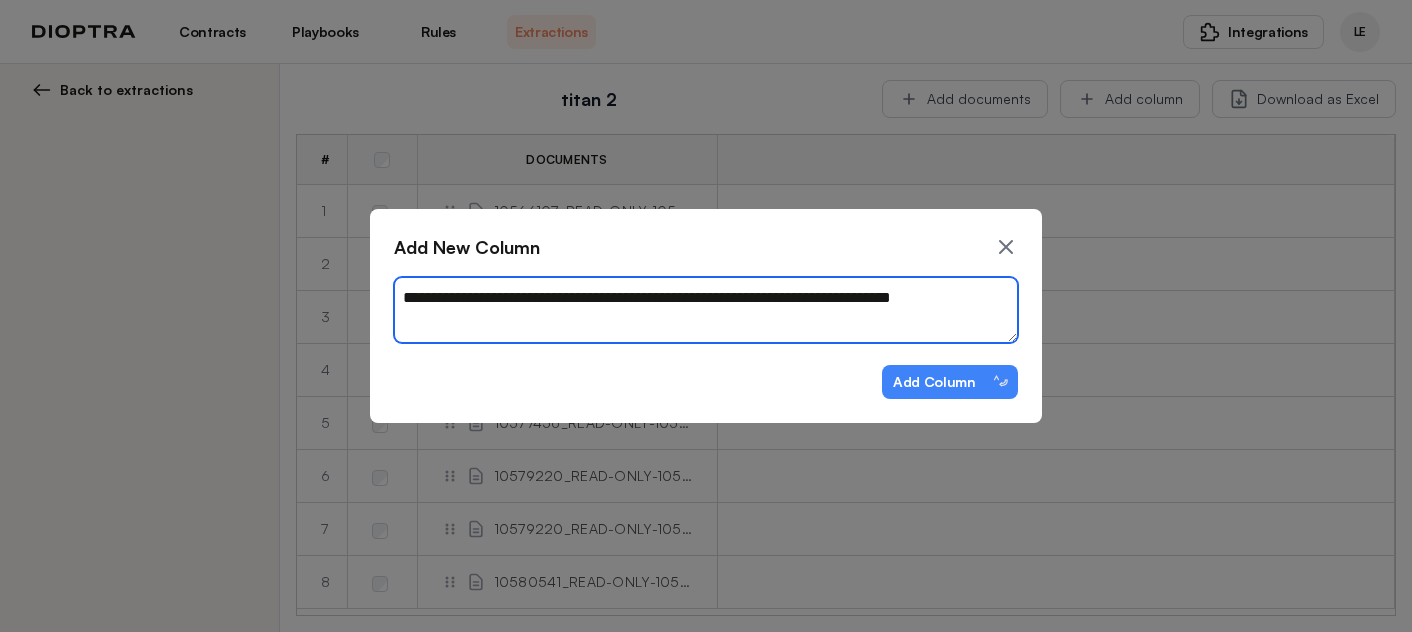 type on "*" 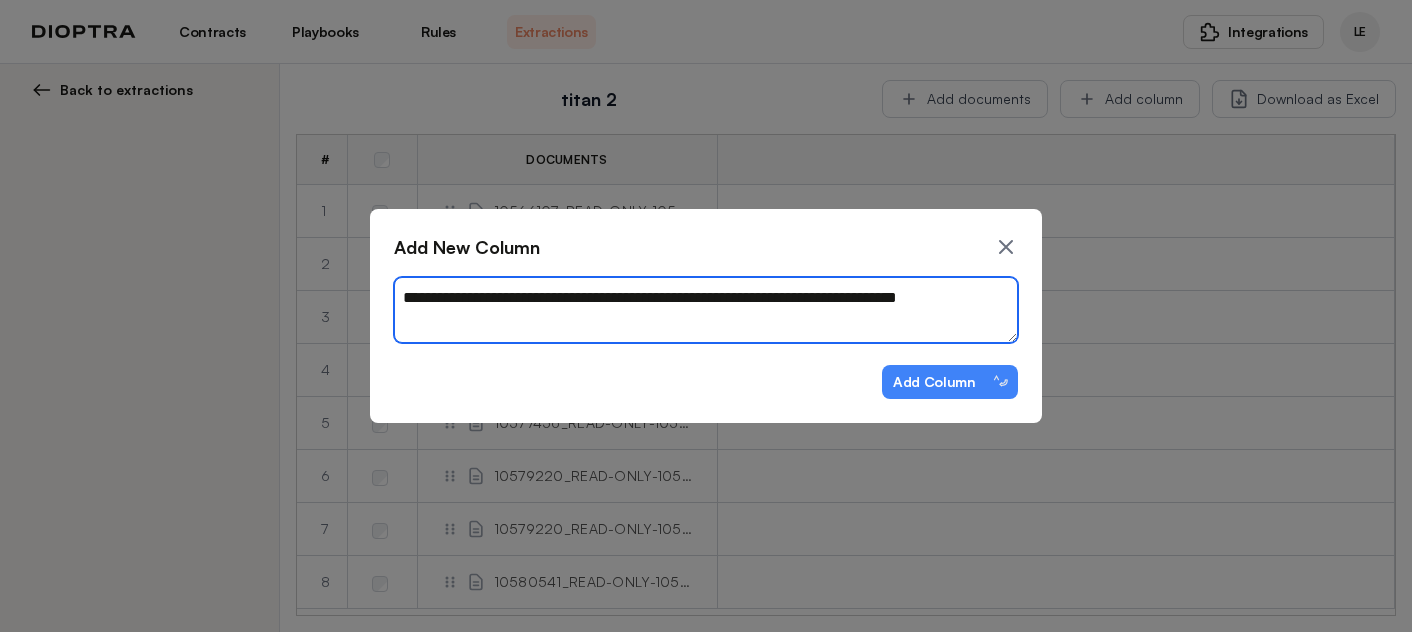 type on "*" 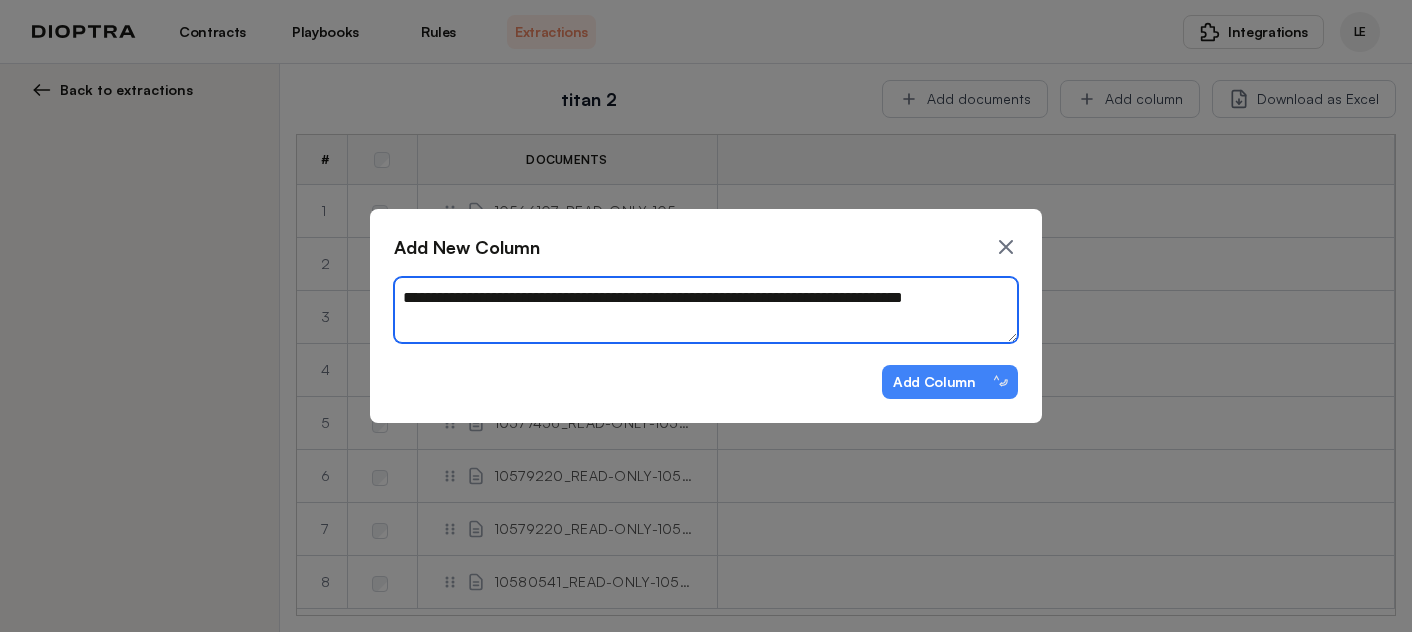 type 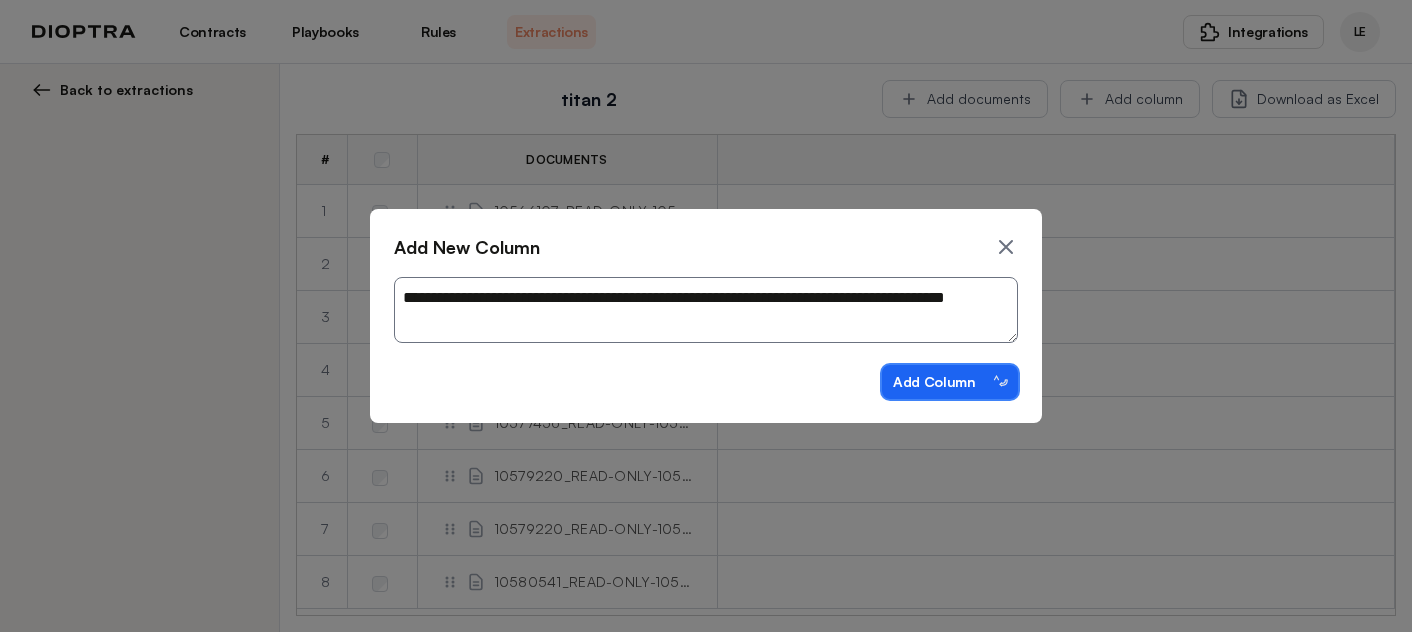 click on "Add Column ⌃⏎" at bounding box center (950, 382) 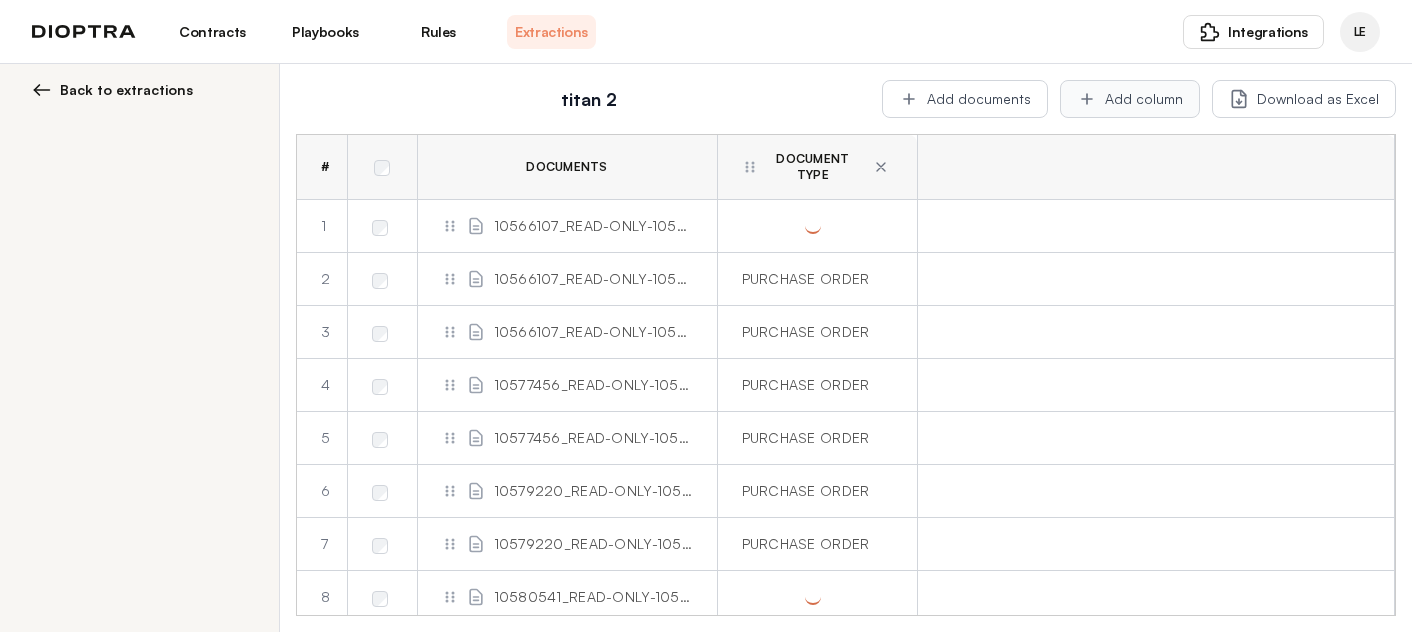 click on "Add column" at bounding box center (1130, 99) 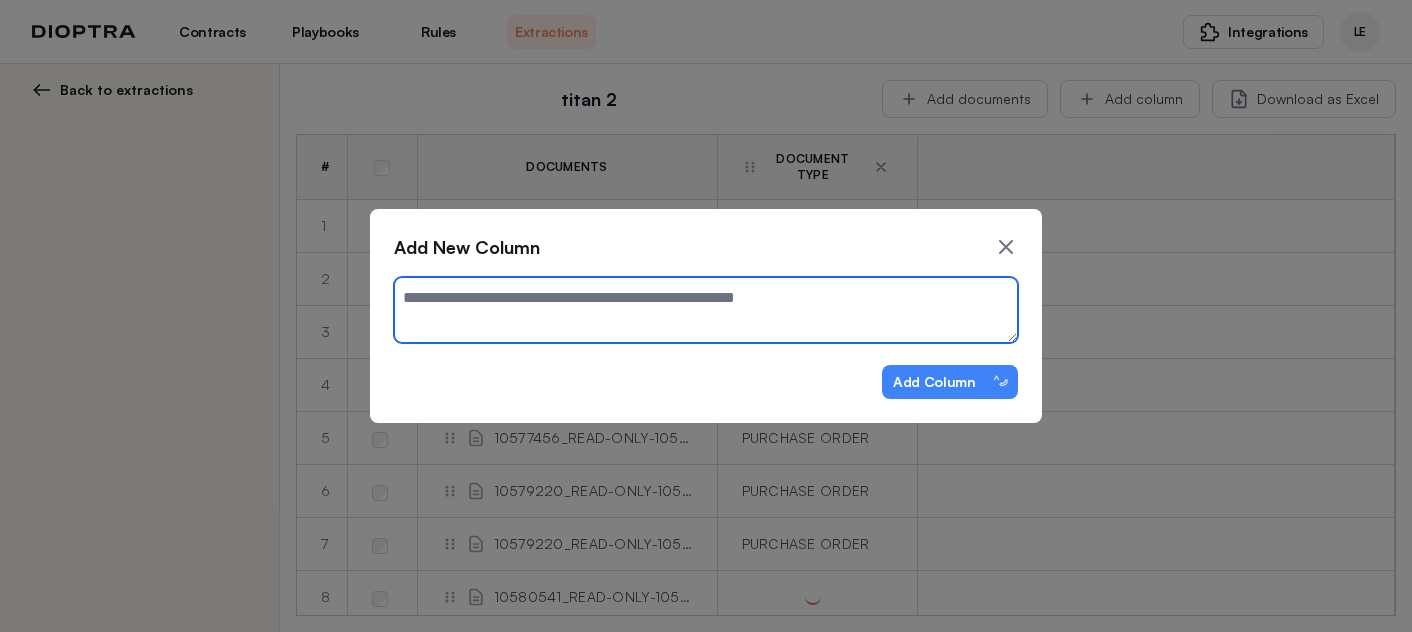 click at bounding box center [706, 310] 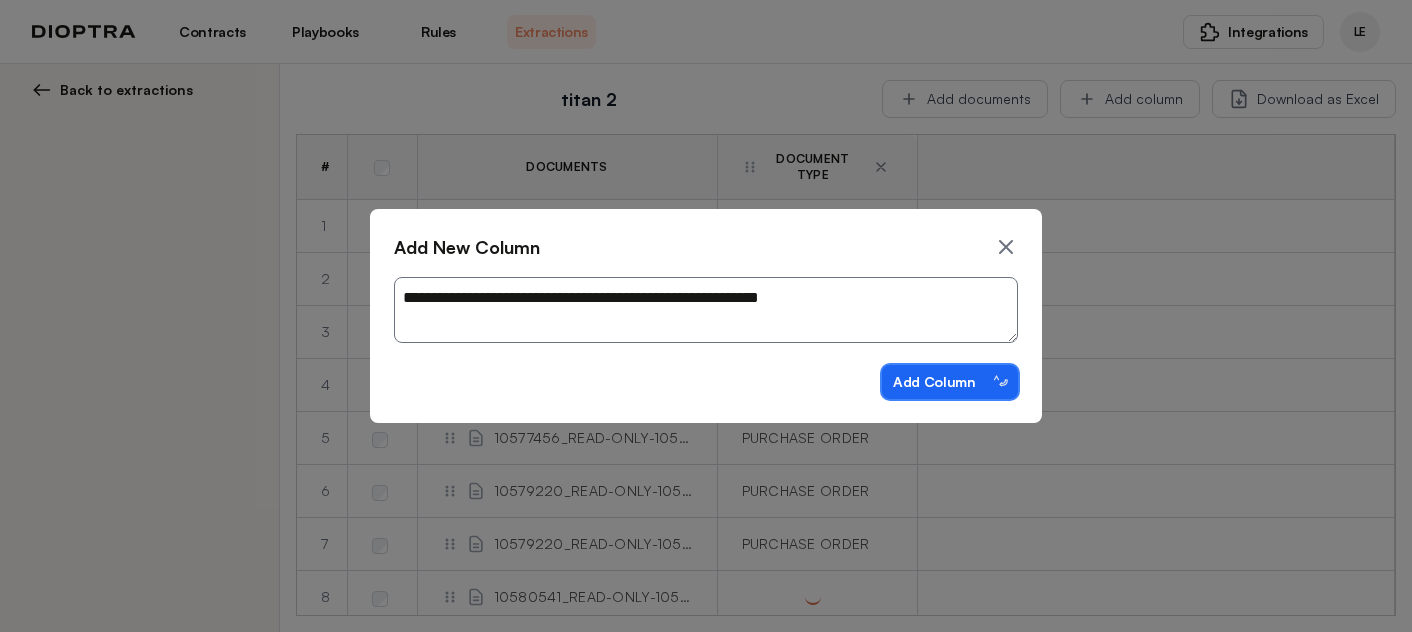 click on "Add Column ⌃⏎" at bounding box center (950, 382) 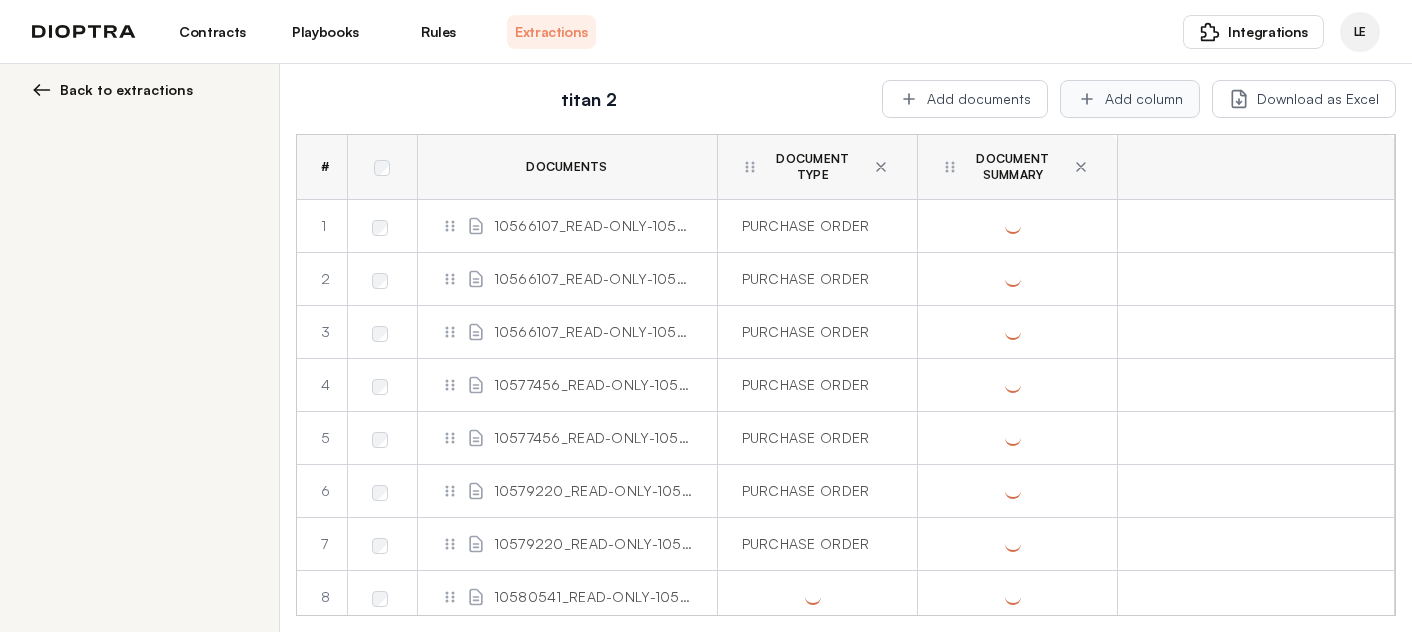 click on "Add column" at bounding box center [1130, 99] 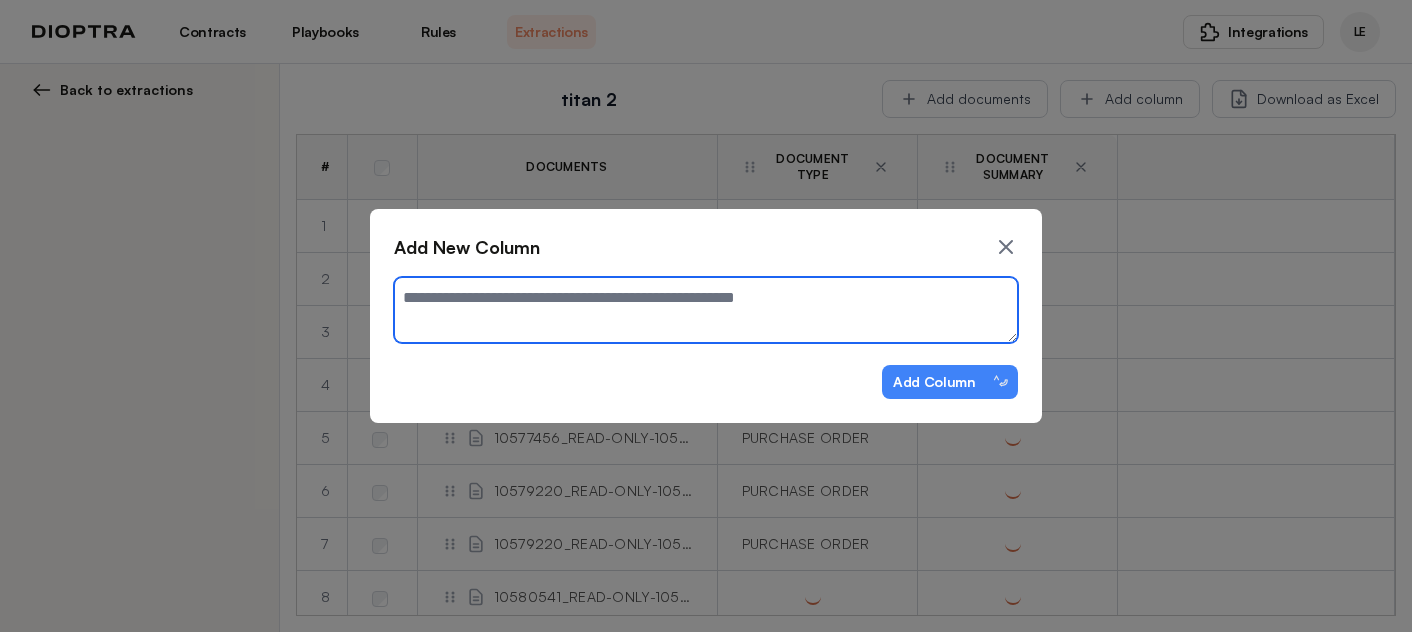click at bounding box center [706, 310] 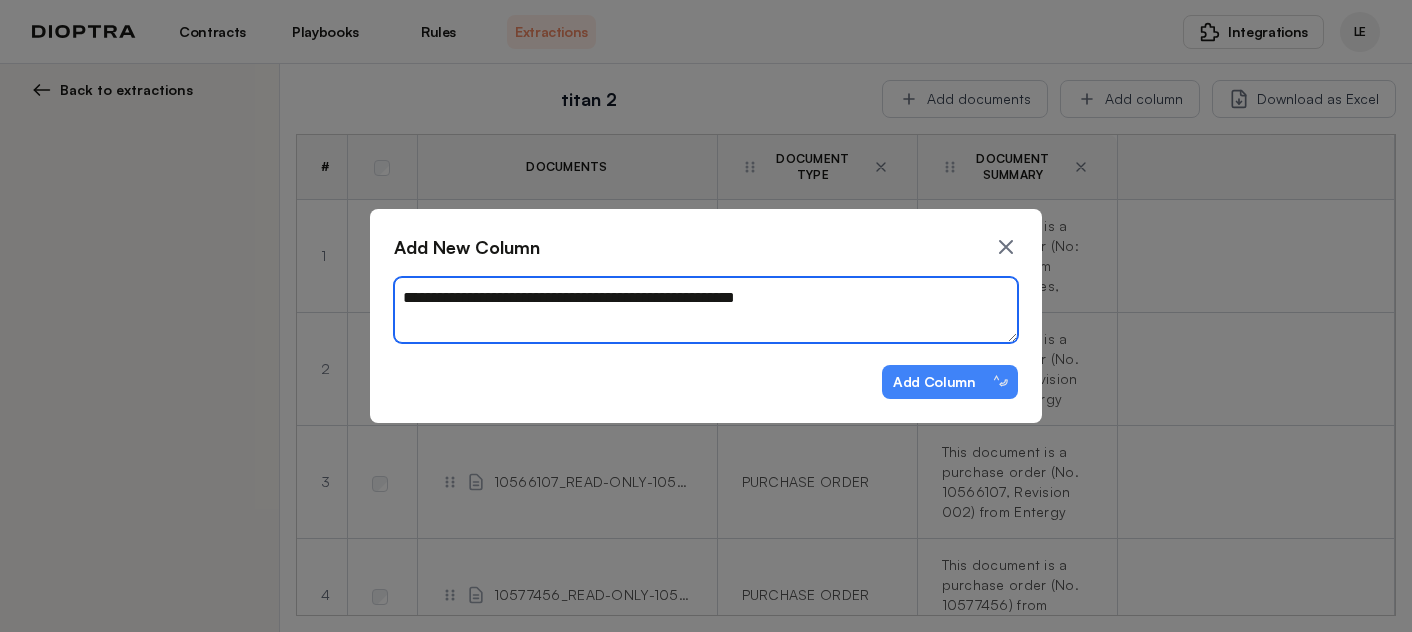click on "**********" at bounding box center (706, 310) 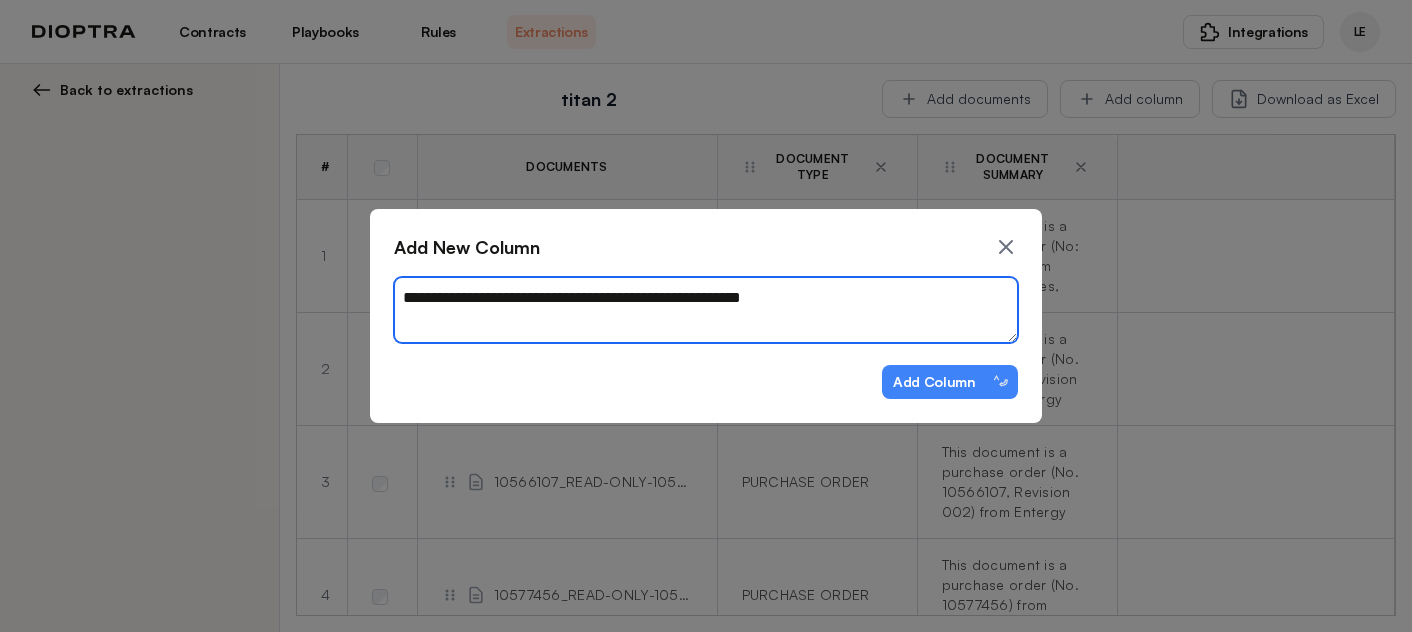click on "**********" at bounding box center (706, 310) 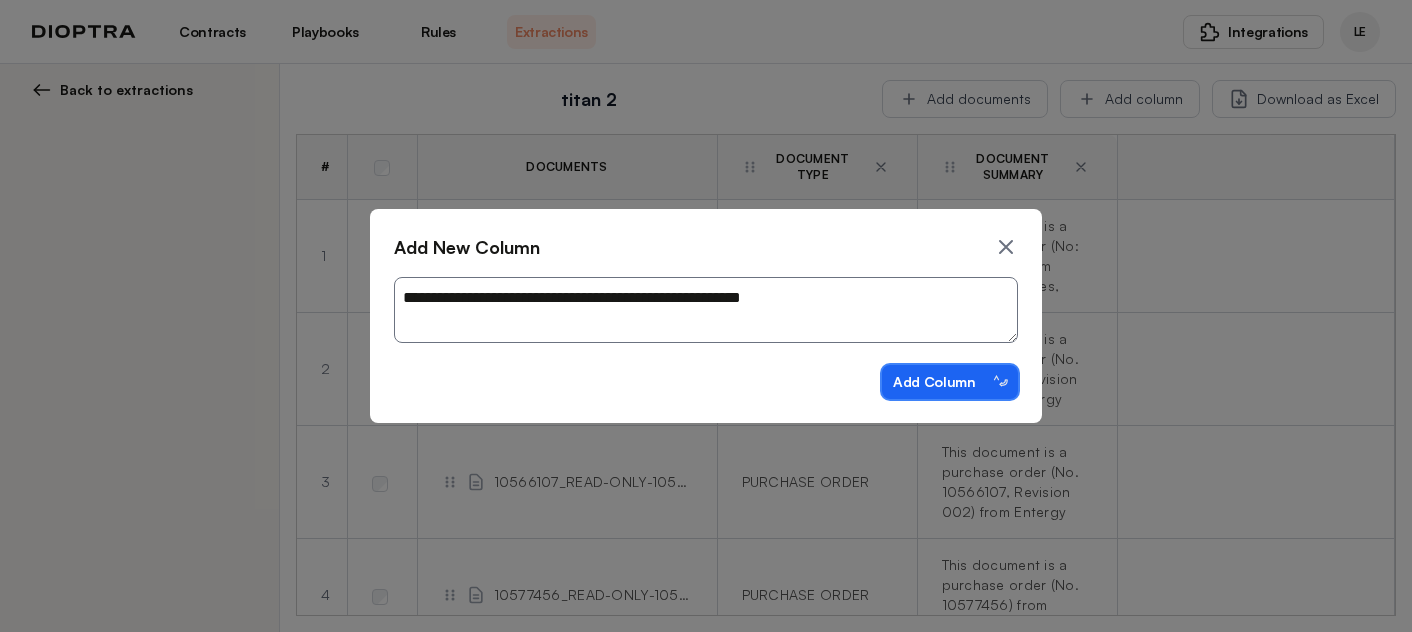 click on "Add Column ⌃⏎" at bounding box center (950, 382) 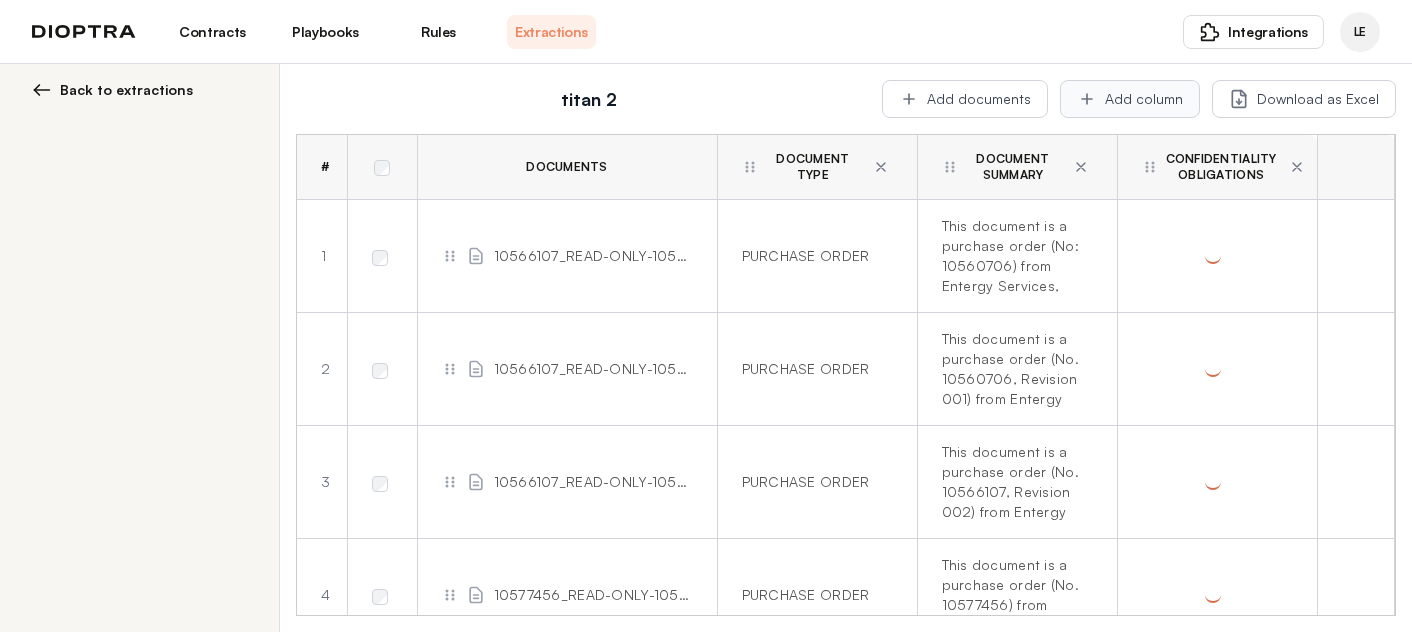 click on "Add column" at bounding box center [1130, 99] 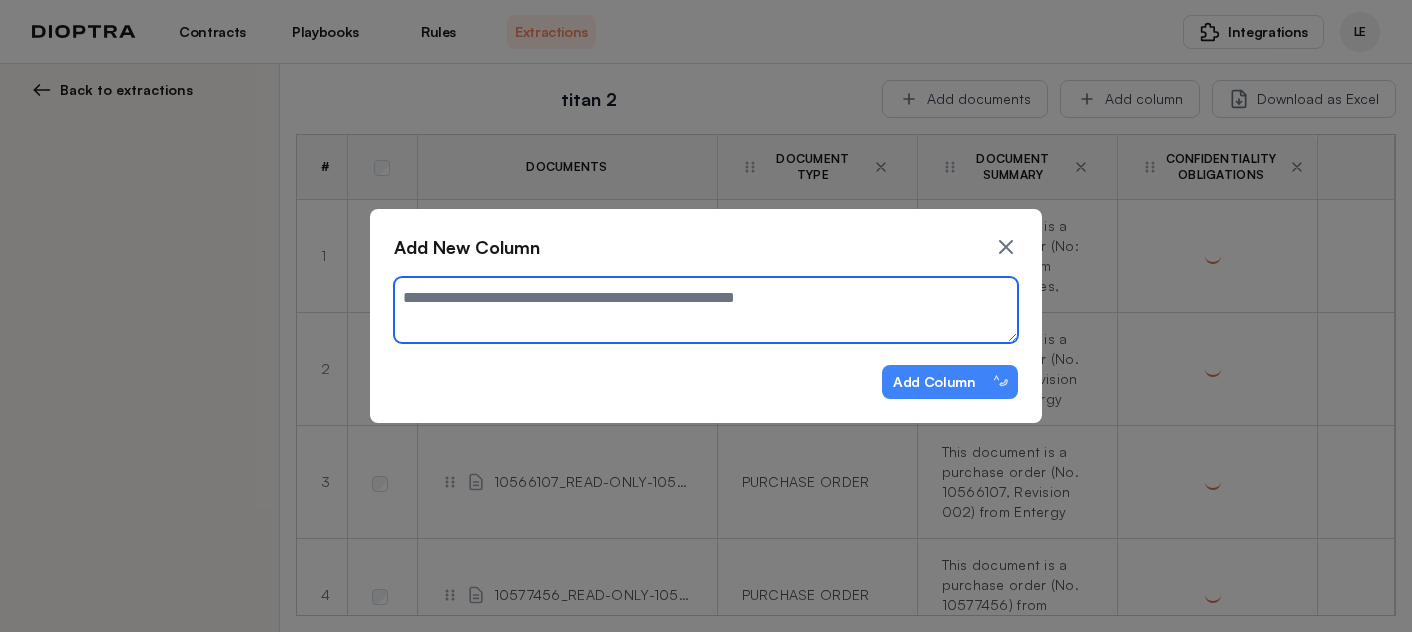 click at bounding box center (706, 310) 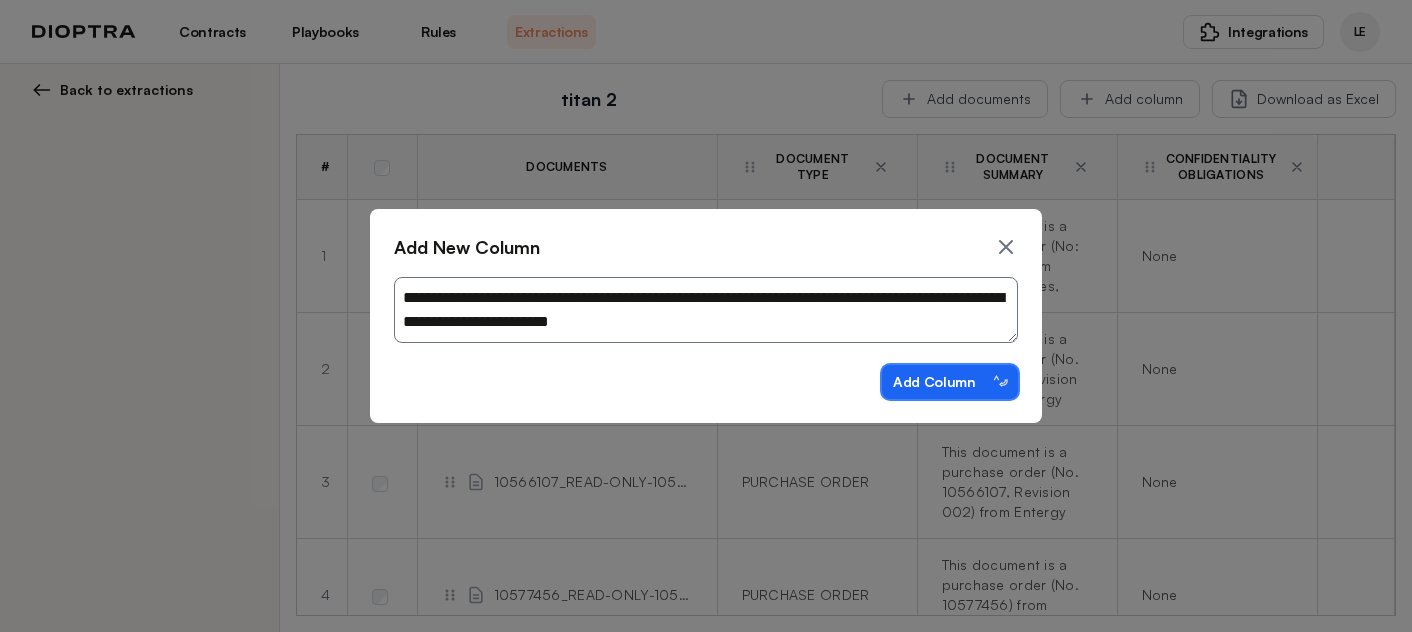 click on "Add Column ⌃⏎" at bounding box center [950, 382] 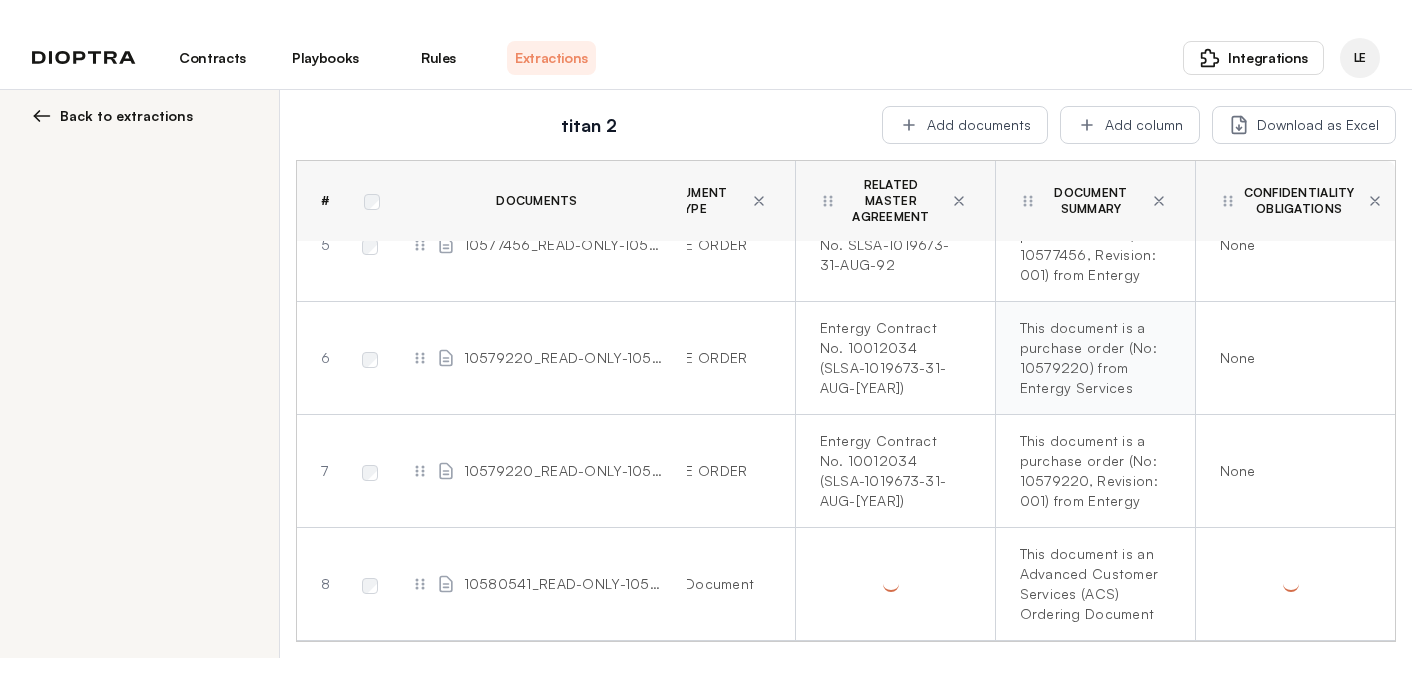scroll, scrollTop: 0, scrollLeft: 122, axis: horizontal 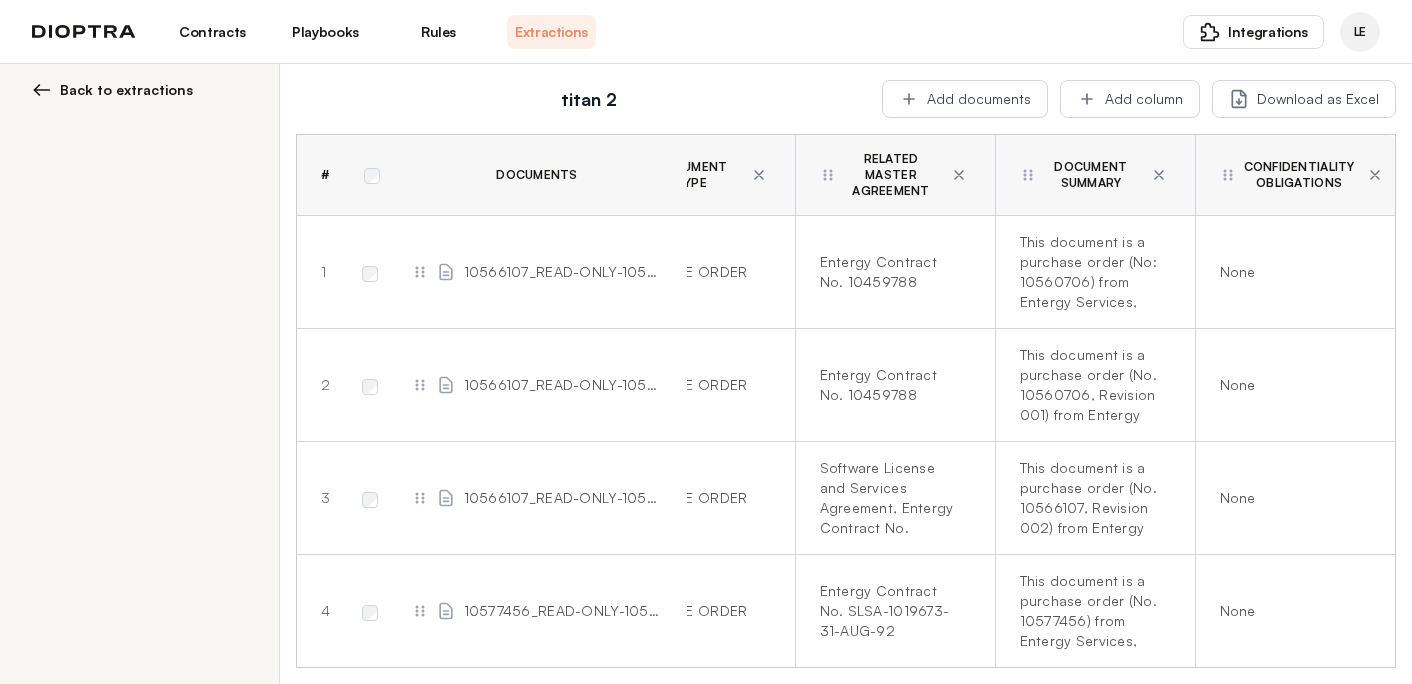 click at bounding box center (42, 90) 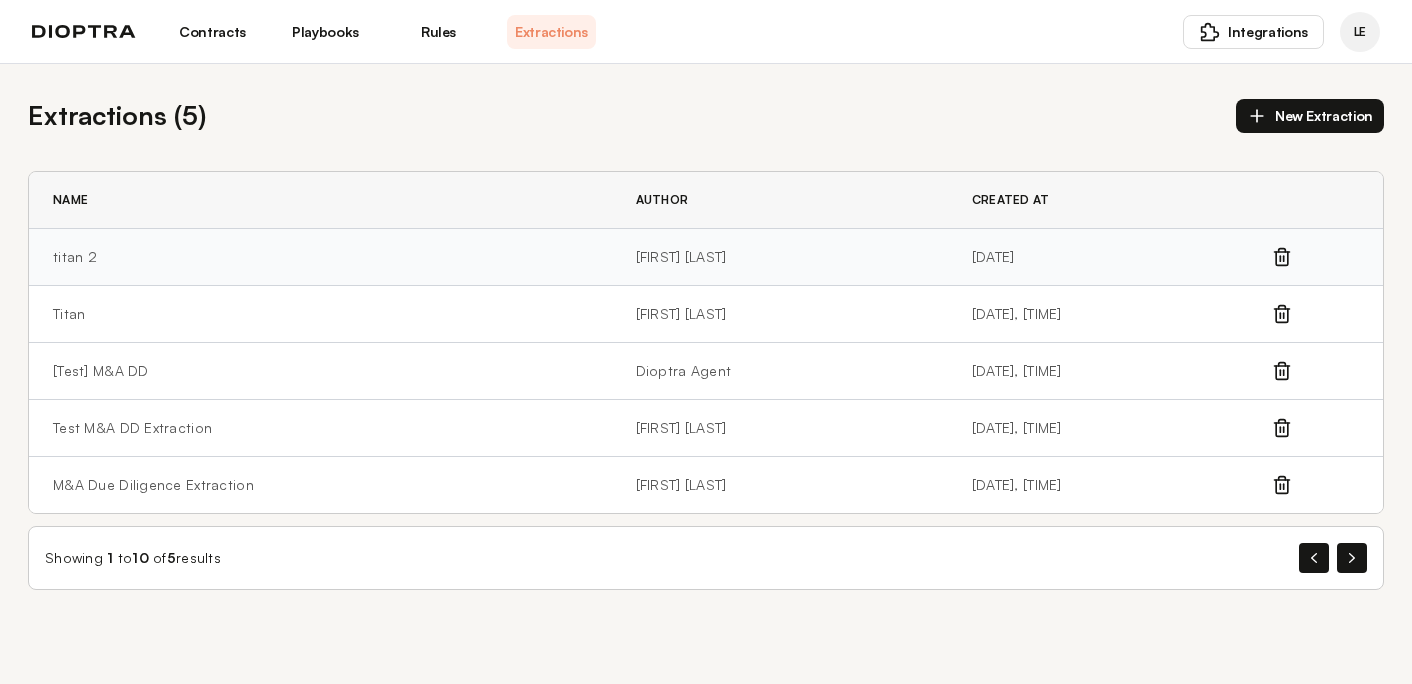 click 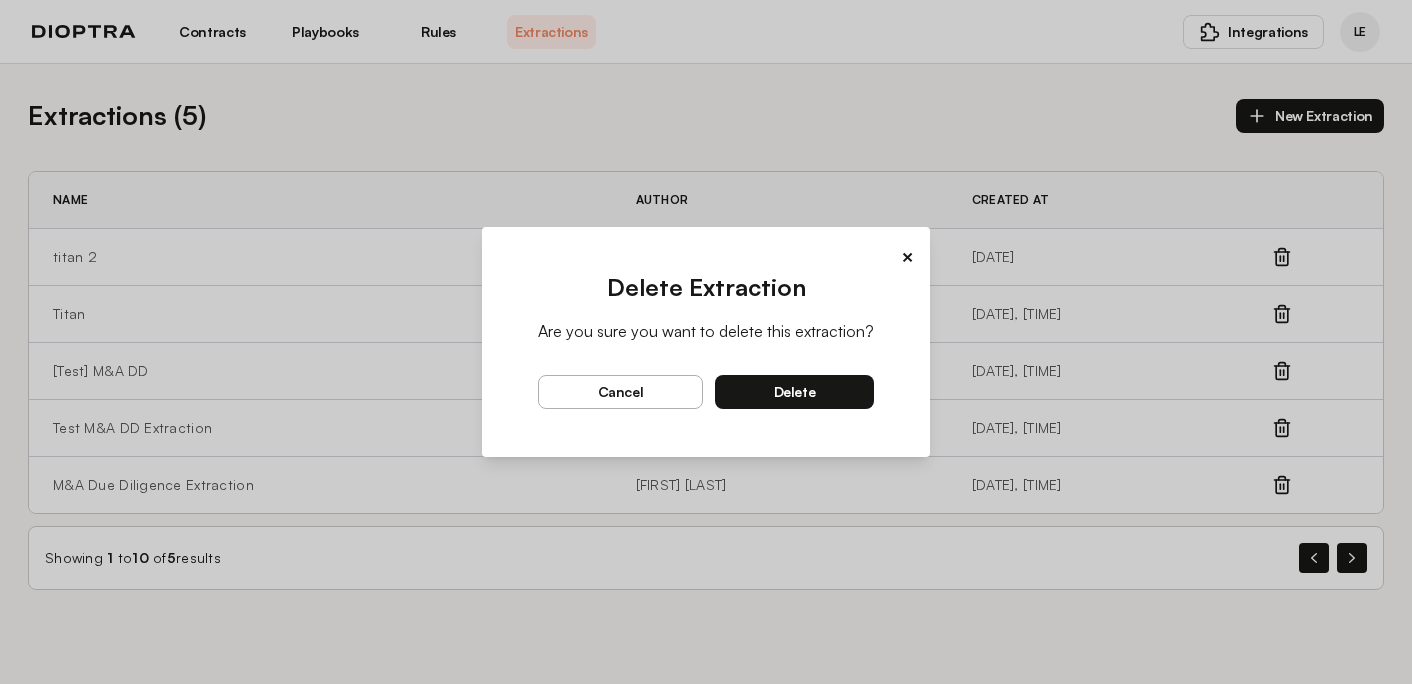 click on "delete" at bounding box center [795, 392] 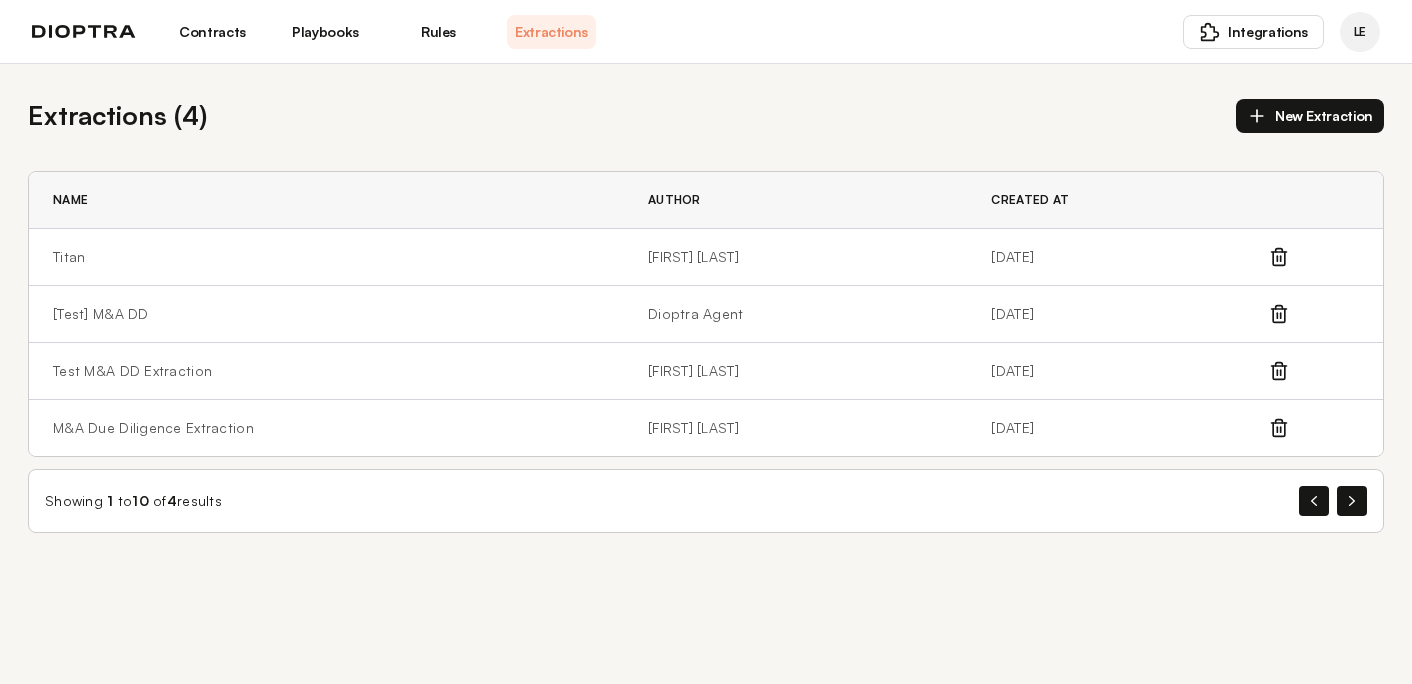 scroll, scrollTop: 0, scrollLeft: 0, axis: both 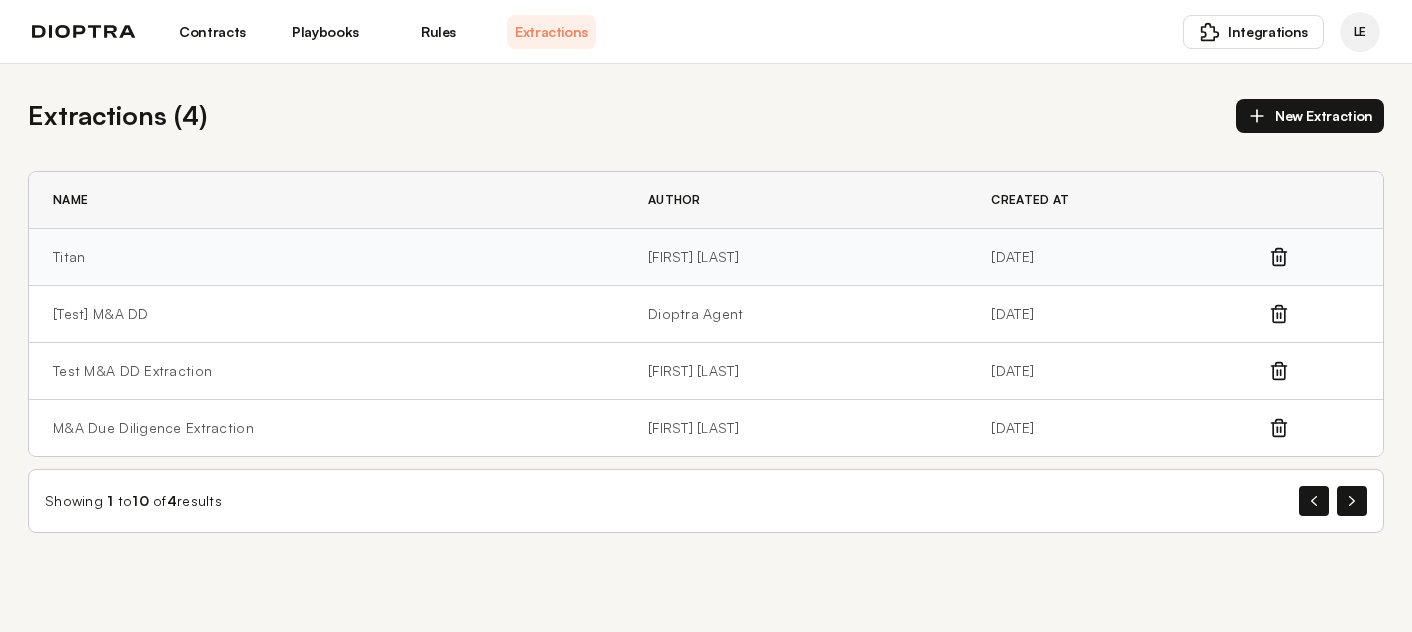 click on "Titan" at bounding box center [326, 257] 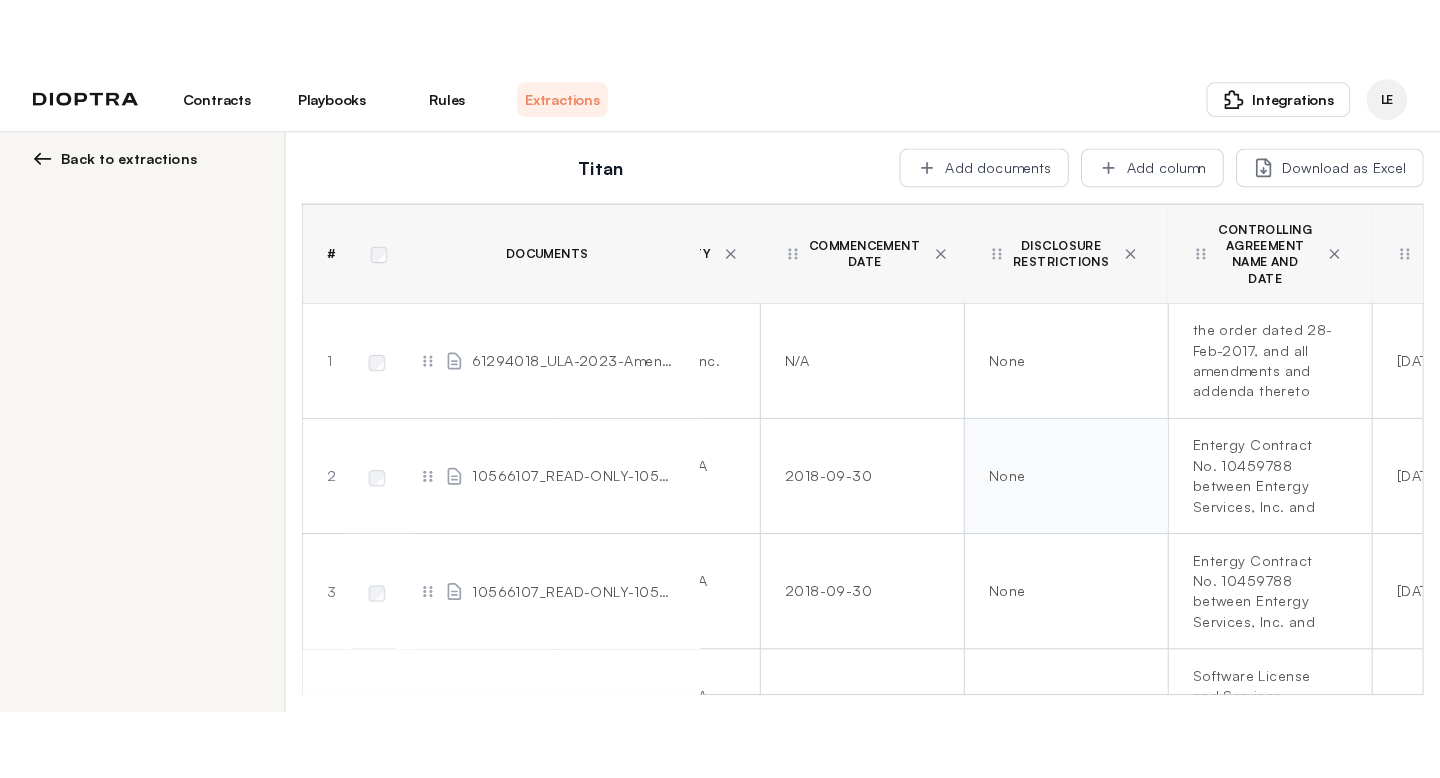 scroll, scrollTop: 0, scrollLeft: 722, axis: horizontal 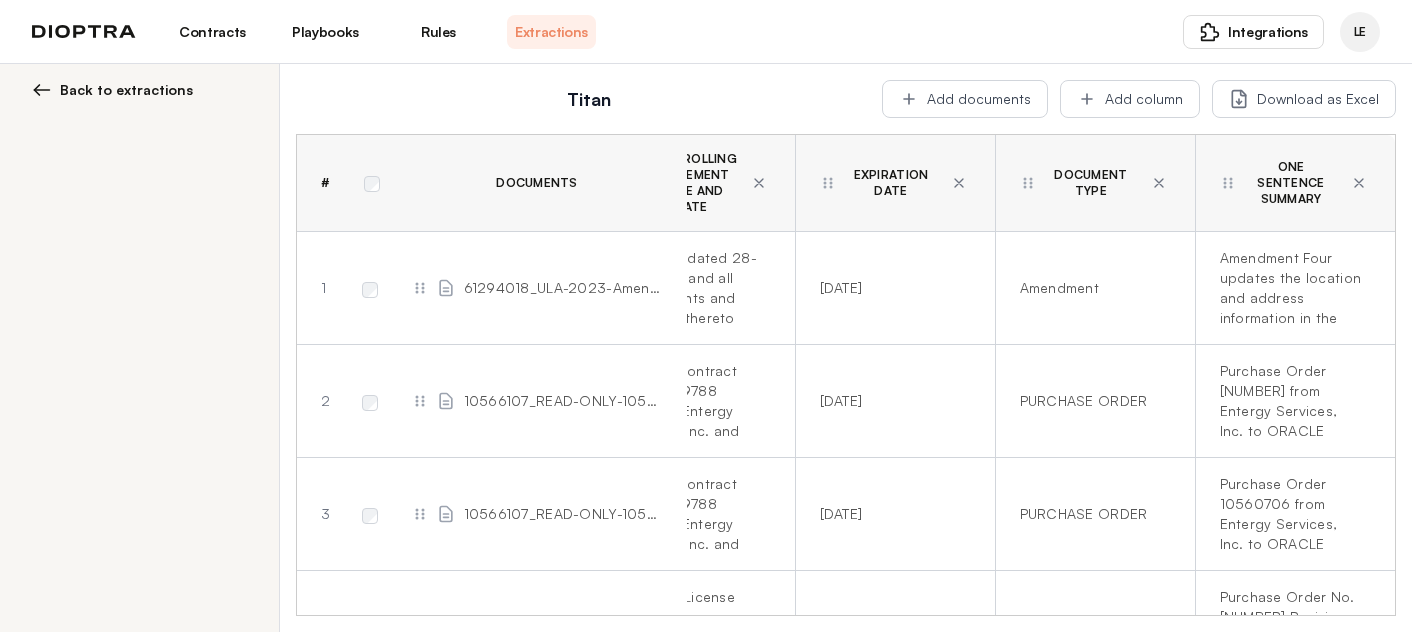 click on "Back to extractions" at bounding box center (126, 90) 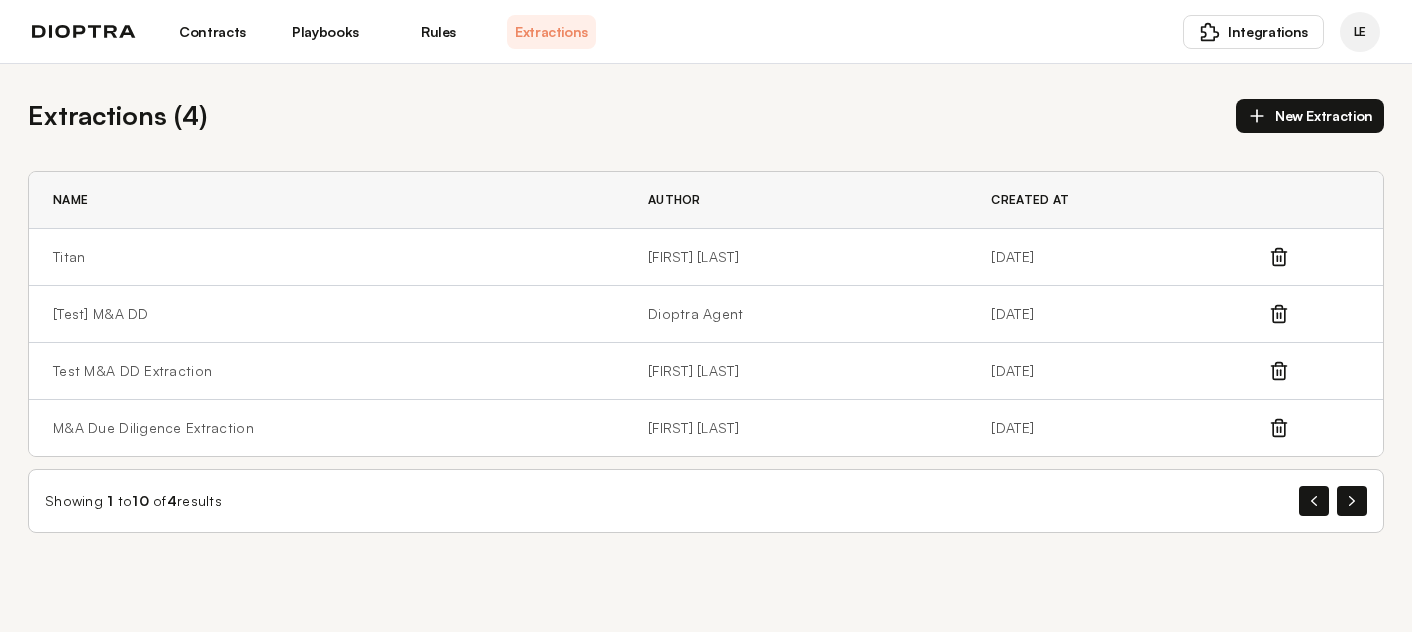 click on "New Extraction" at bounding box center [1310, 116] 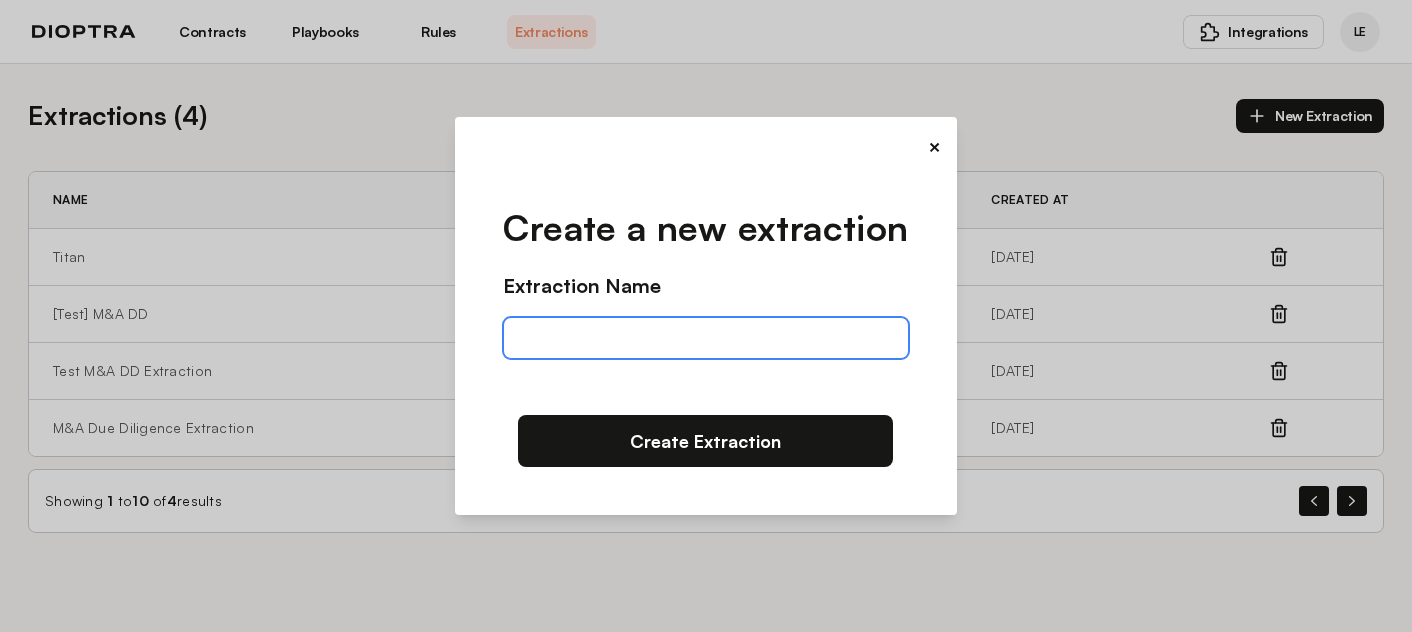 click at bounding box center (705, 338) 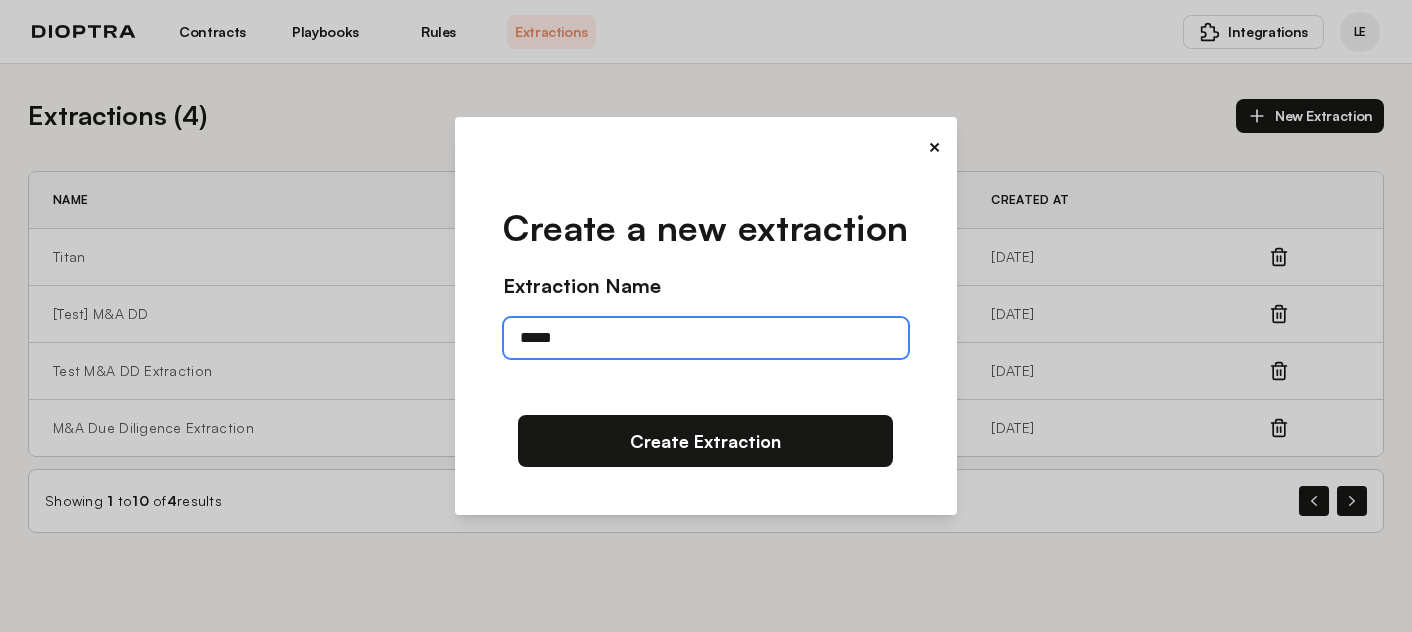 type on "*******" 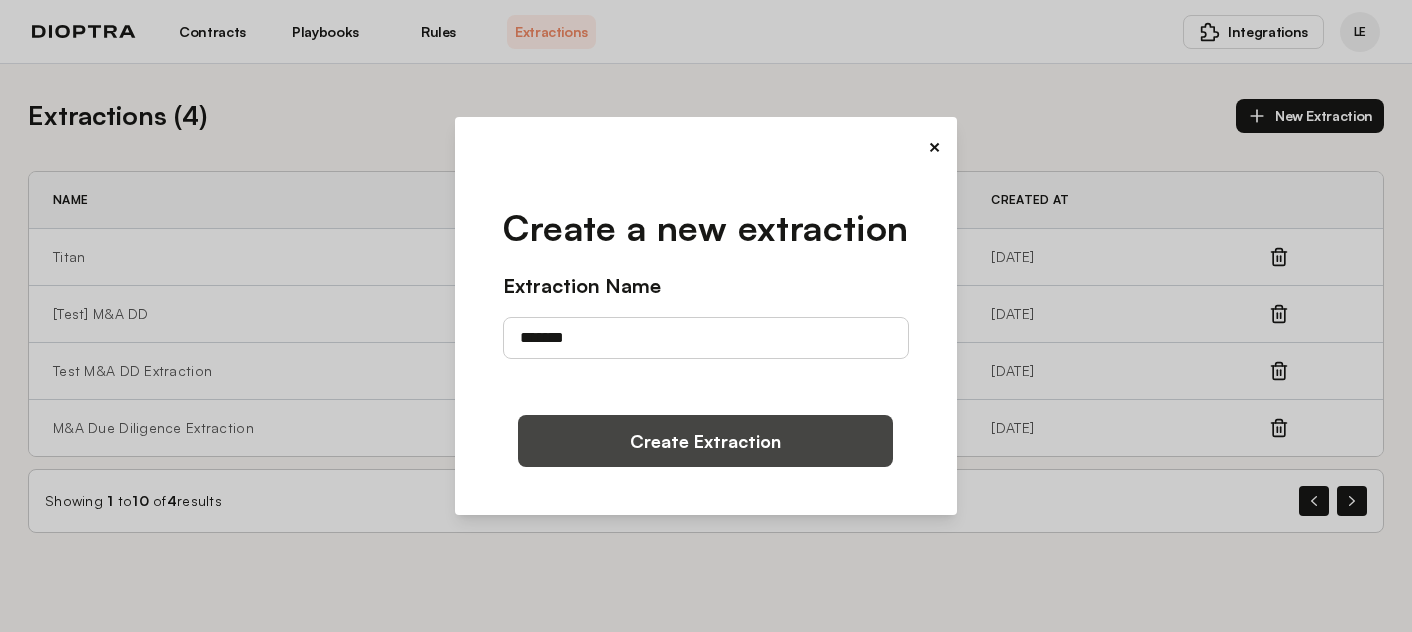 click on "Create Extraction" at bounding box center (705, 441) 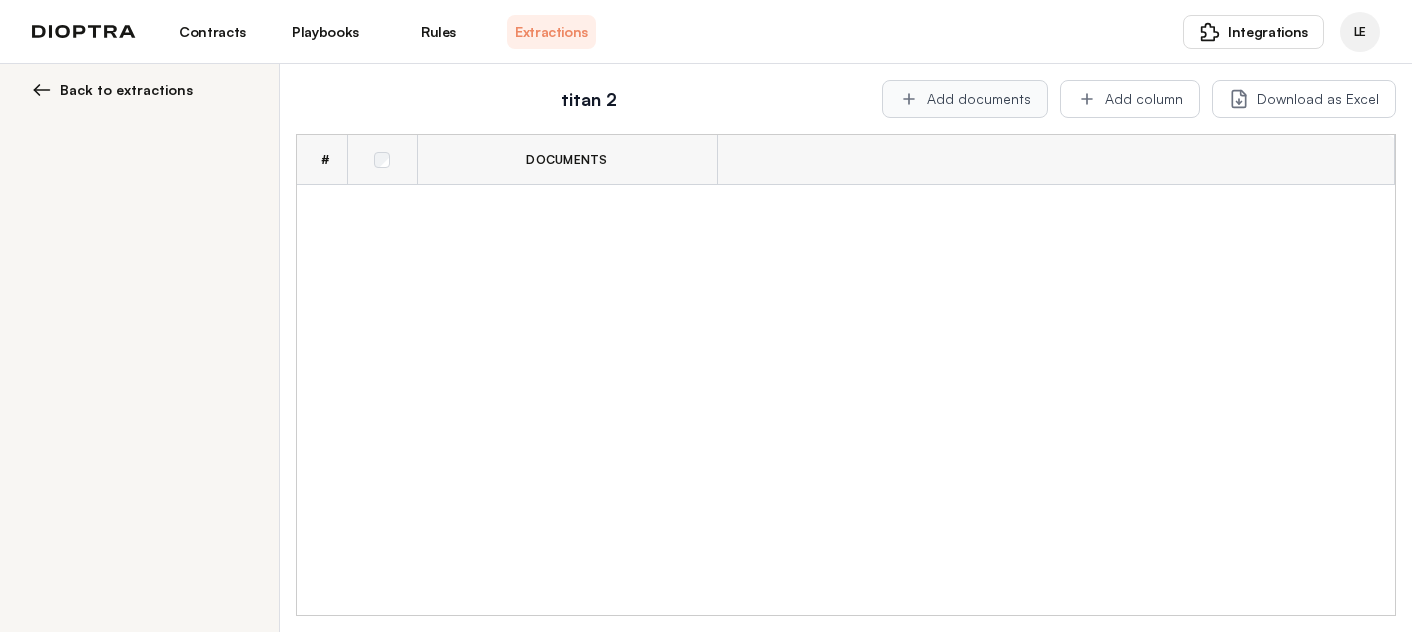 click on "Add documents" at bounding box center [965, 99] 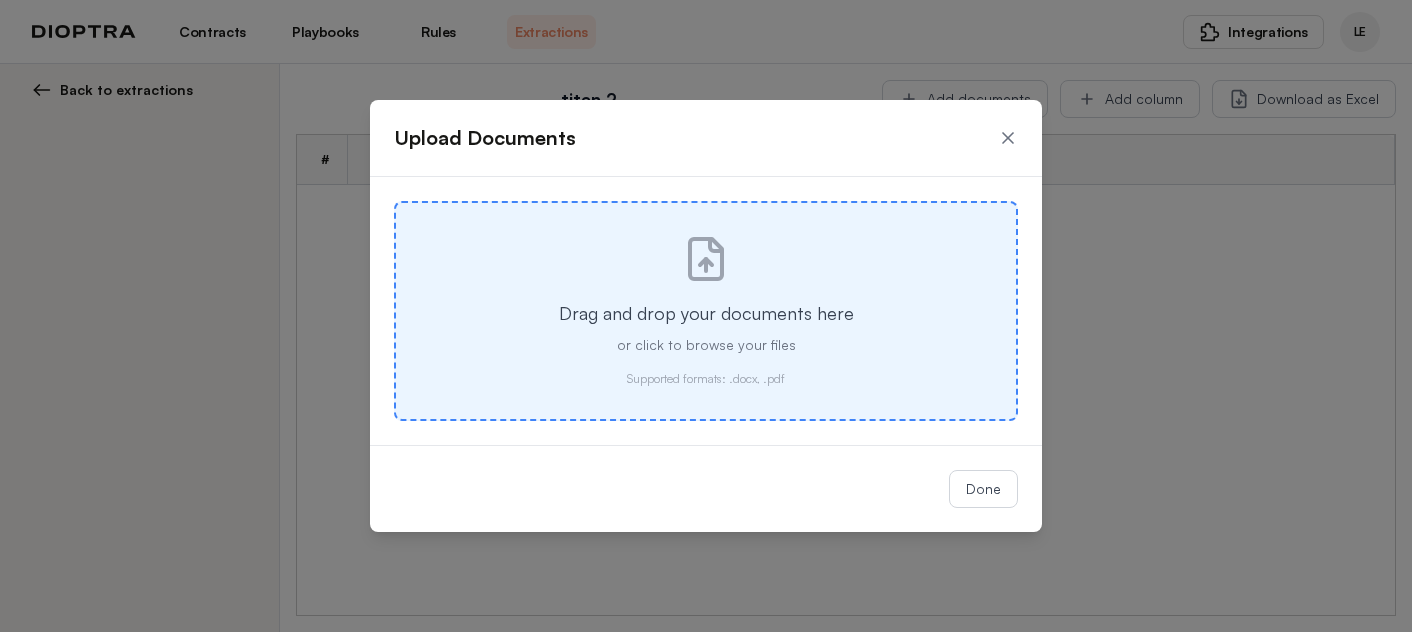 click on "Drag and drop your documents here" at bounding box center (706, 313) 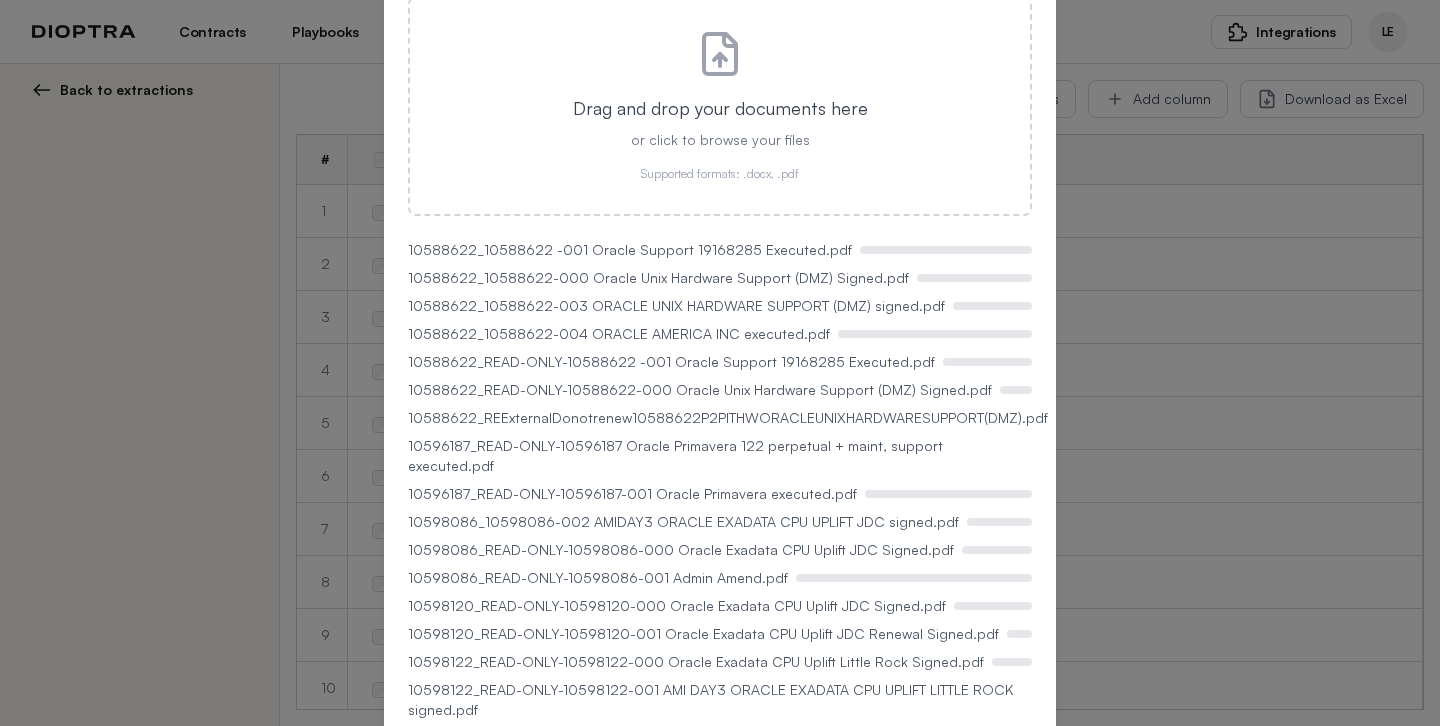 click on "Upload Documents Drag and drop your documents here or click to browse your files Supported formats: .docx, .pdf 10588622_10588622 -001 Oracle Support 19168285 Executed.pdf 10588622_10588622-000 Oracle Unix Hardware Support (DMZ) Signed.pdf 10588622_10588622-003 ORACLE UNIX HARDWARE SUPPORT (DMZ) signed.pdf 10588622_10588622-004 ORACLE AMERICA INC executed.pdf 10588622_READ-ONLY-10588622 -001 Oracle Support 19168285 Executed.pdf 10588622_READ-ONLY-10588622-000 Oracle Unix Hardware Support (DMZ) Signed.pdf 10588622_REExternalDonotrenew10588622P2PITHWORACLEUNIXHARDWARESUPPORT(DMZ).pdf 10596187_READ-ONLY-10596187 Oracle Primavera 122 perpetual + maint, support executed.pdf 10596187_READ-ONLY-10596187-001 Oracle Primavera executed.pdf 10598086_10598086-002  AMIDAY3 ORACLE EXADATA CPU UPLIFT JDC signed.pdf 10598086_READ-ONLY-10598086-000 Oracle Exadata CPU Uplift JDC Signed.pdf 10598086_READ-ONLY-10598086-001 Admin Amend.pdf 10598120_READ-ONLY-10598120-000 Oracle Exadata CPU Uplift JDC Signed.pdf Done" at bounding box center (720, 363) 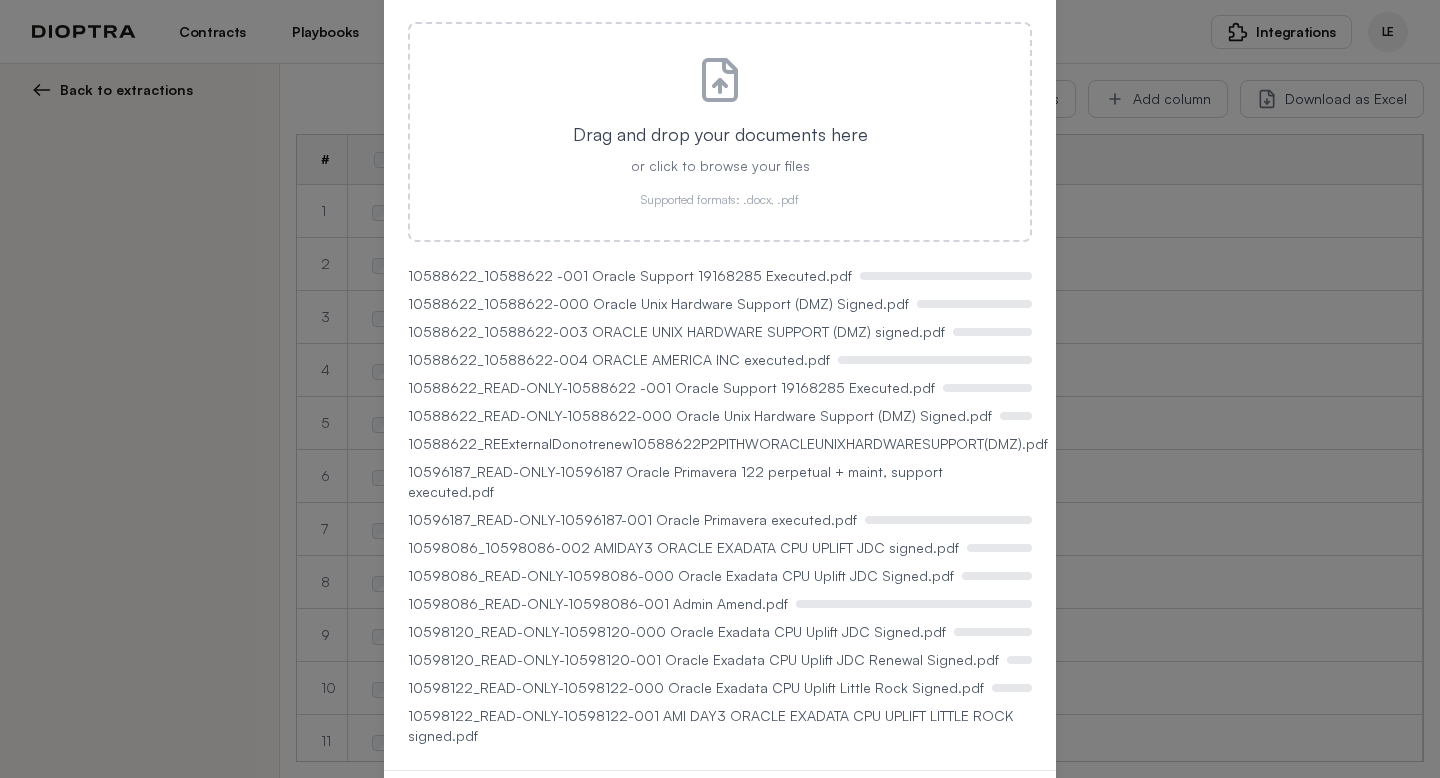click on "Drag and drop your documents here or click to browse your files Supported formats: .docx, .pdf 10588622_10588622 -001 Oracle Support 19168285 Executed.pdf 10588622_10588622-000 Oracle Unix Hardware Support (DMZ) Signed.pdf 10588622_10588622-003 ORACLE UNIX HARDWARE SUPPORT (DMZ) signed.pdf 10588622_10588622-004 ORACLE AMERICA INC executed.pdf 10588622_READ-ONLY-10588622 -001 Oracle Support 19168285 Executed.pdf 10588622_READ-ONLY-10588622-000 Oracle Unix Hardware Support (DMZ) Signed.pdf 10588622_REExternalDonotrenew10588622P2PITHWORACLEUNIXHARDWARESUPPORT(DMZ).pdf 10596187_READ-ONLY-10596187 Oracle Primavera 122 perpetual + maint, support executed.pdf 10596187_READ-ONLY-10596187-001 Oracle Primavera executed.pdf 10598086_10598086-002  AMIDAY3 ORACLE EXADATA CPU UPLIFT JDC signed.pdf 10598086_READ-ONLY-10598086-000 Oracle Exadata CPU Uplift JDC Signed.pdf 10598086_READ-ONLY-10598086-001 Admin Amend.pdf 10598120_READ-ONLY-10598120-000 Oracle Exadata CPU Uplift JDC Signed.pdf" at bounding box center [720, 384] 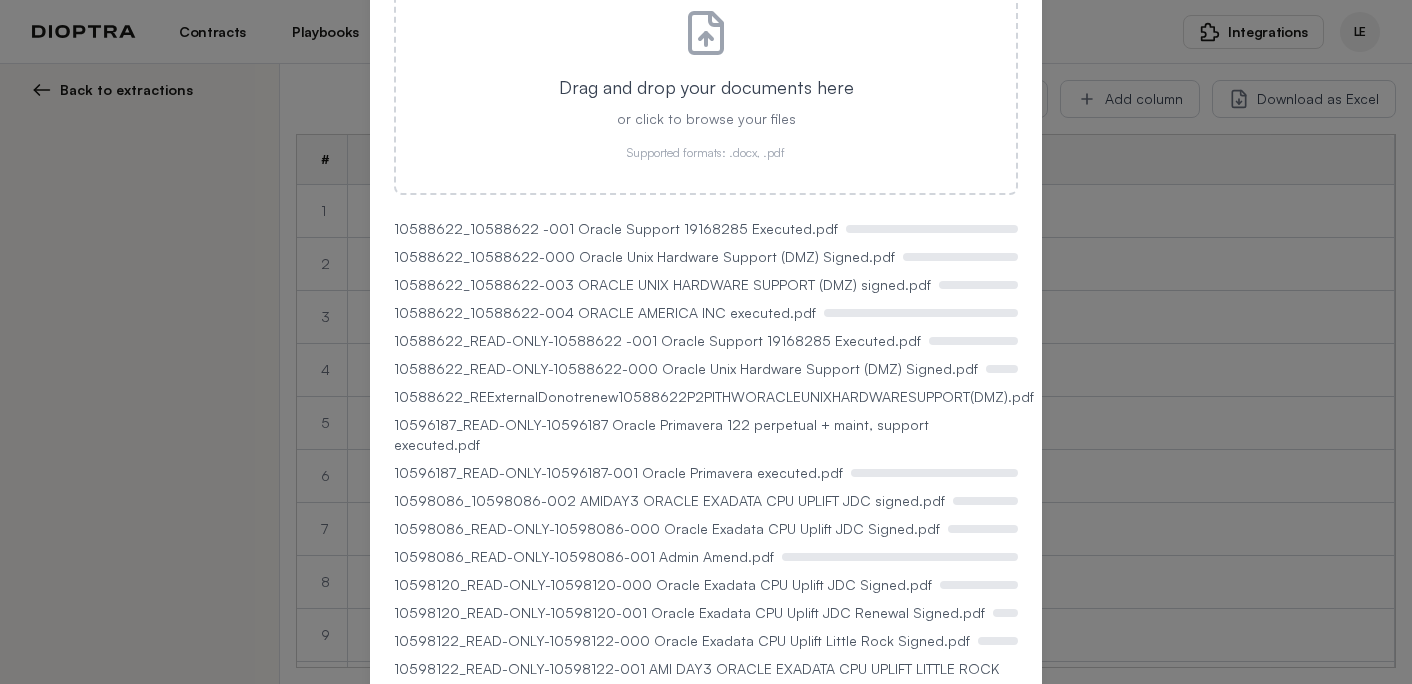 click on "Upload Documents Drag and drop your documents here or click to browse your files Supported formats: .docx, .pdf 10588622_10588622 -001 Oracle Support 19168285 Executed.pdf 10588622_10588622-000 Oracle Unix Hardware Support (DMZ) Signed.pdf 10588622_10588622-003 ORACLE UNIX HARDWARE SUPPORT (DMZ) signed.pdf 10588622_10588622-004 ORACLE AMERICA INC executed.pdf 10588622_READ-ONLY-10588622 -001 Oracle Support 19168285 Executed.pdf 10588622_READ-ONLY-10588622-000 Oracle Unix Hardware Support (DMZ) Signed.pdf 10588622_REExternalDonotrenew10588622P2PITHWORACLEUNIXHARDWARESUPPORT(DMZ).pdf 10596187_READ-ONLY-10596187 Oracle Primavera 122 perpetual + maint, support executed.pdf 10596187_READ-ONLY-10596187-001 Oracle Primavera executed.pdf 10598086_10598086-002  AMIDAY3 ORACLE EXADATA CPU UPLIFT JDC signed.pdf 10598086_READ-ONLY-10598086-000 Oracle Exadata CPU Uplift JDC Signed.pdf 10598086_READ-ONLY-10598086-001 Admin Amend.pdf 10598120_READ-ONLY-10598120-000 Oracle Exadata CPU Uplift JDC Signed.pdf Done" at bounding box center (706, 342) 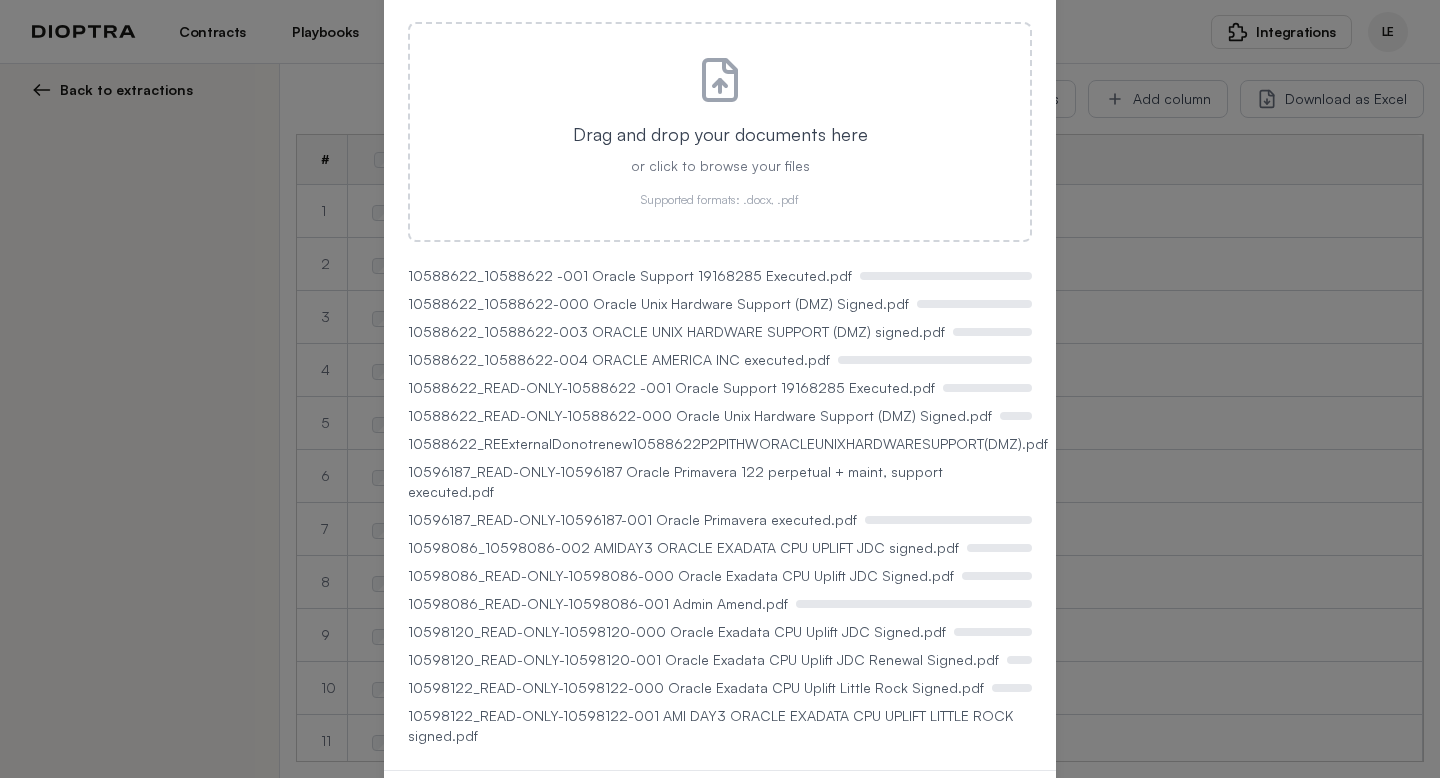 click on "10588622_10588622 -001 Oracle Support 19168285 Executed.pdf 10588622_10588622-000 Oracle Unix Hardware Support (DMZ) Signed.pdf 10588622_10588622-003 ORACLE UNIX HARDWARE SUPPORT (DMZ) signed.pdf 10588622_10588622-004 ORACLE AMERICA INC executed.pdf 10588622_READ-ONLY-10588622 -001 Oracle Support 19168285 Executed.pdf 10588622_READ-ONLY-10588622-000 Oracle Unix Hardware Support (DMZ) Signed.pdf 10588622_REExternalDonotrenew10588622P2PITHWORACLEUNIXHARDWARESUPPORT(DMZ).pdf 10596187_READ-ONLY-10596187 Oracle Primavera 122 perpetual + maint, support executed.pdf 10596187_READ-ONLY-10596187-001 Oracle Primavera executed.pdf 10598086_10598086-002  AMIDAY3 ORACLE EXADATA CPU UPLIFT JDC signed.pdf 10598086_READ-ONLY-10598086-000 Oracle Exadata CPU Uplift JDC Signed.pdf 10598086_READ-ONLY-10598086-001 Admin Amend.pdf 10598120_READ-ONLY-10598120-000 Oracle Exadata CPU Uplift JDC Signed.pdf 10598120_READ-ONLY-10598120-001 Oracle Exadata CPU Uplift JDC Renewal Signed.pdf" at bounding box center (720, 506) 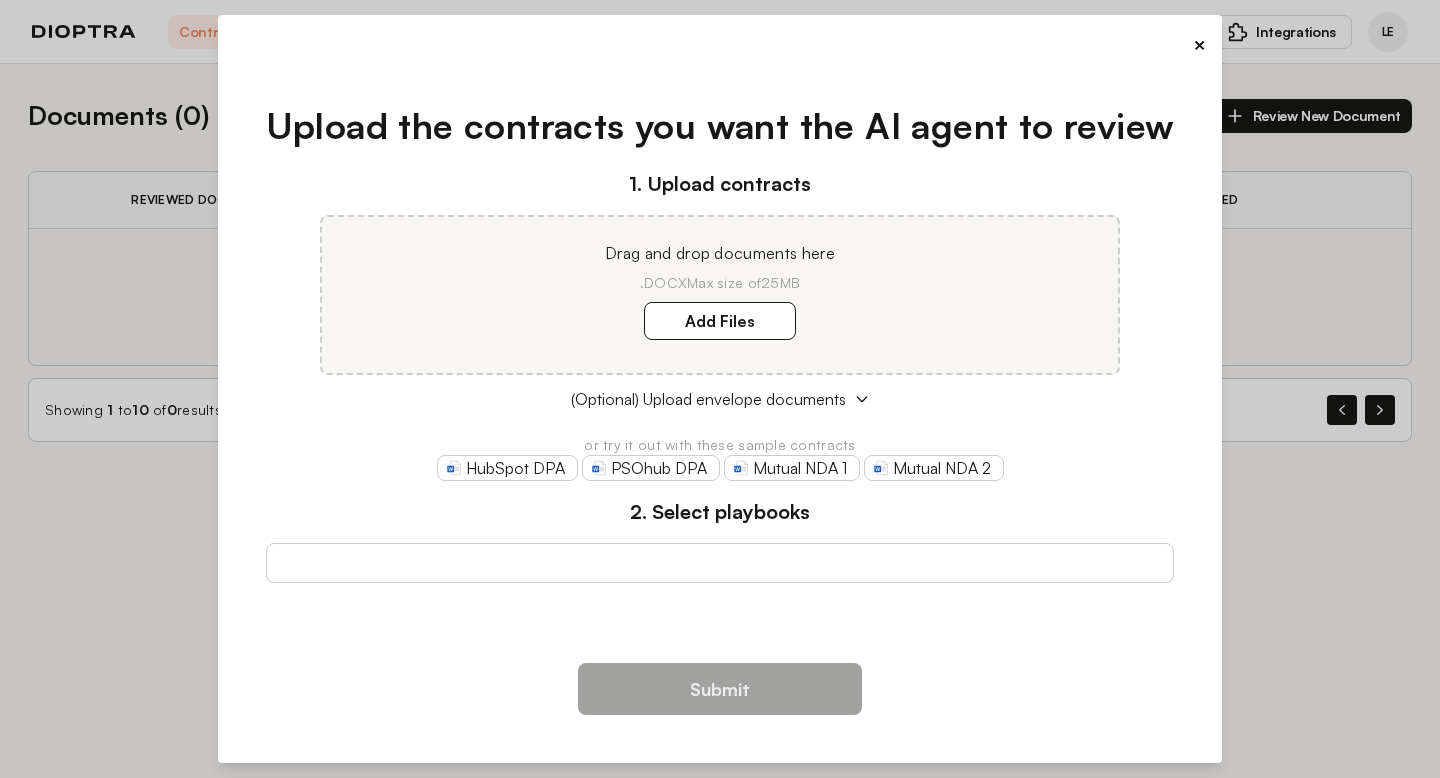 scroll, scrollTop: 0, scrollLeft: 0, axis: both 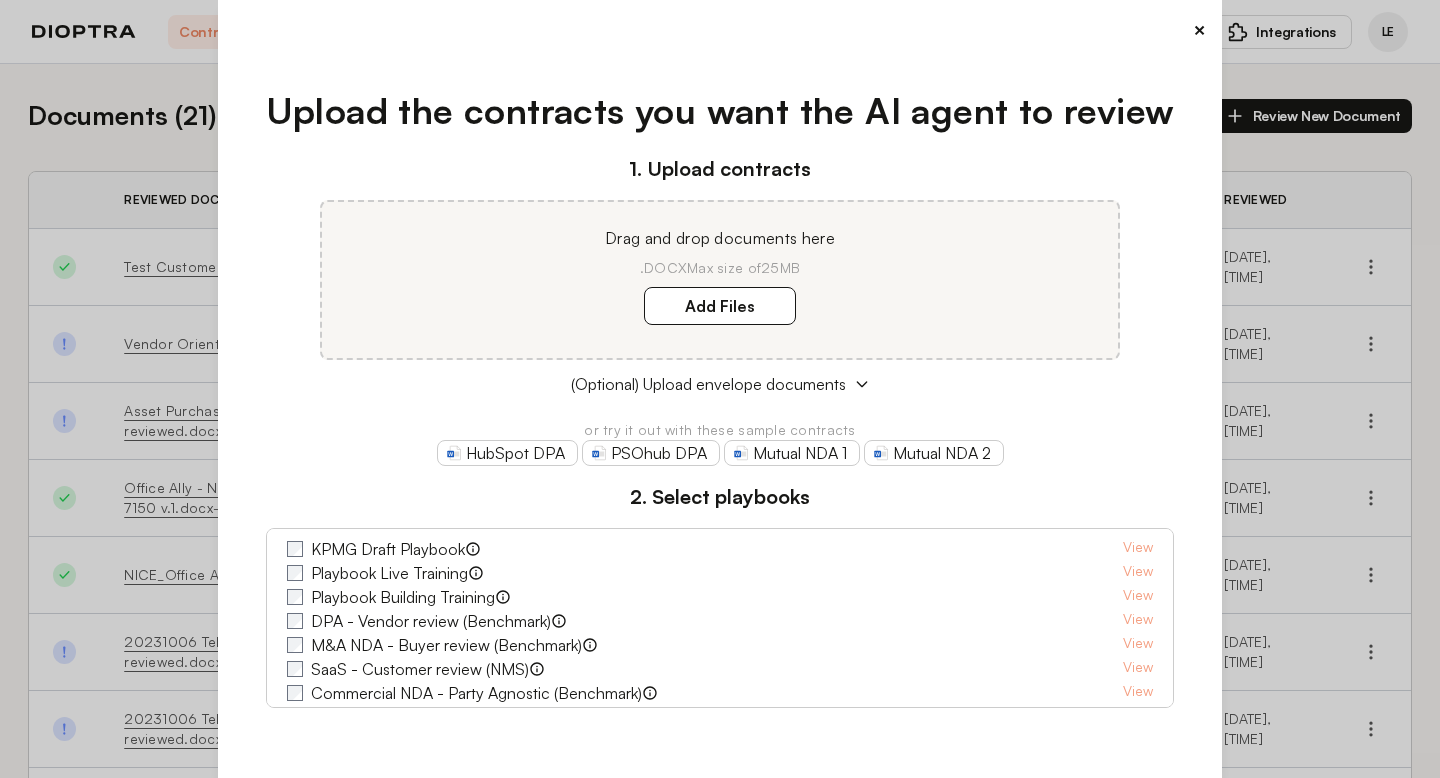 click on "×" at bounding box center (1199, 30) 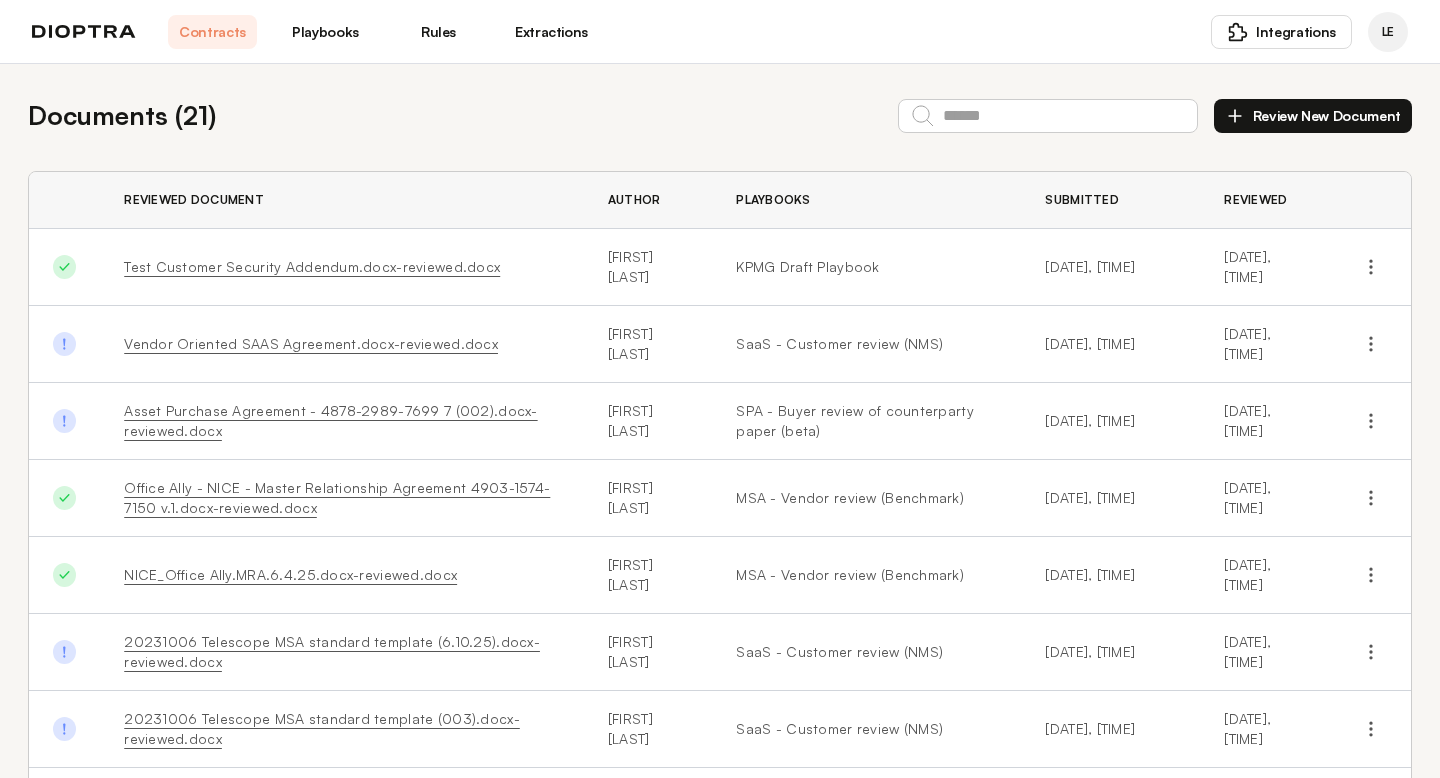 click on "Contracts Playbooks Rules Extractions Integrations LE" at bounding box center (720, 32) 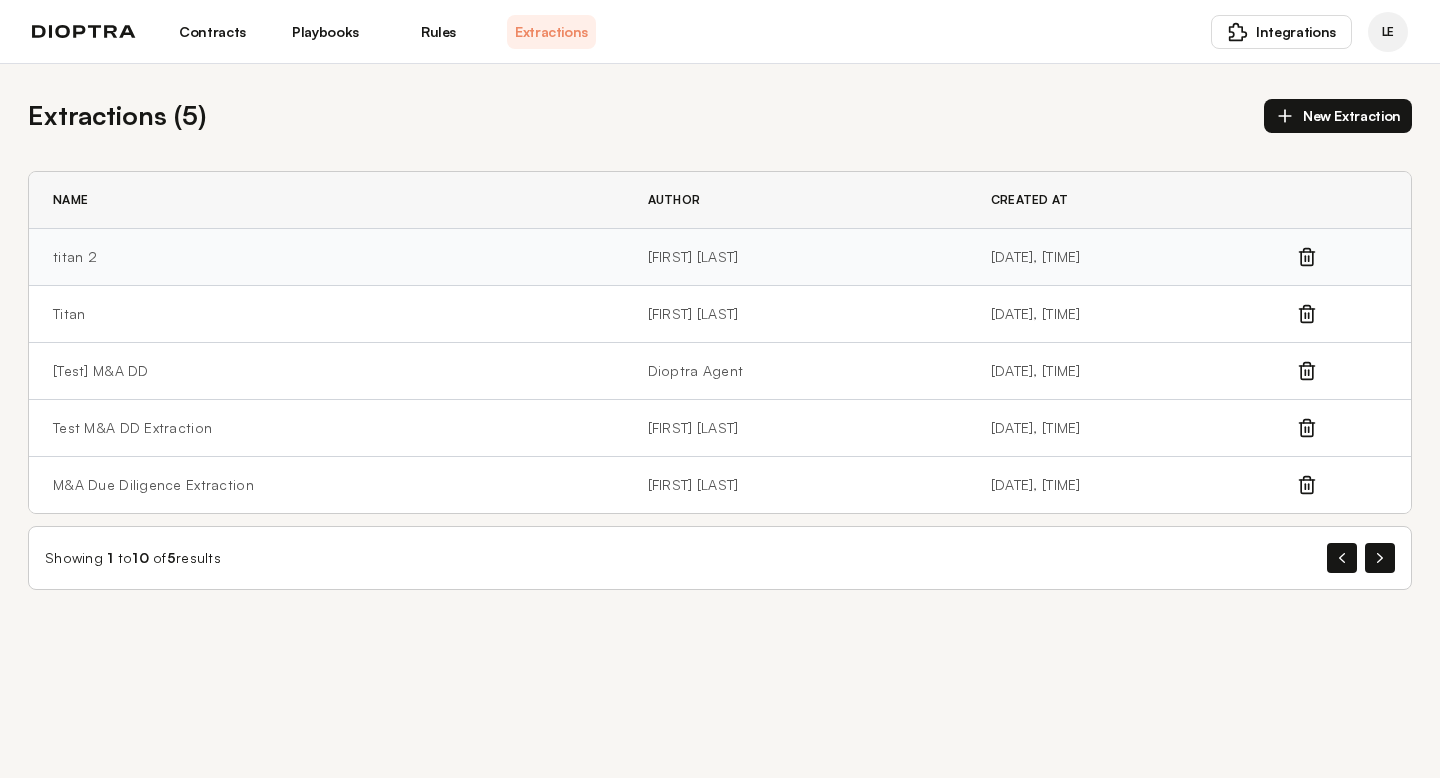 click 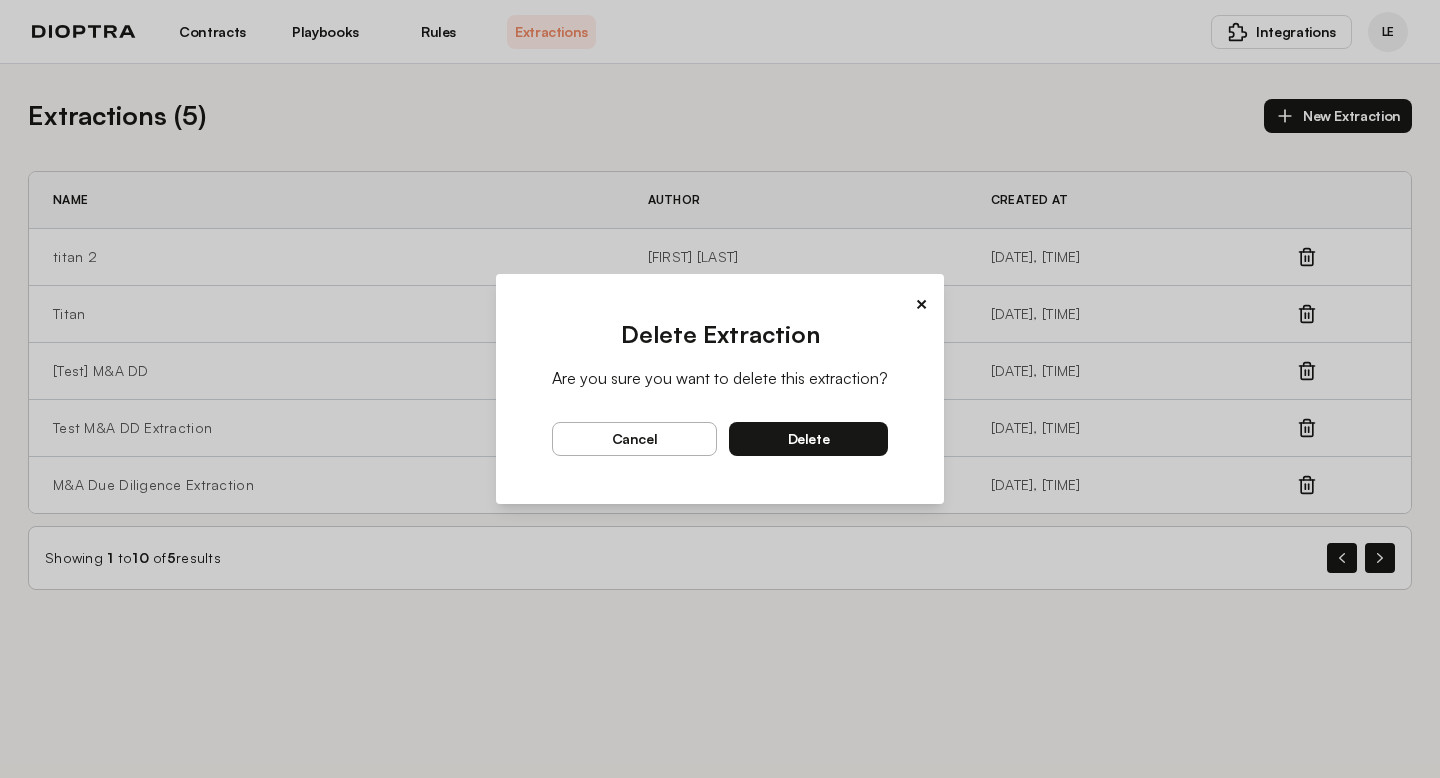 click on "delete" at bounding box center [808, 439] 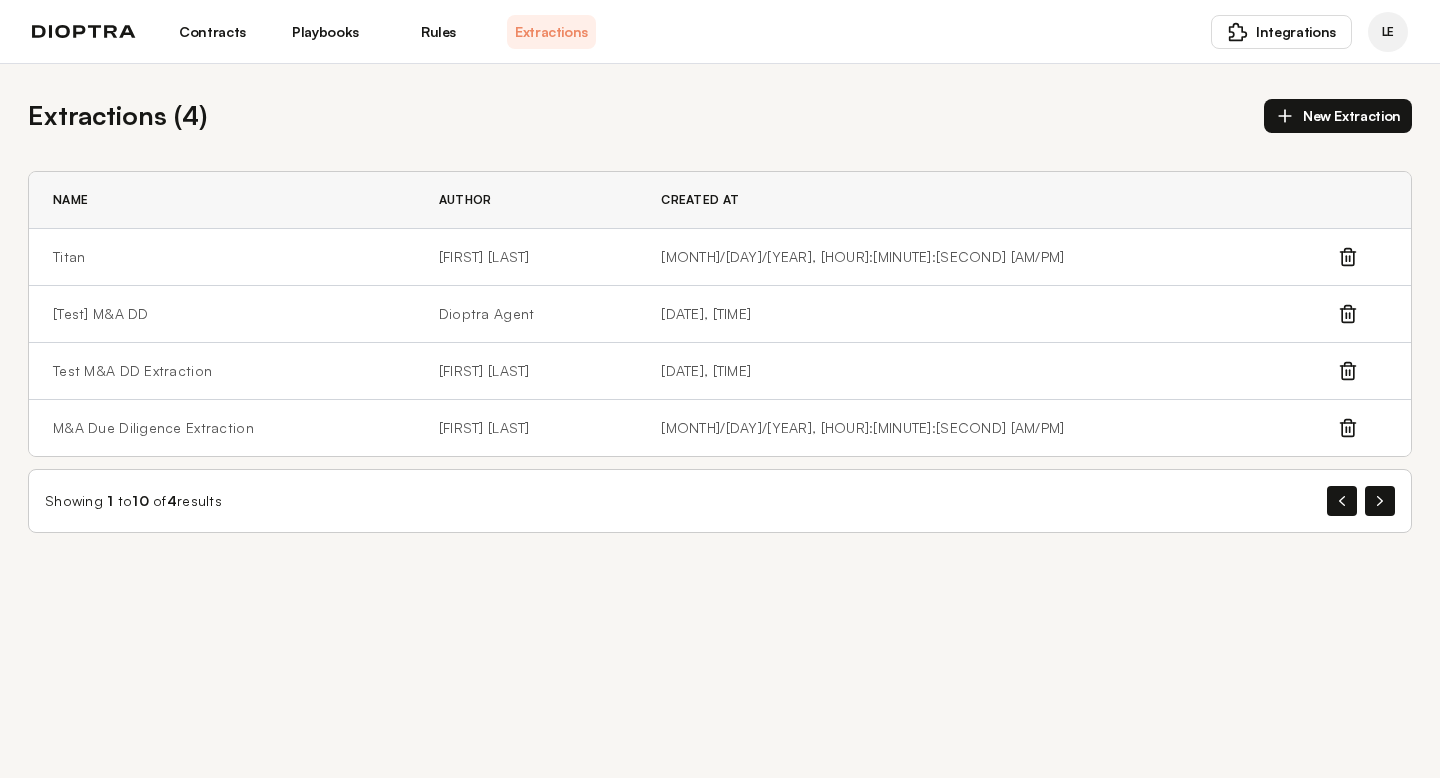 scroll, scrollTop: 0, scrollLeft: 0, axis: both 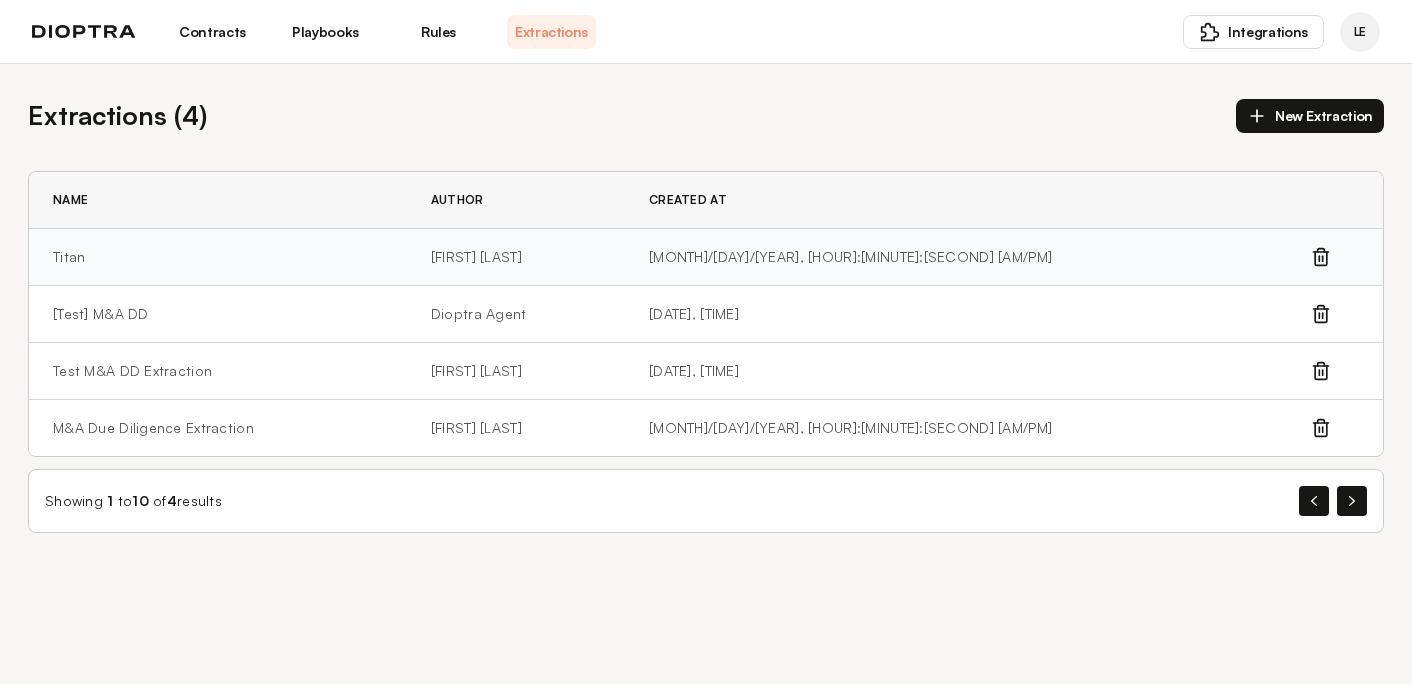 click on "Titan" at bounding box center [218, 257] 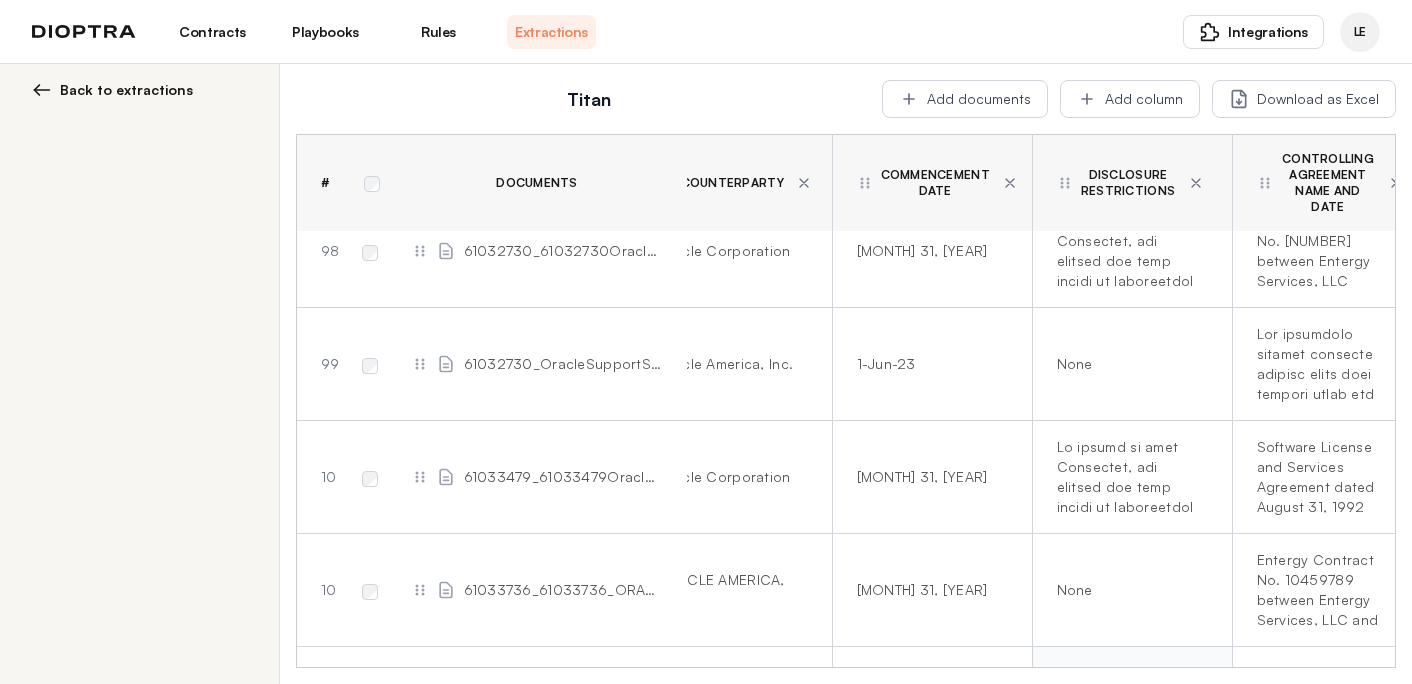 scroll, scrollTop: 10951, scrollLeft: 85, axis: both 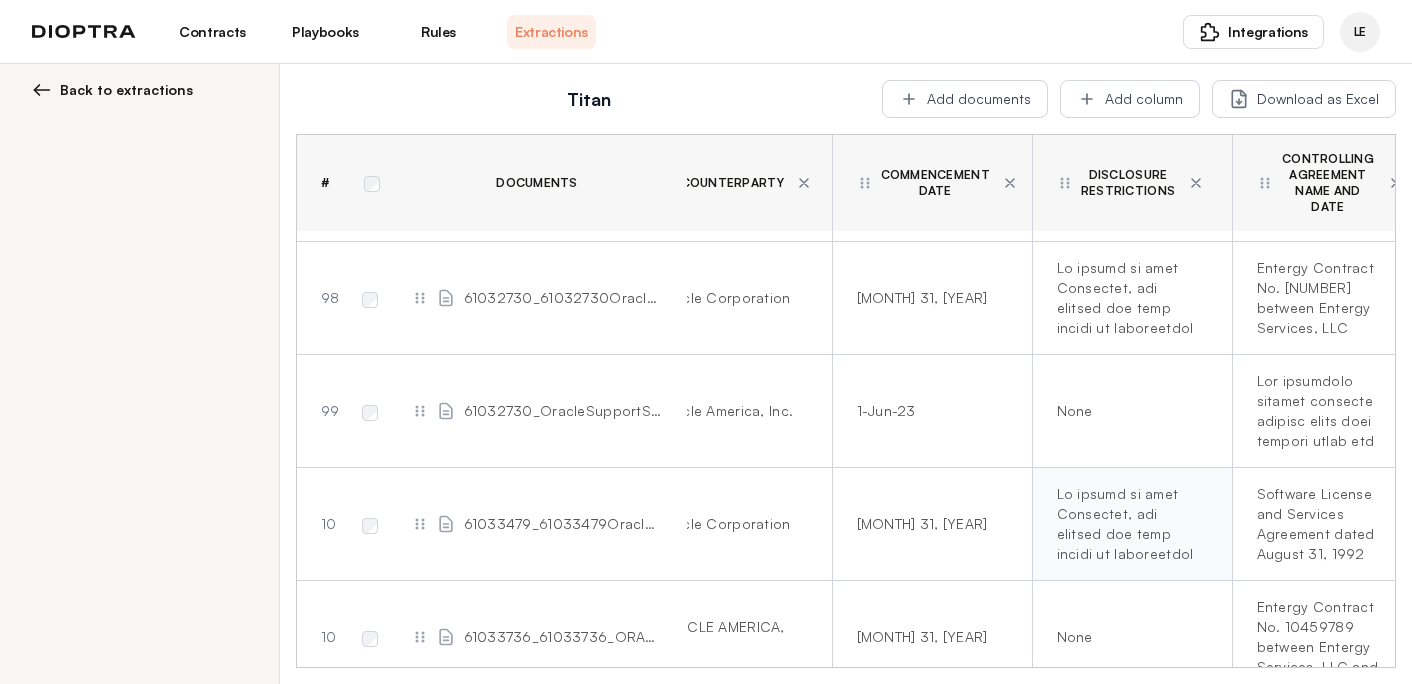 click at bounding box center [1128, 524] 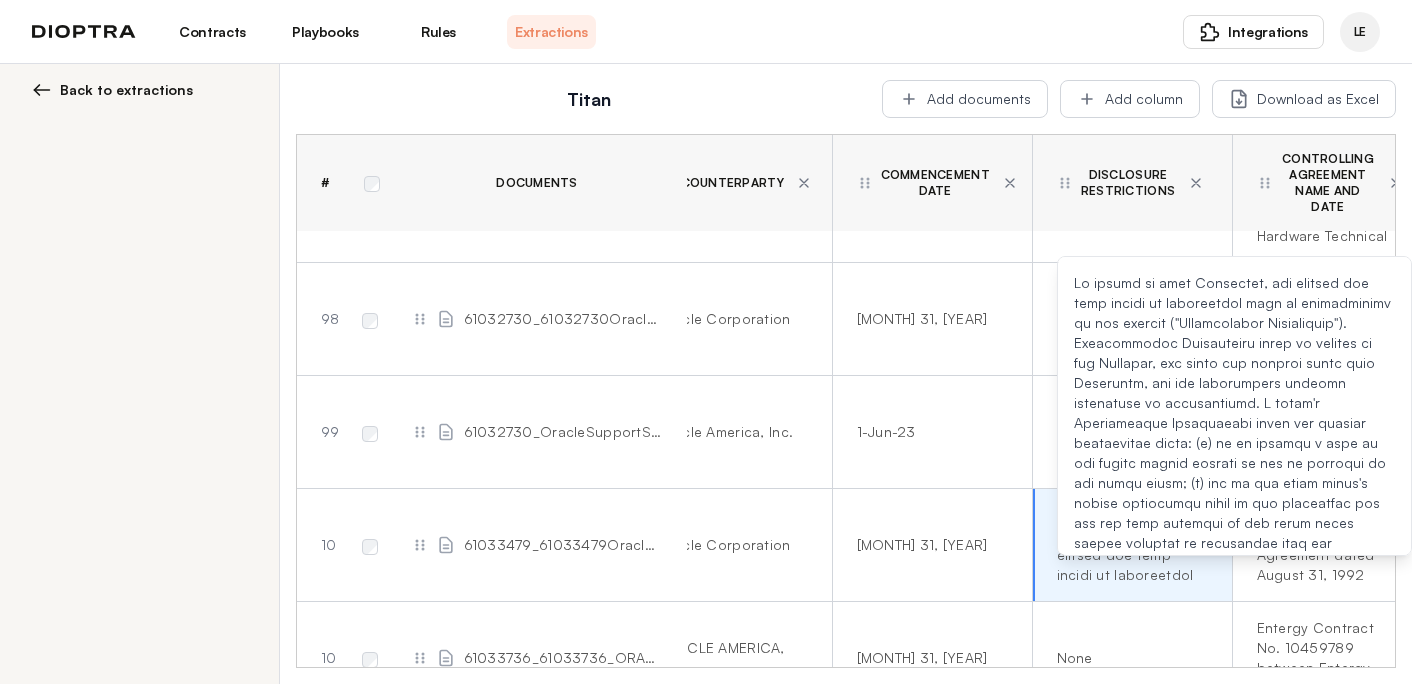 scroll, scrollTop: 10876, scrollLeft: 85, axis: both 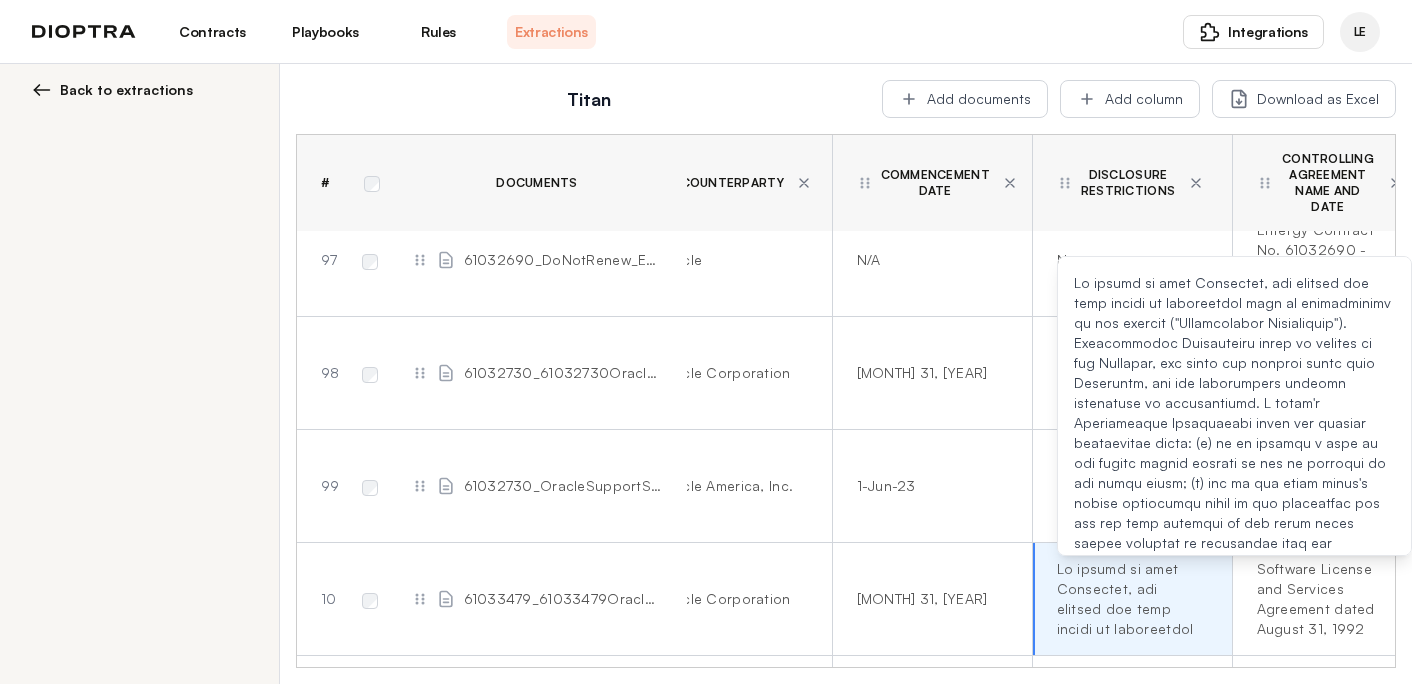 click on "61032730_OracleSupportServiceNumber18529426.pdf" at bounding box center [537, 486] 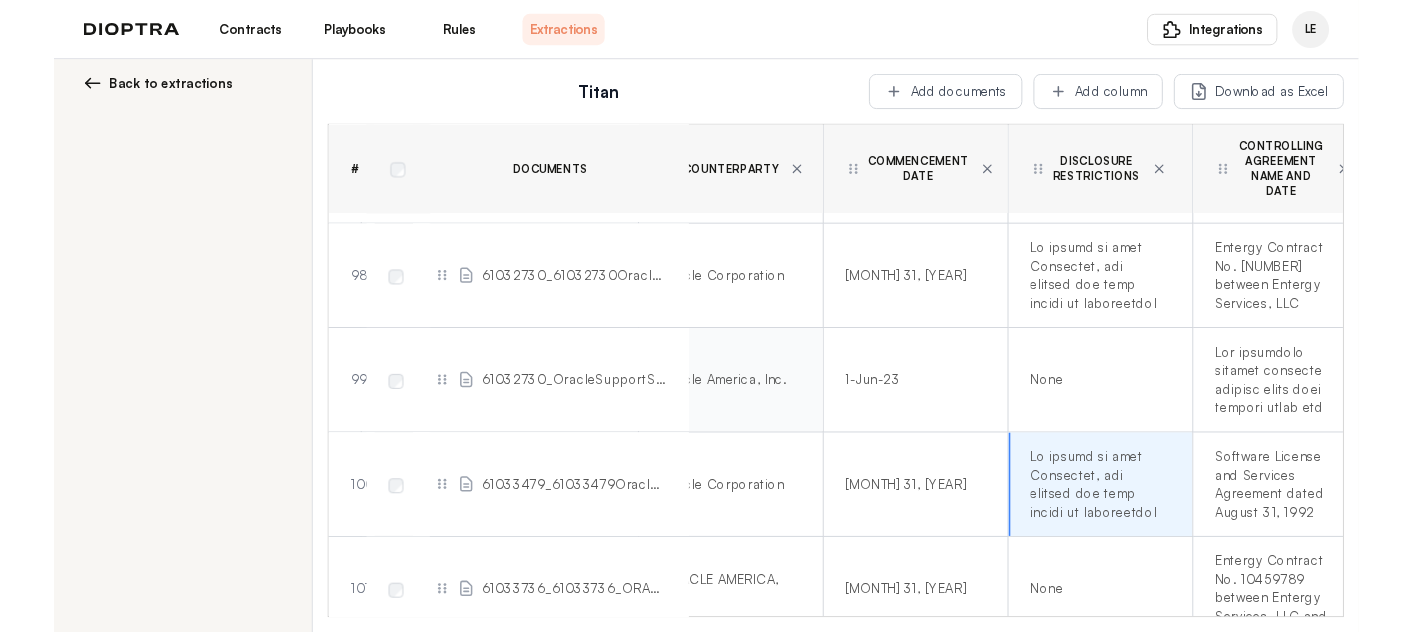 scroll, scrollTop: 10952, scrollLeft: 85, axis: both 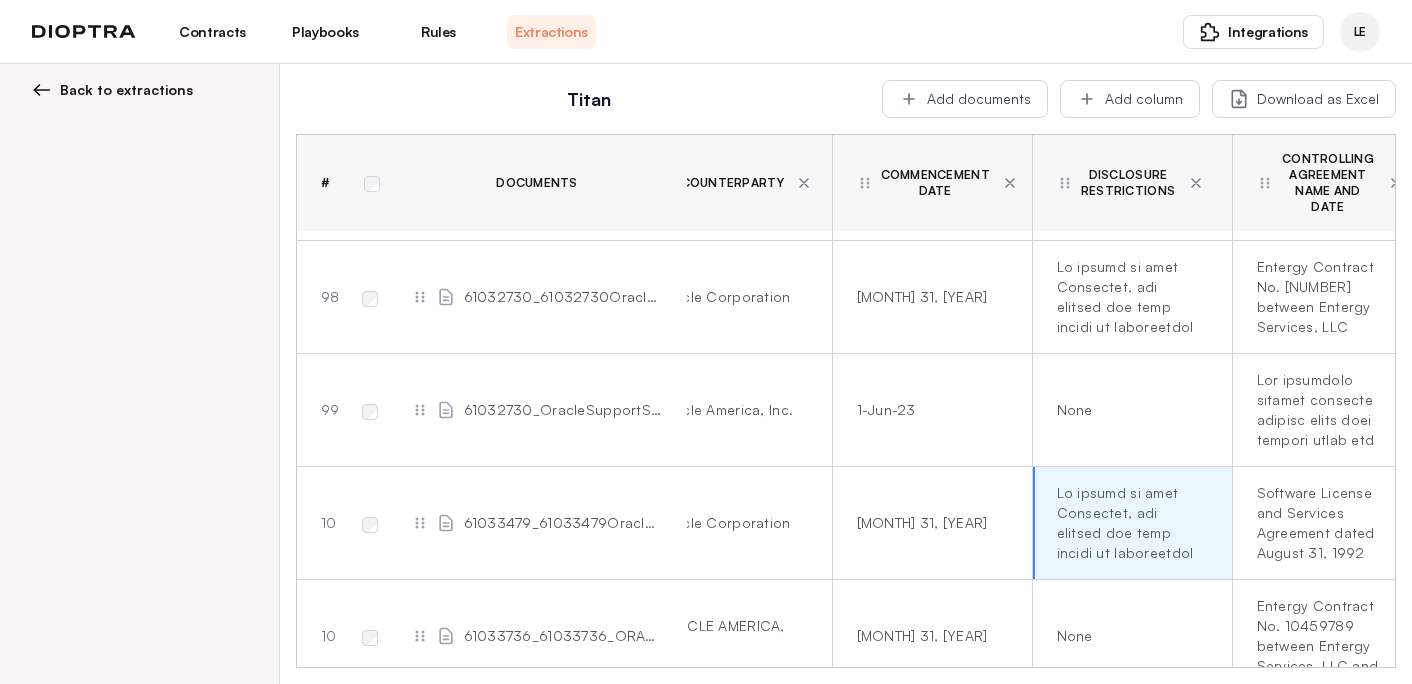 click on "Back to extractions" at bounding box center [126, 90] 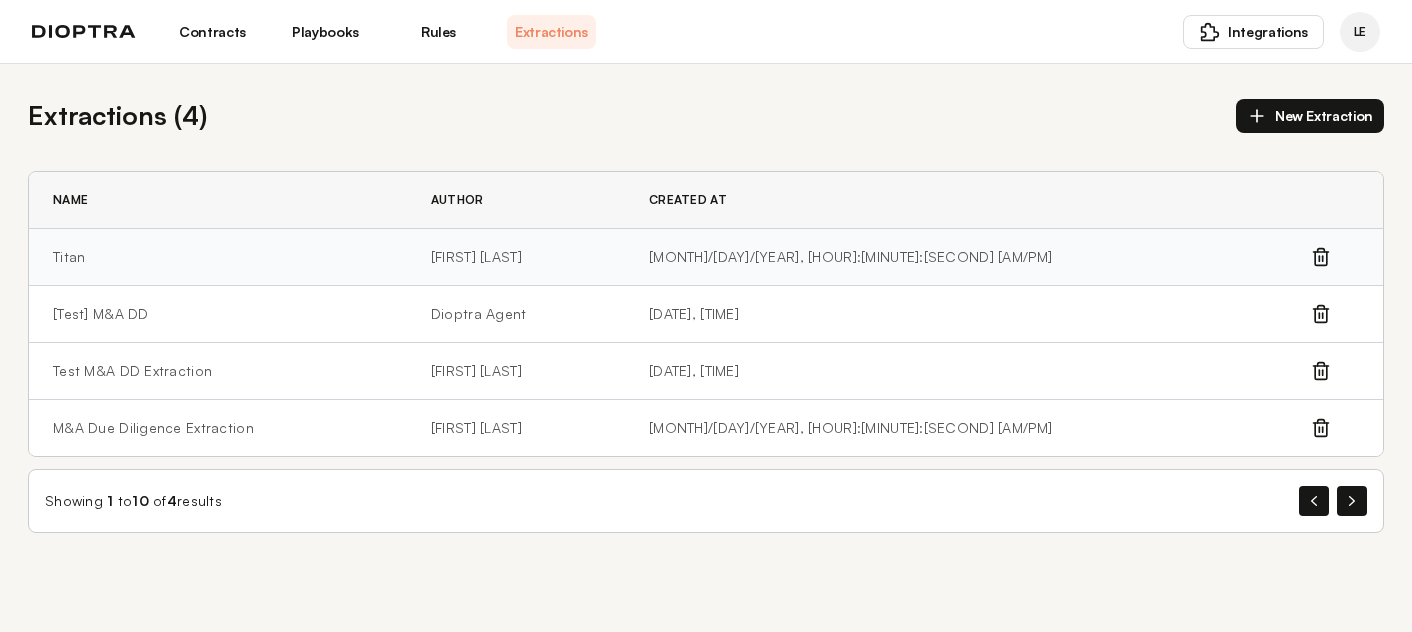 click on "Titan" at bounding box center (218, 257) 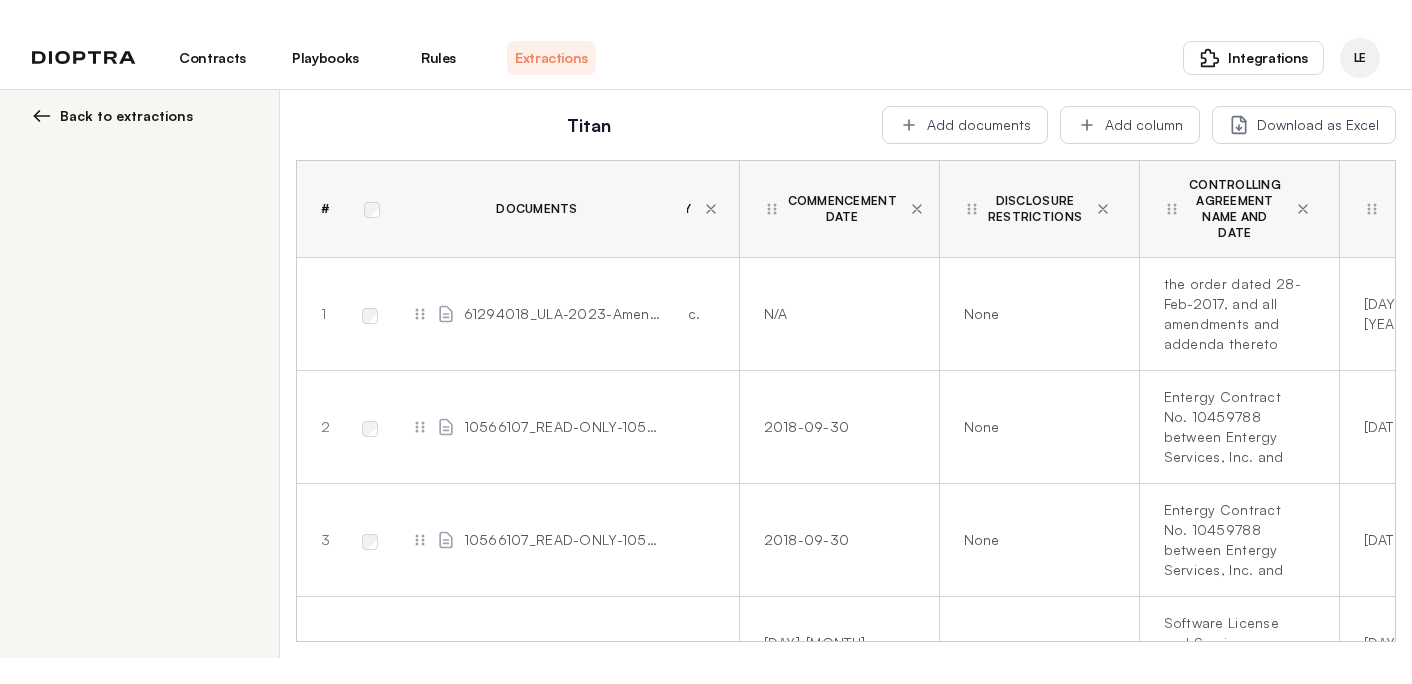 scroll, scrollTop: 0, scrollLeft: 0, axis: both 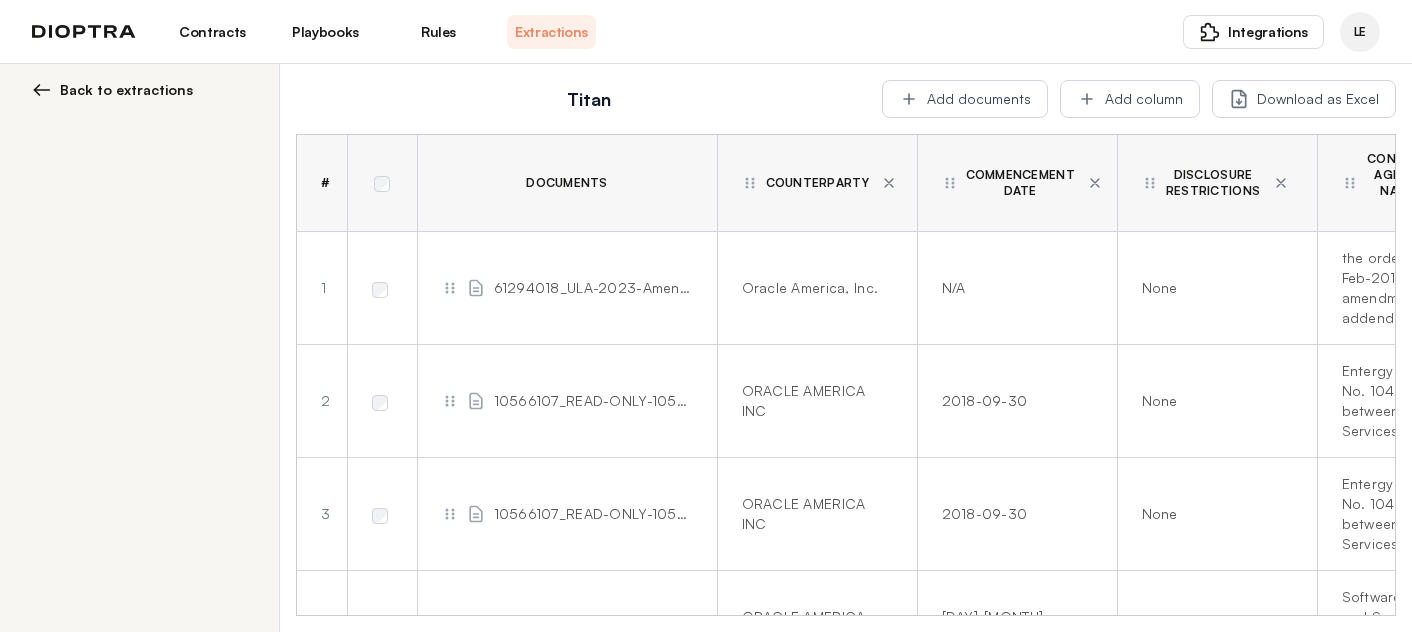 click on "Back to extractions" at bounding box center (126, 90) 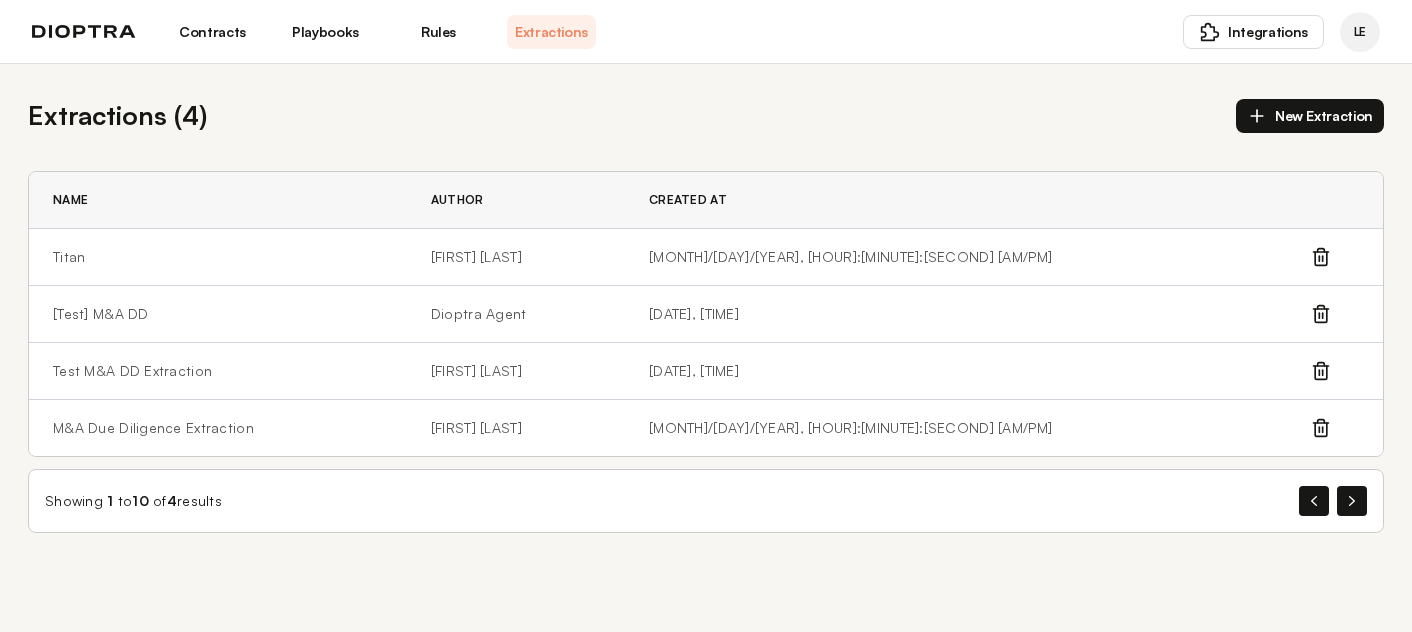 click on "New Extraction" at bounding box center [1310, 116] 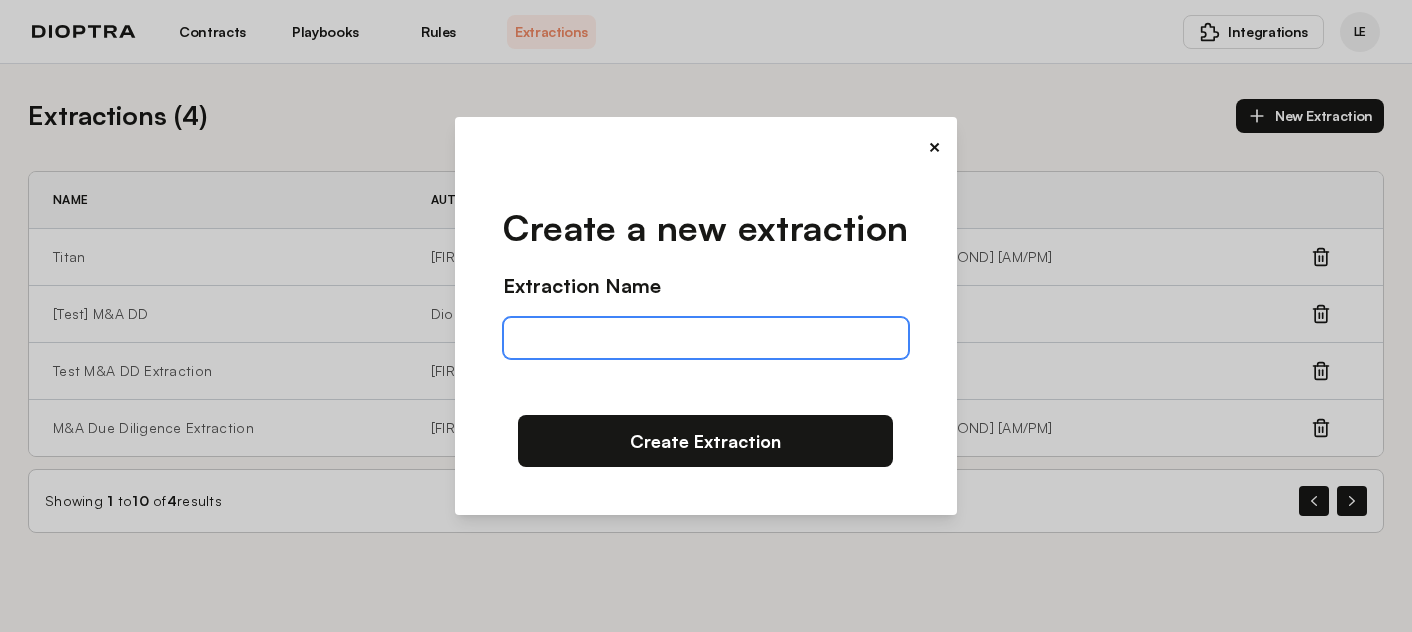 click at bounding box center (705, 338) 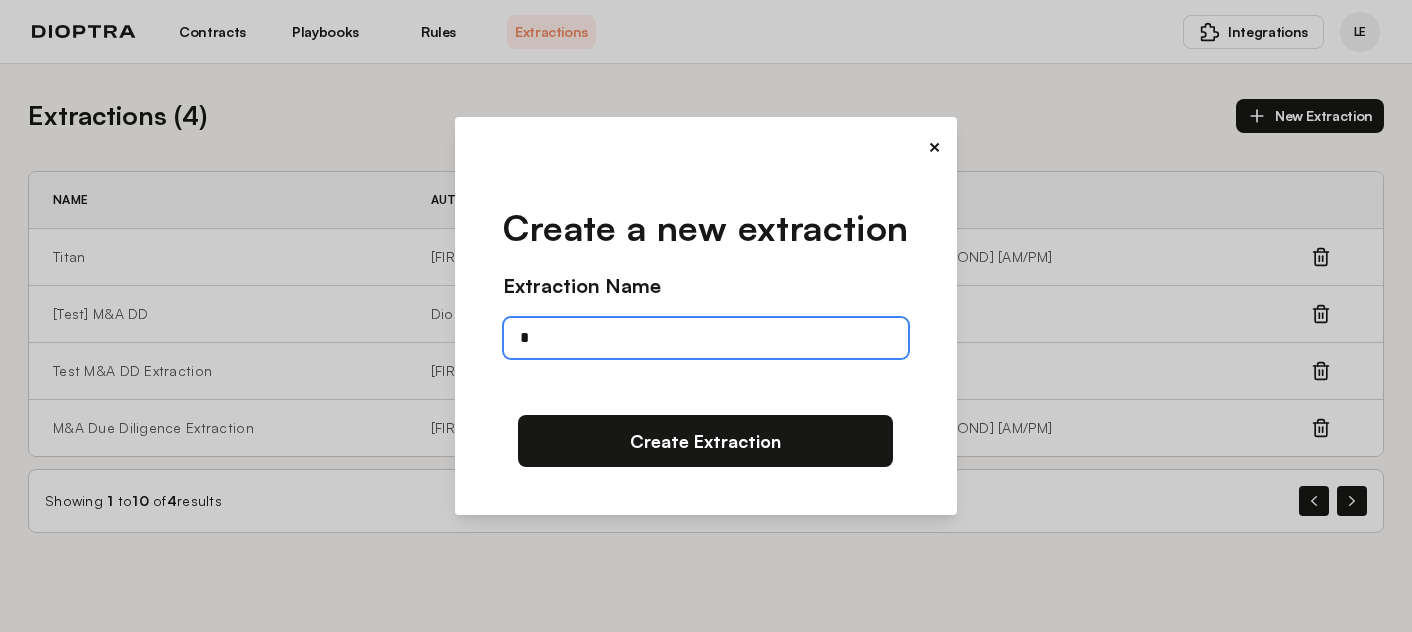 type on "*******" 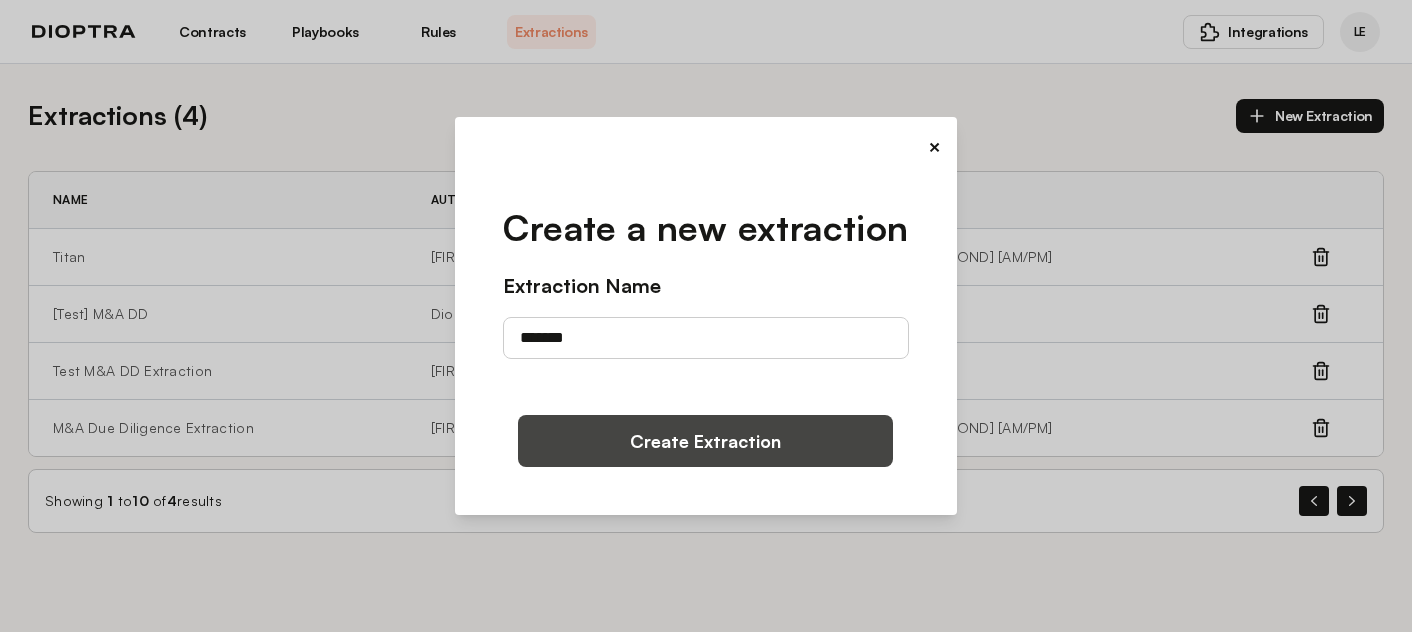 click on "Create Extraction" at bounding box center (705, 441) 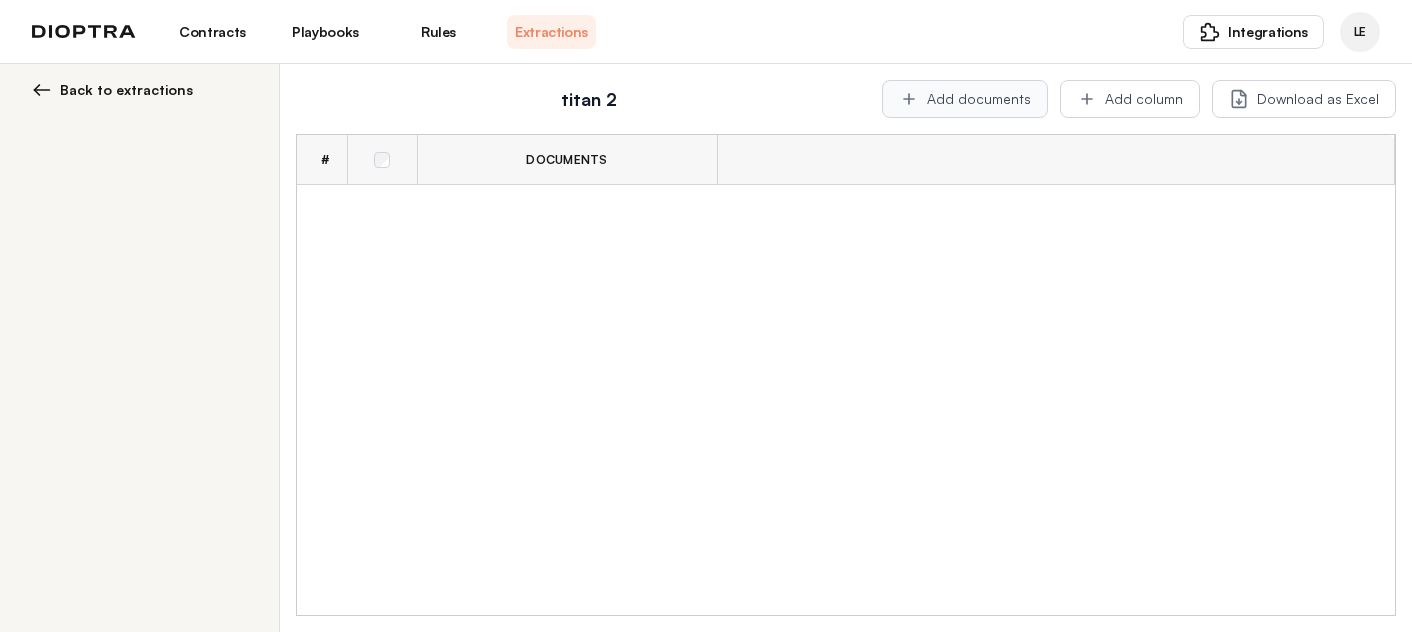 click on "Add documents" at bounding box center (965, 99) 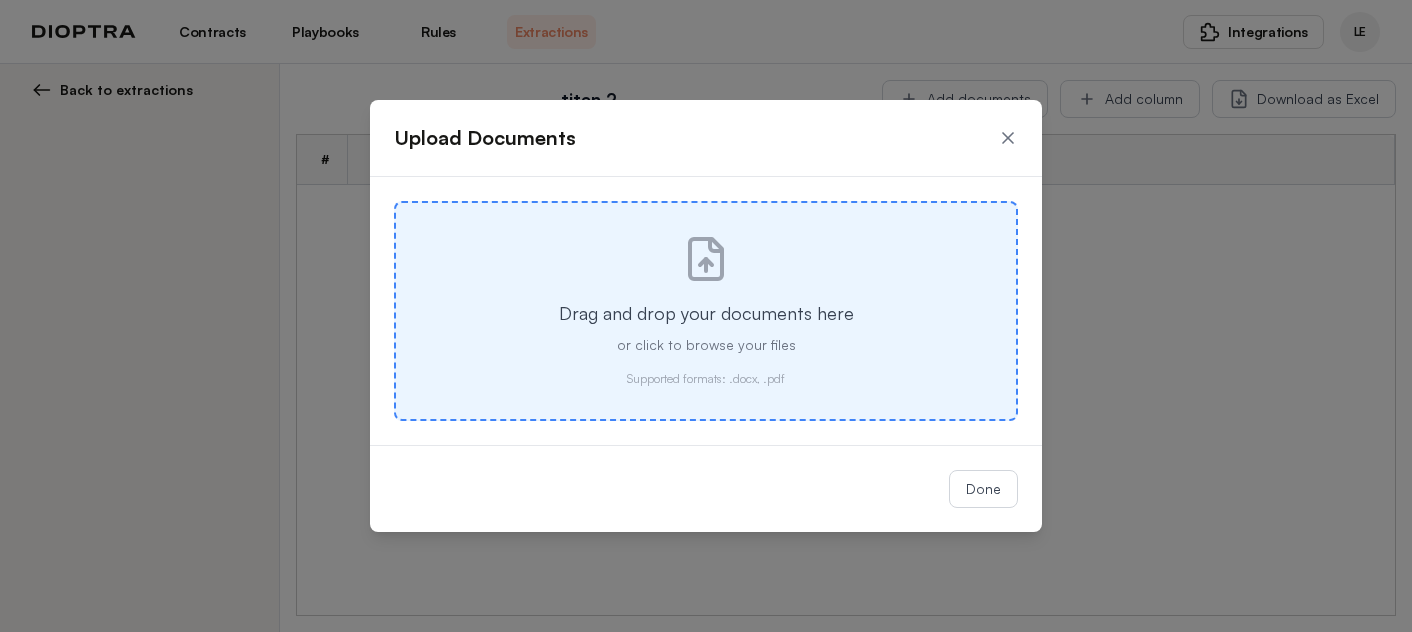 click on "Drag and drop your documents here" at bounding box center [706, 313] 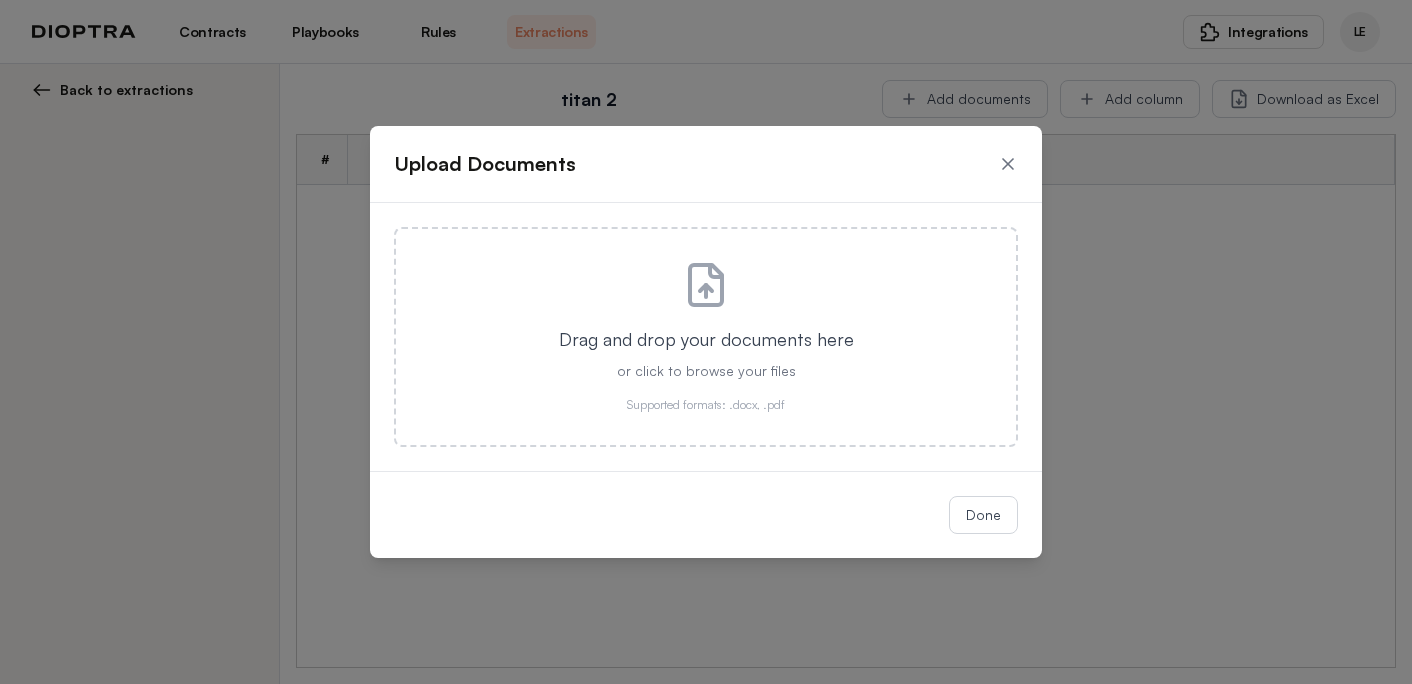 click on "Upload Documents" at bounding box center (706, 164) 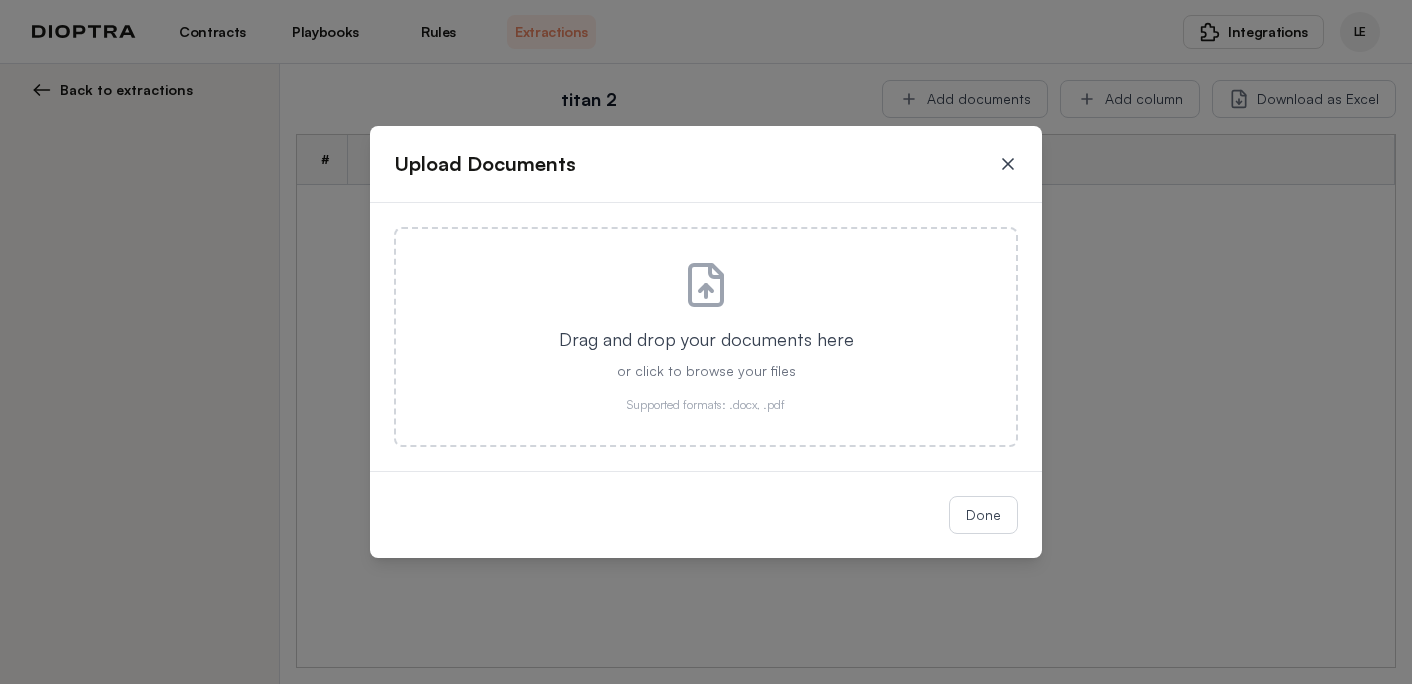 click 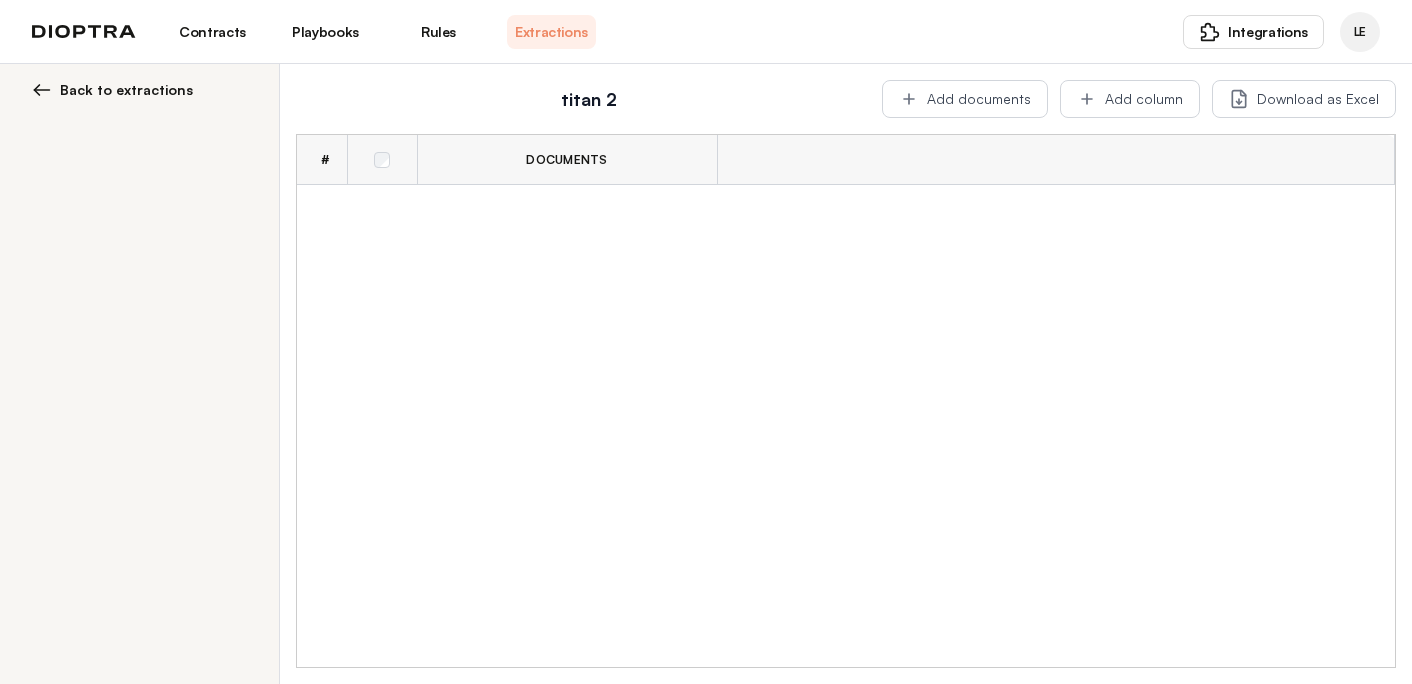 click on "Back to extractions" at bounding box center [126, 90] 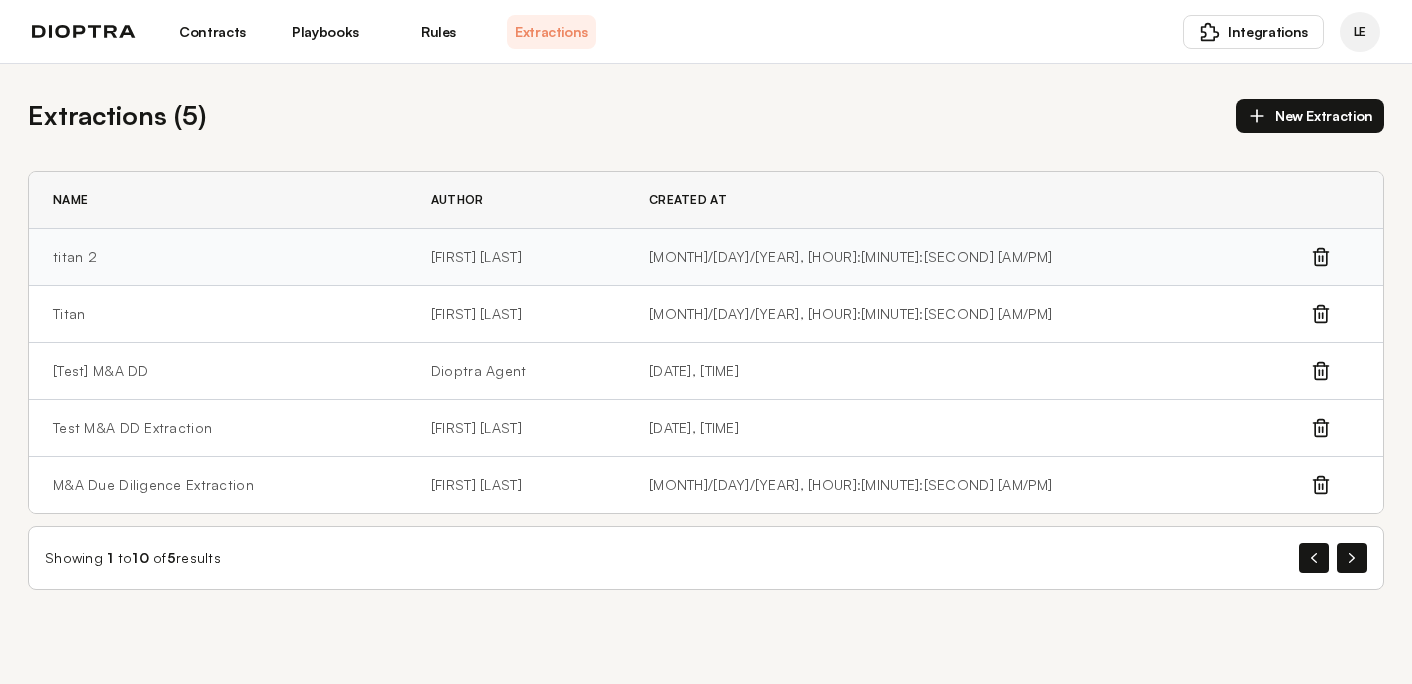 click 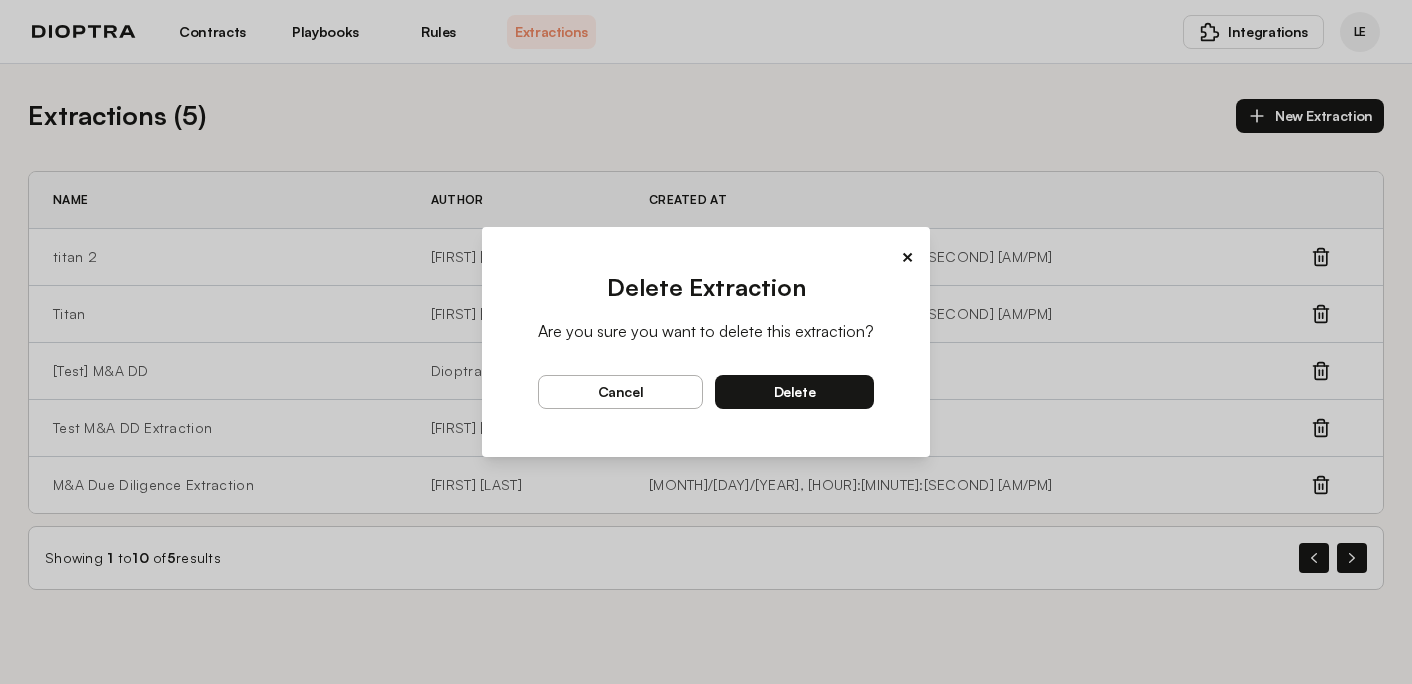 click on "delete" at bounding box center (794, 392) 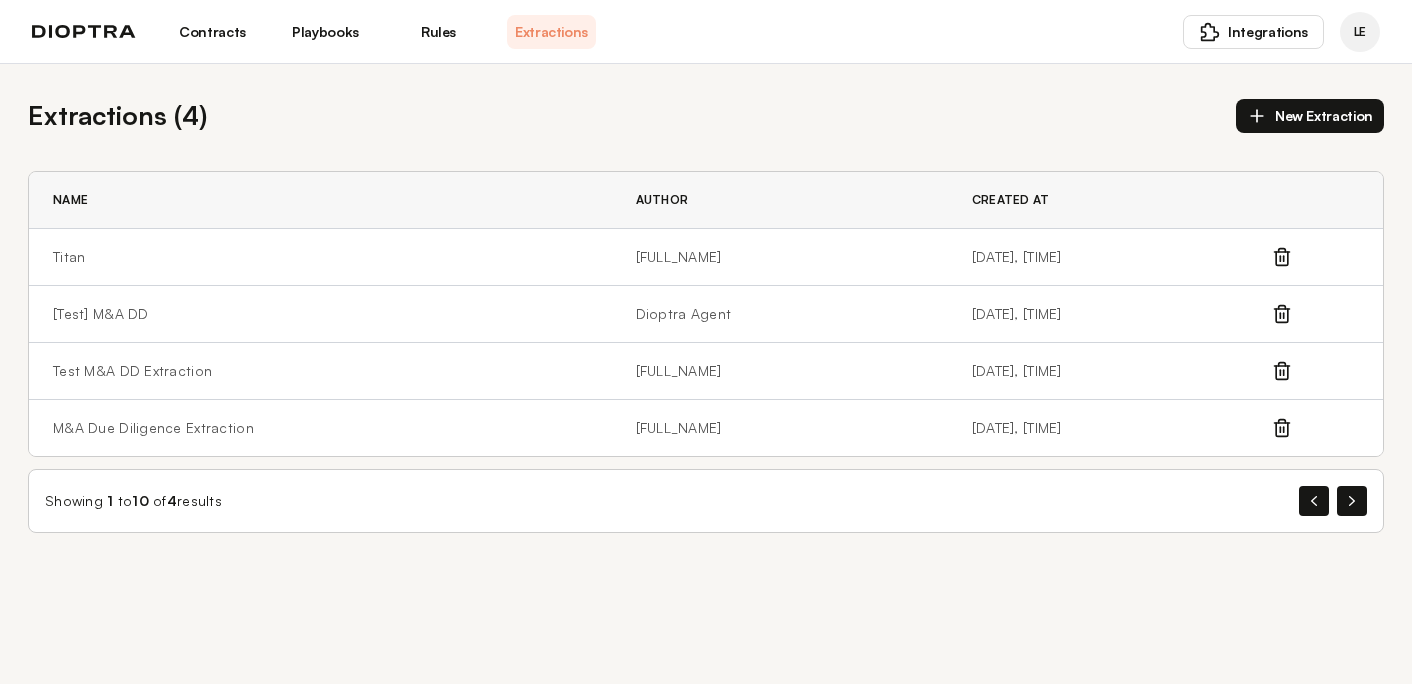 scroll, scrollTop: 0, scrollLeft: 0, axis: both 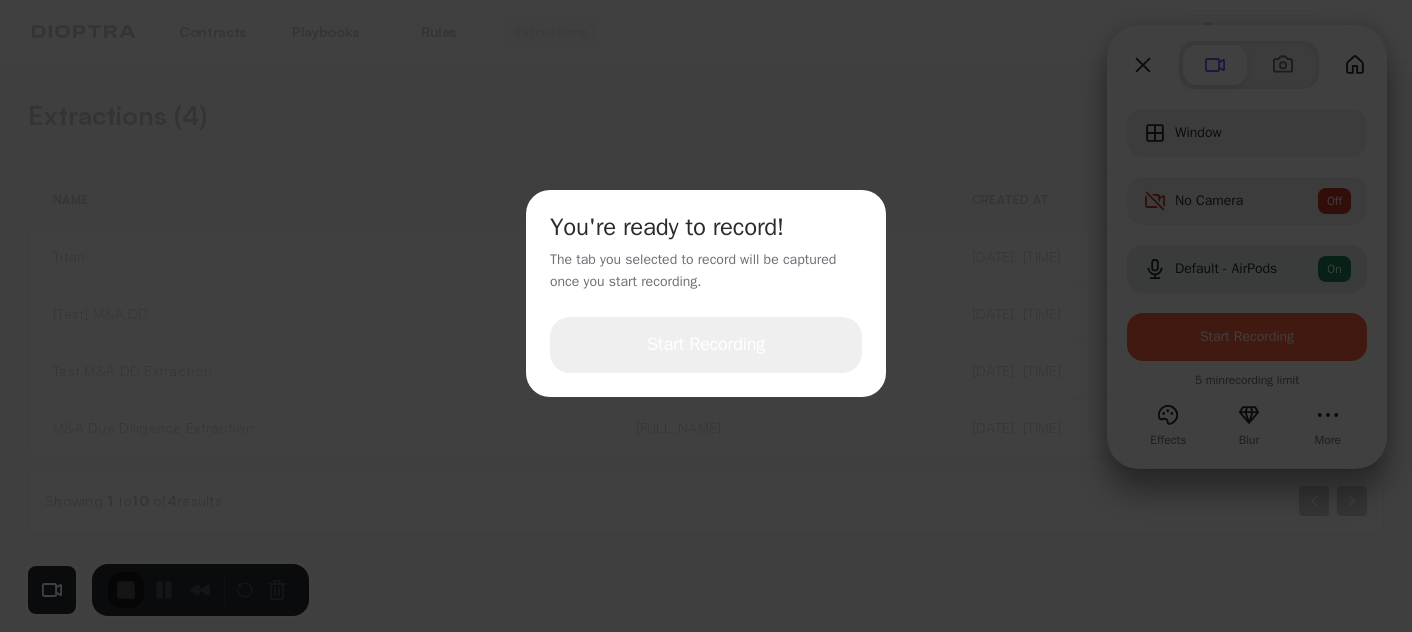click on "Start Recording" at bounding box center [706, 345] 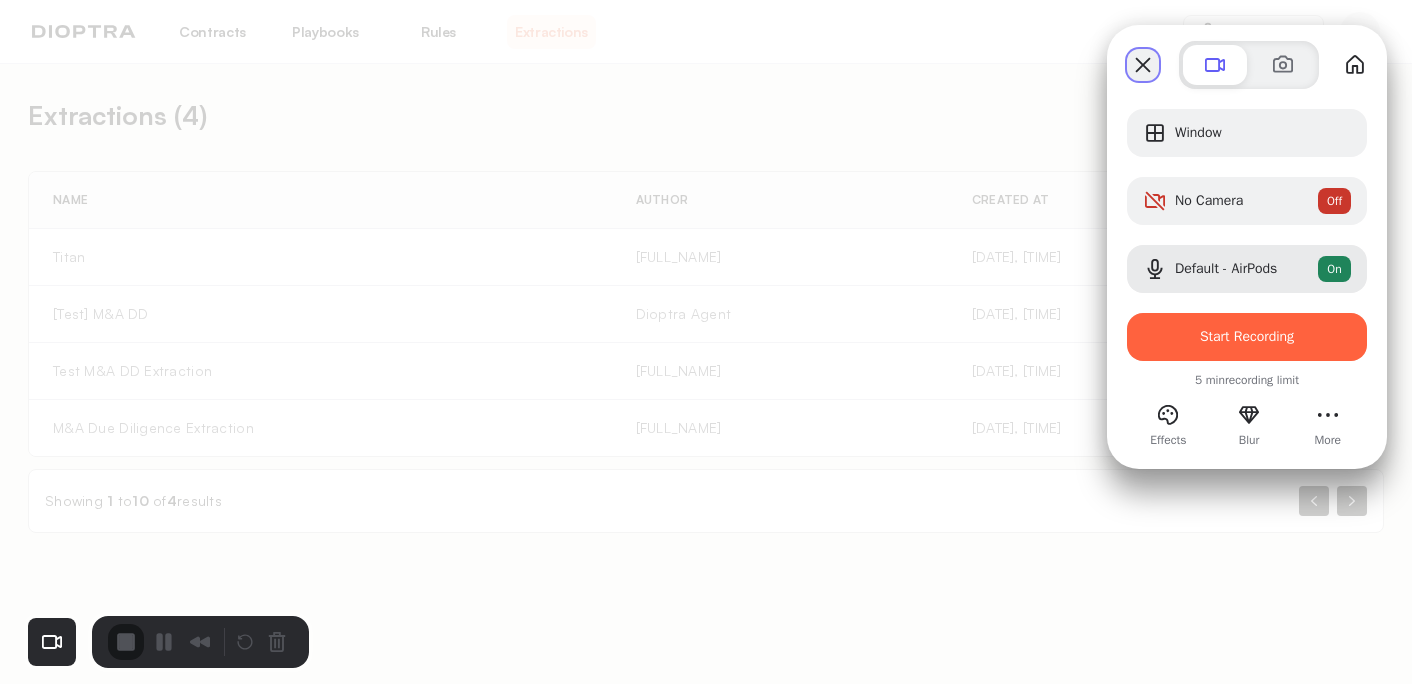 click at bounding box center [1143, 65] 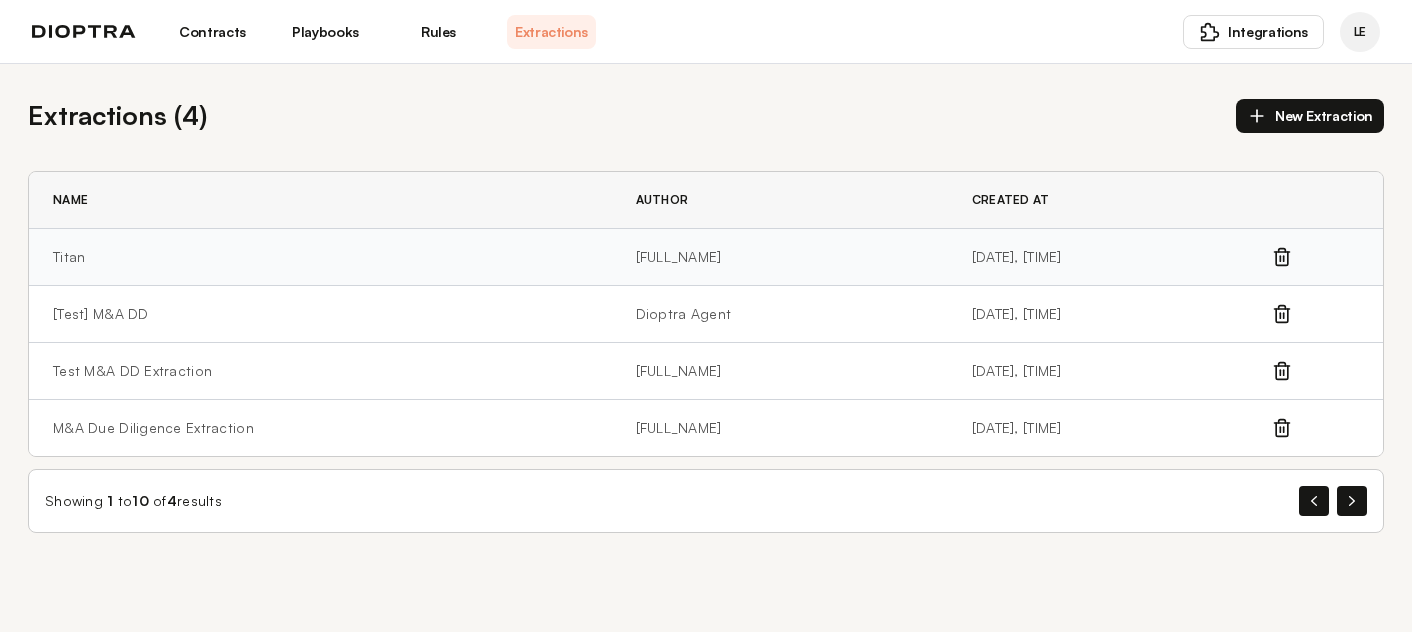 click on "Titan" at bounding box center [320, 257] 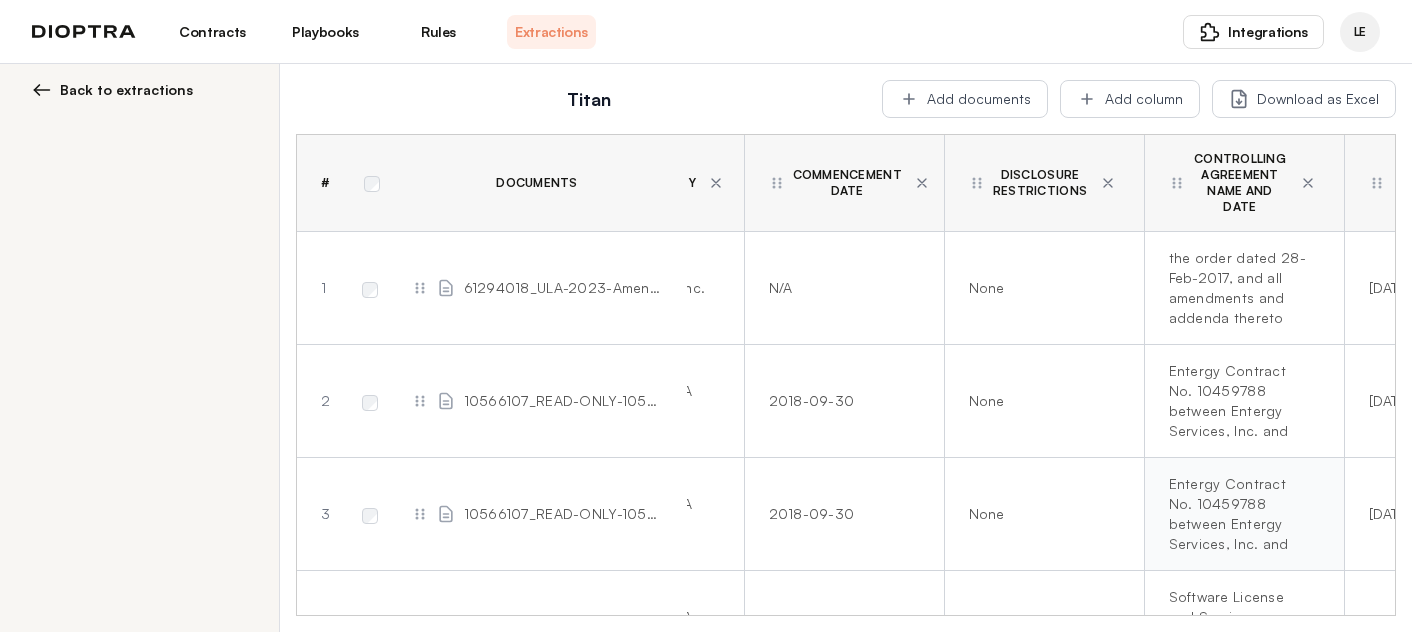 scroll, scrollTop: 0, scrollLeft: 0, axis: both 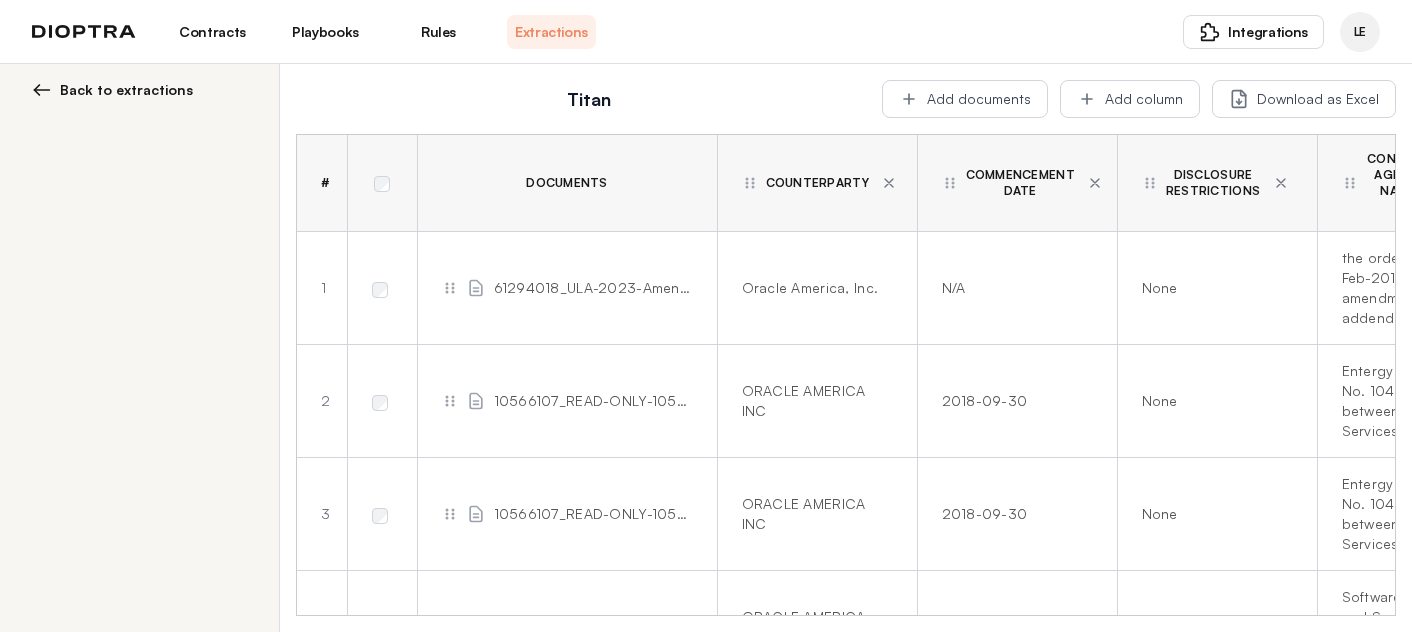 click on "Back to extractions" at bounding box center [140, 380] 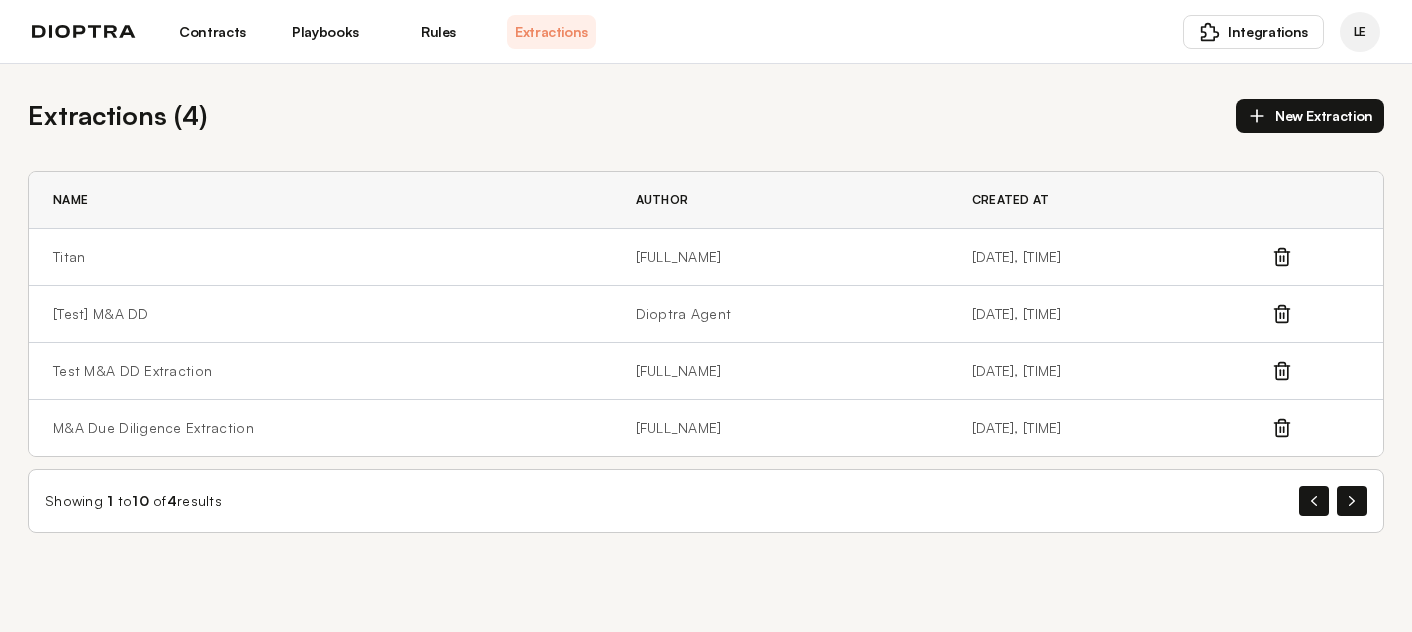 click on "New Extraction" at bounding box center (1310, 116) 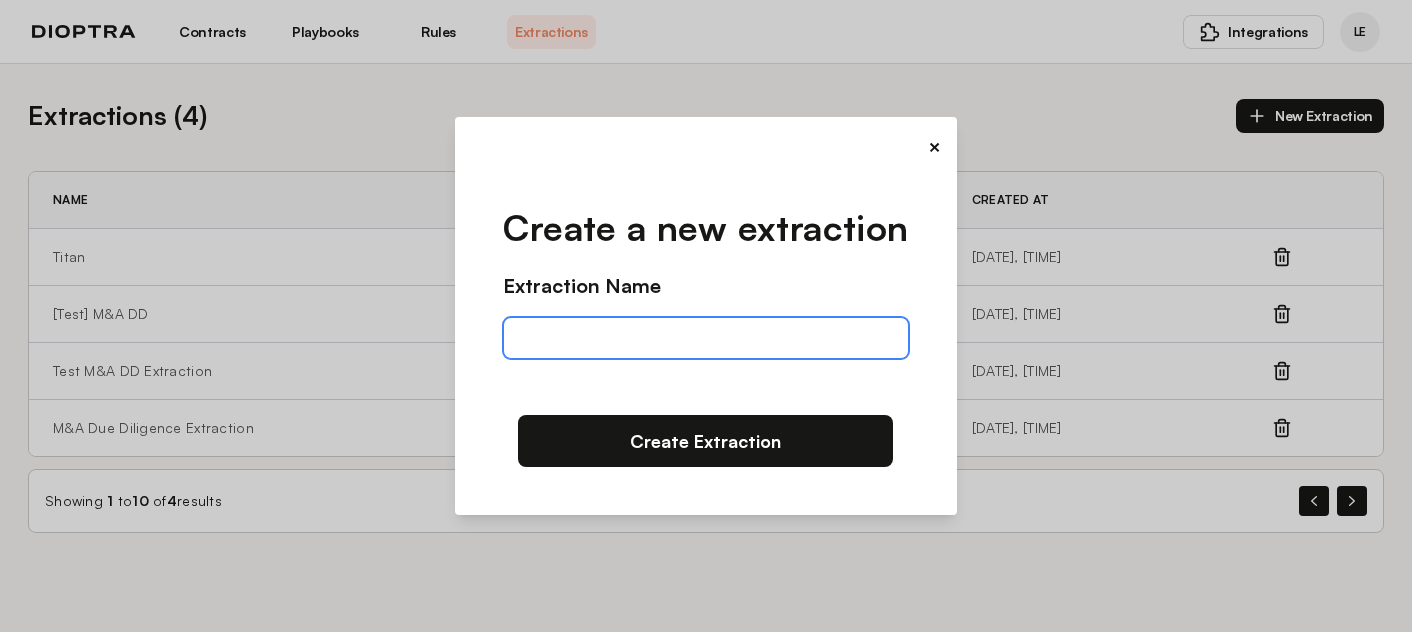 click at bounding box center [705, 338] 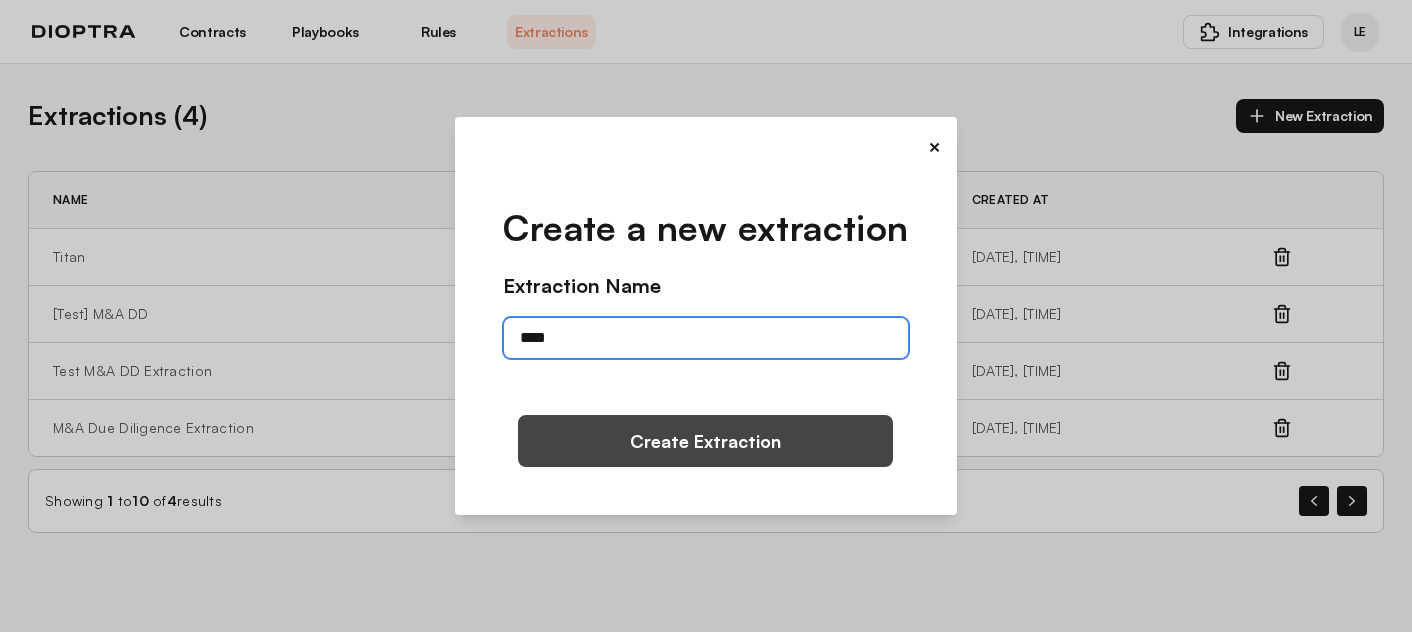 type on "****" 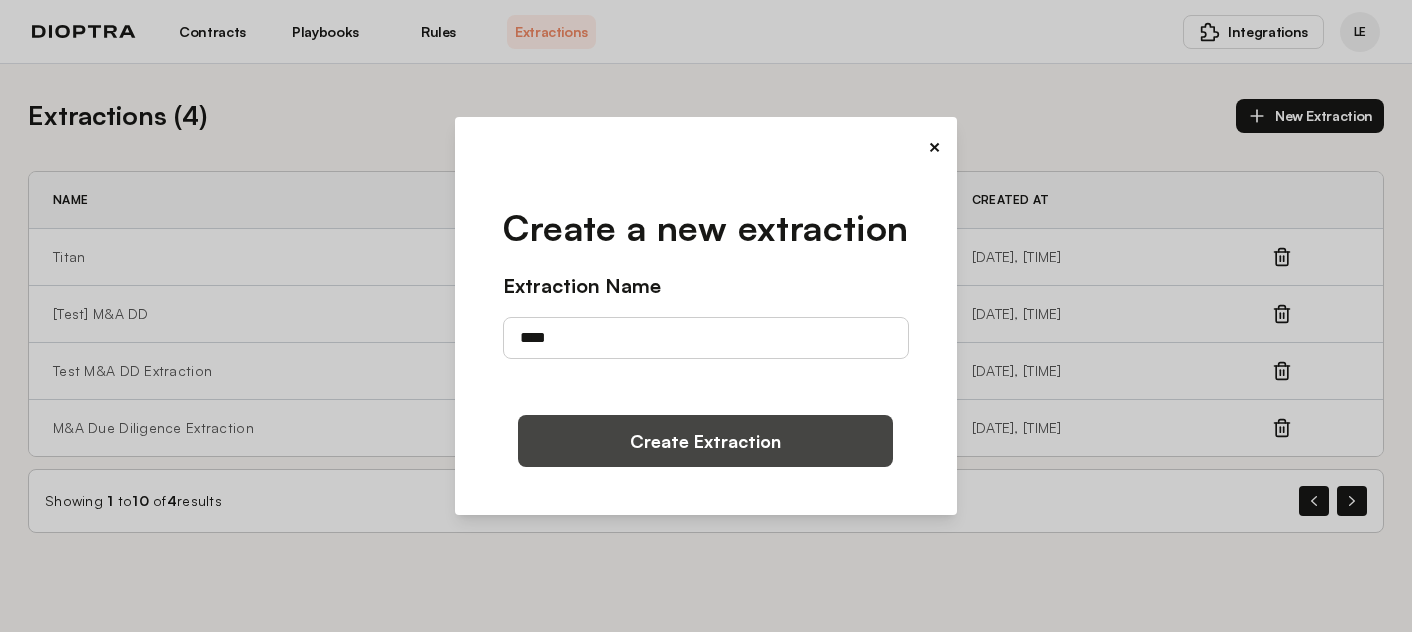 click on "Create Extraction" at bounding box center (705, 441) 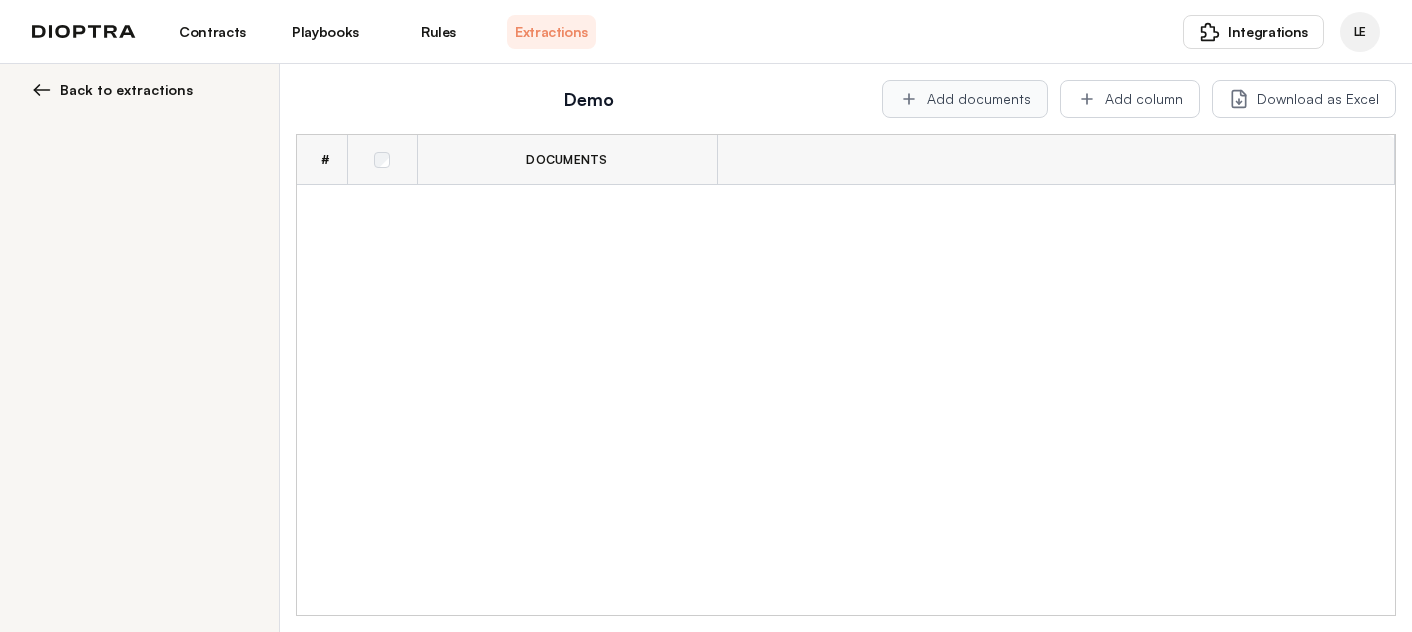 click on "Add documents" at bounding box center (965, 99) 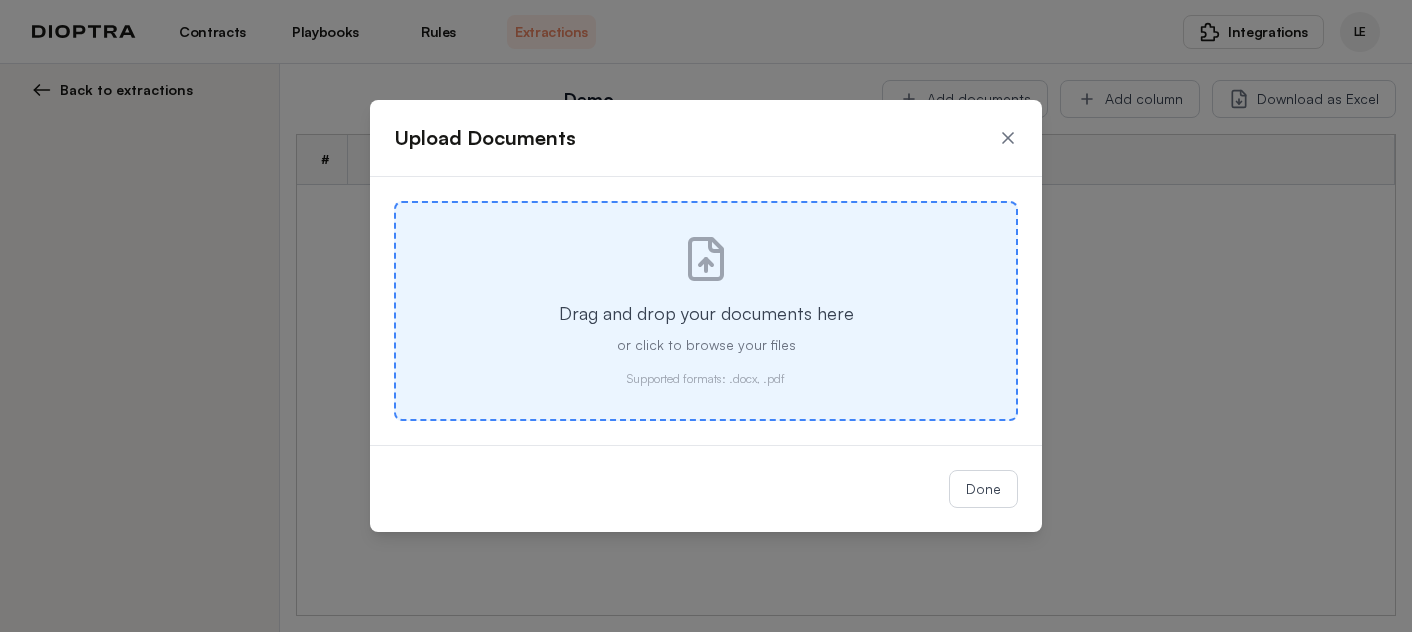 click on "Drag and drop your documents here or click to browse your files Supported formats: .docx, .pdf" at bounding box center (706, 311) 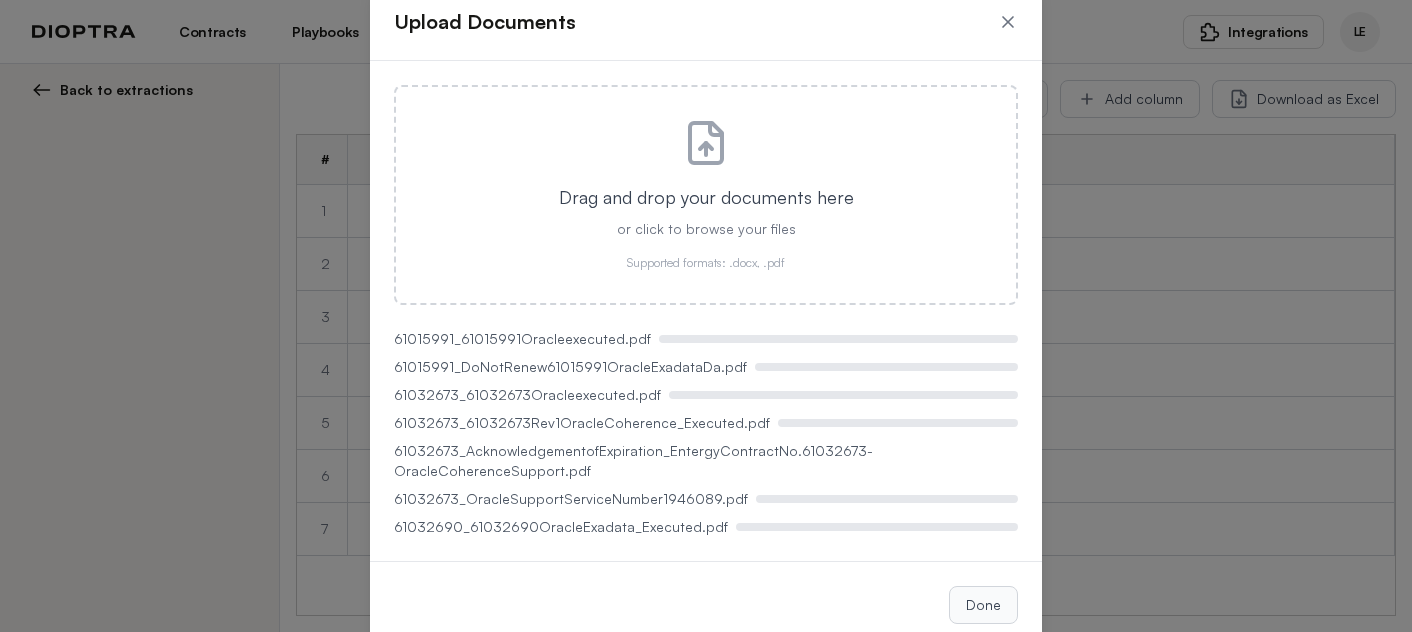 click on "Done" at bounding box center [983, 605] 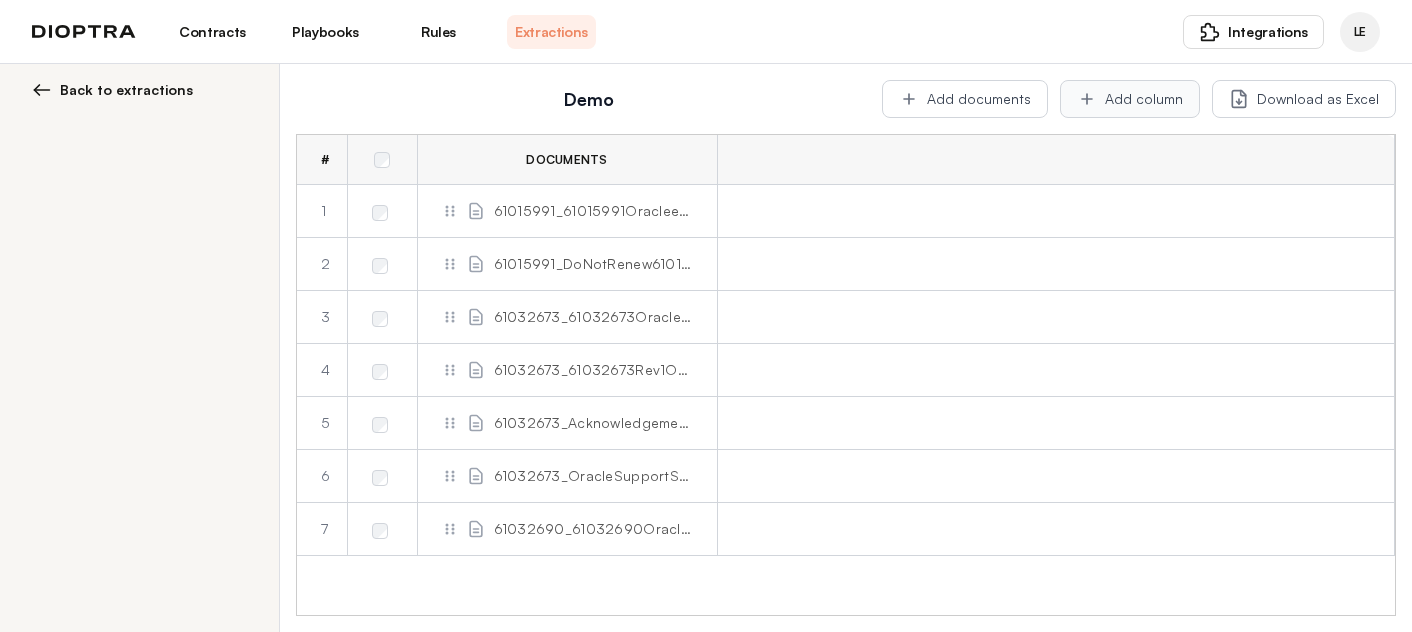 click on "Add column" at bounding box center (1130, 99) 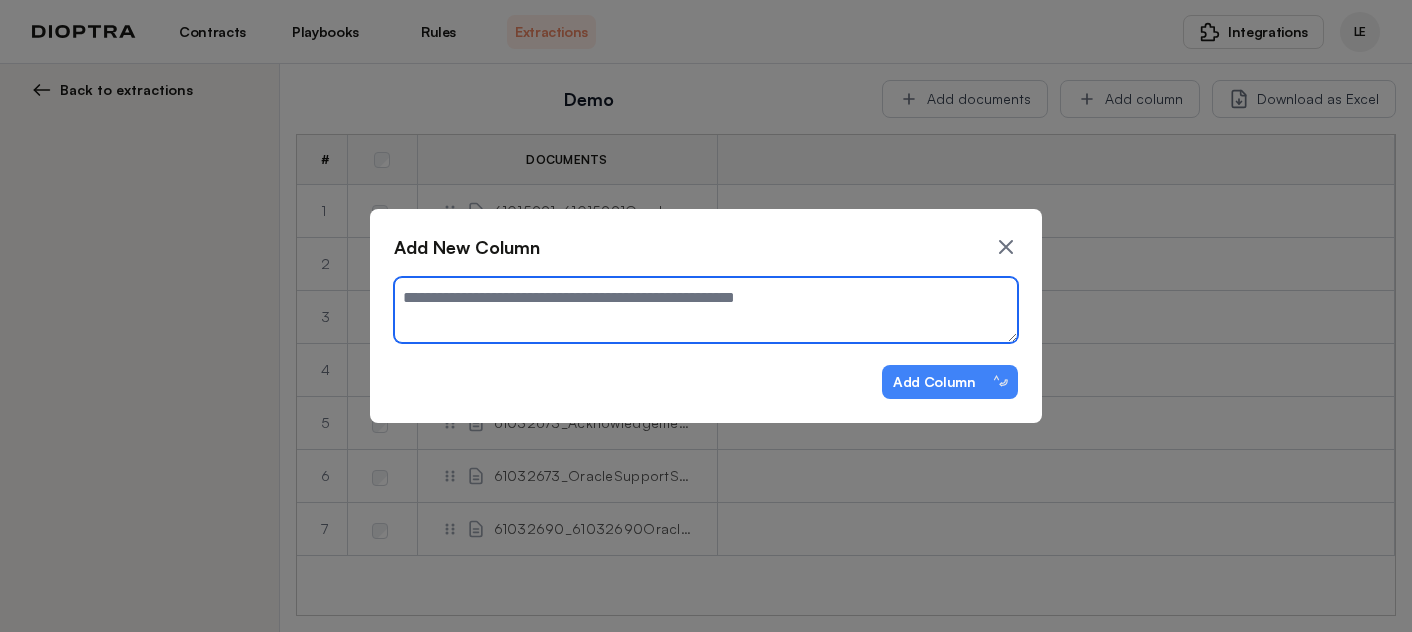 click at bounding box center [706, 310] 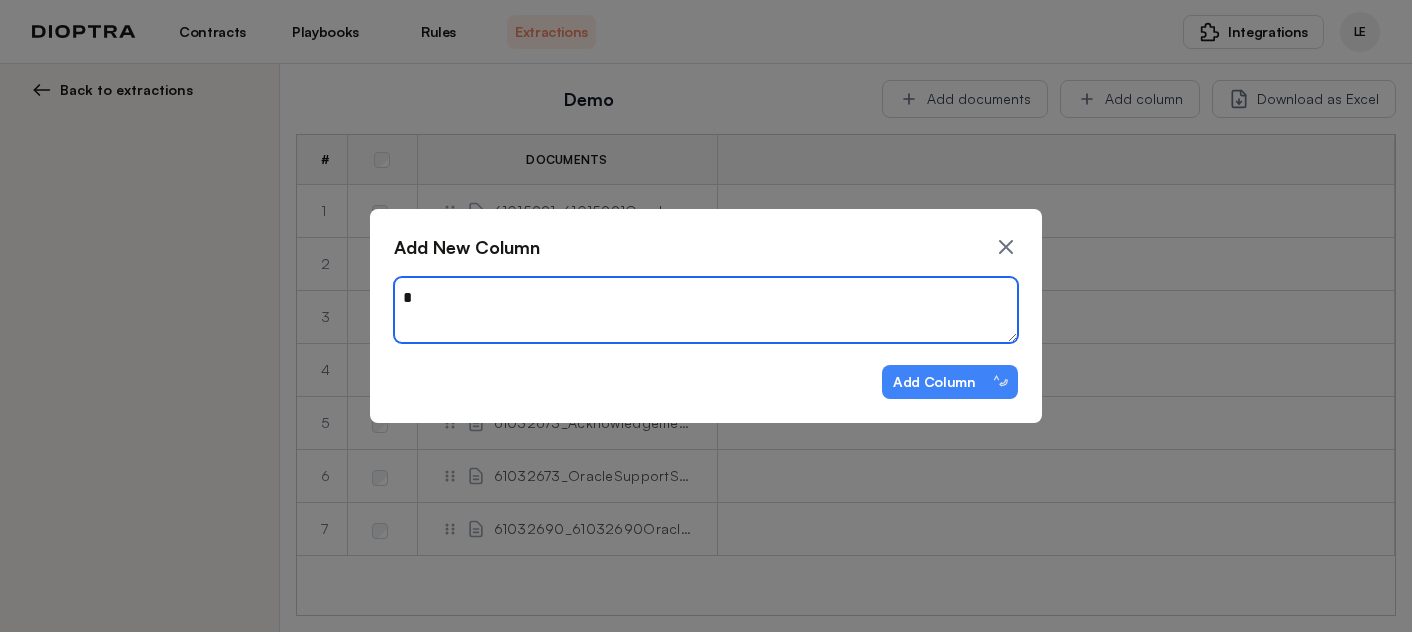 type on "*" 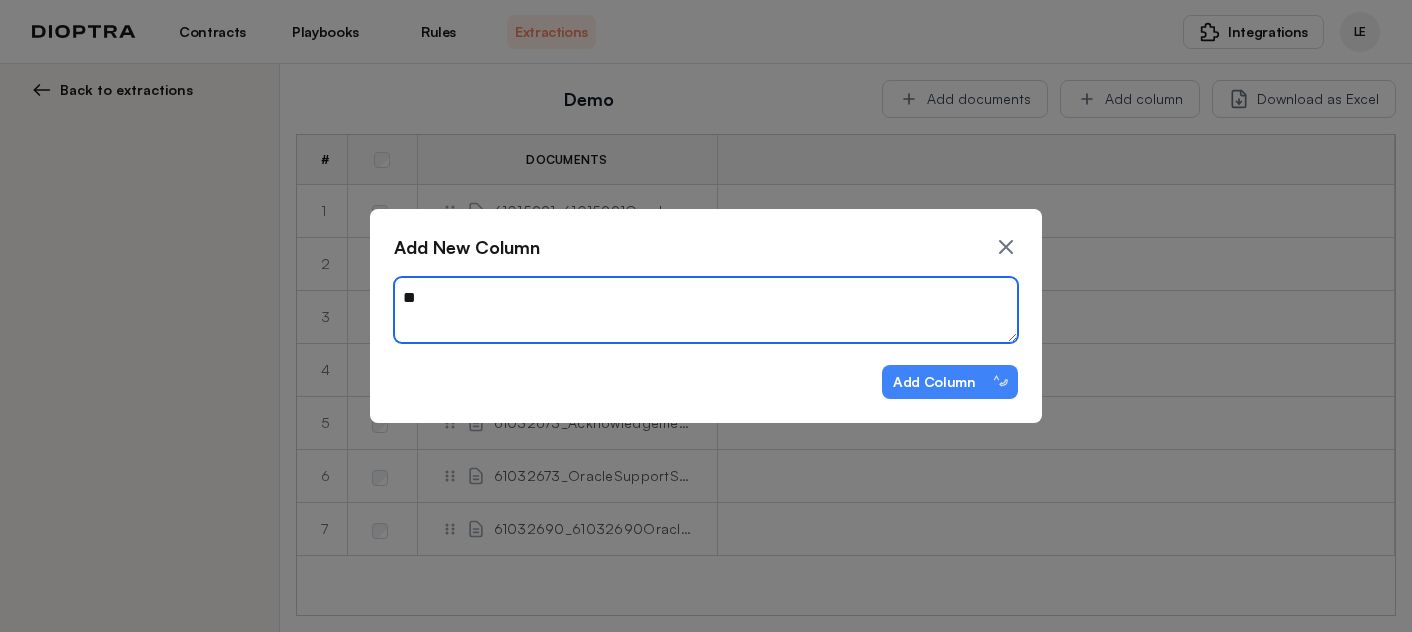 type on "*" 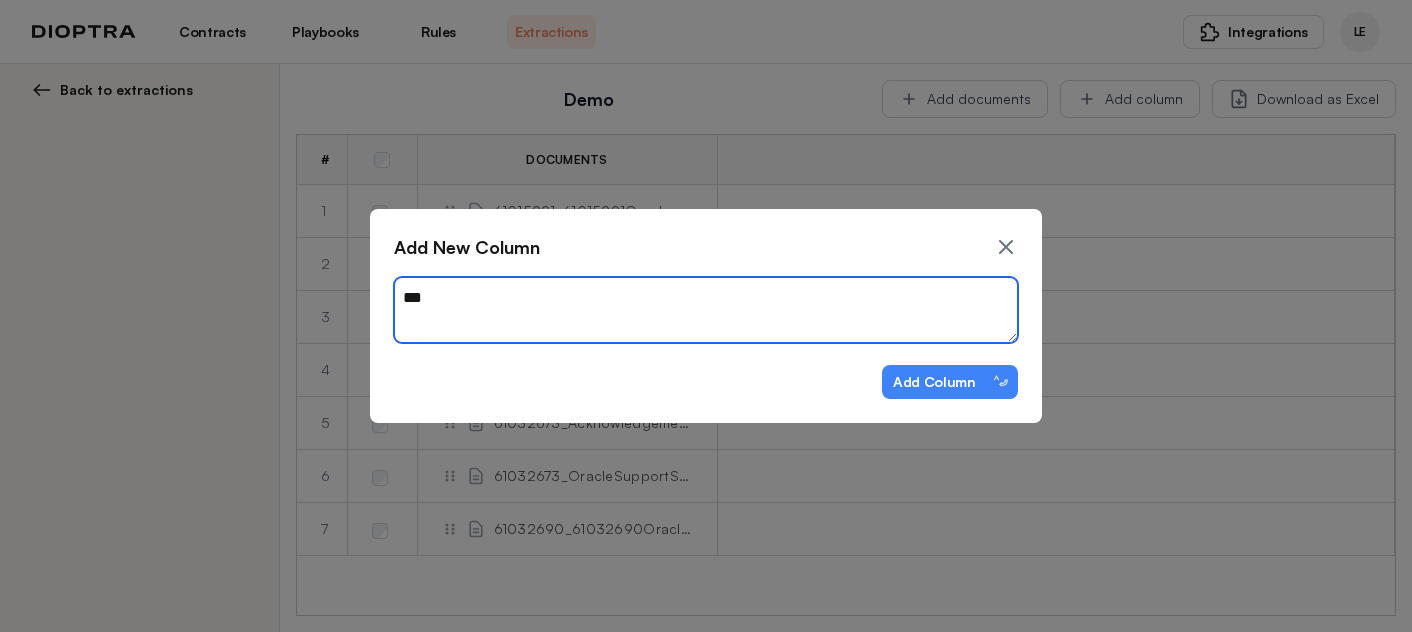 type on "*" 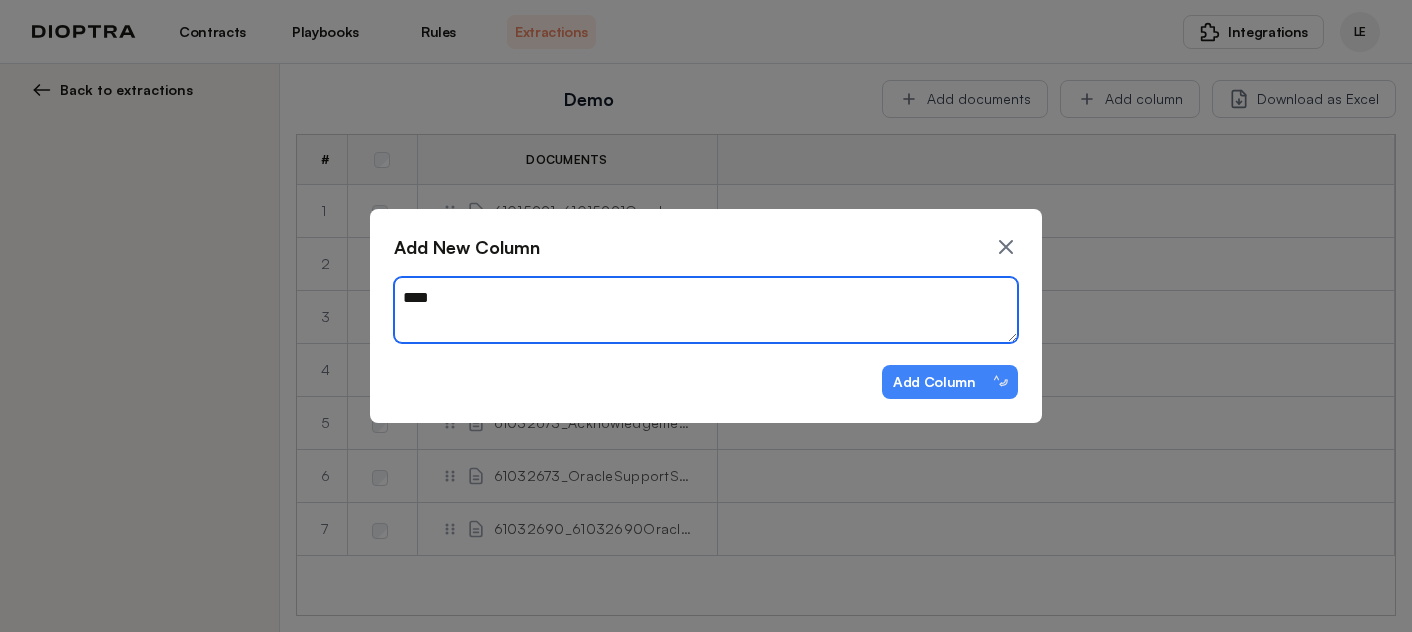 type on "*" 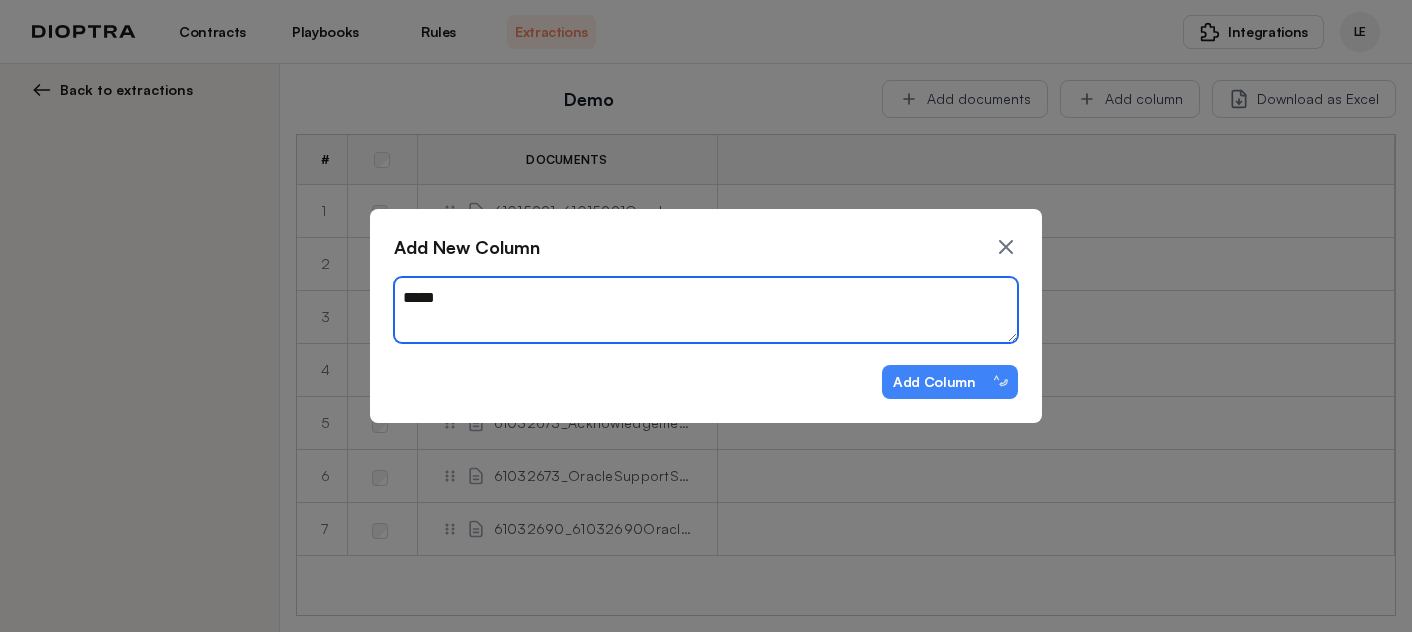 type on "*" 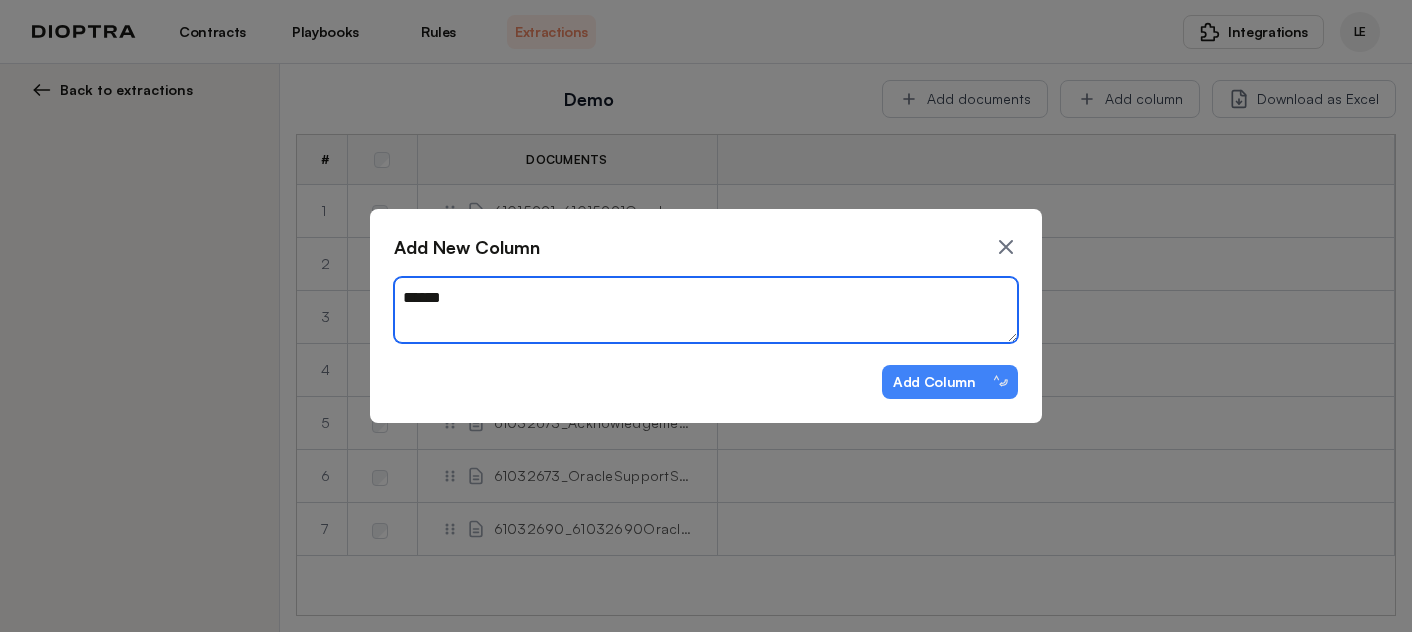 type on "*" 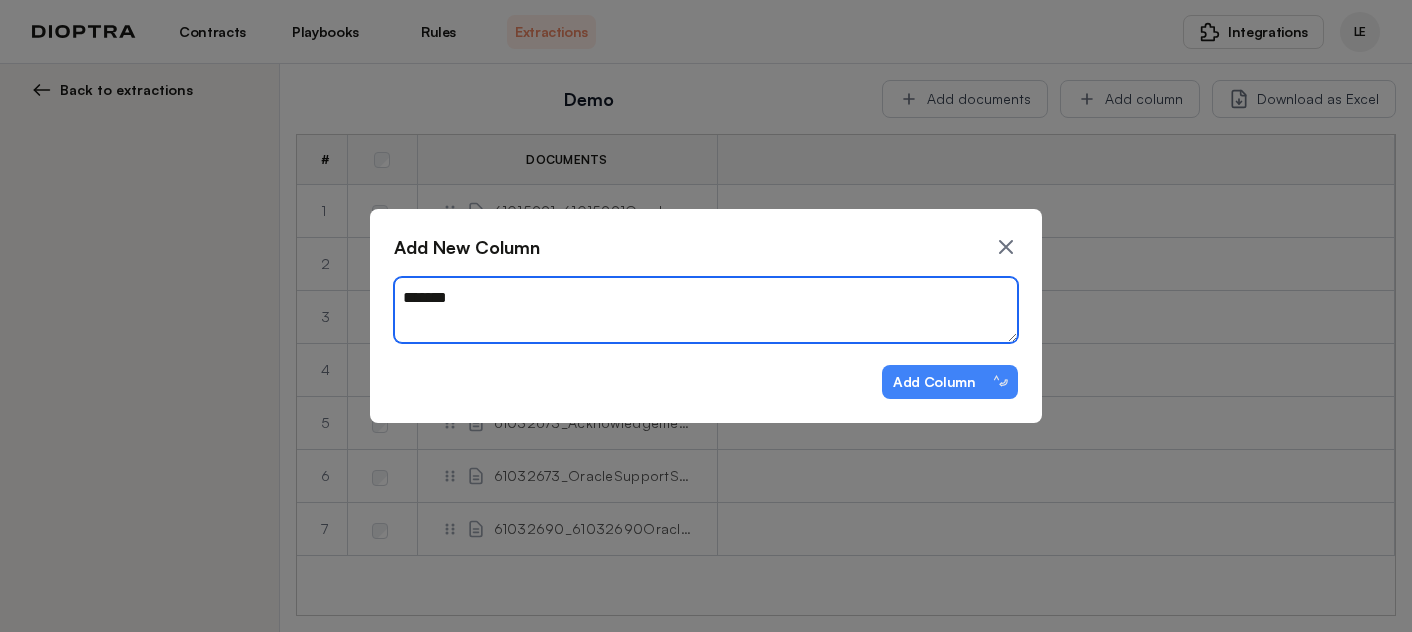 type on "*" 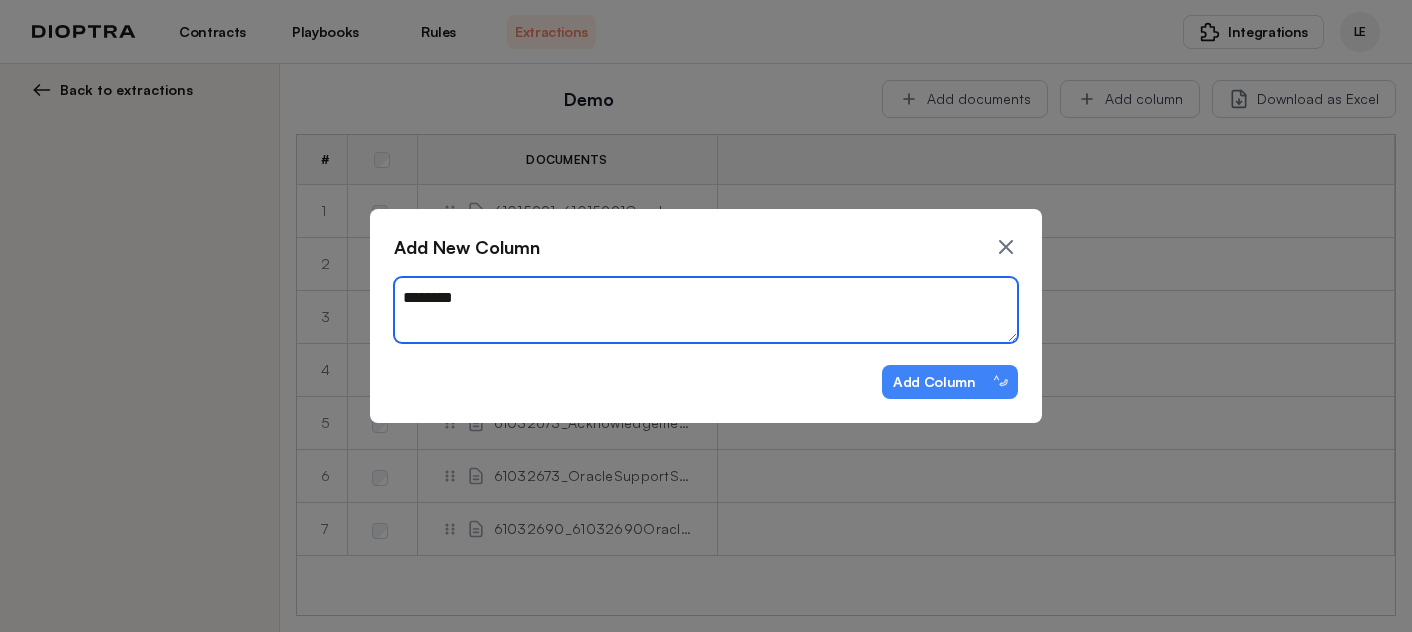 type on "********" 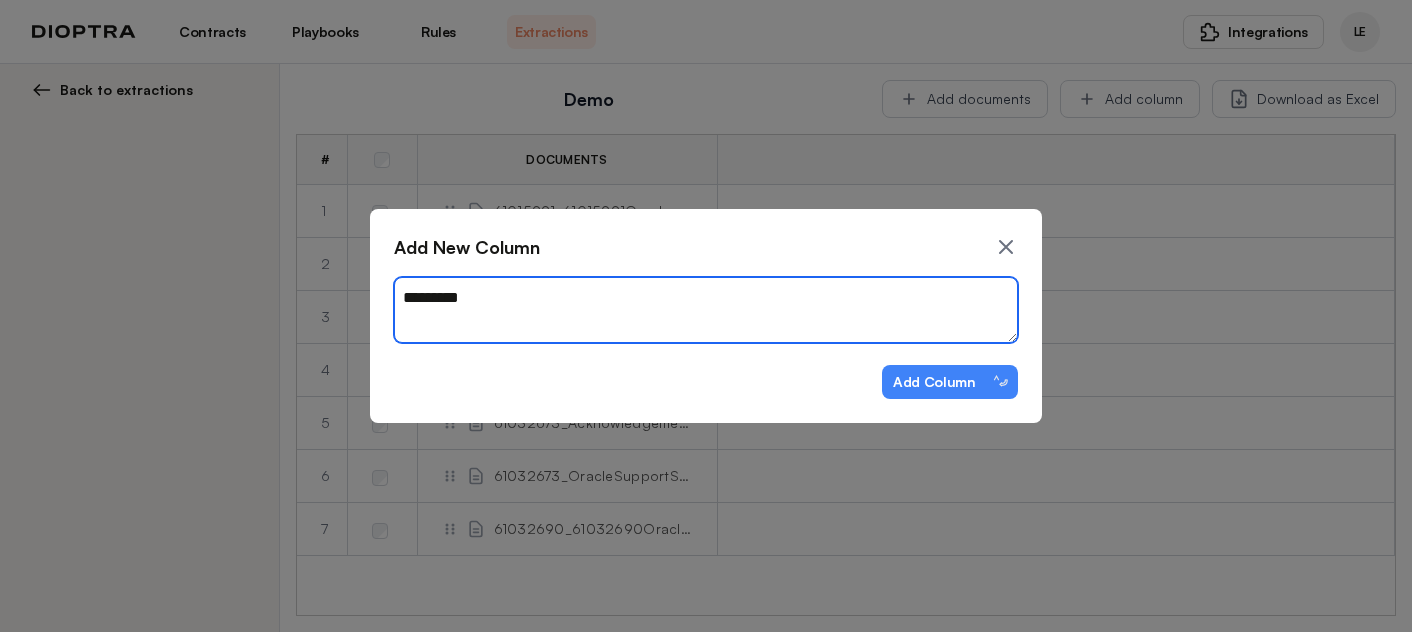 type on "*" 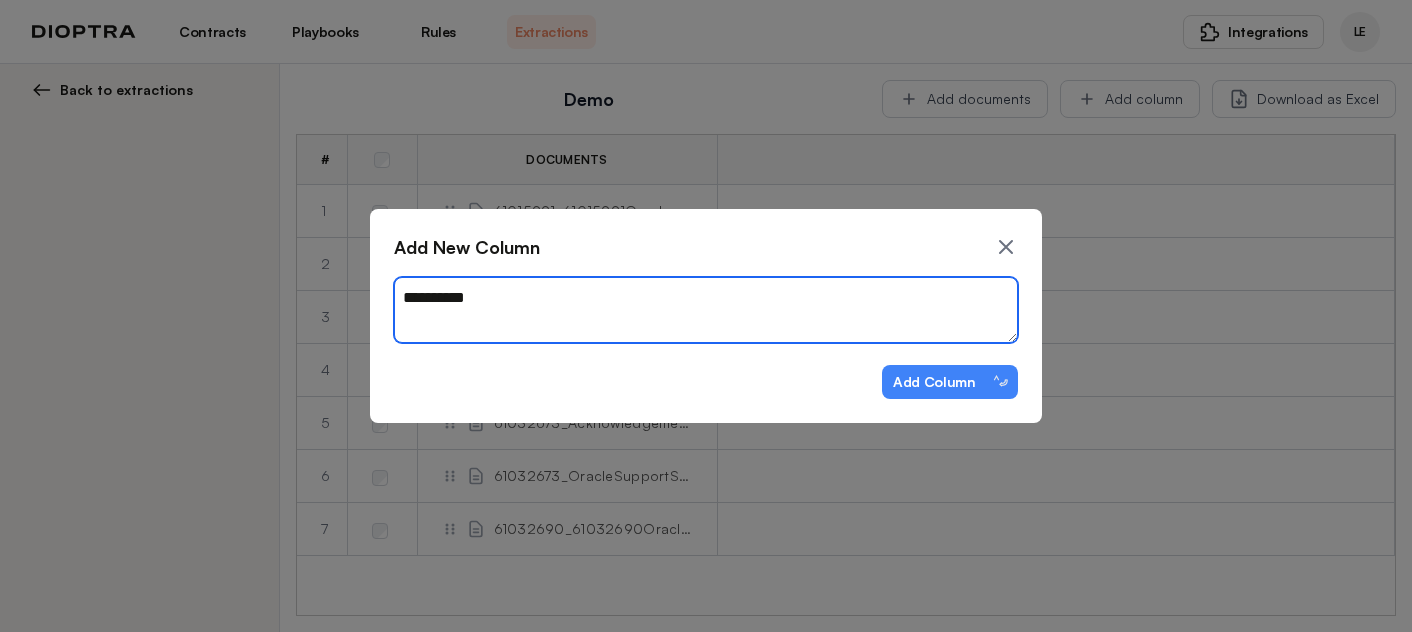 type on "*" 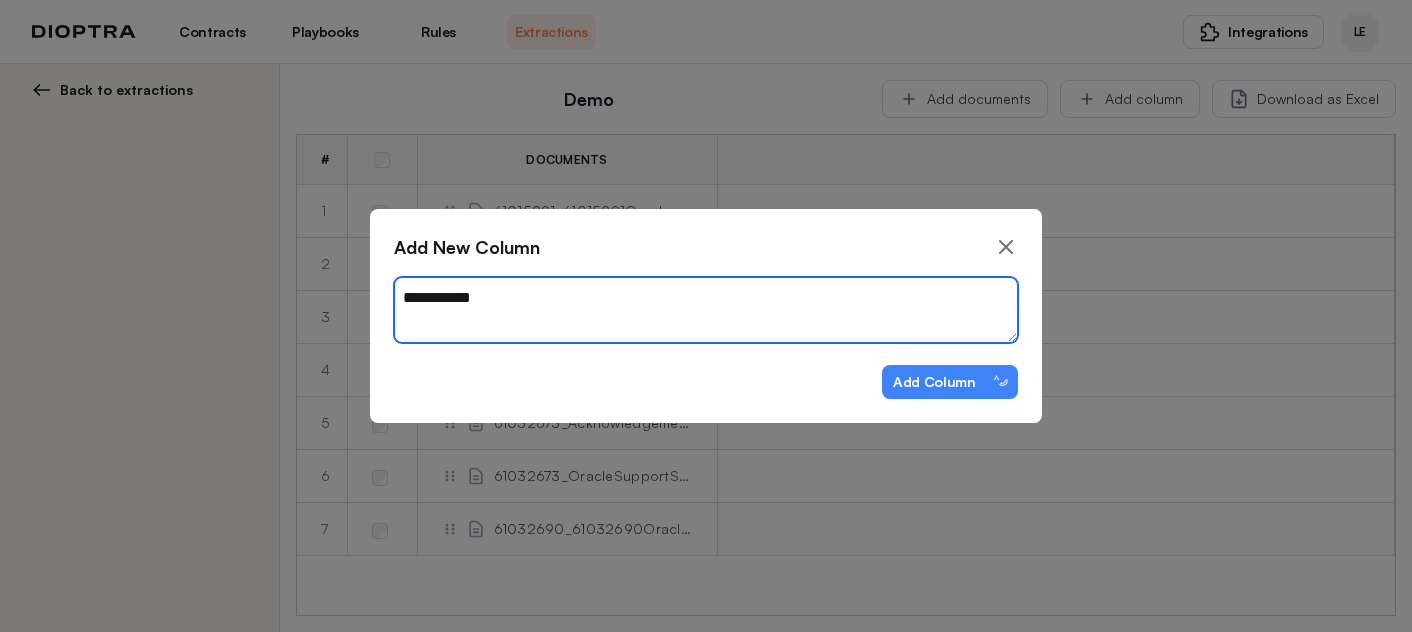 type on "**********" 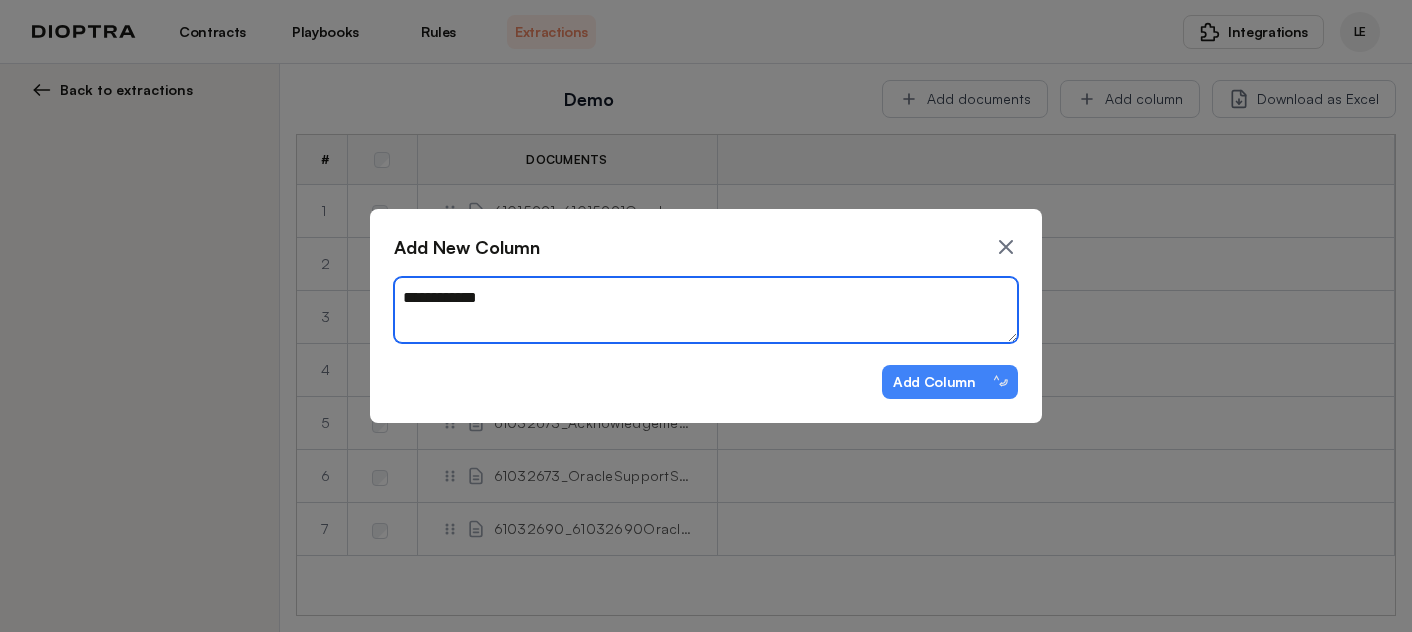 type on "*" 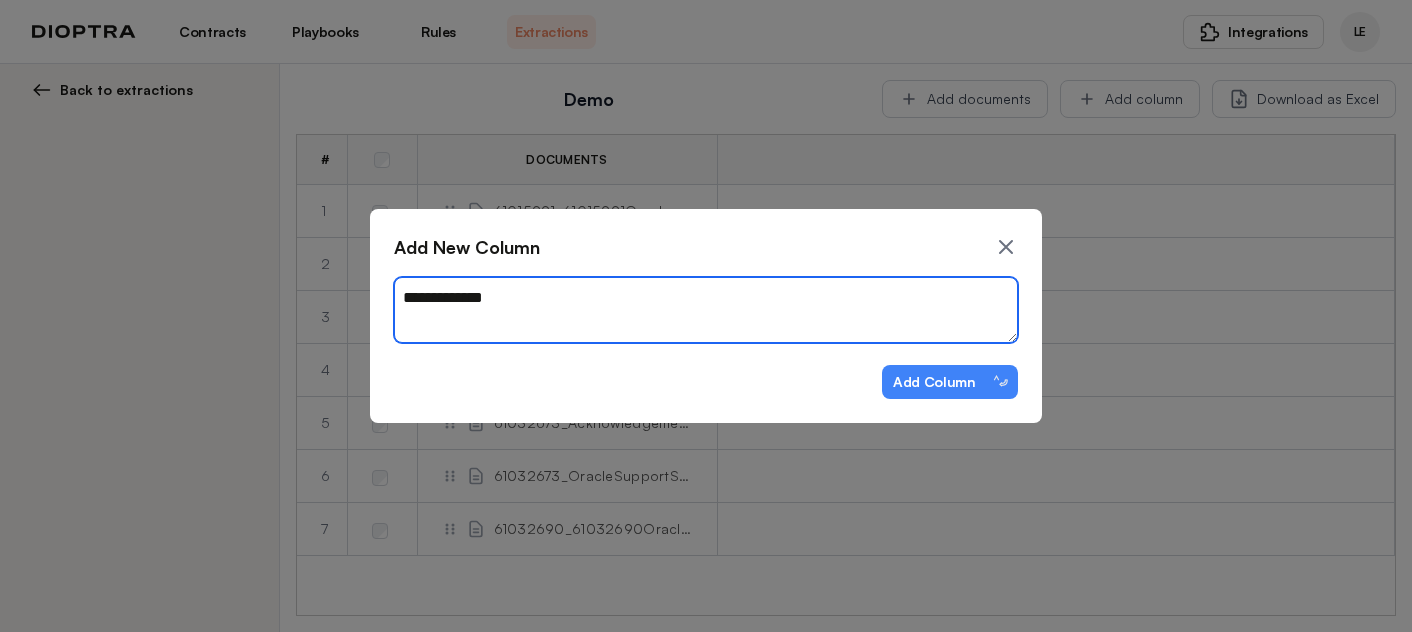 type on "*" 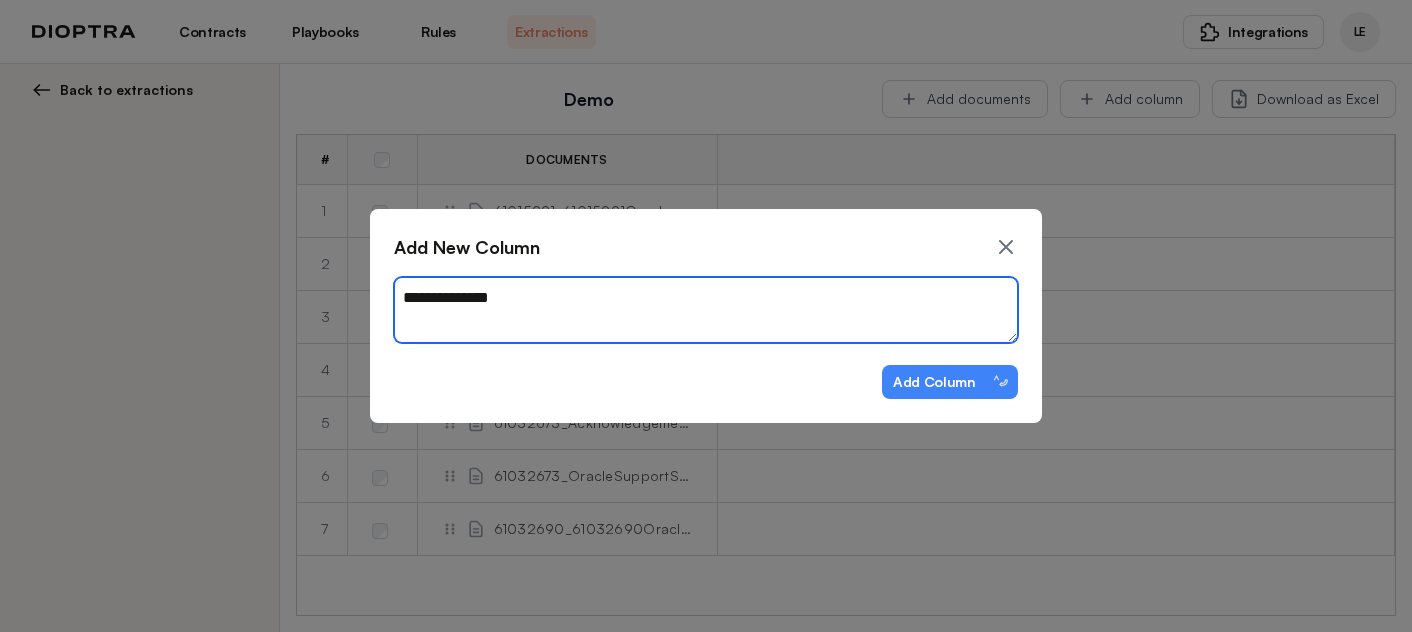 type on "*" 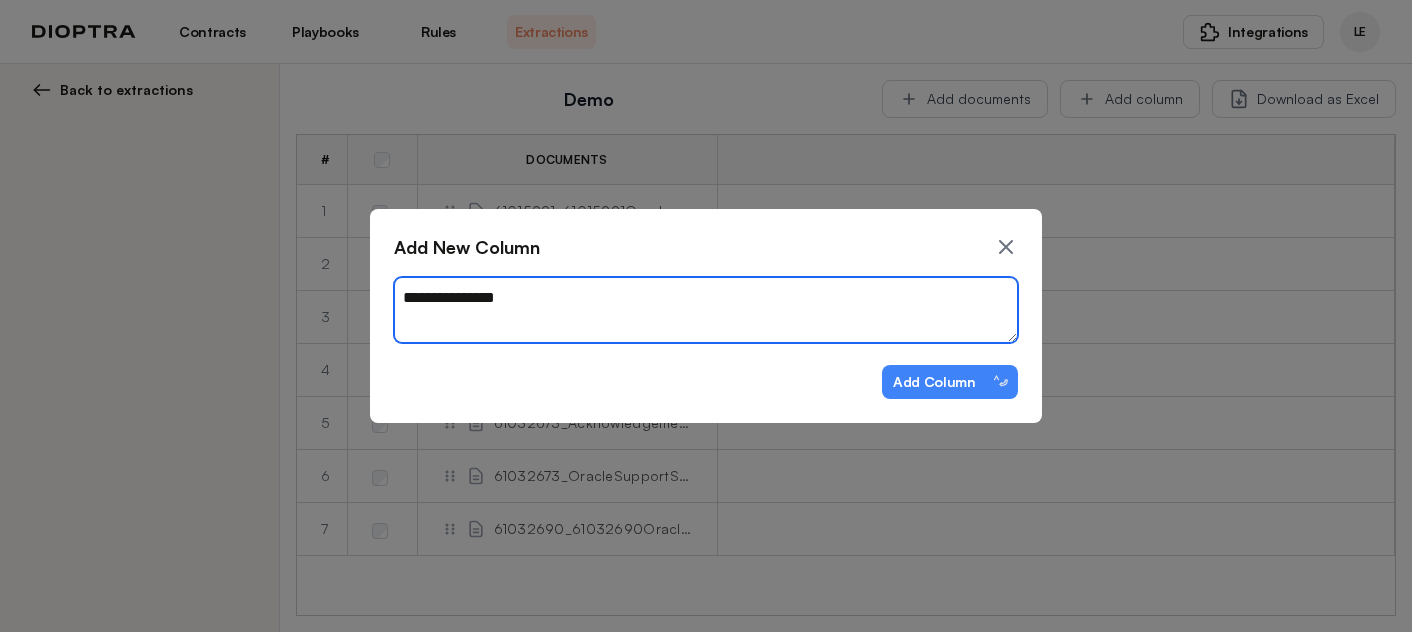 type on "*" 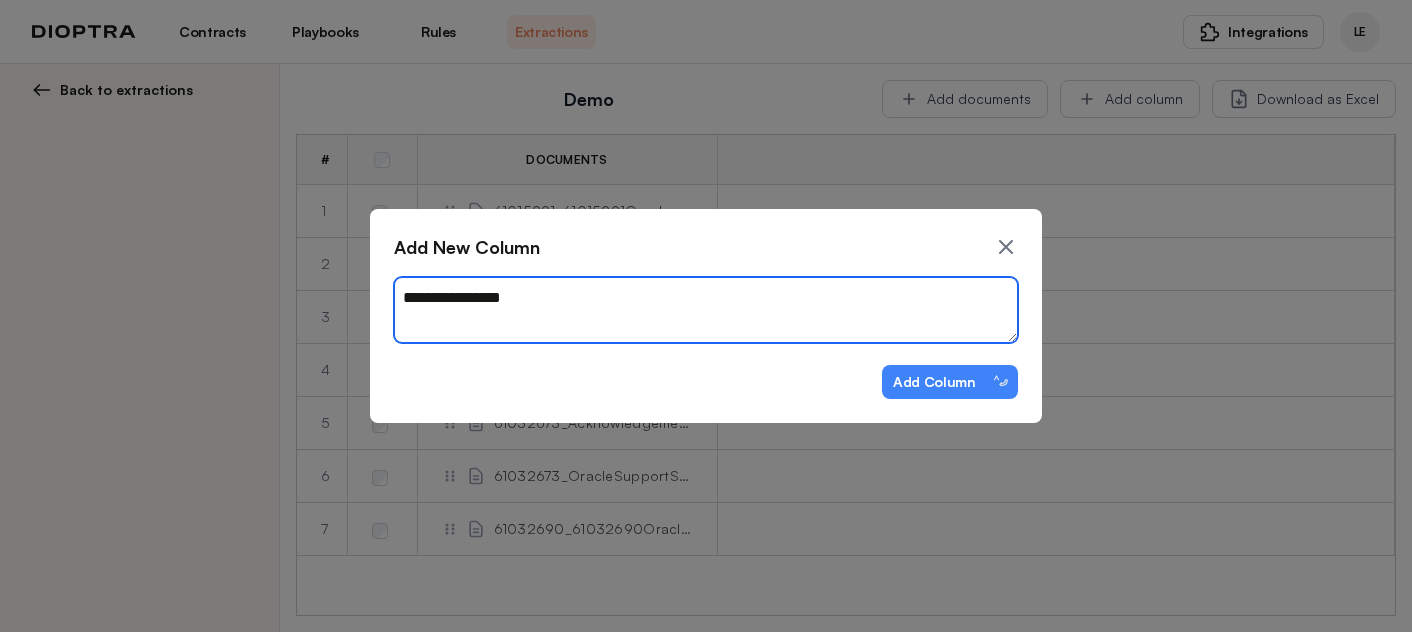 type on "*" 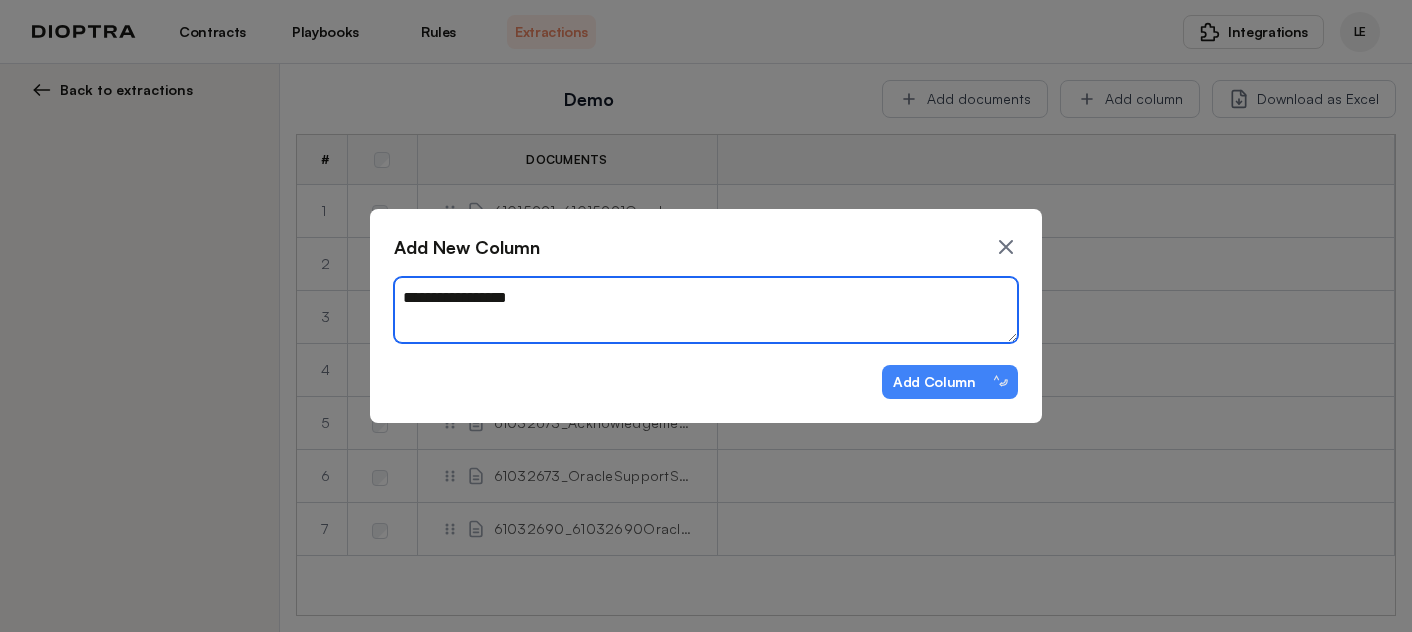 type on "*" 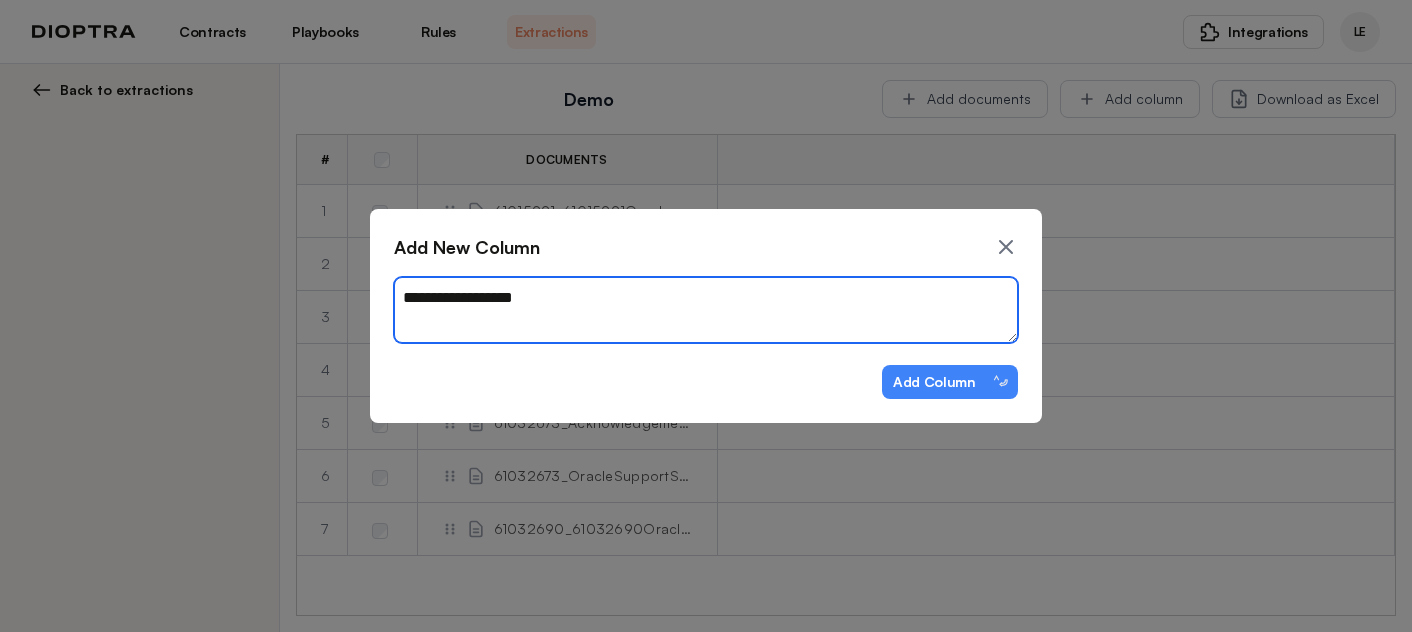 type on "*" 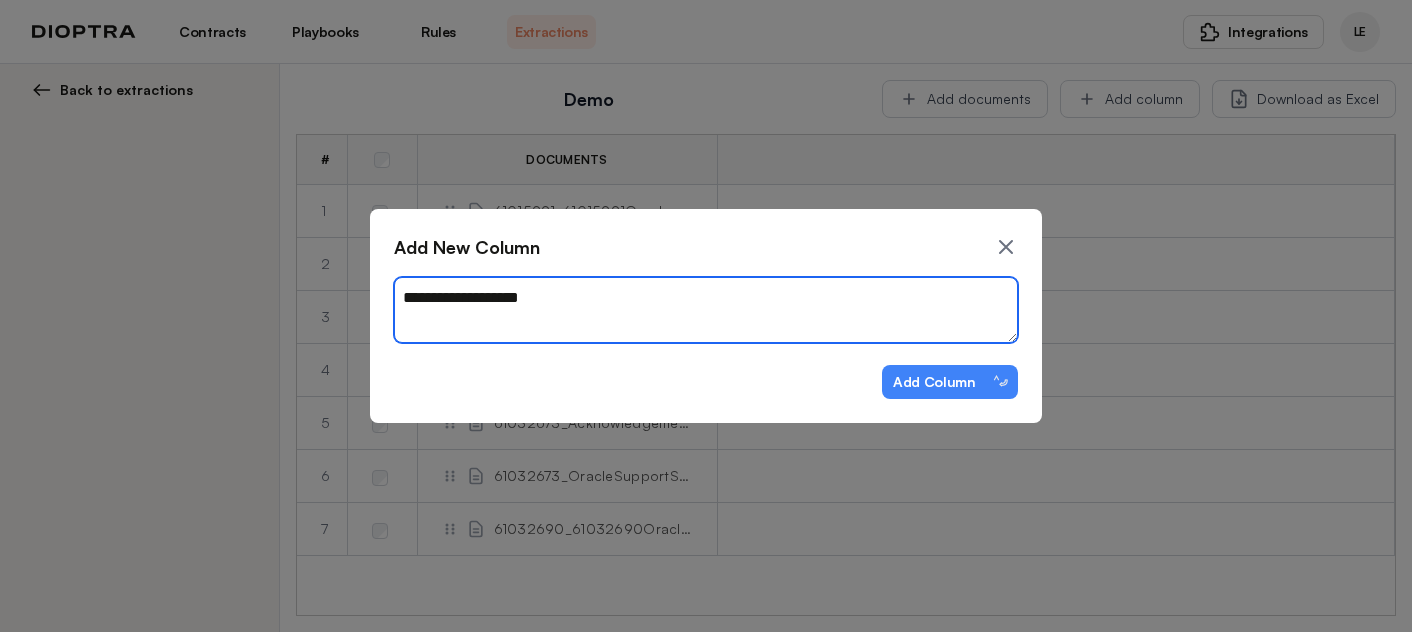 type on "*" 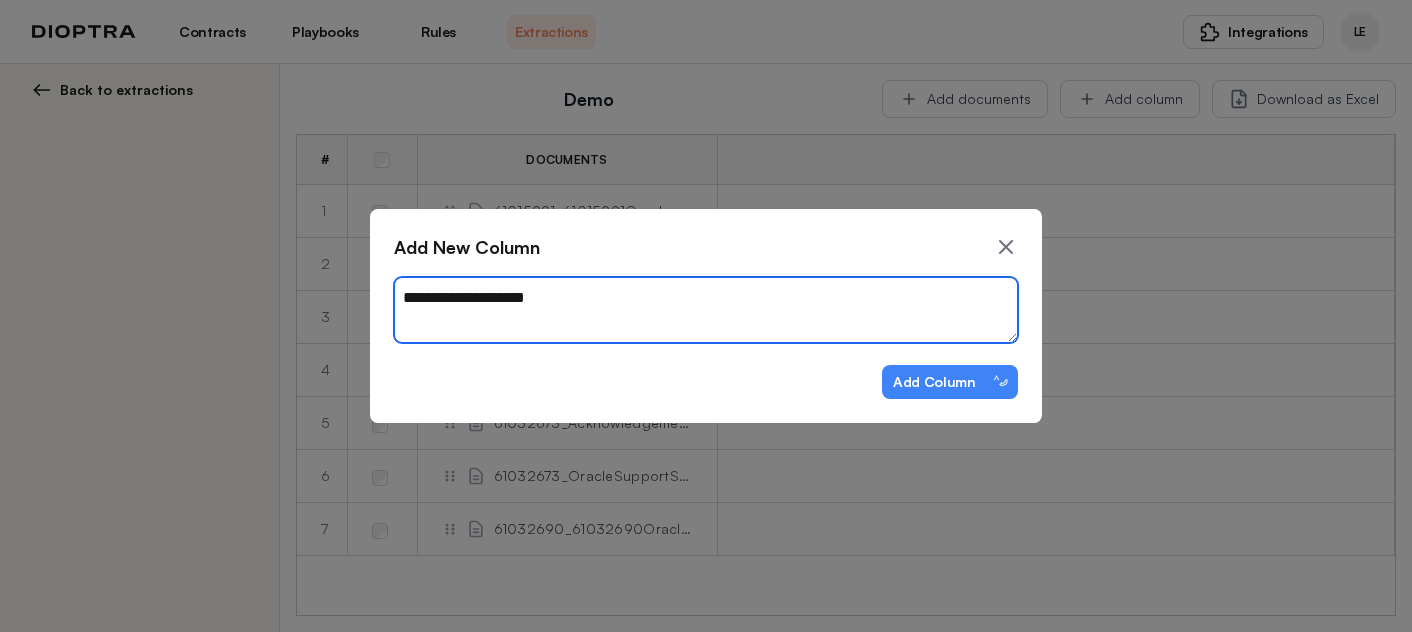 type on "*" 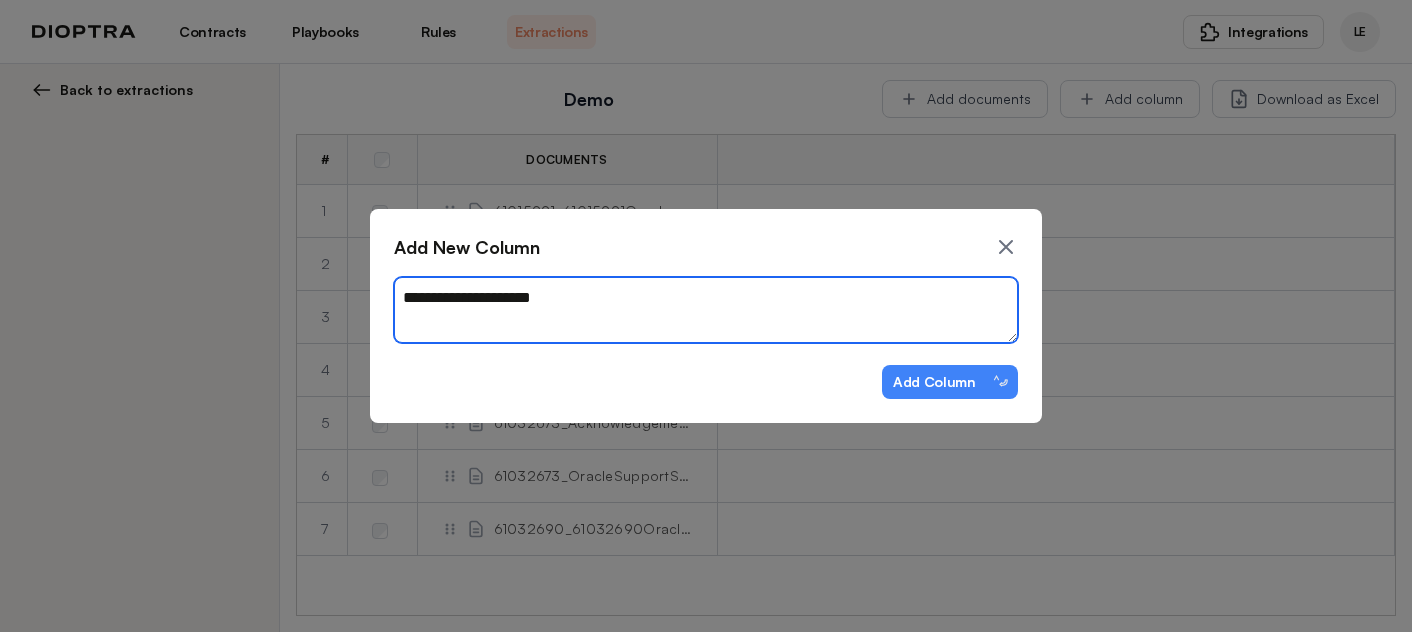 type on "*" 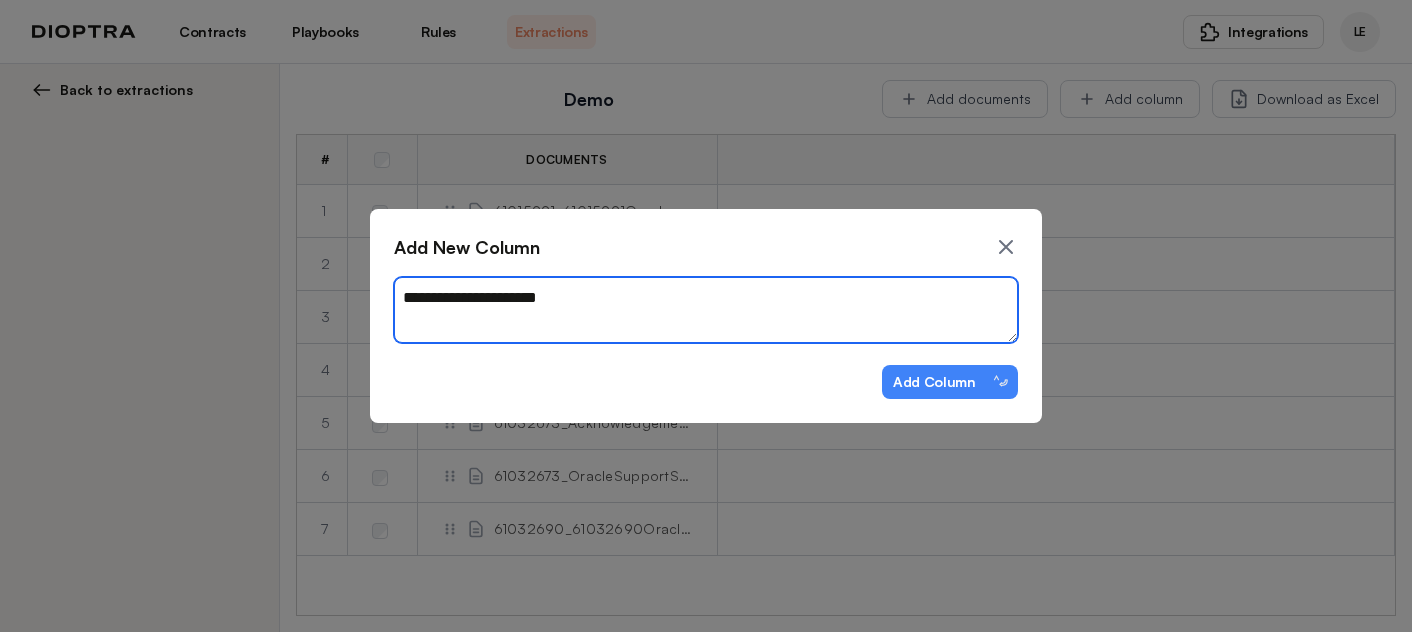 type on "*" 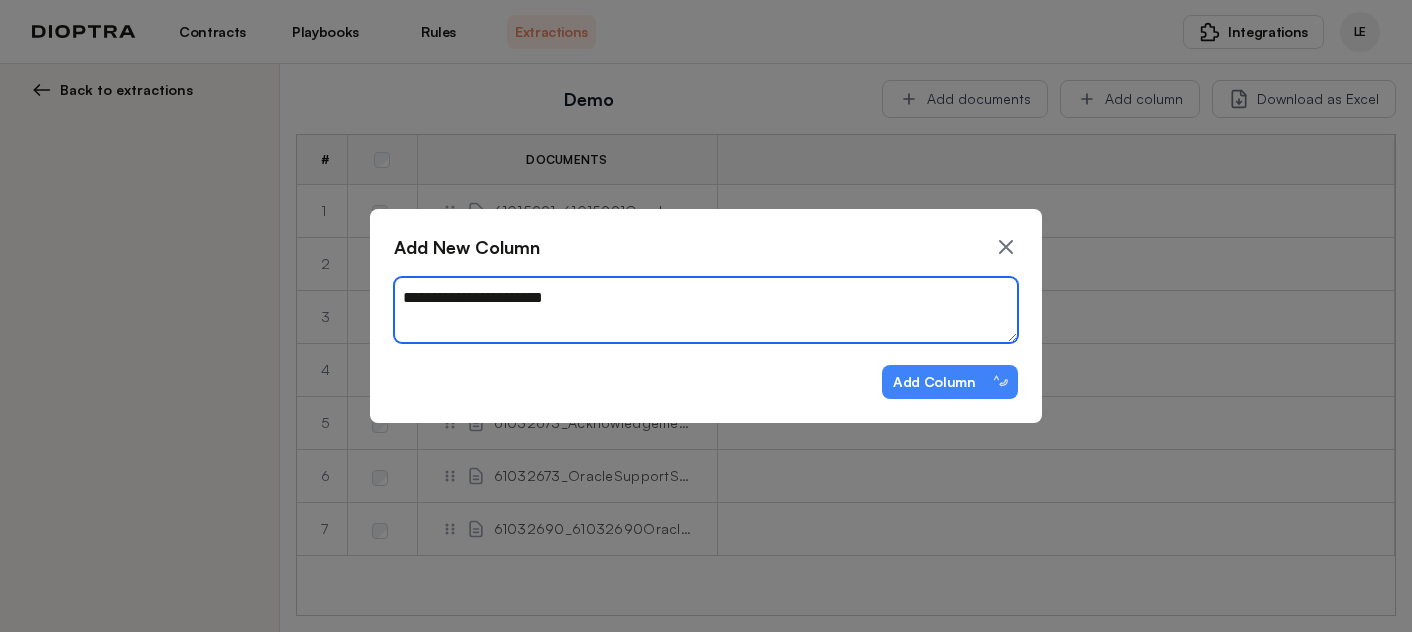 type on "*" 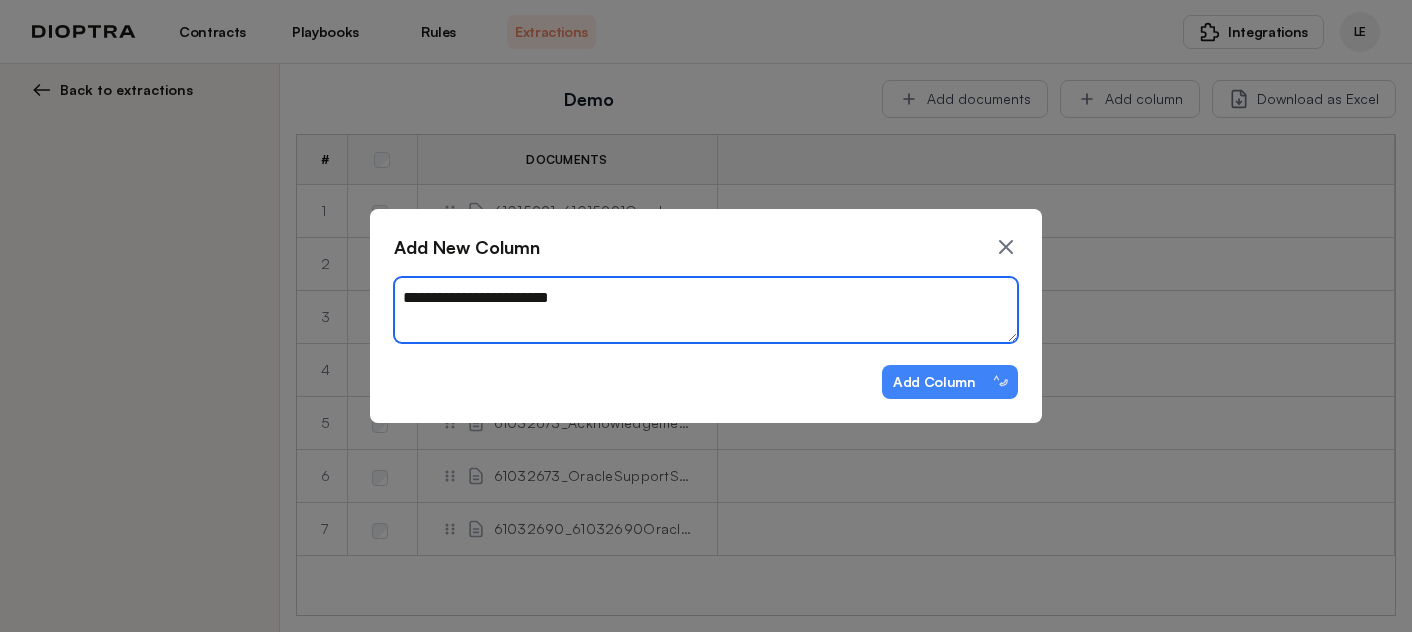 type on "*" 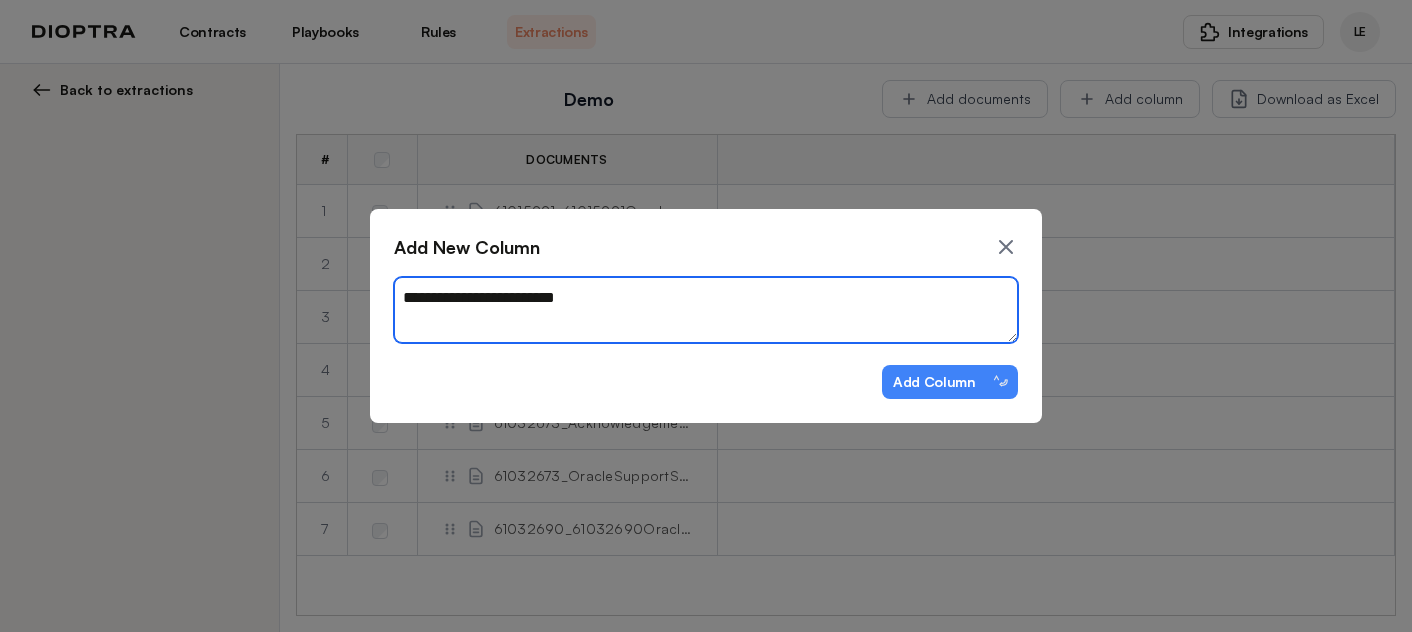 type on "*" 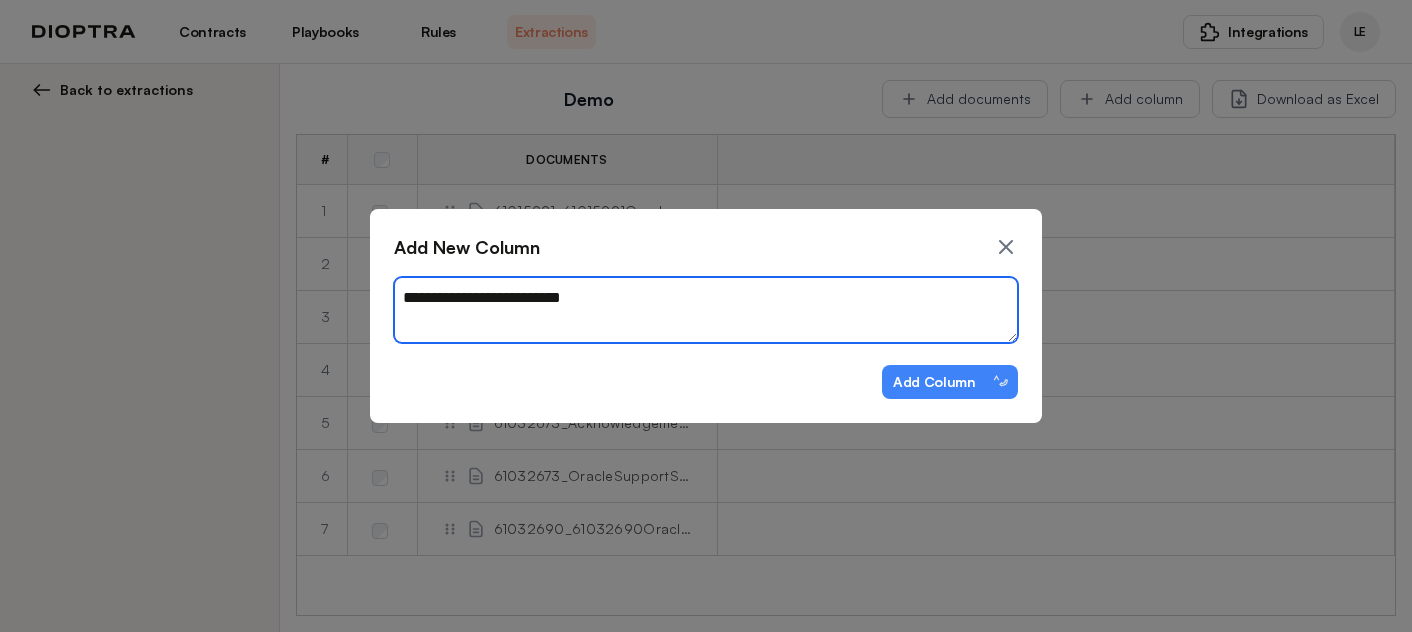 type on "*" 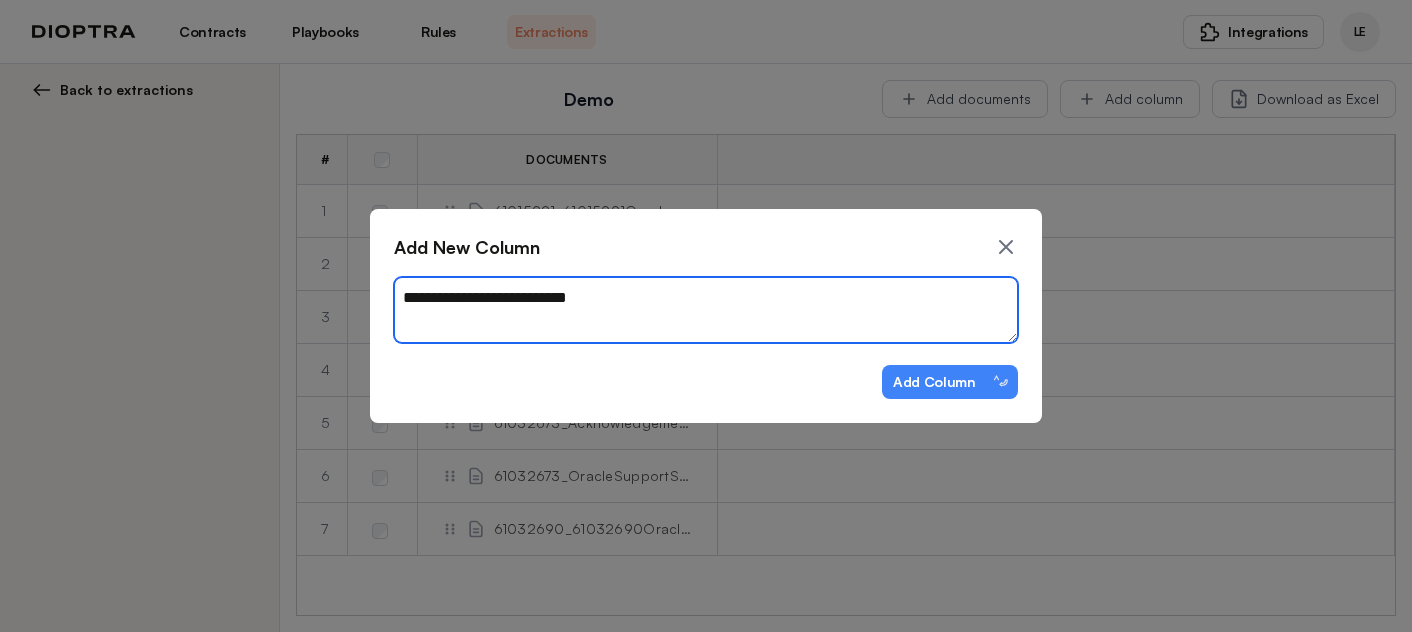 type on "*" 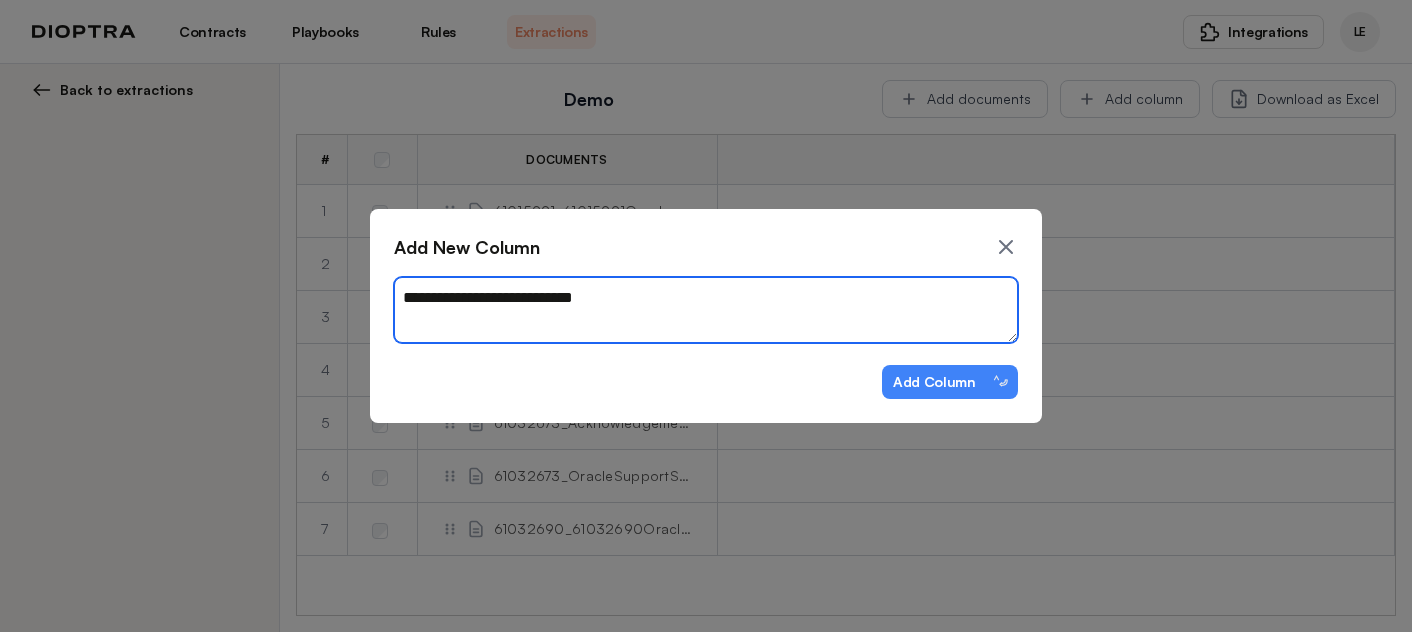 type on "*" 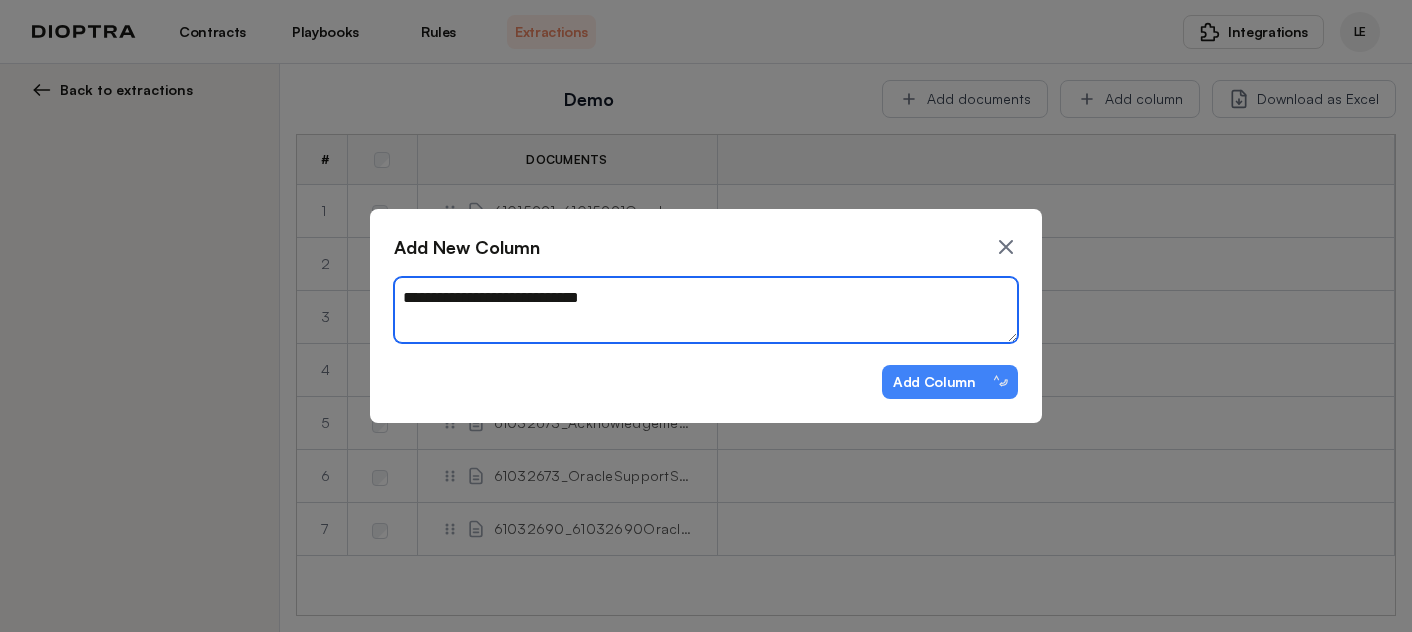 type on "*" 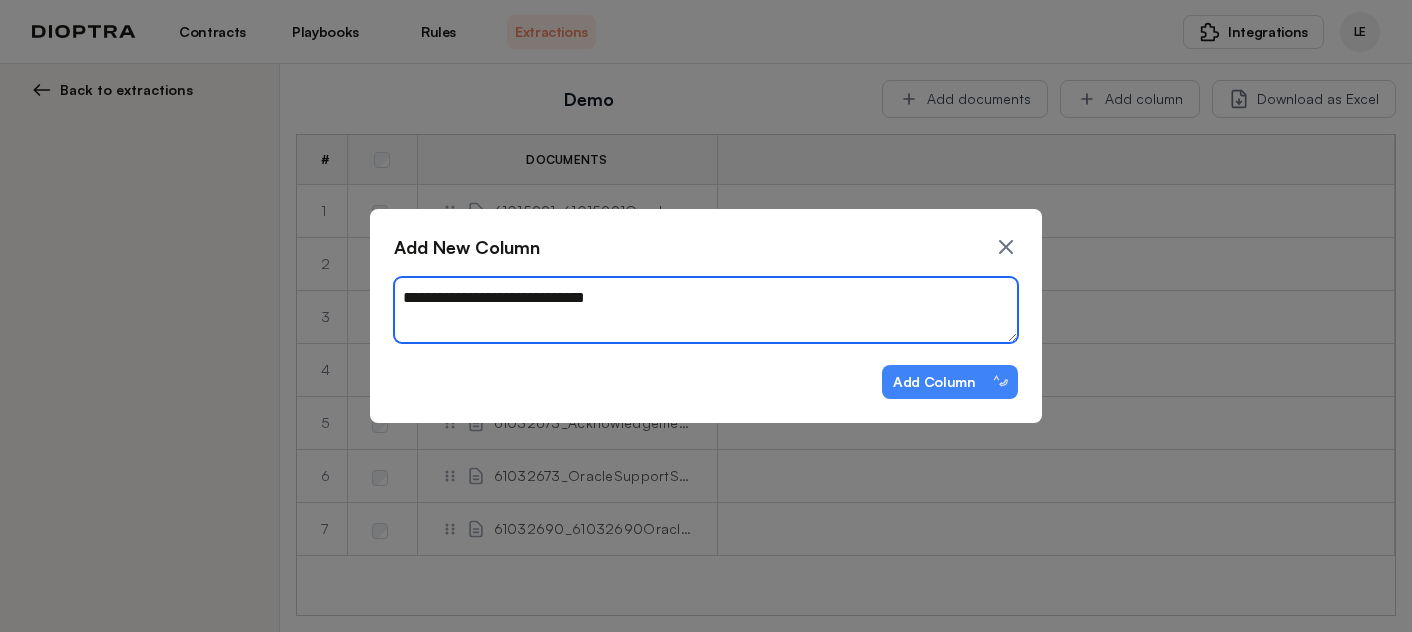 type on "*" 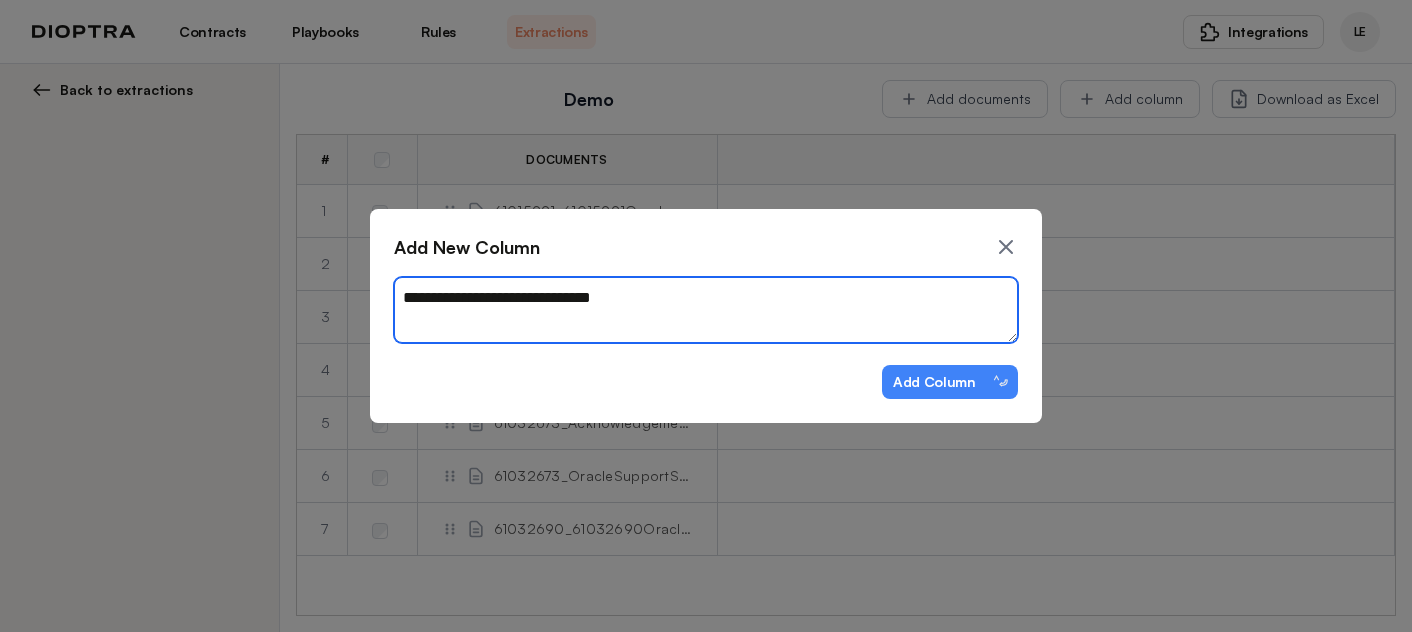 type on "*" 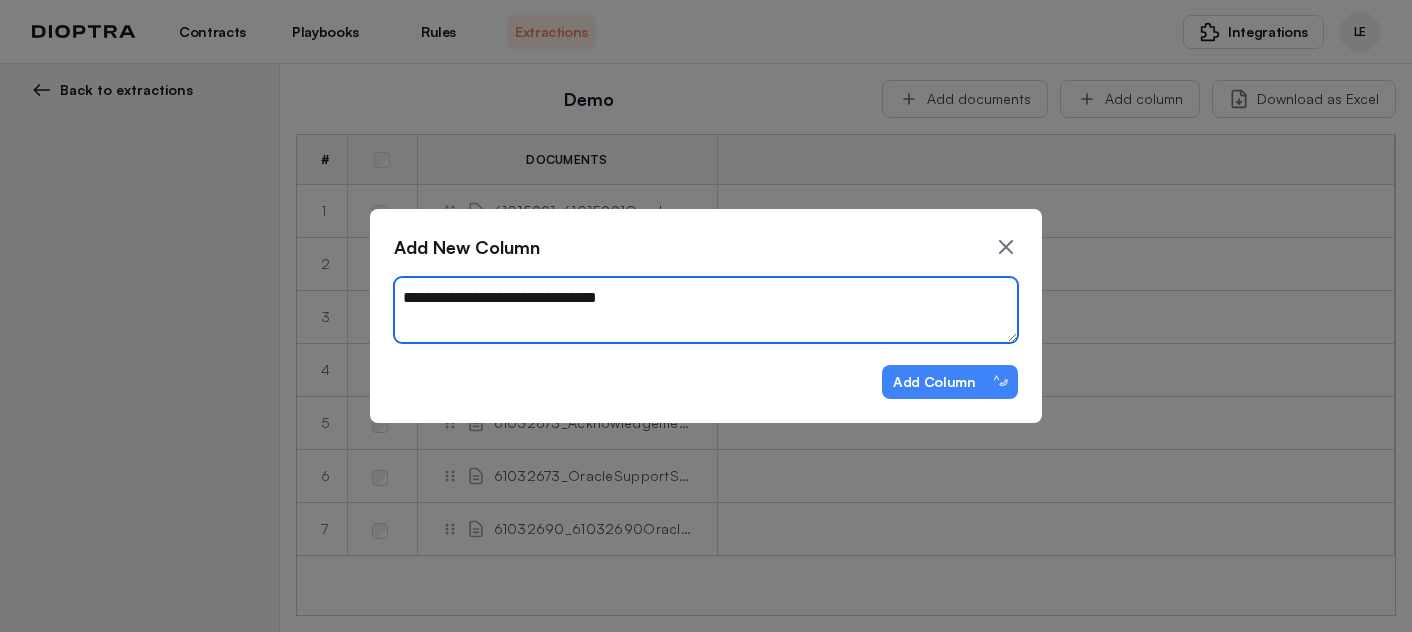 type on "*" 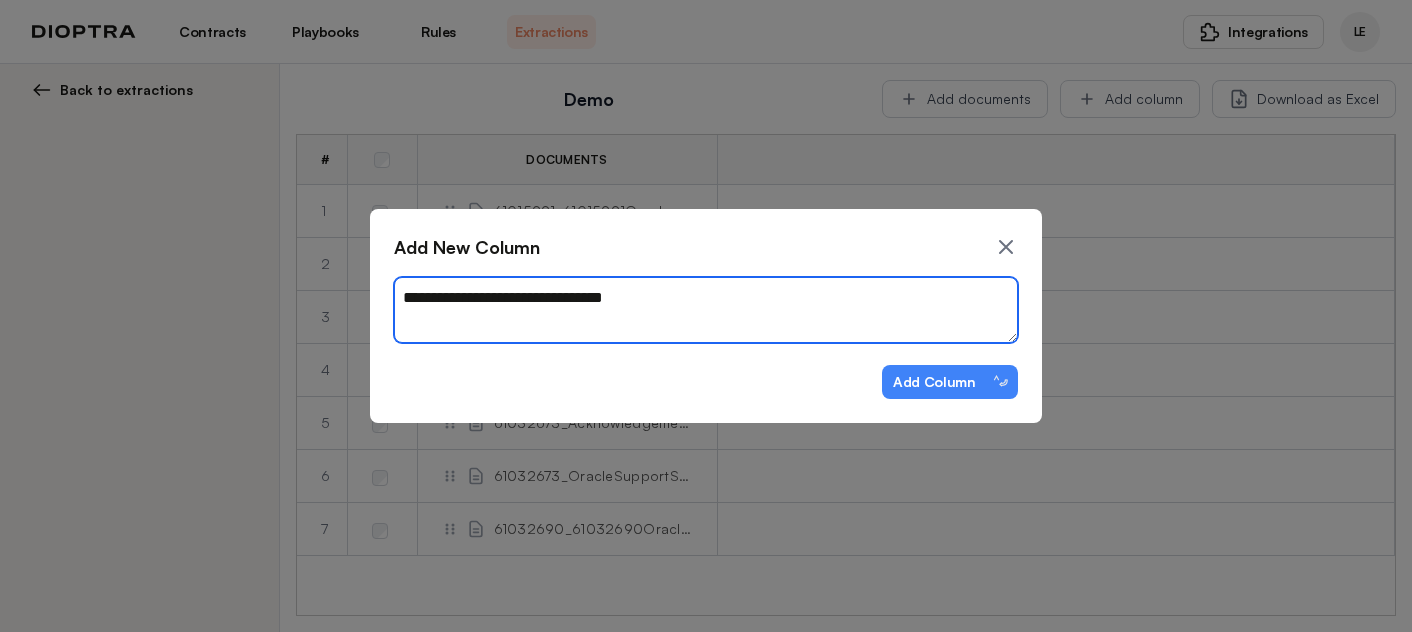 type on "*" 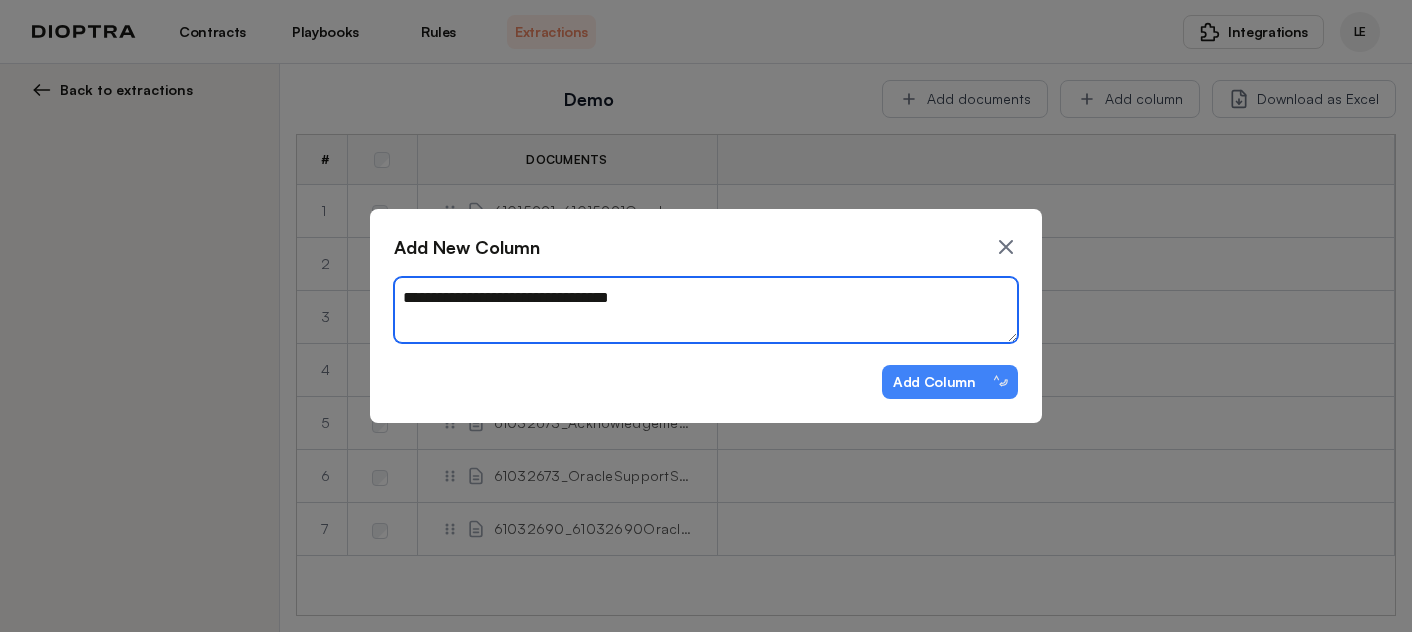 type on "*" 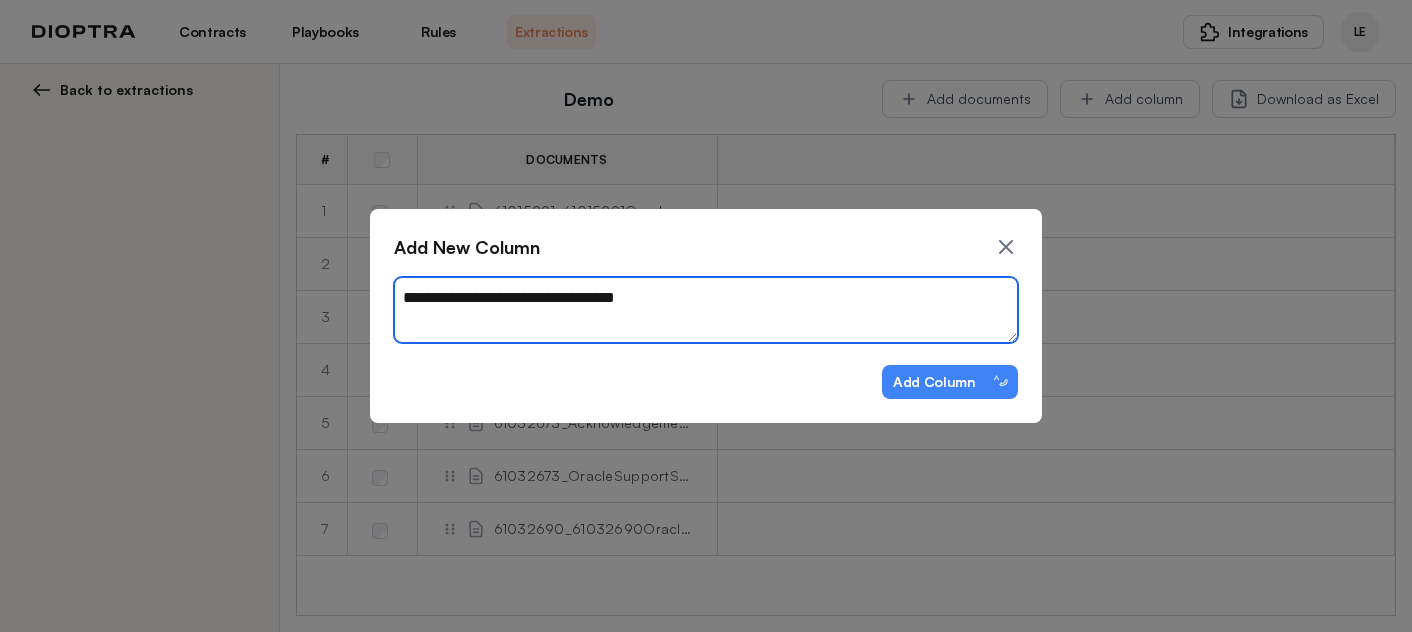 type on "**********" 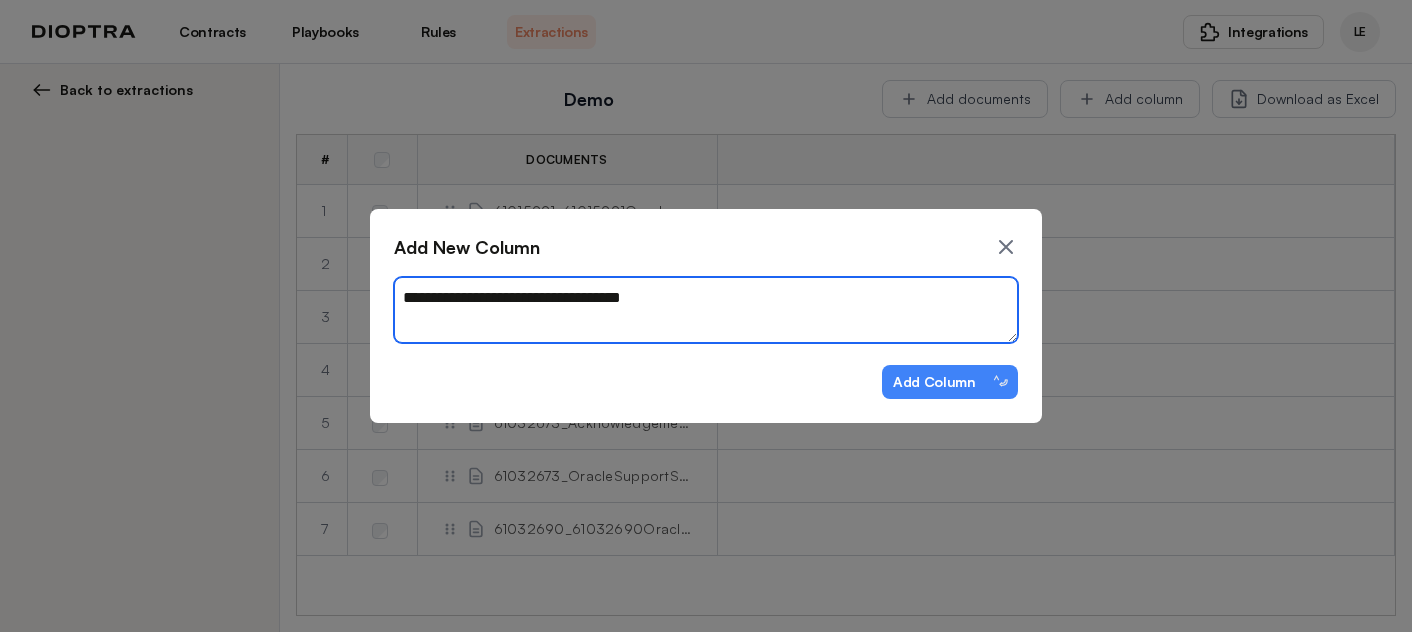type on "*" 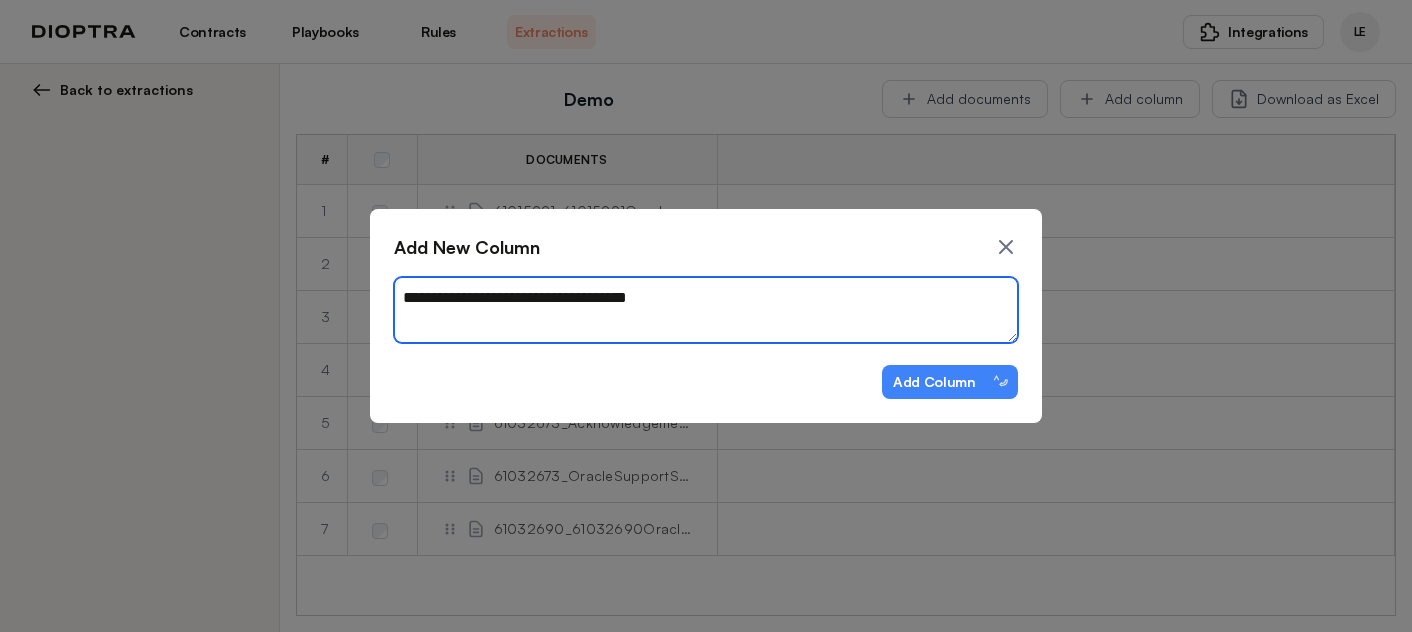 type on "*" 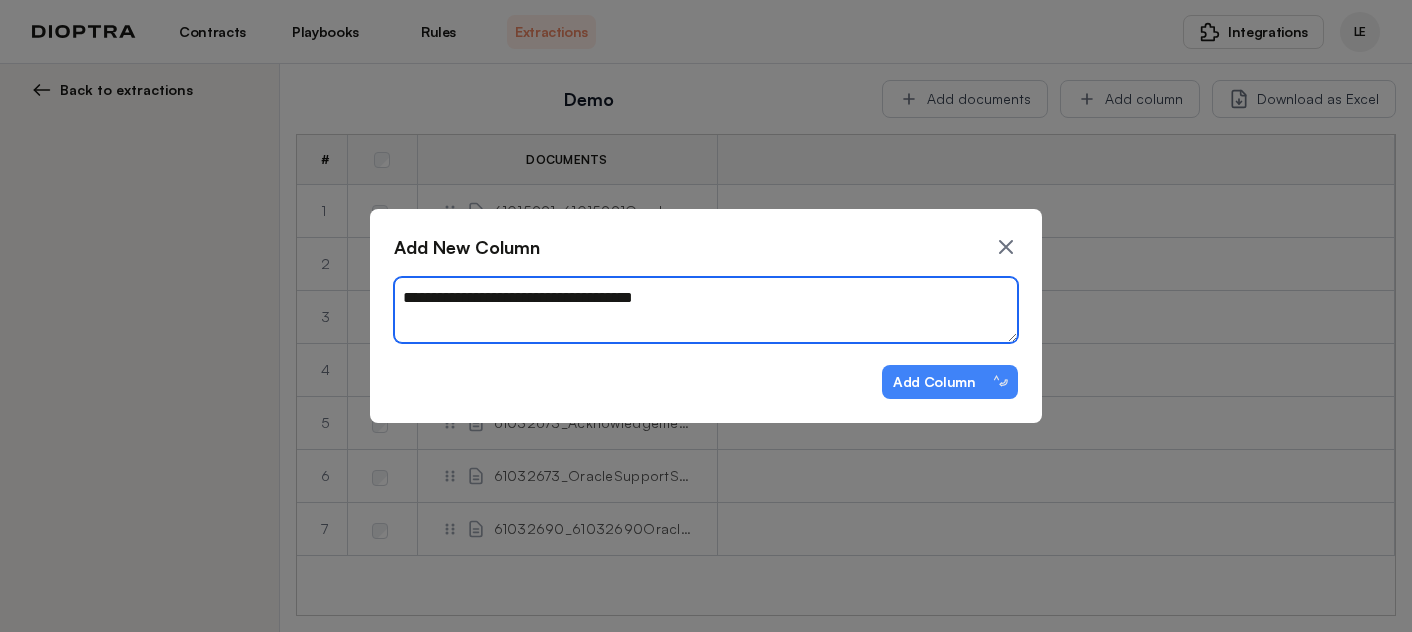 type on "*" 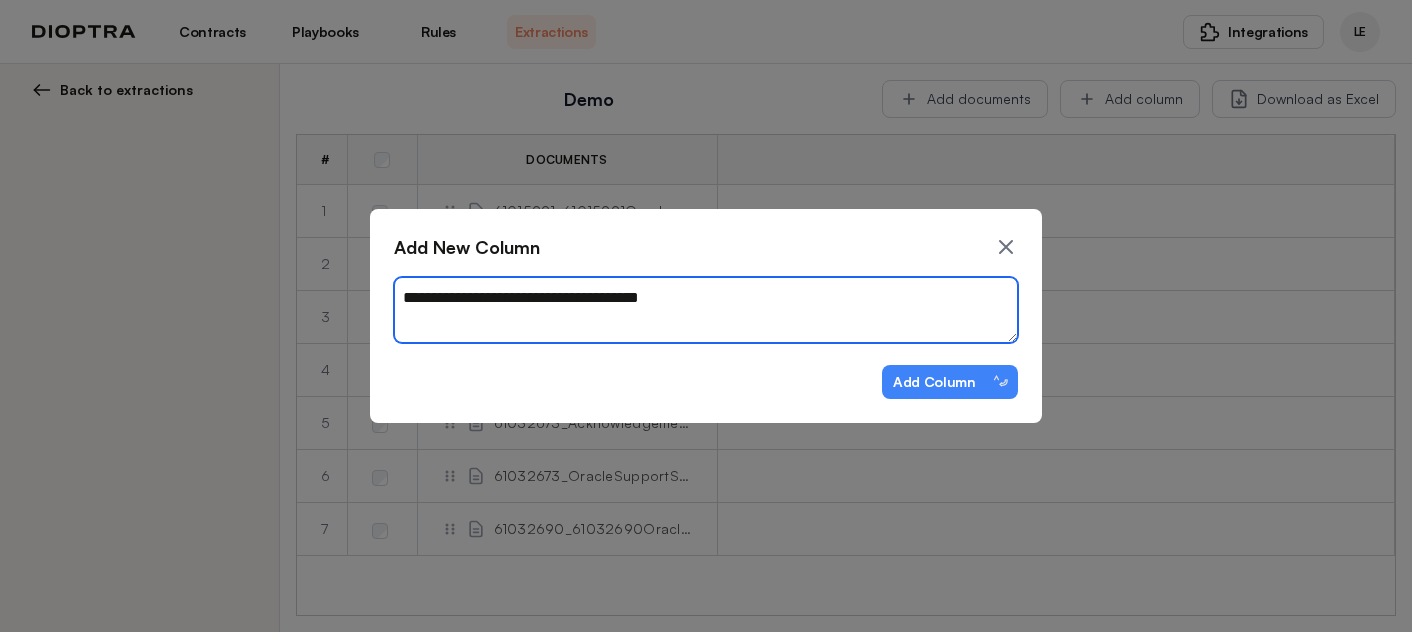 type on "*" 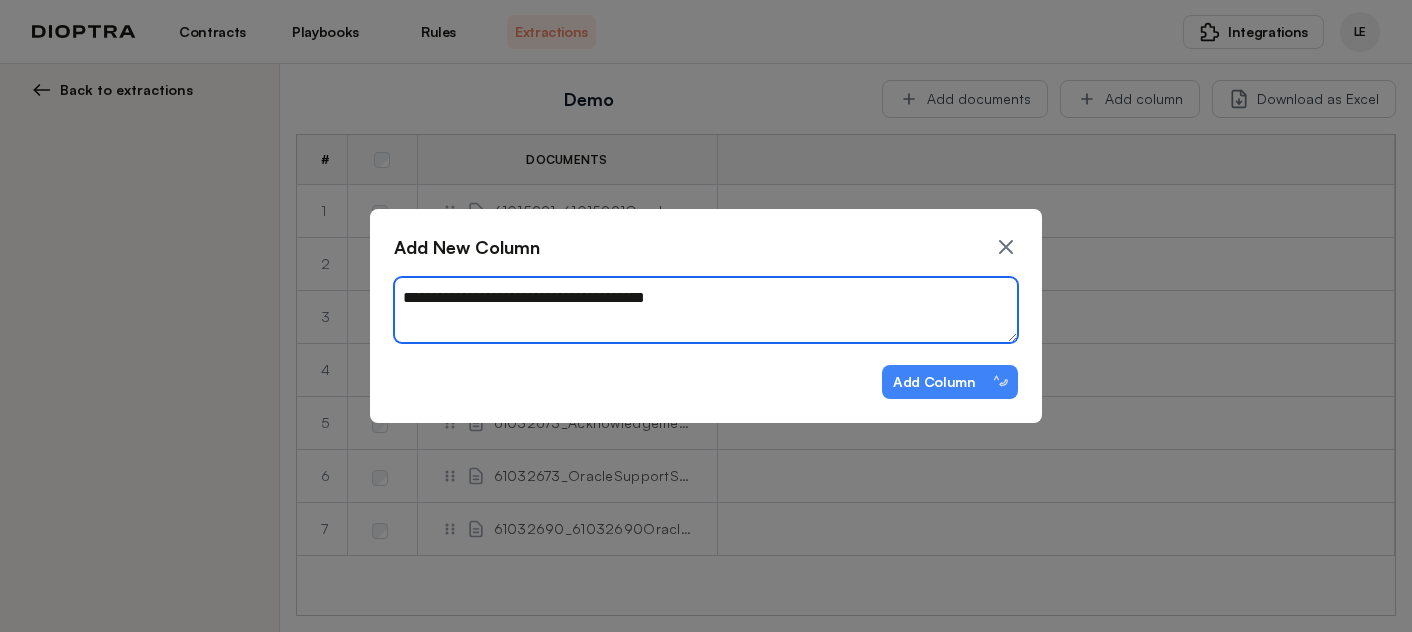 type on "*" 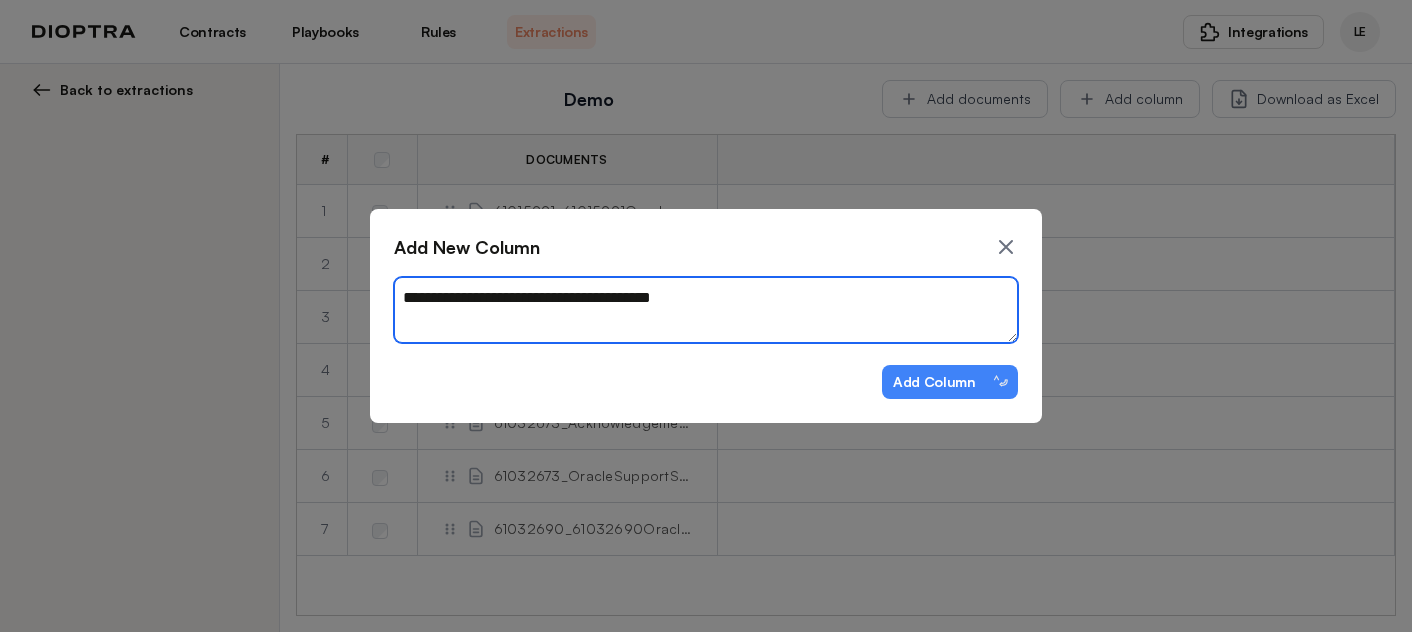 type on "*" 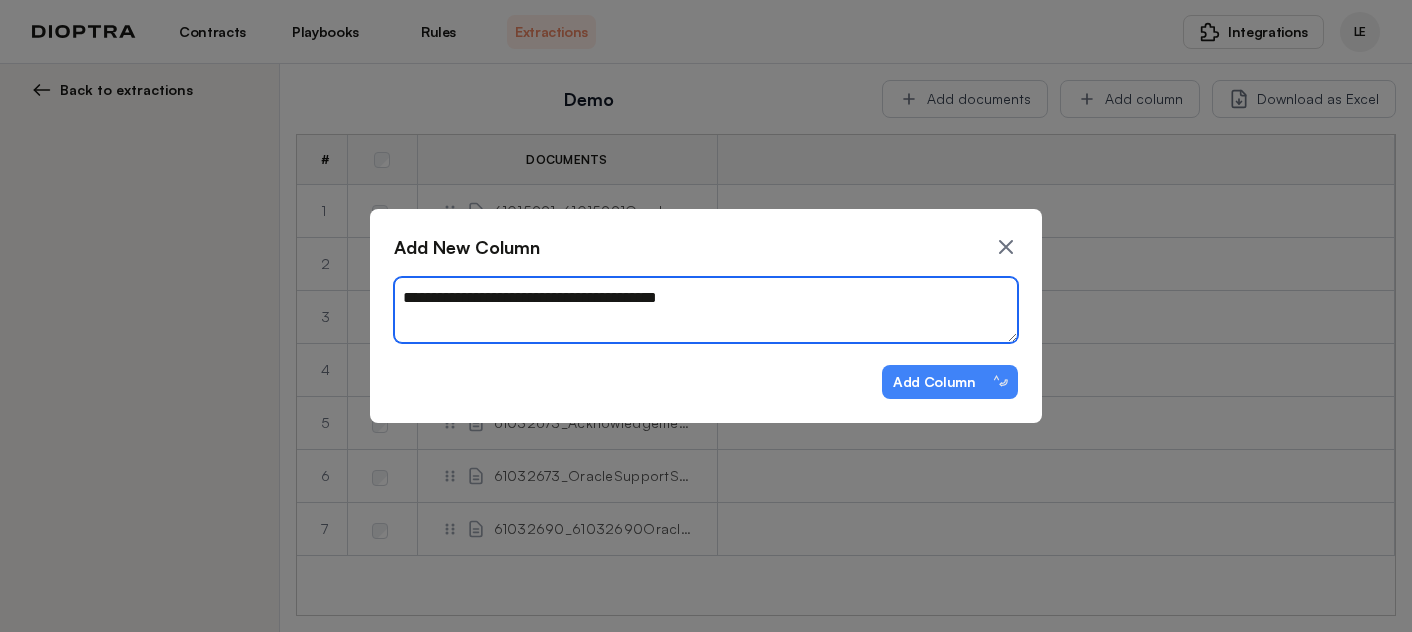 type on "*" 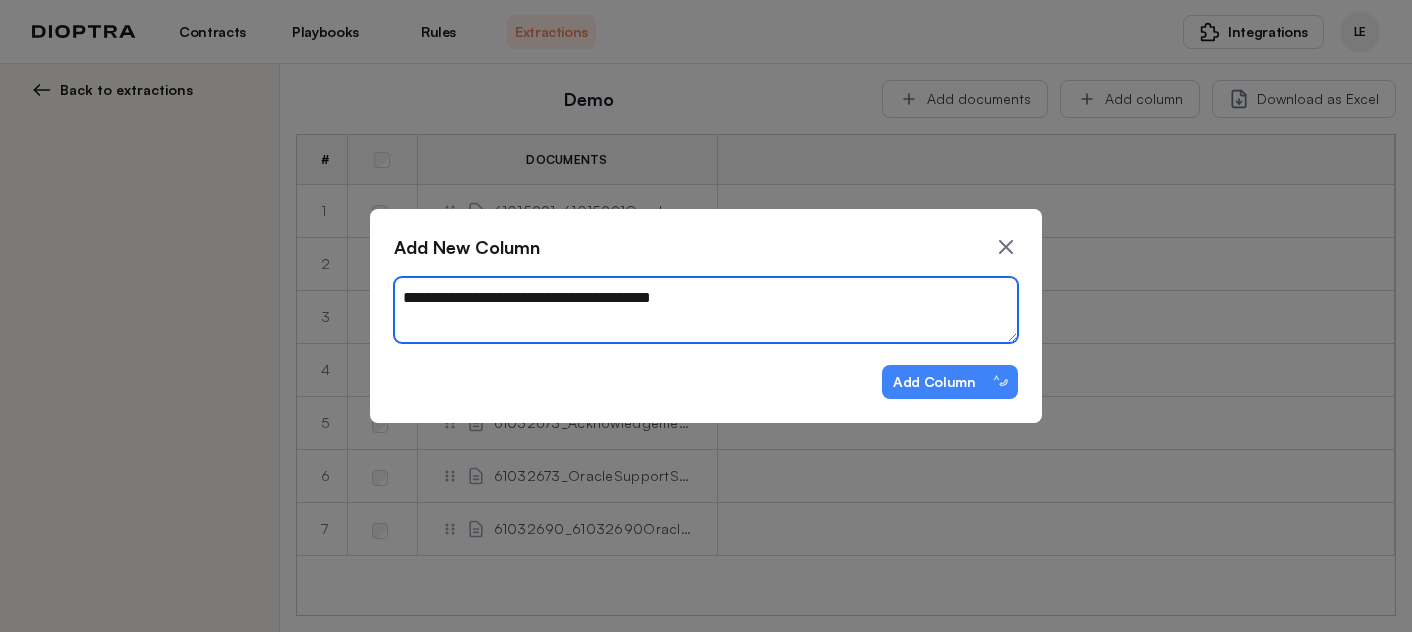 type on "*" 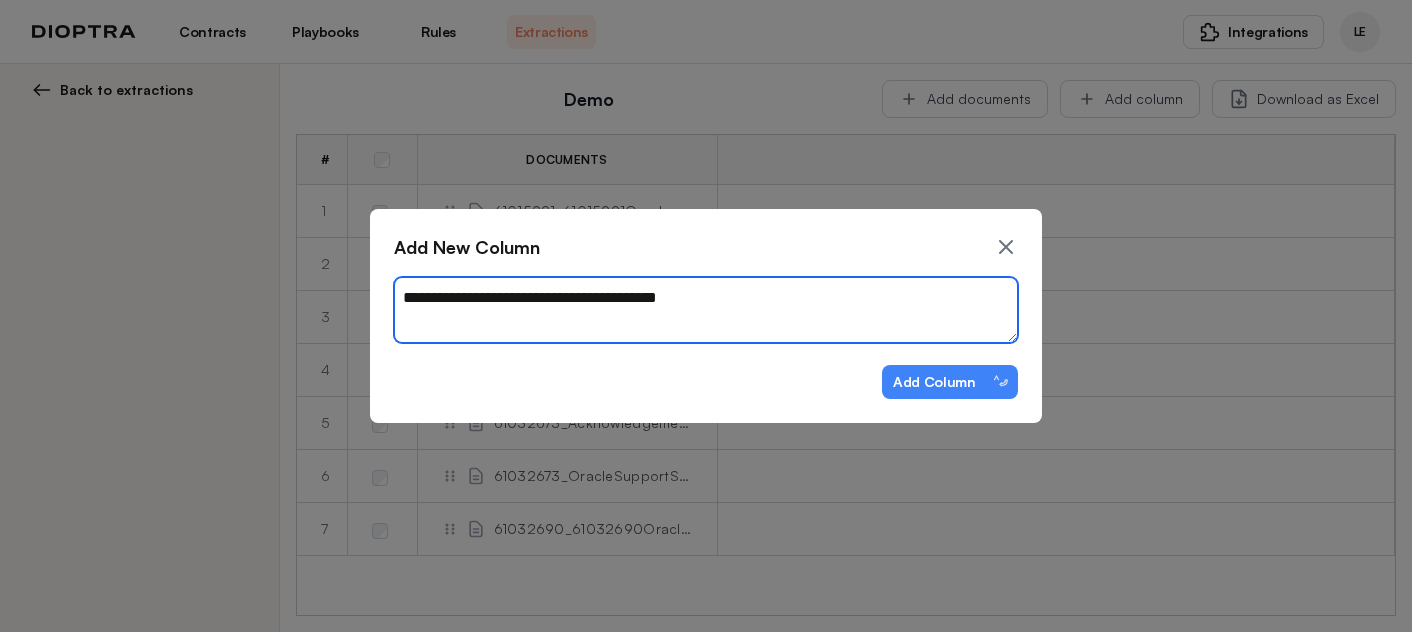type on "**********" 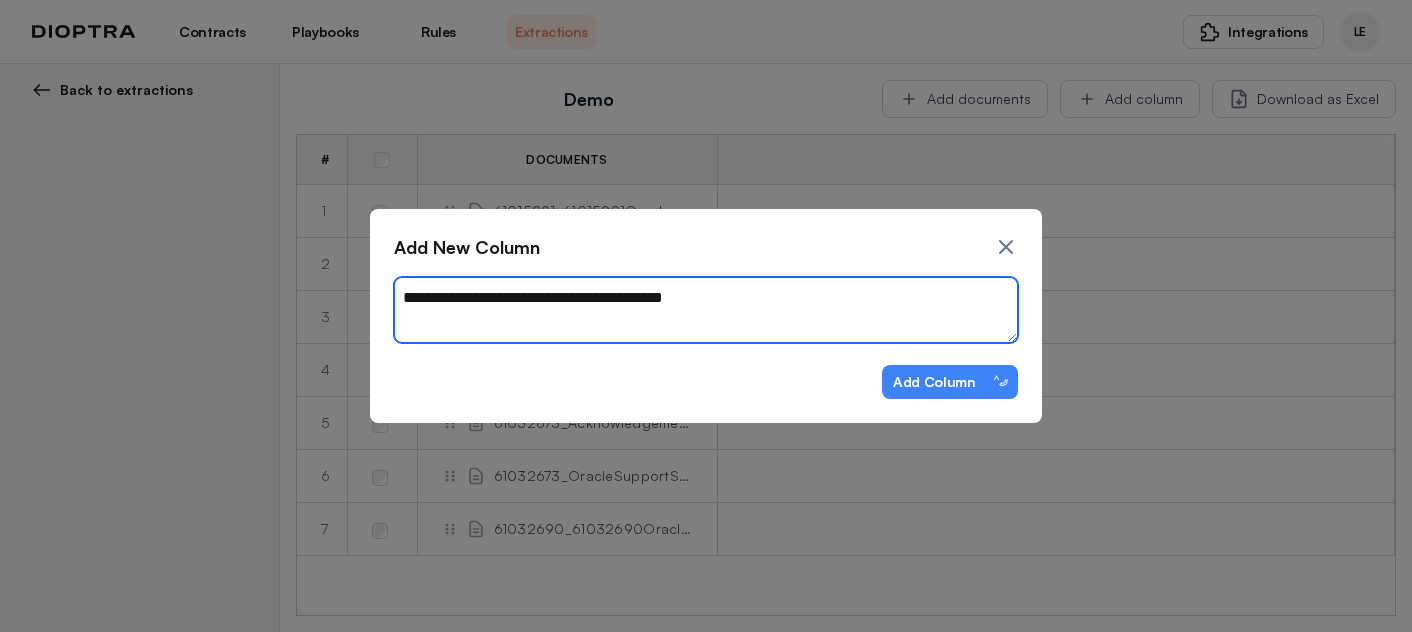 type on "*" 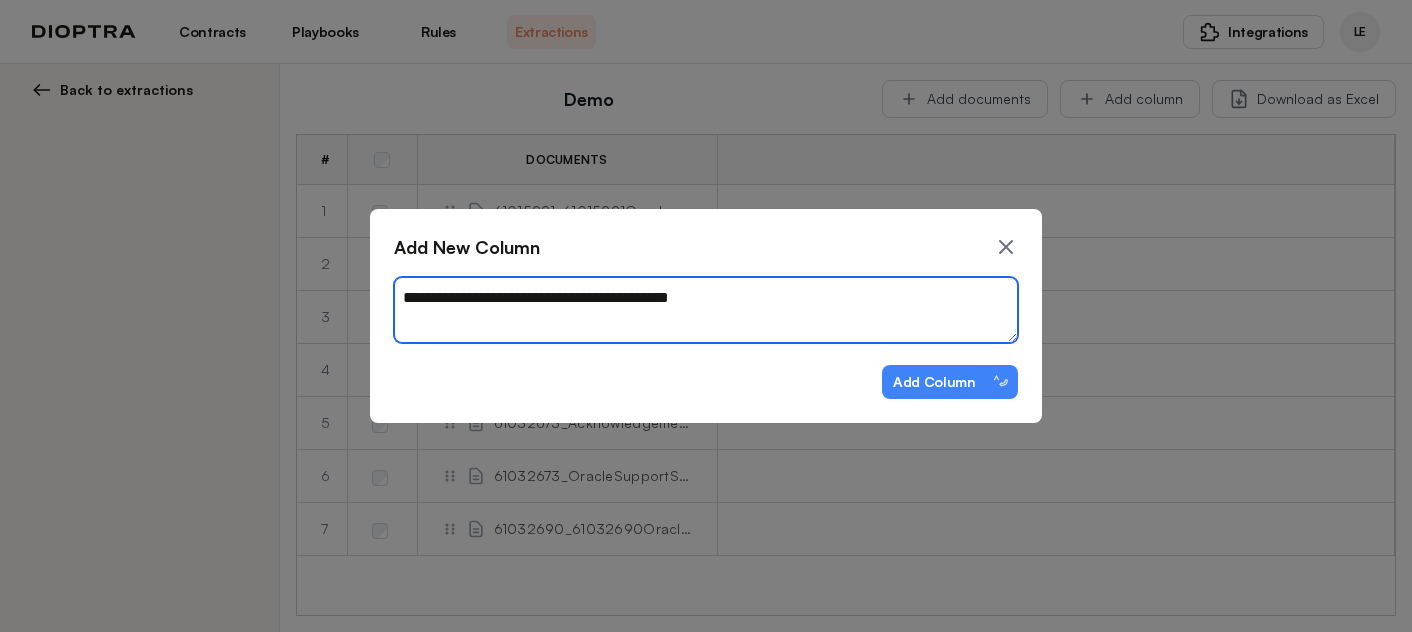 type on "*" 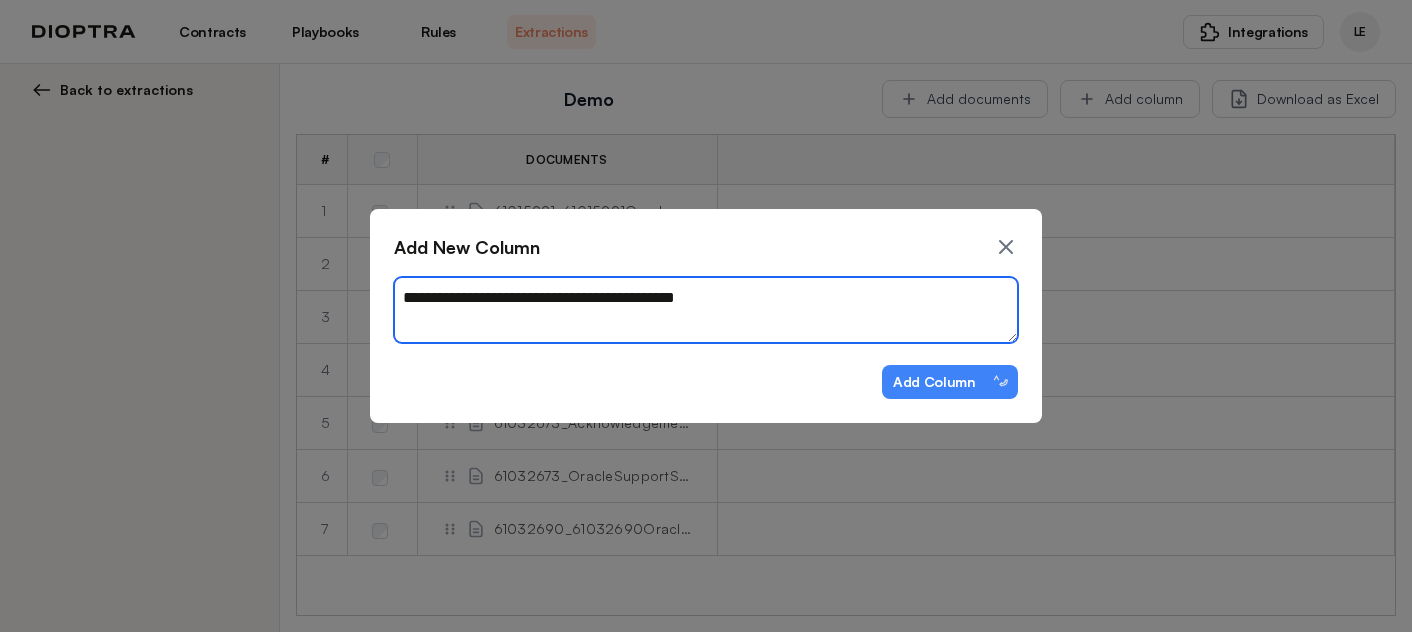 type on "*" 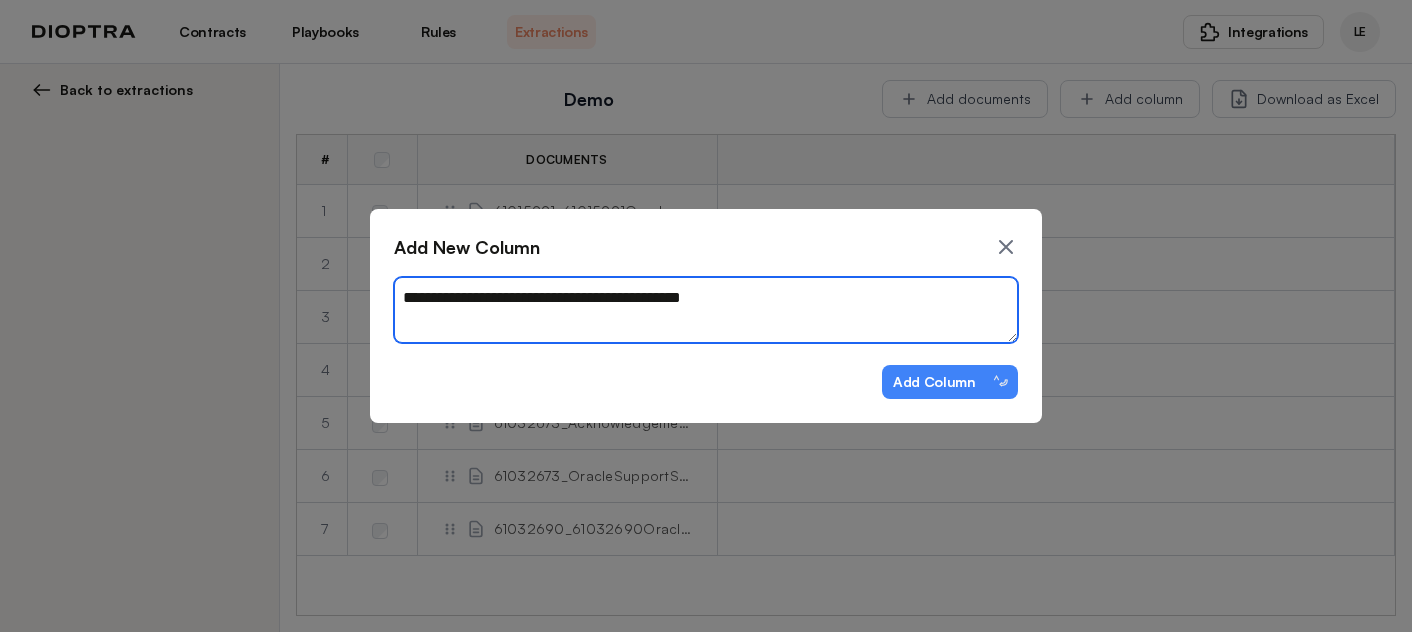 type on "*" 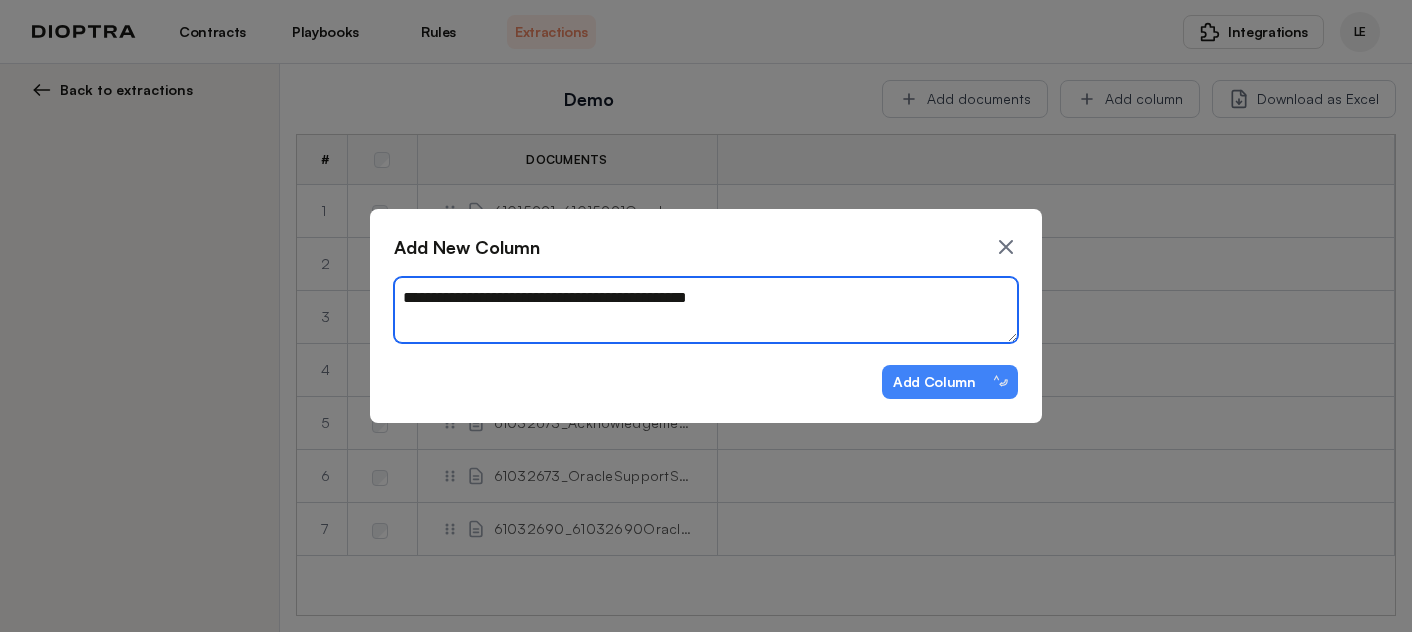 type on "*" 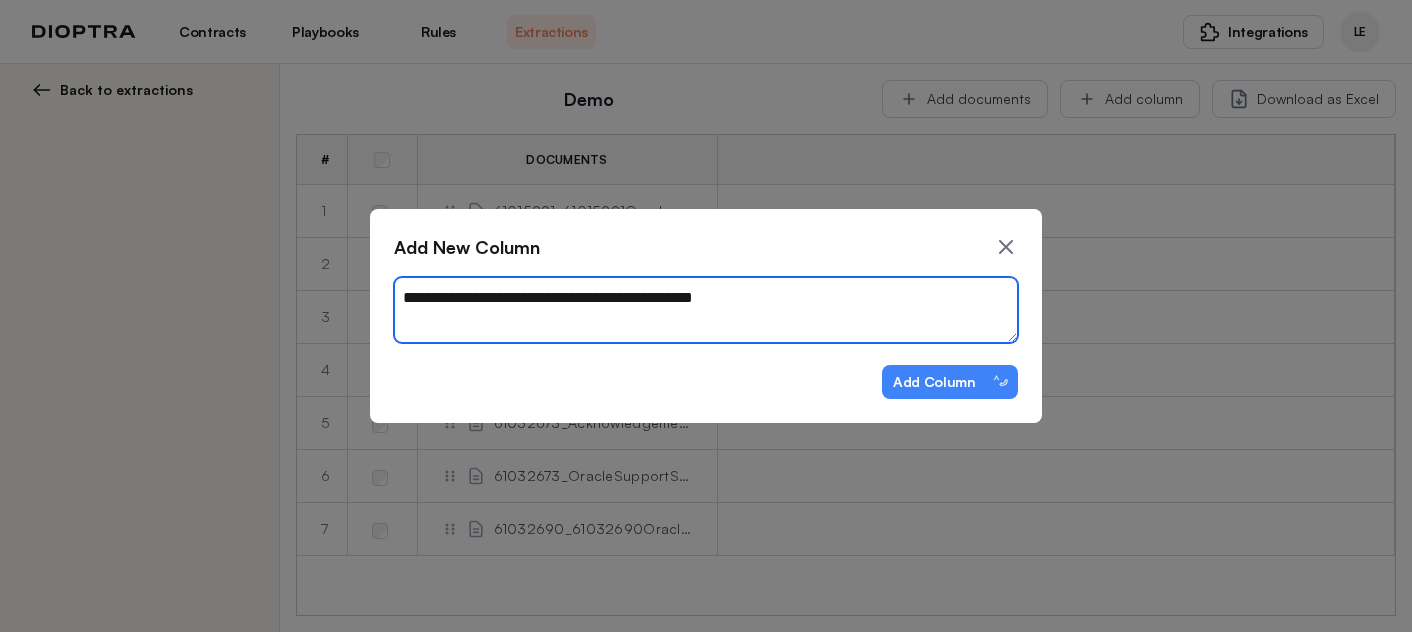 type on "*" 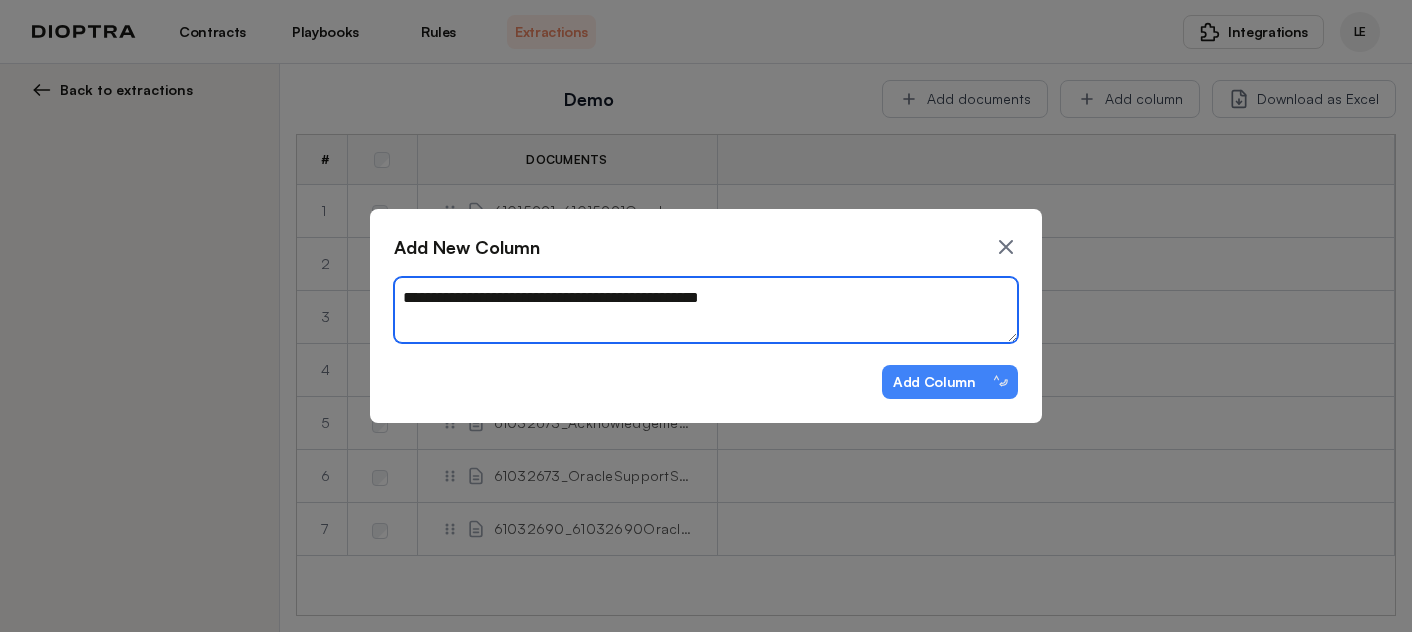 type on "*" 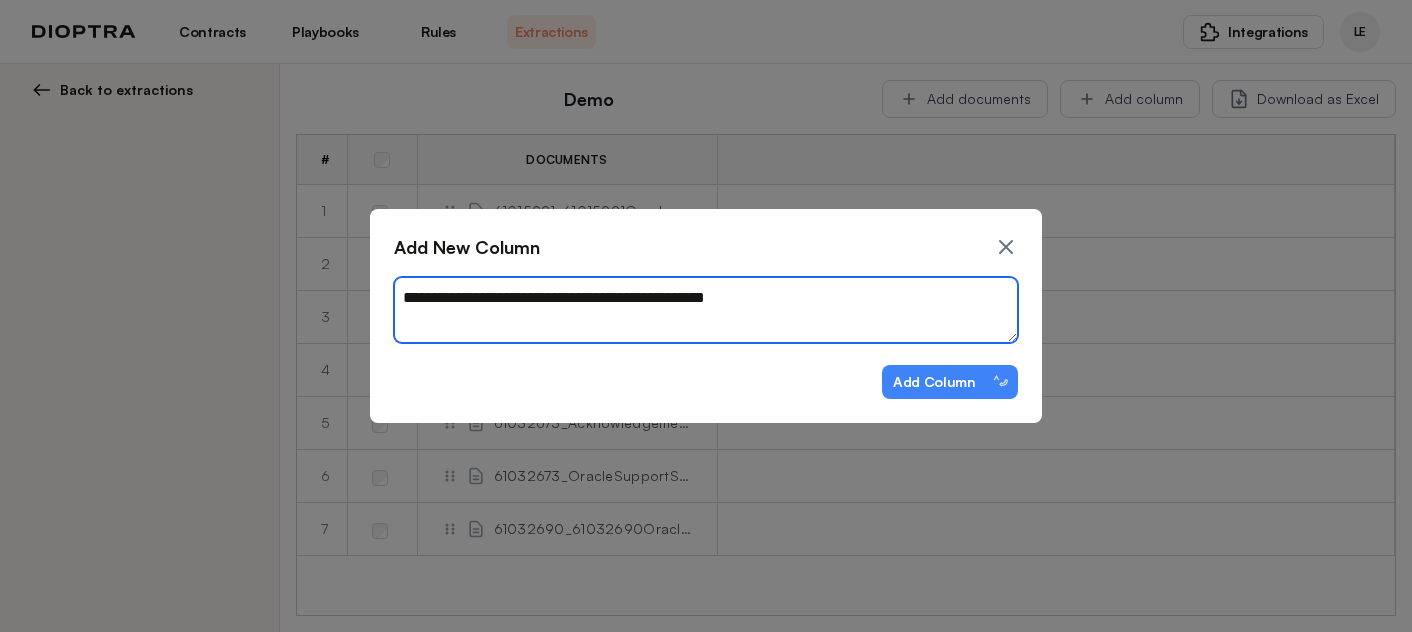 type on "**********" 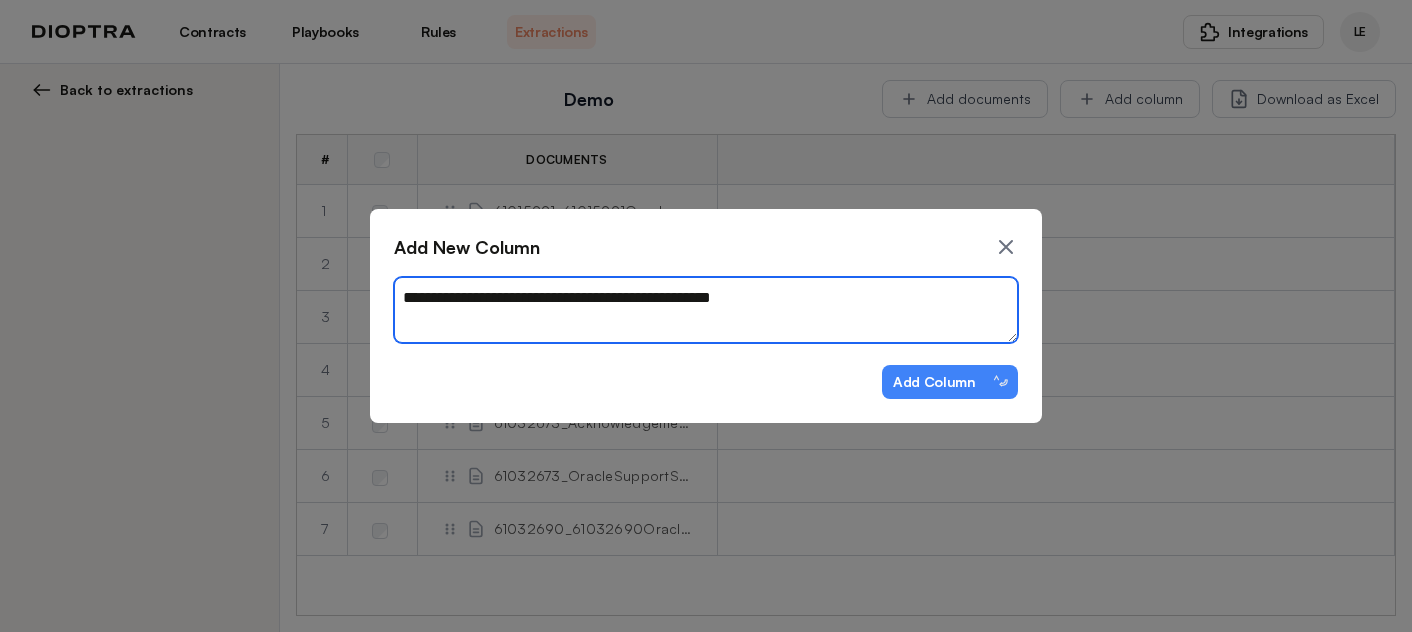 type on "*" 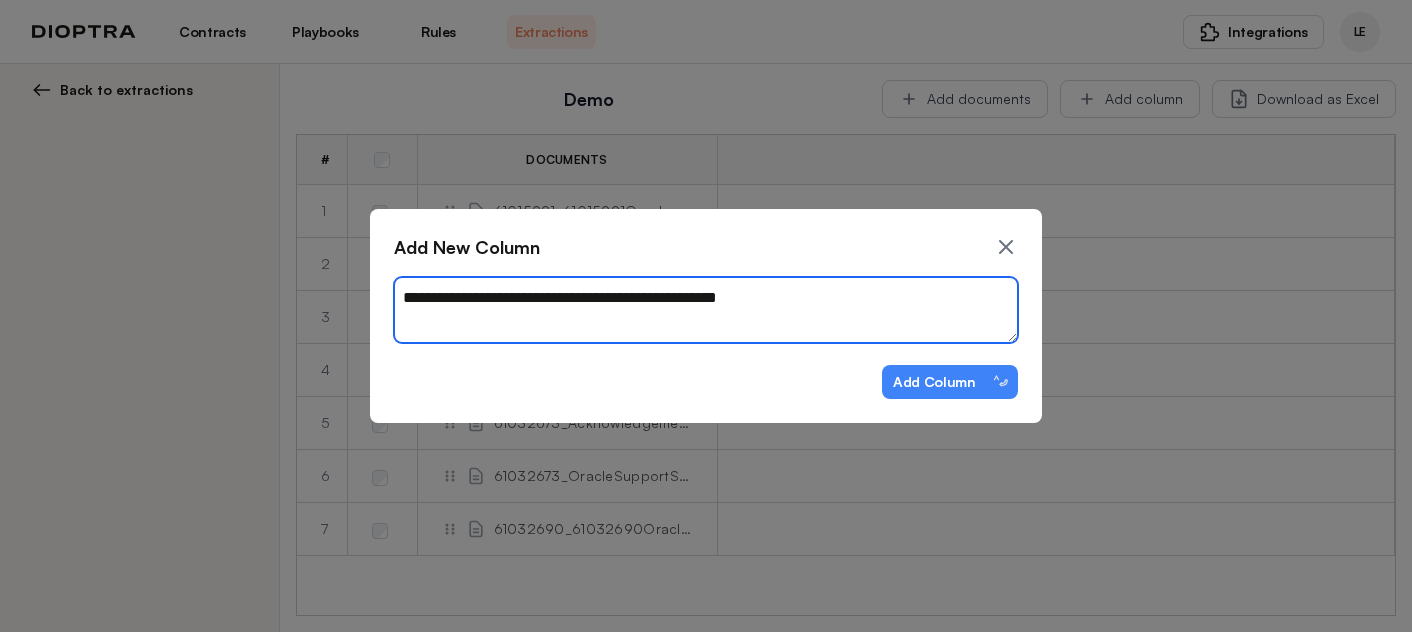type on "*" 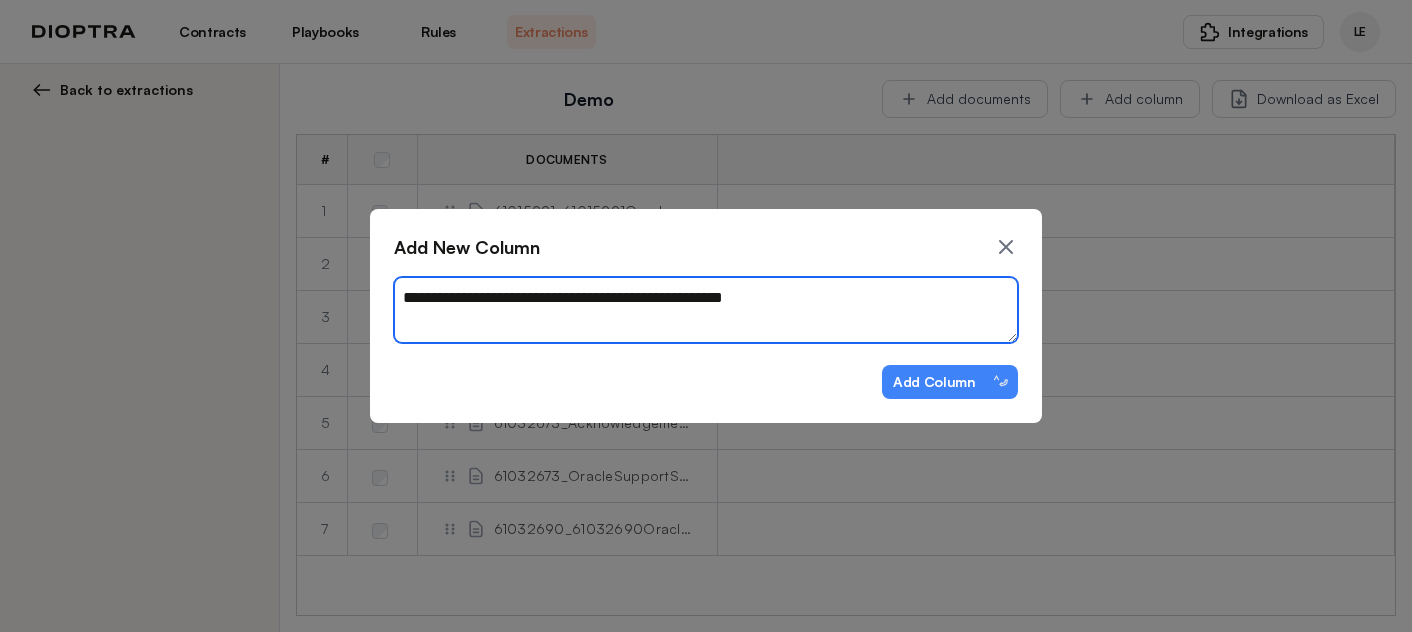 type on "*" 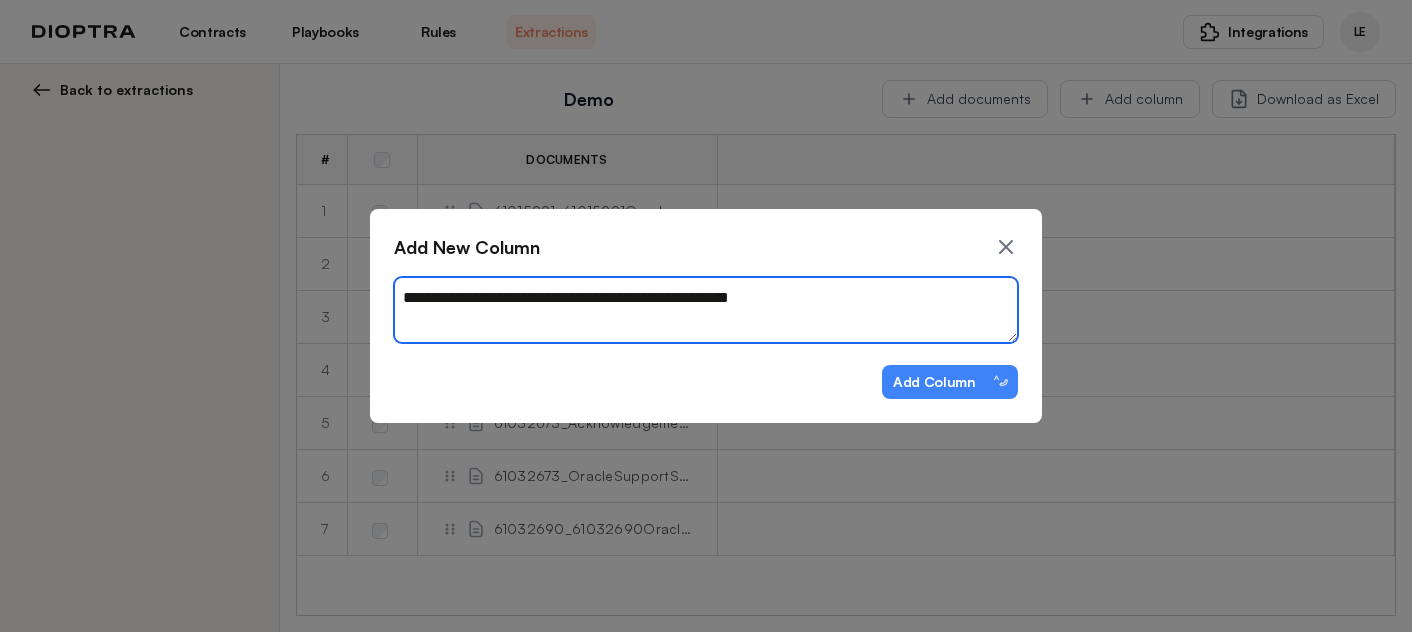type on "*" 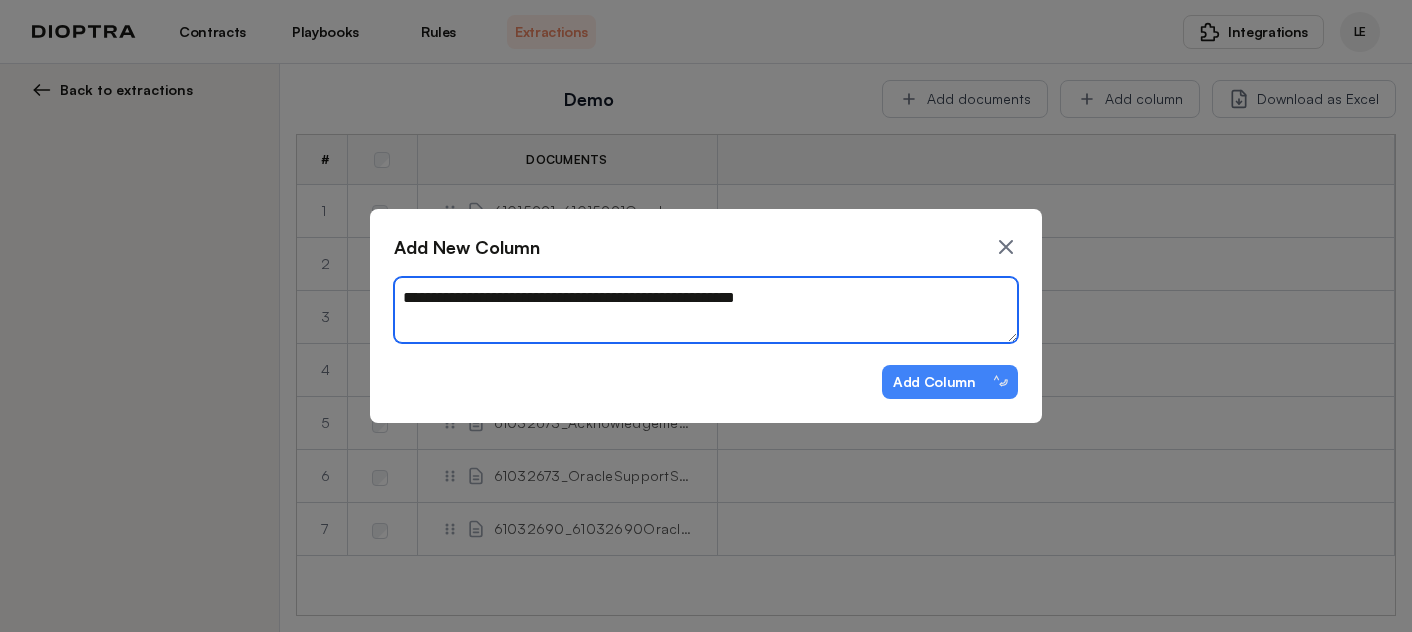 type on "*" 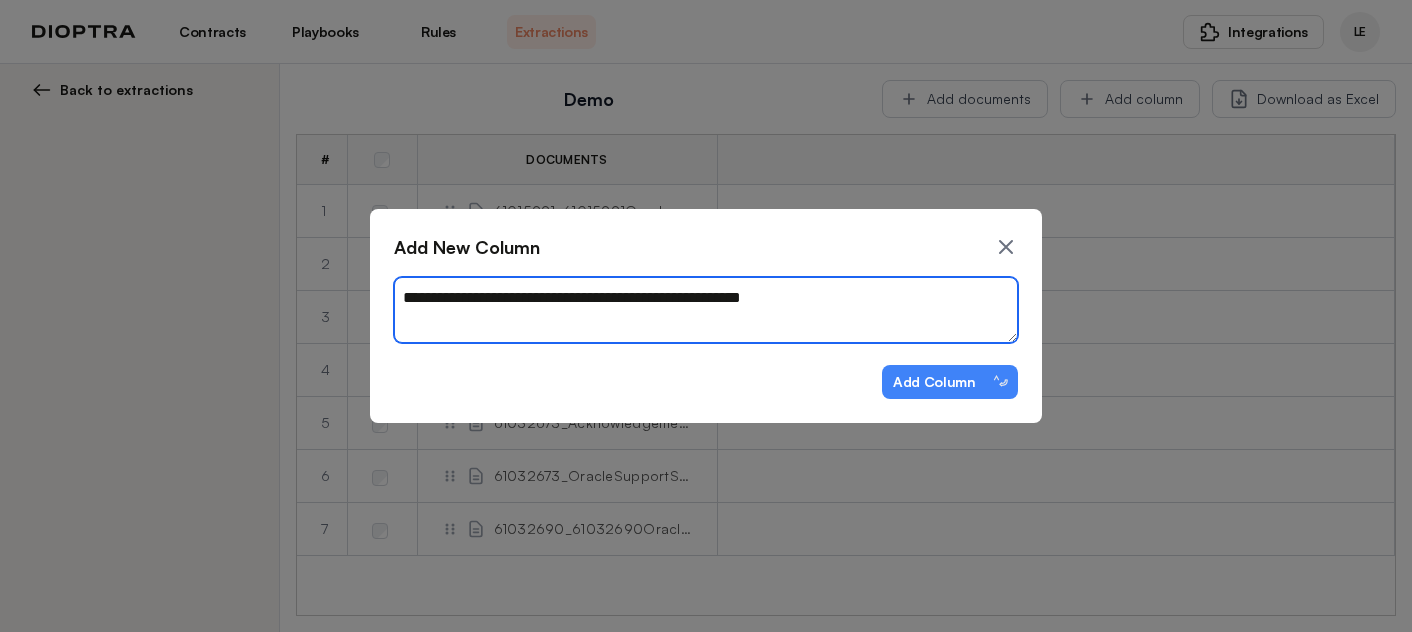 type on "*" 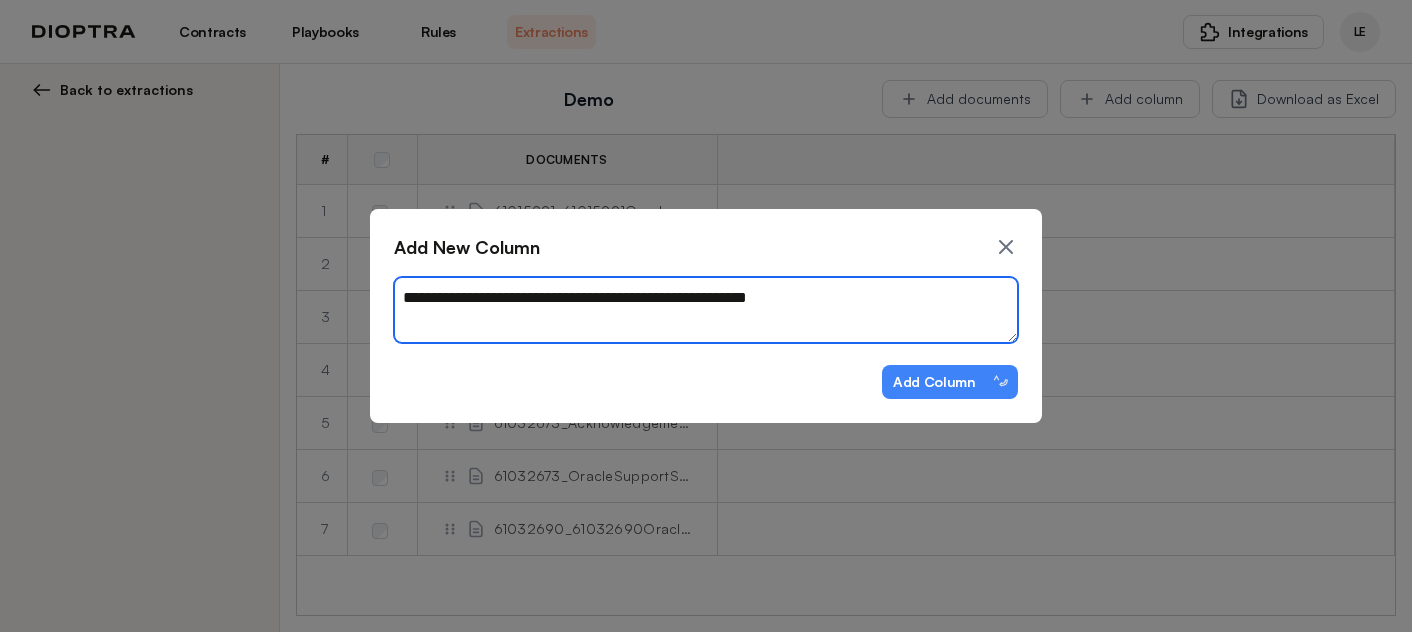 type on "*" 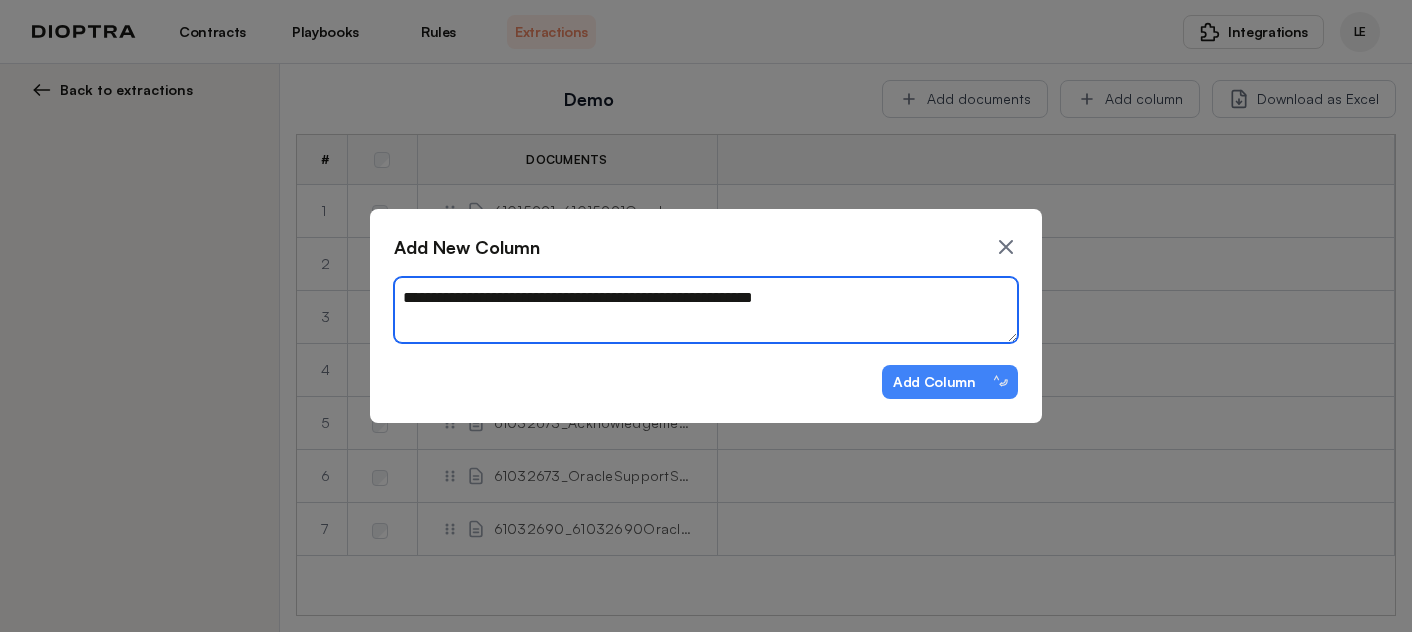 type on "*" 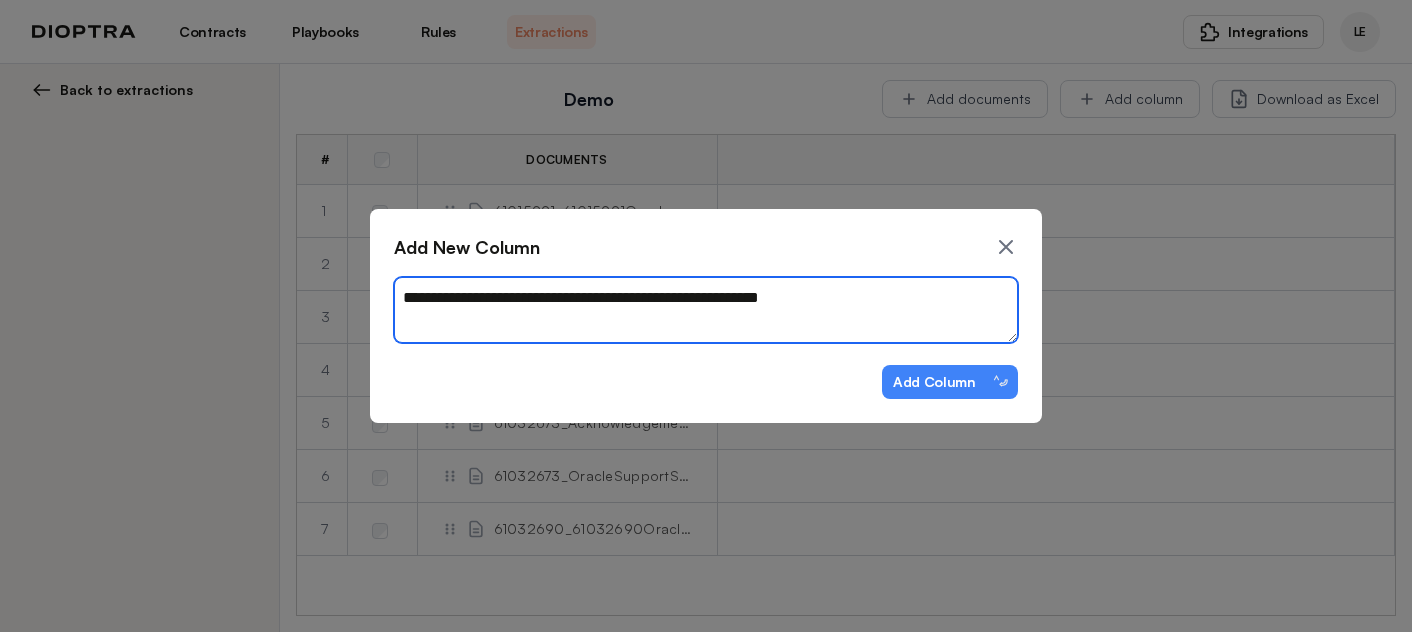 type on "*" 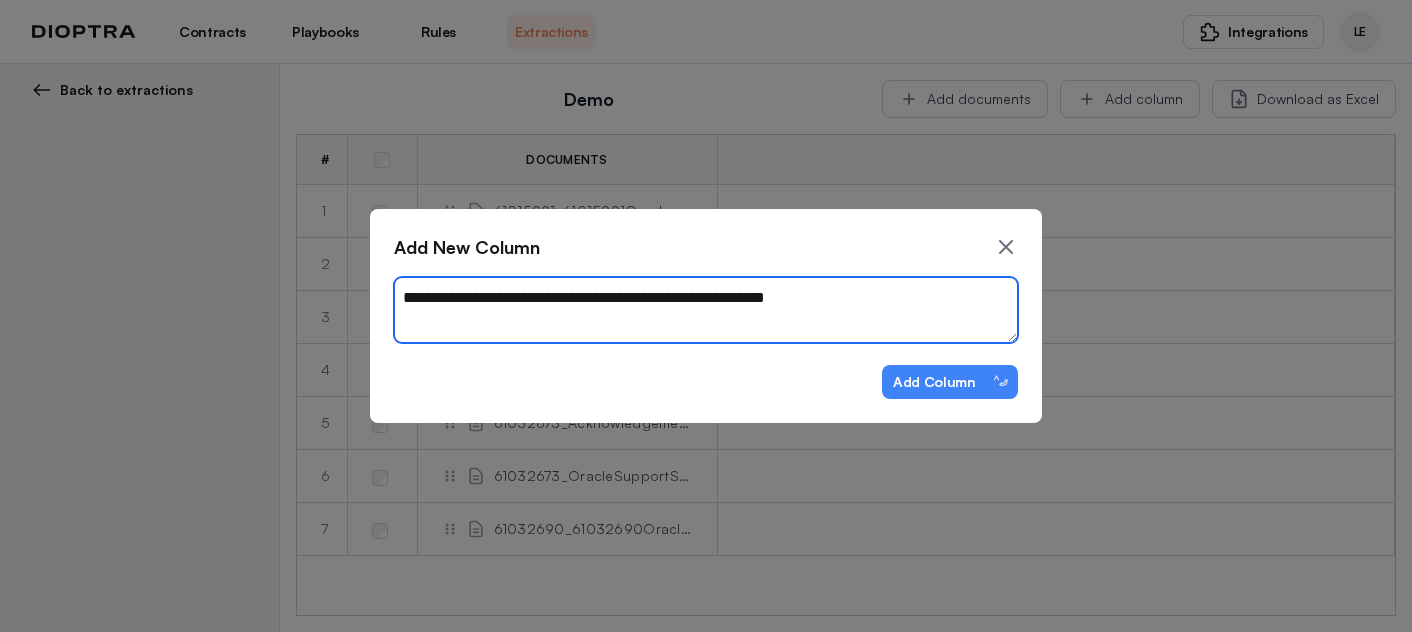 type on "*" 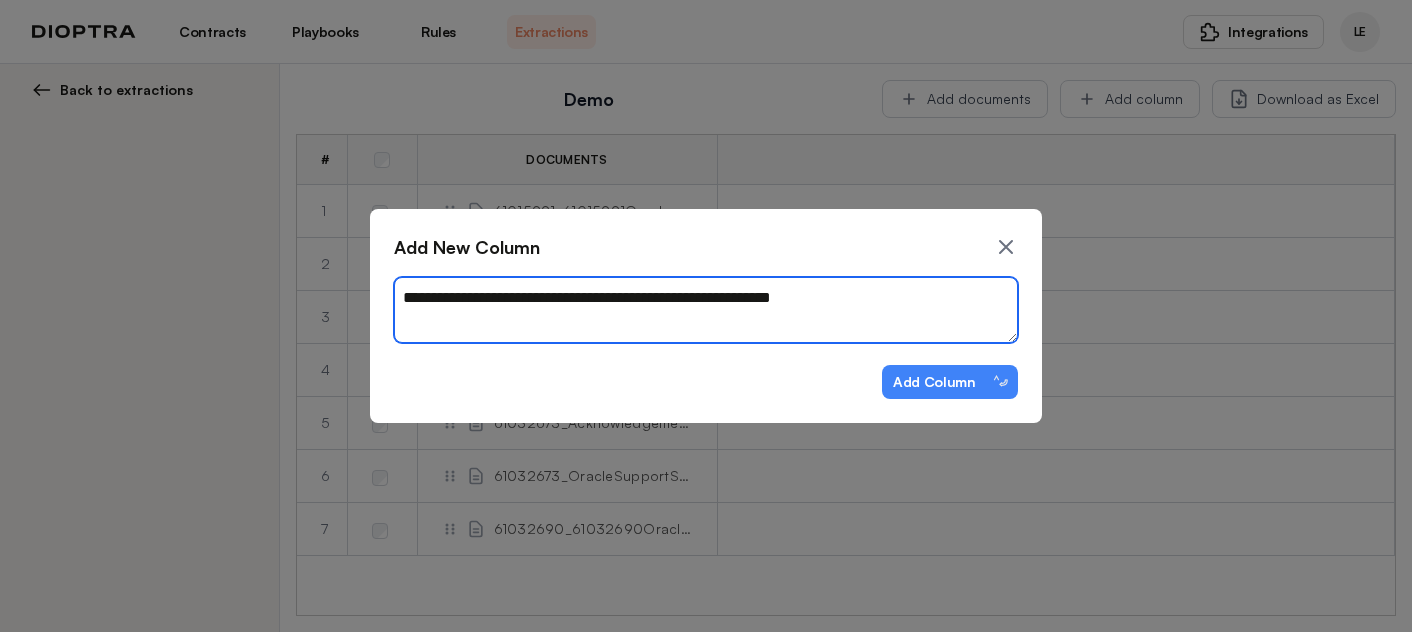 type on "*" 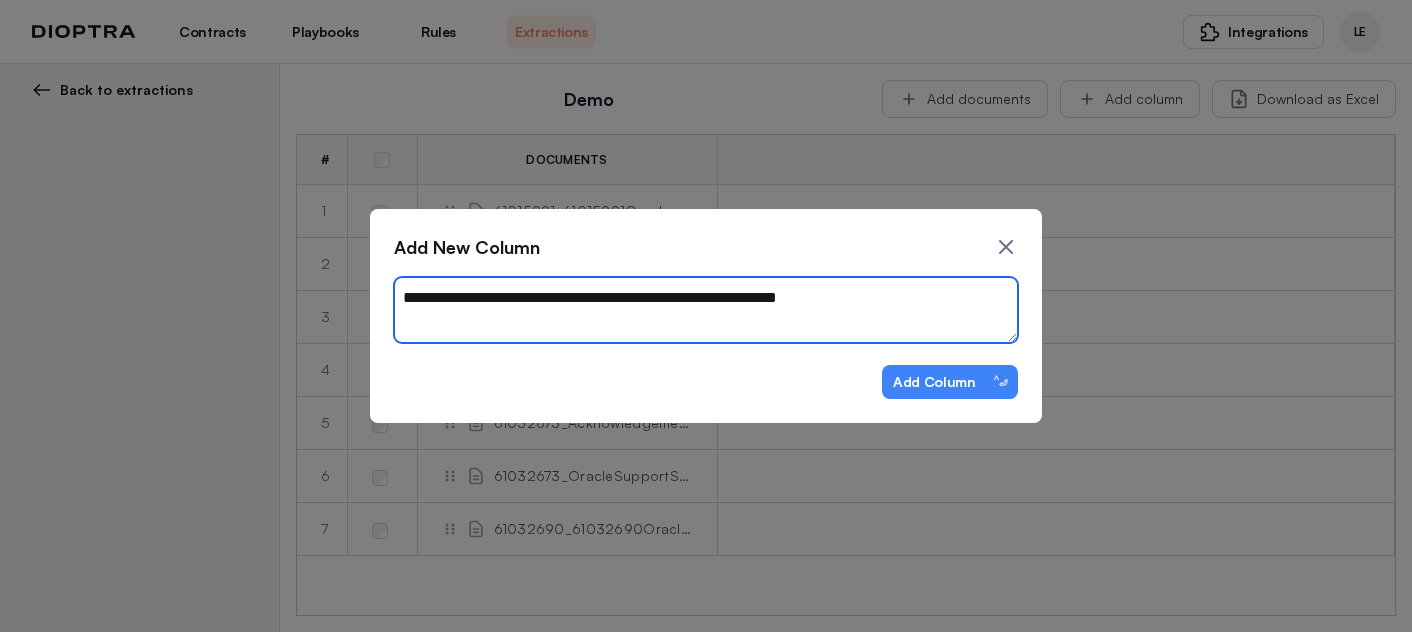 type on "*" 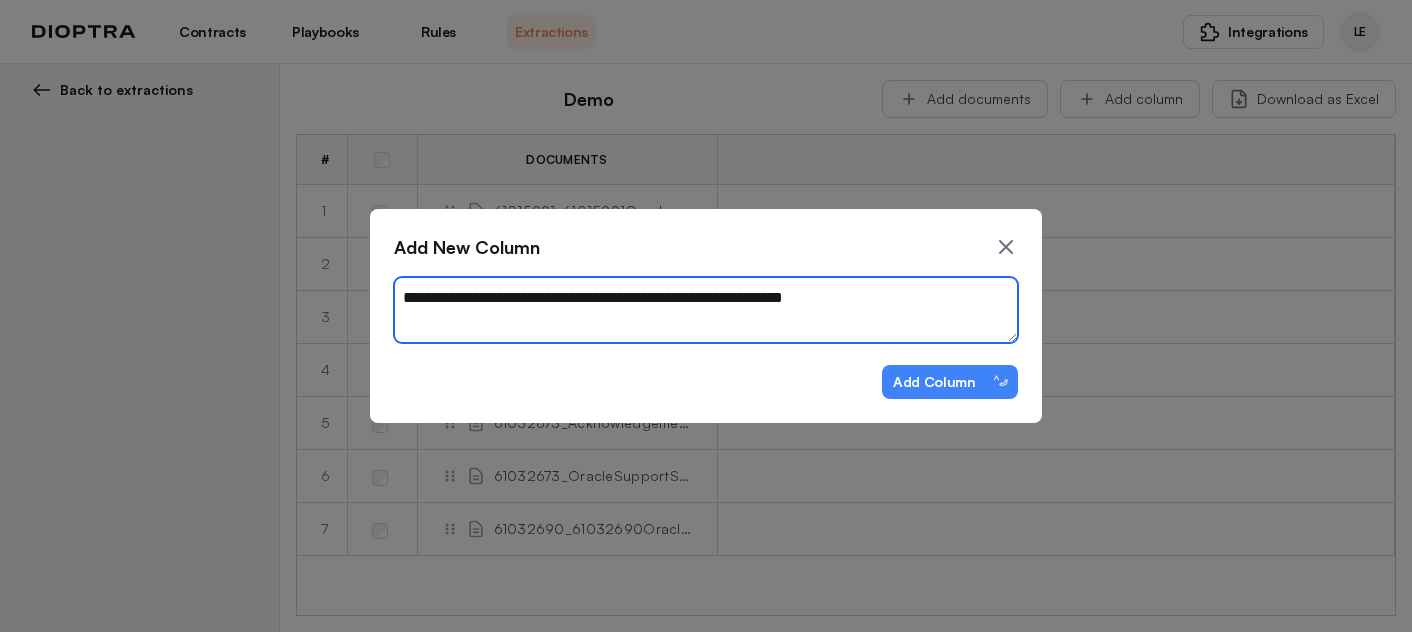 type on "*" 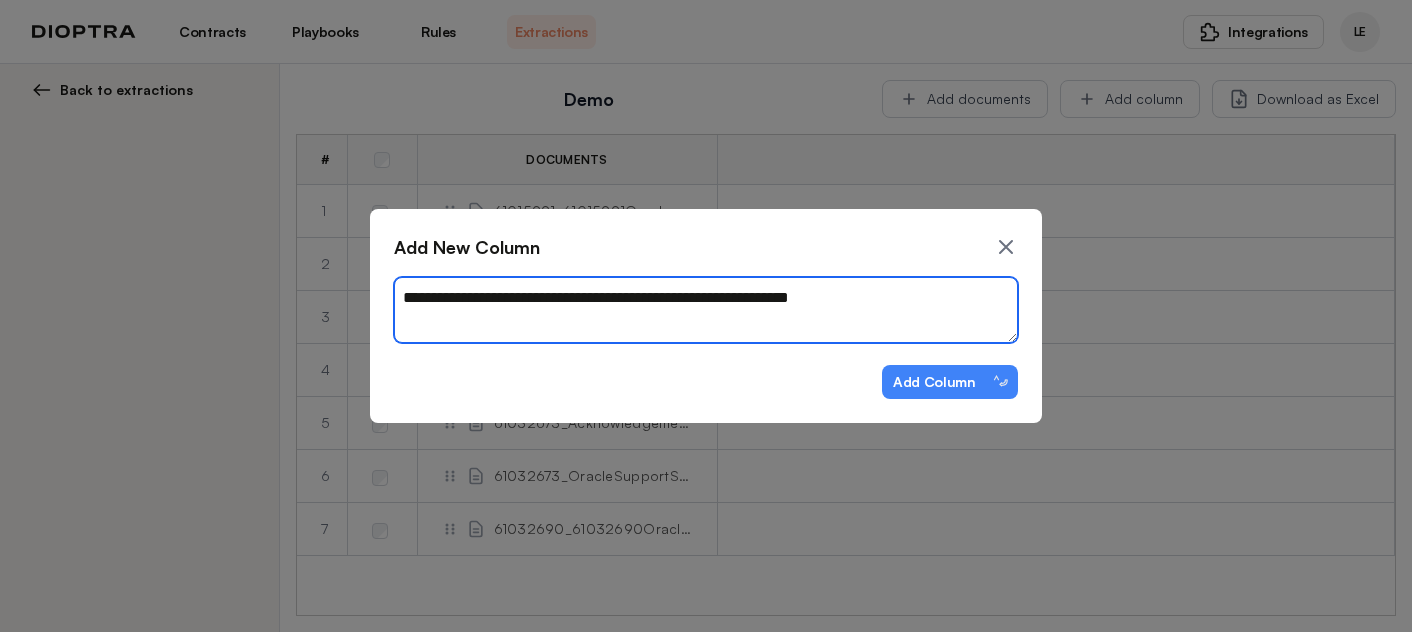 type on "*" 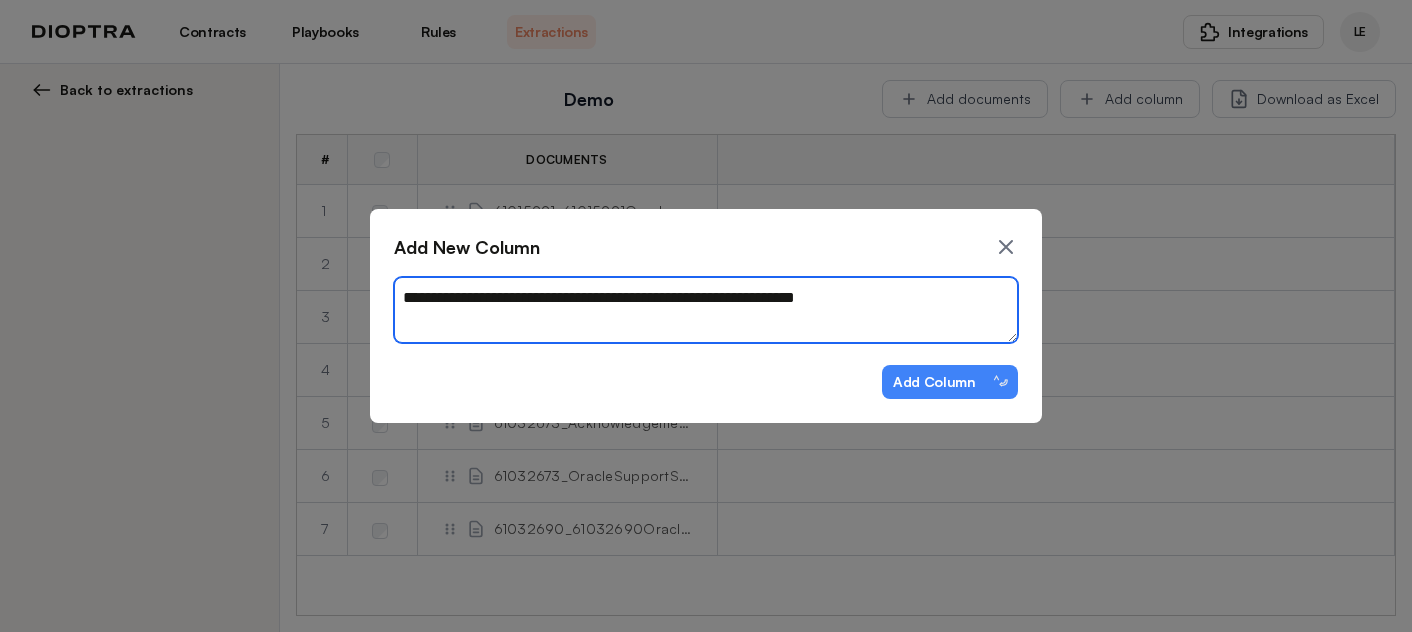 type on "*" 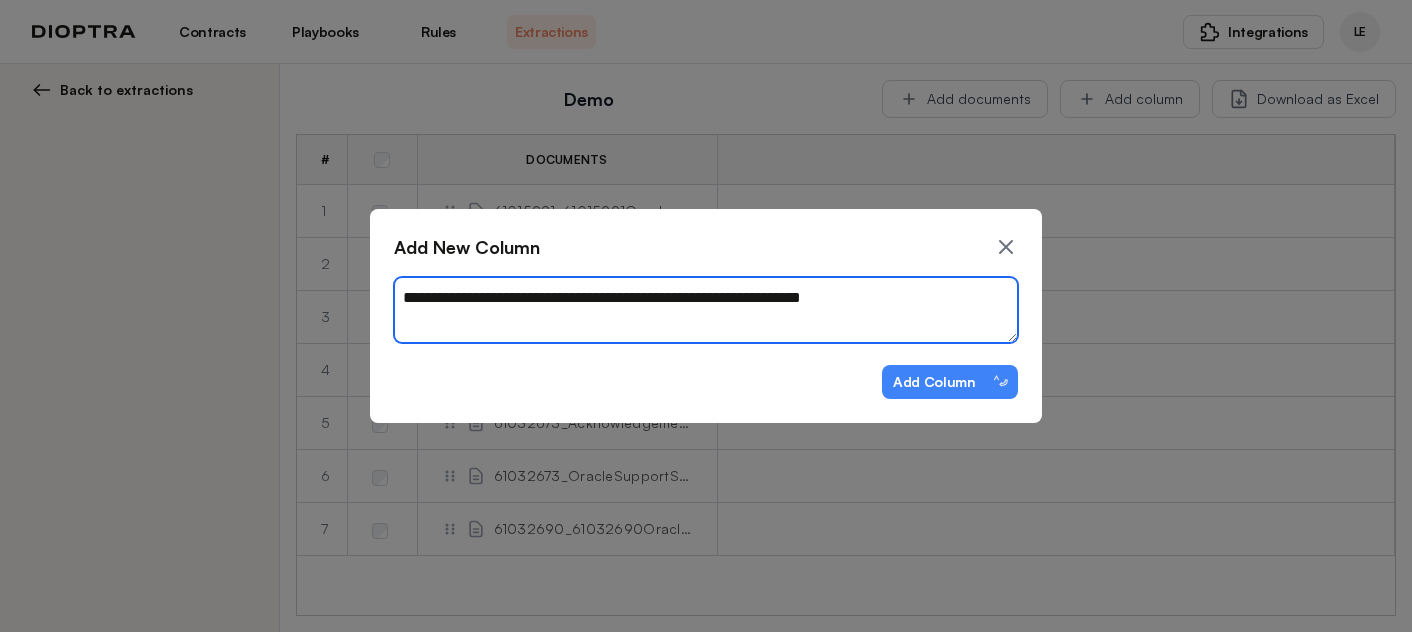 type on "*" 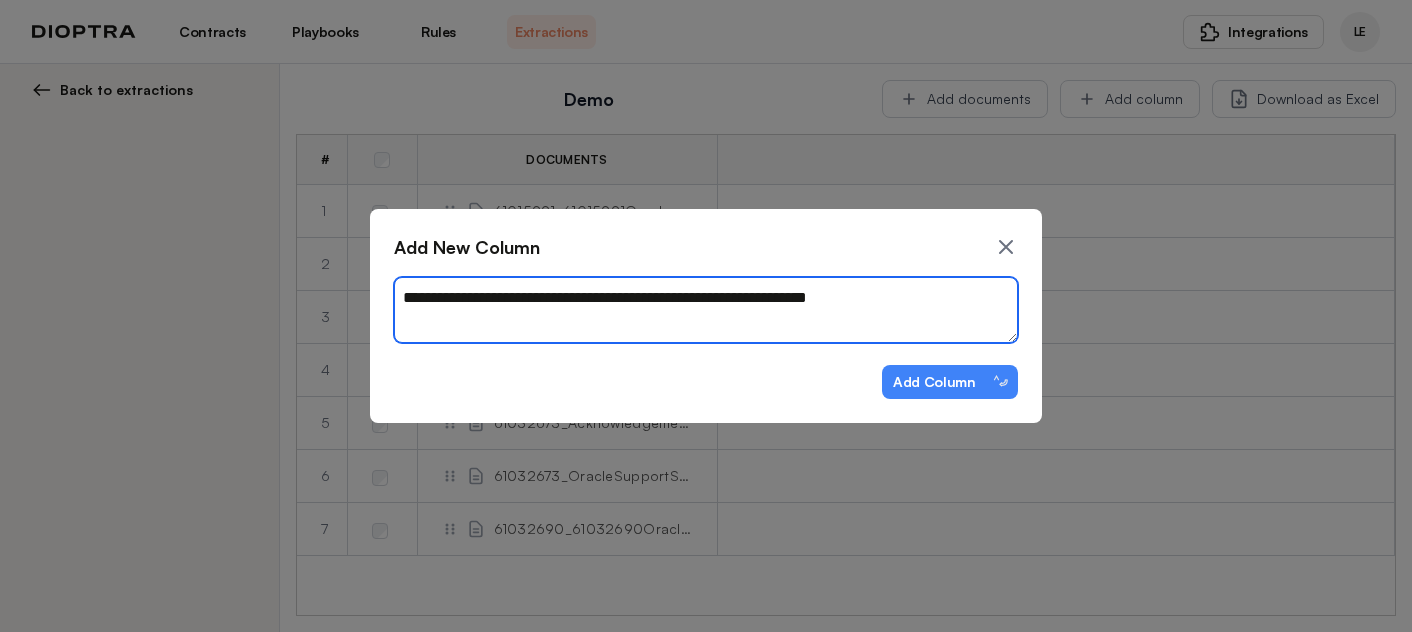 type on "**********" 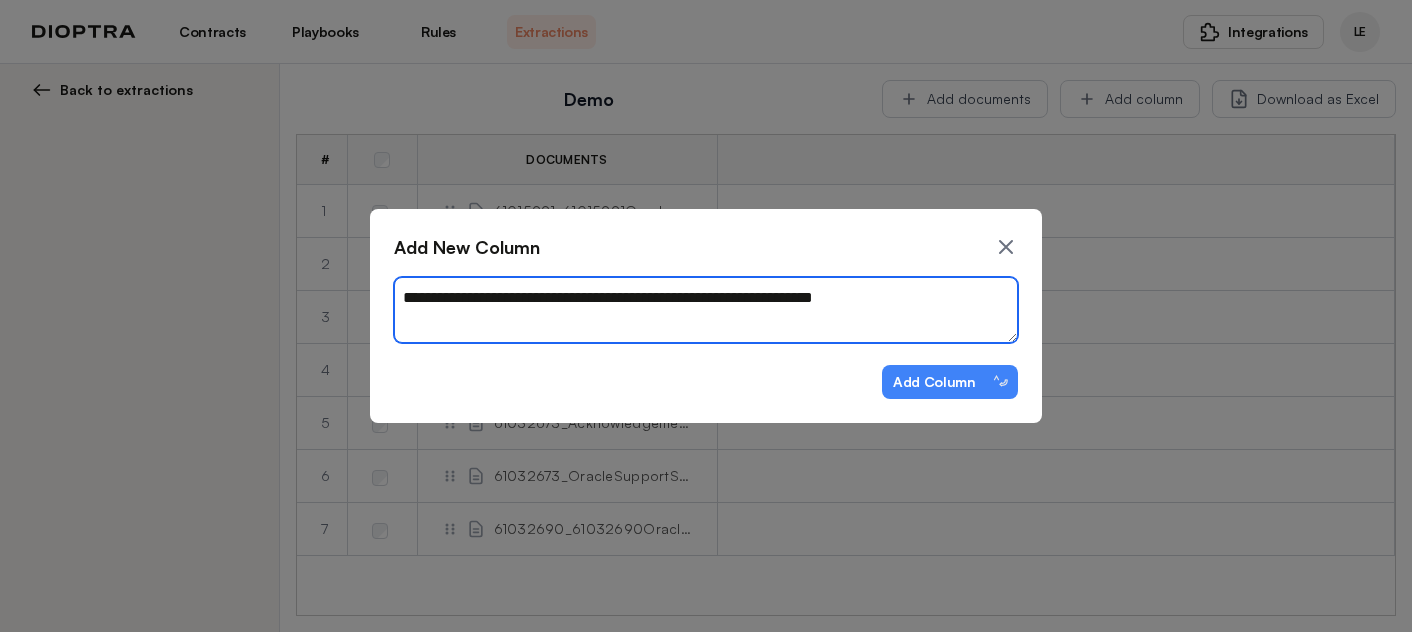 type on "*" 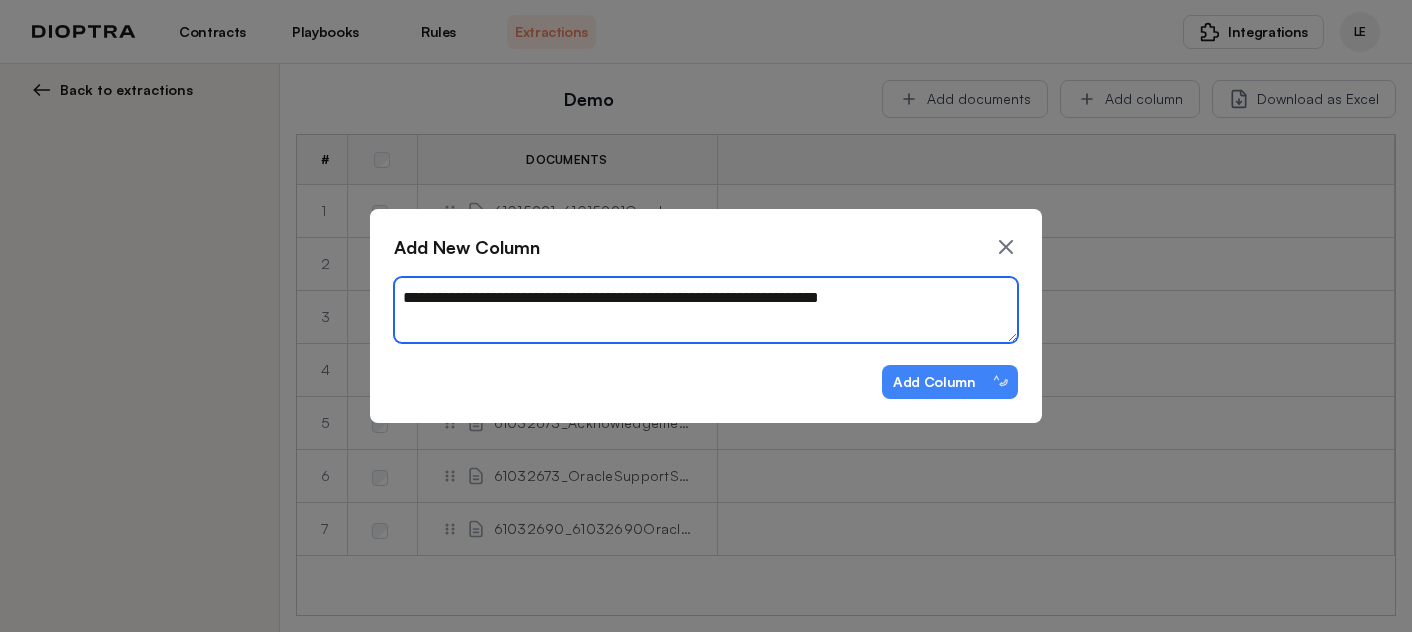 type on "**********" 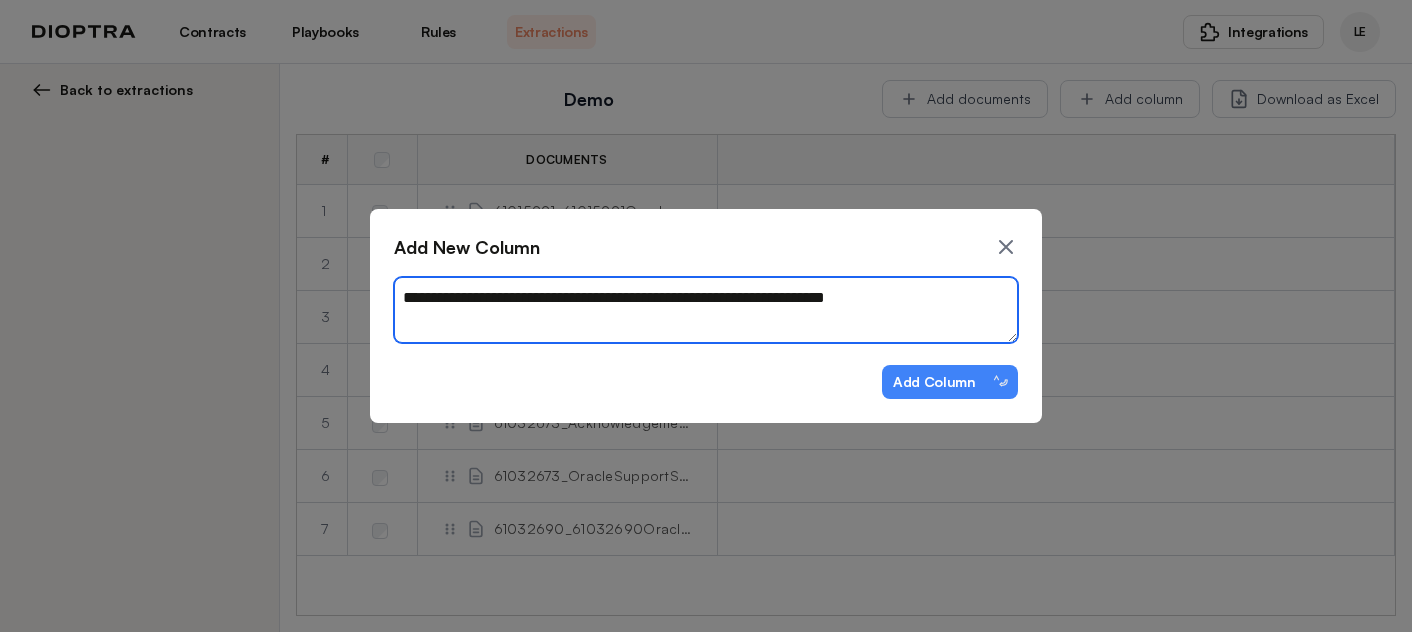 type on "*" 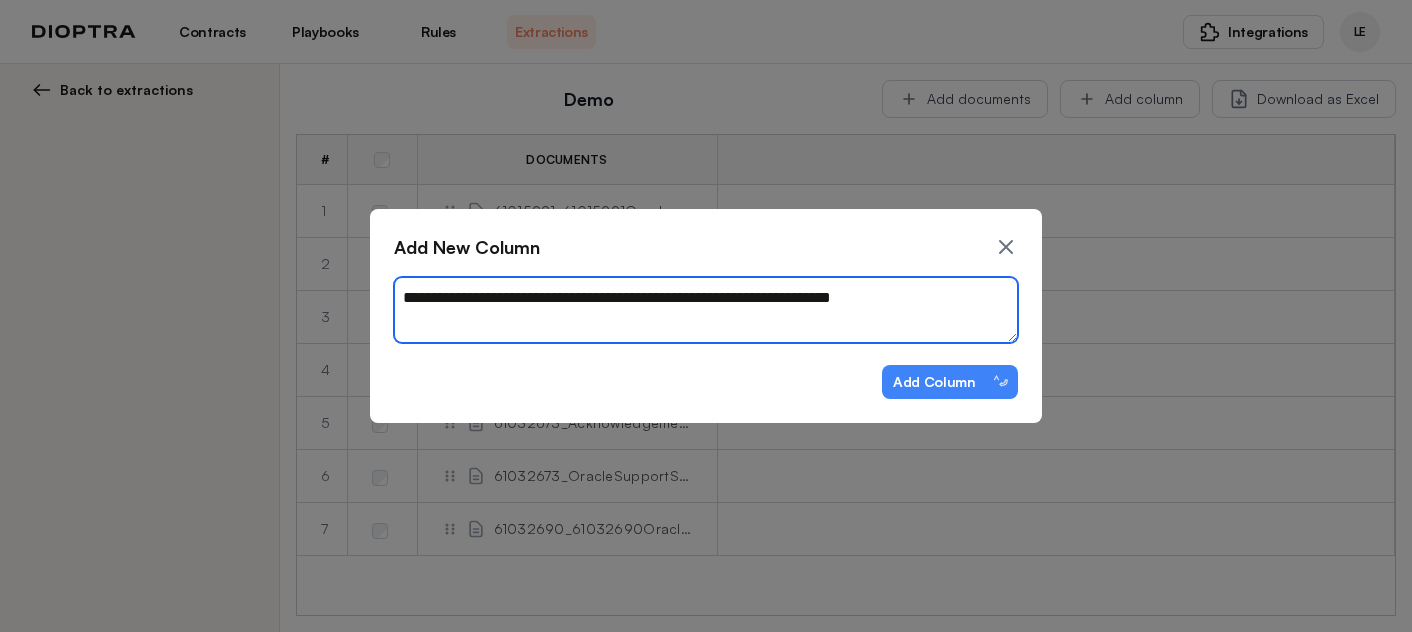 type on "*" 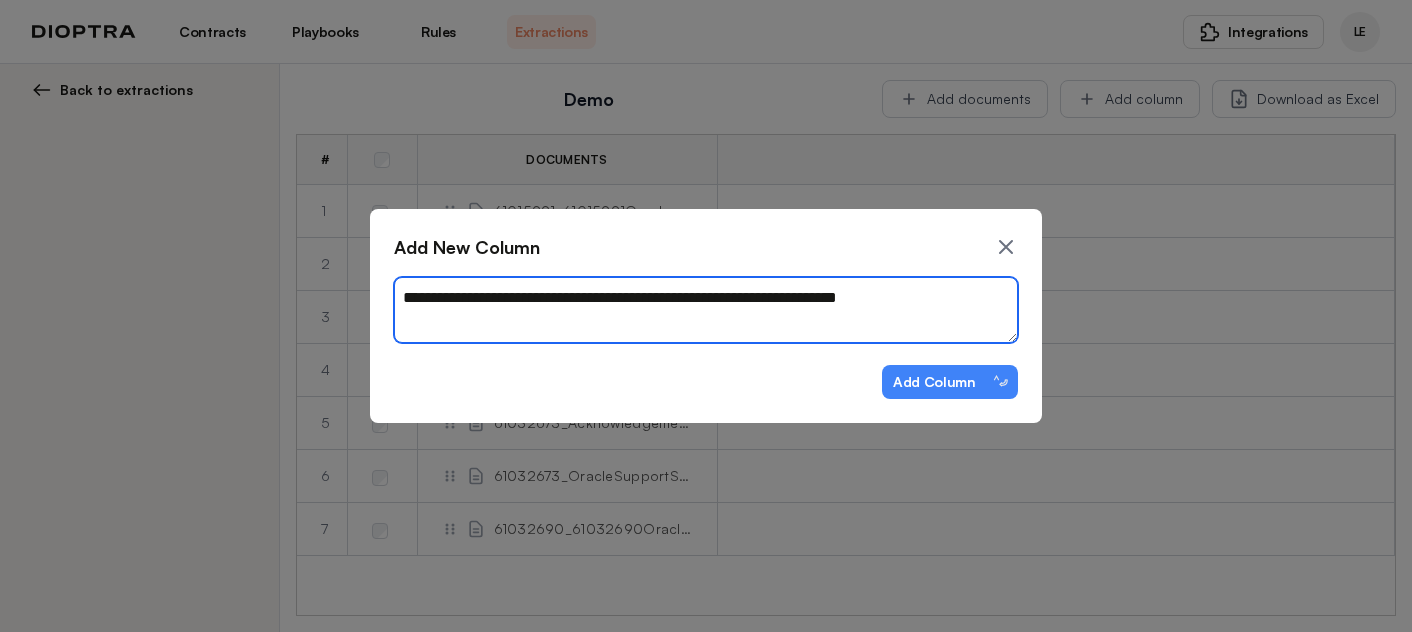 type on "*" 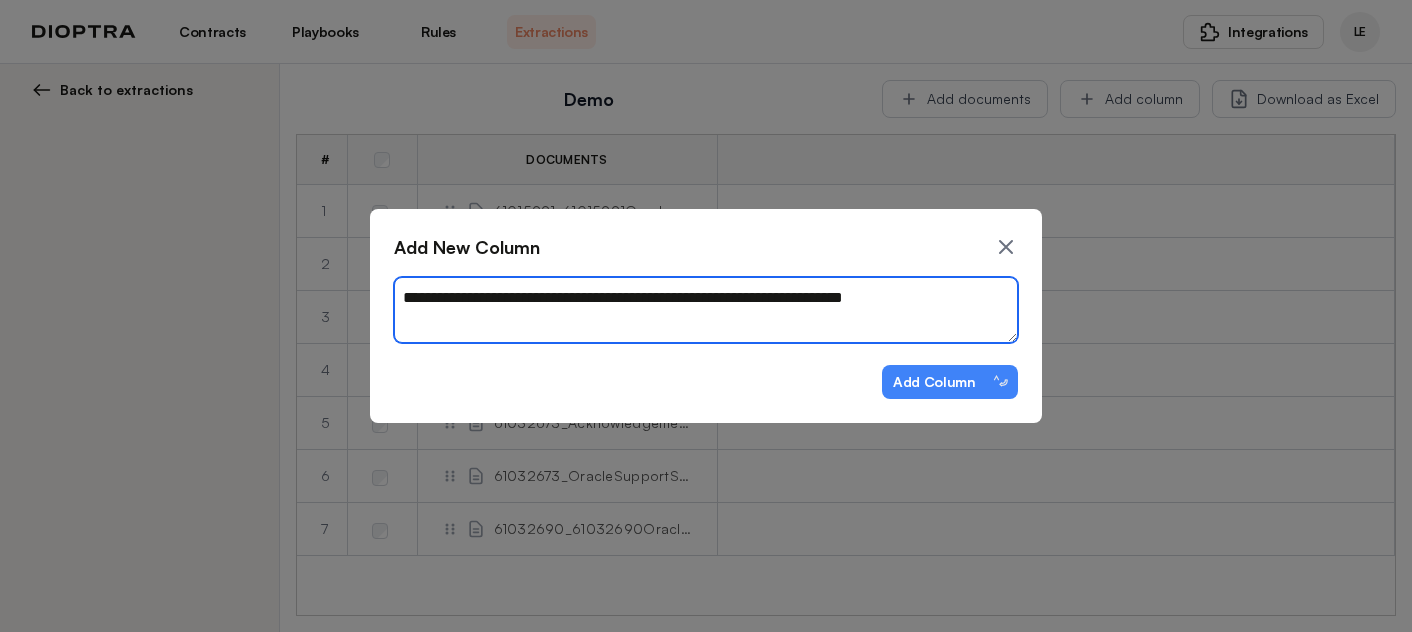 type on "**********" 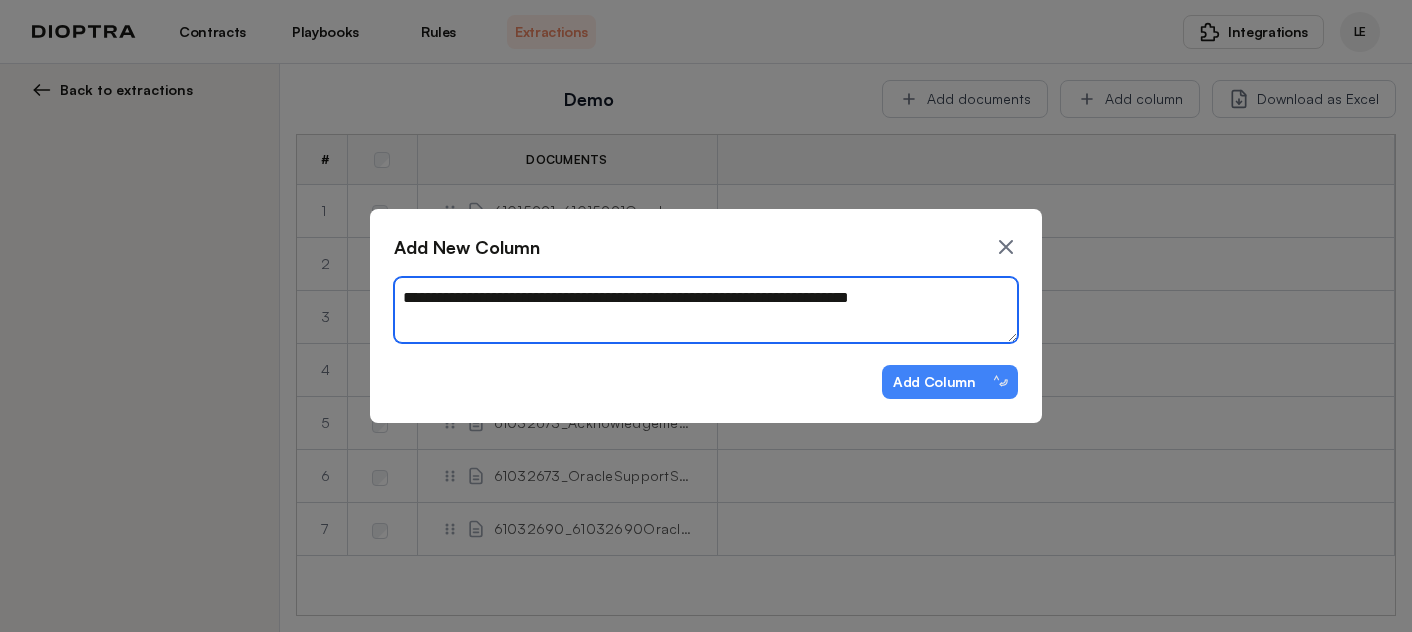 type on "*" 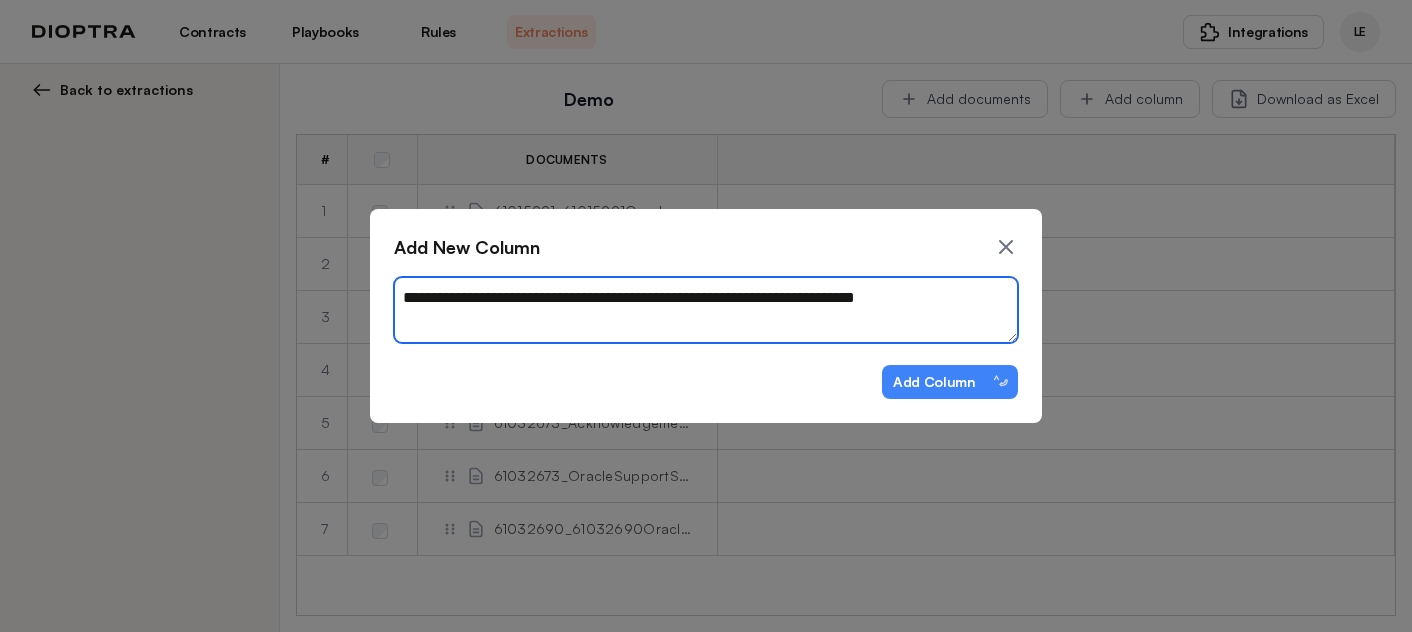 type on "*" 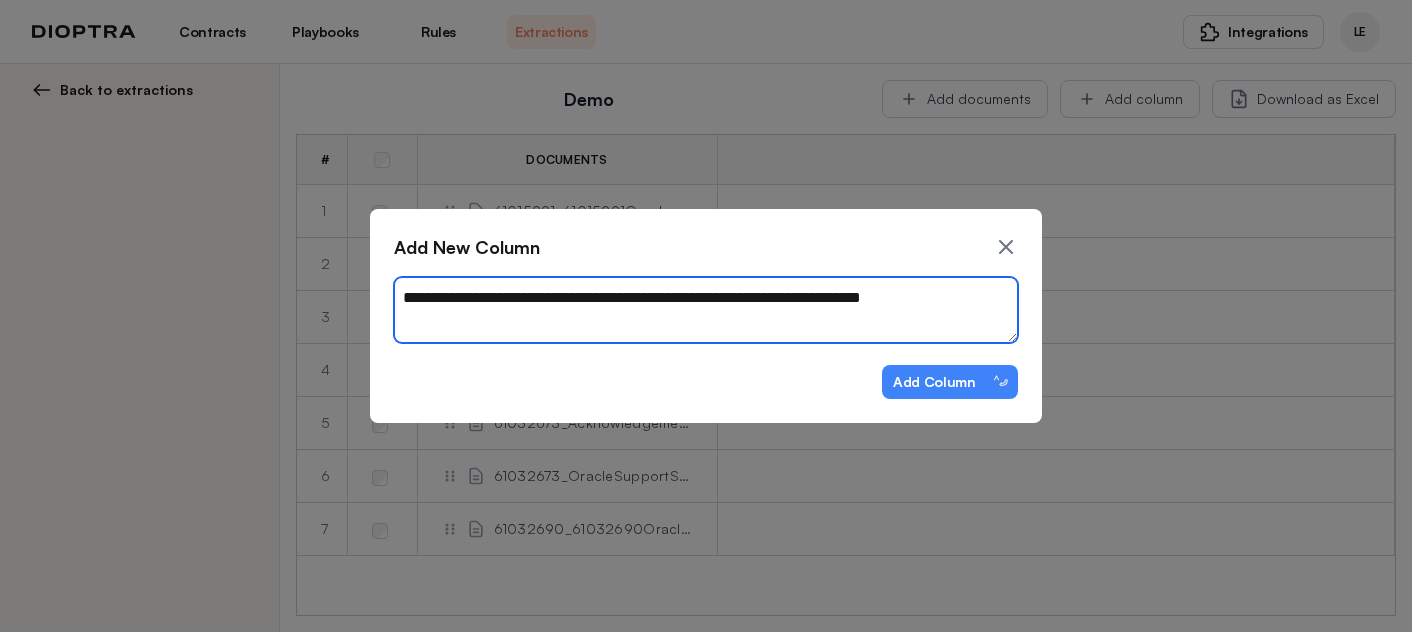 type on "*" 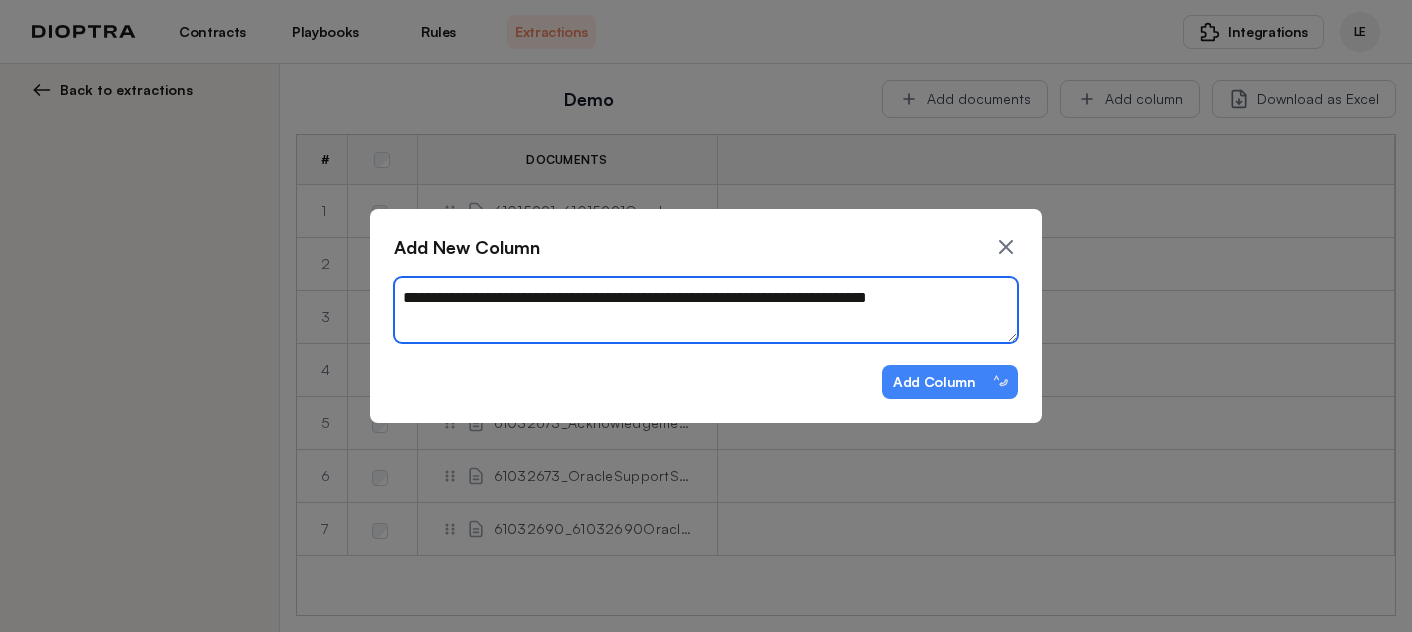 type on "*" 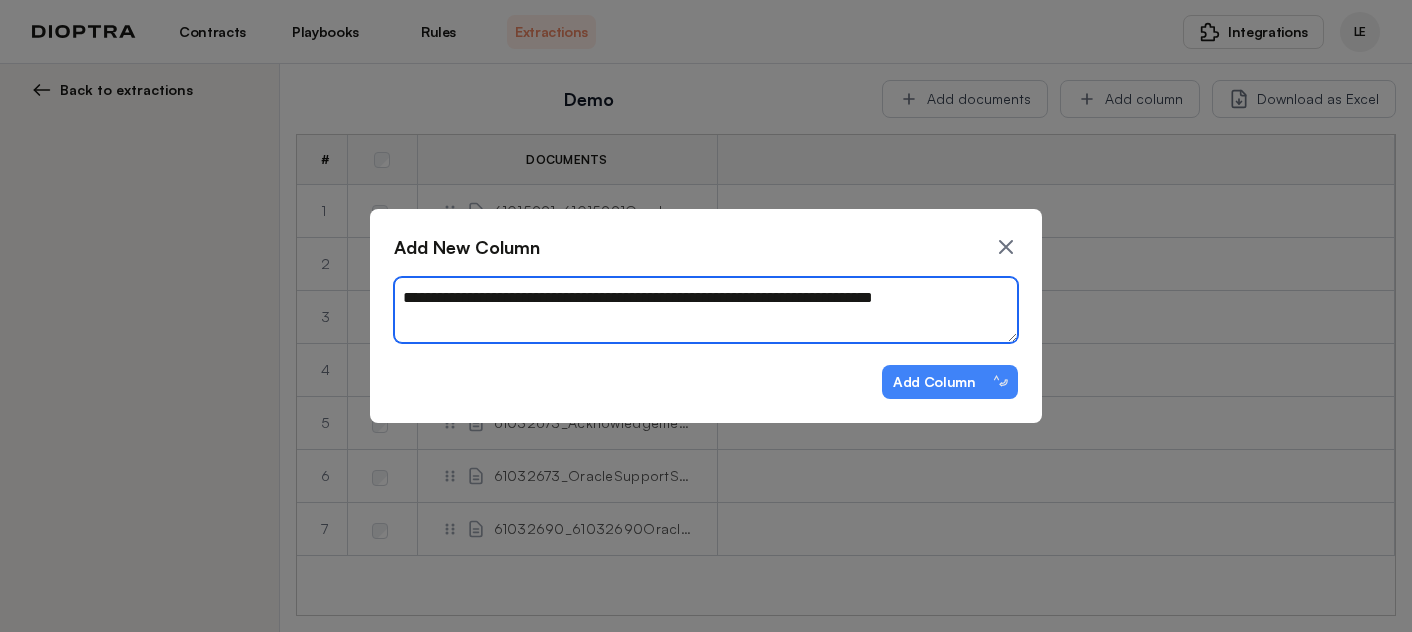 type on "*" 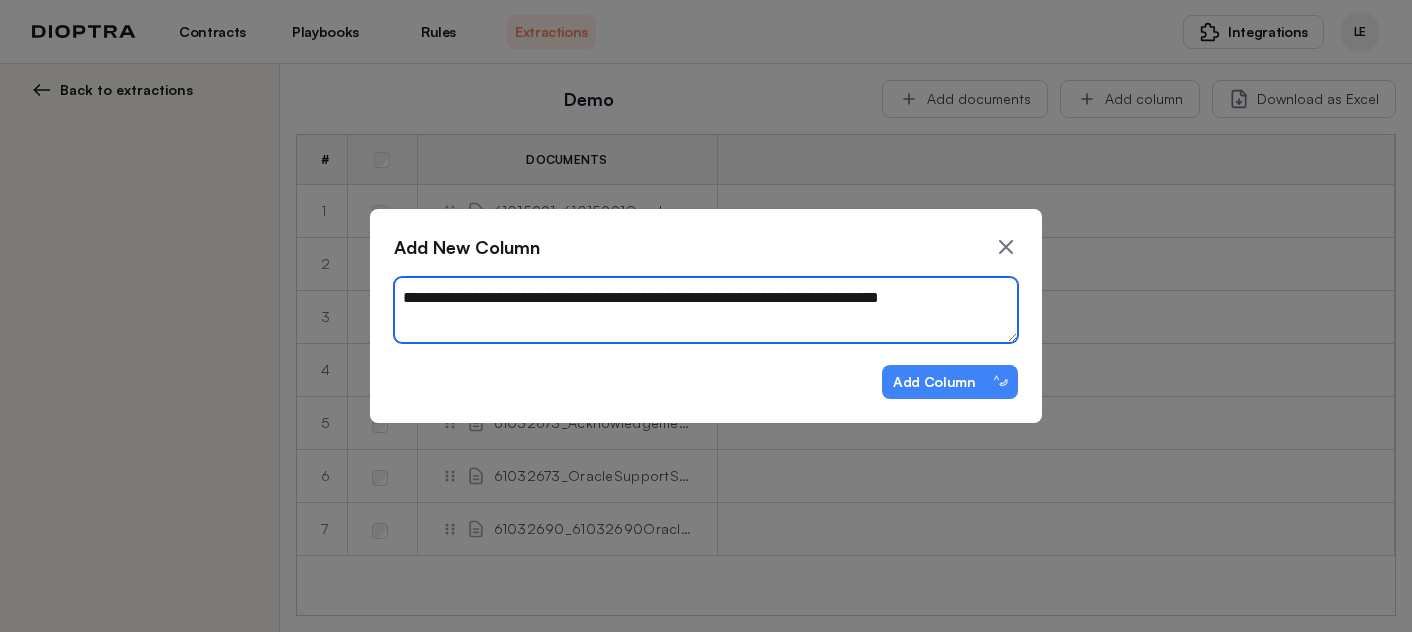 type on "*" 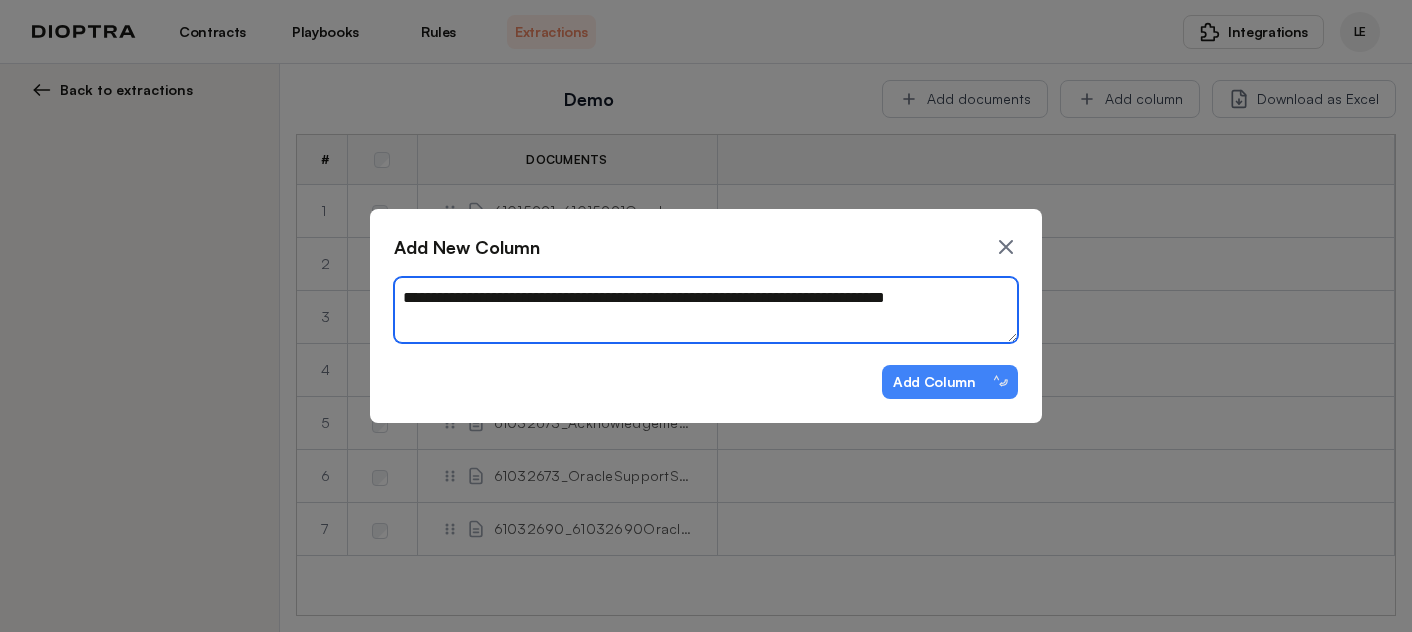 type on "*" 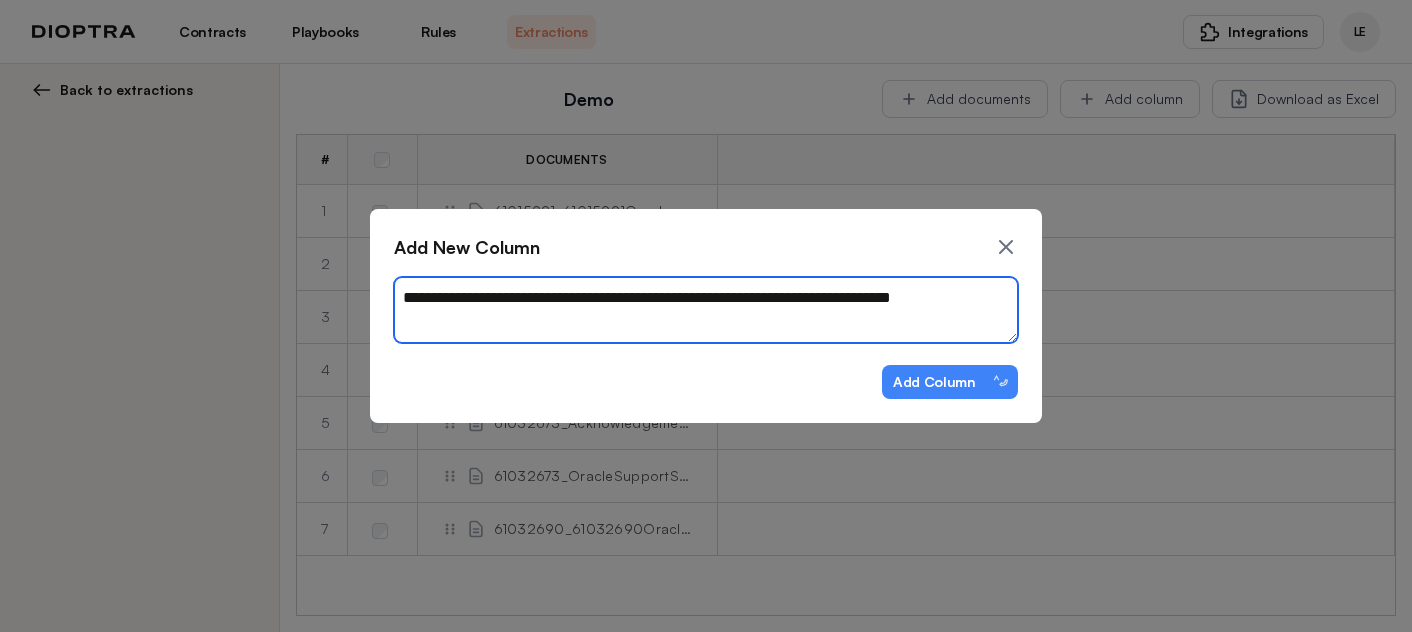 type on "*" 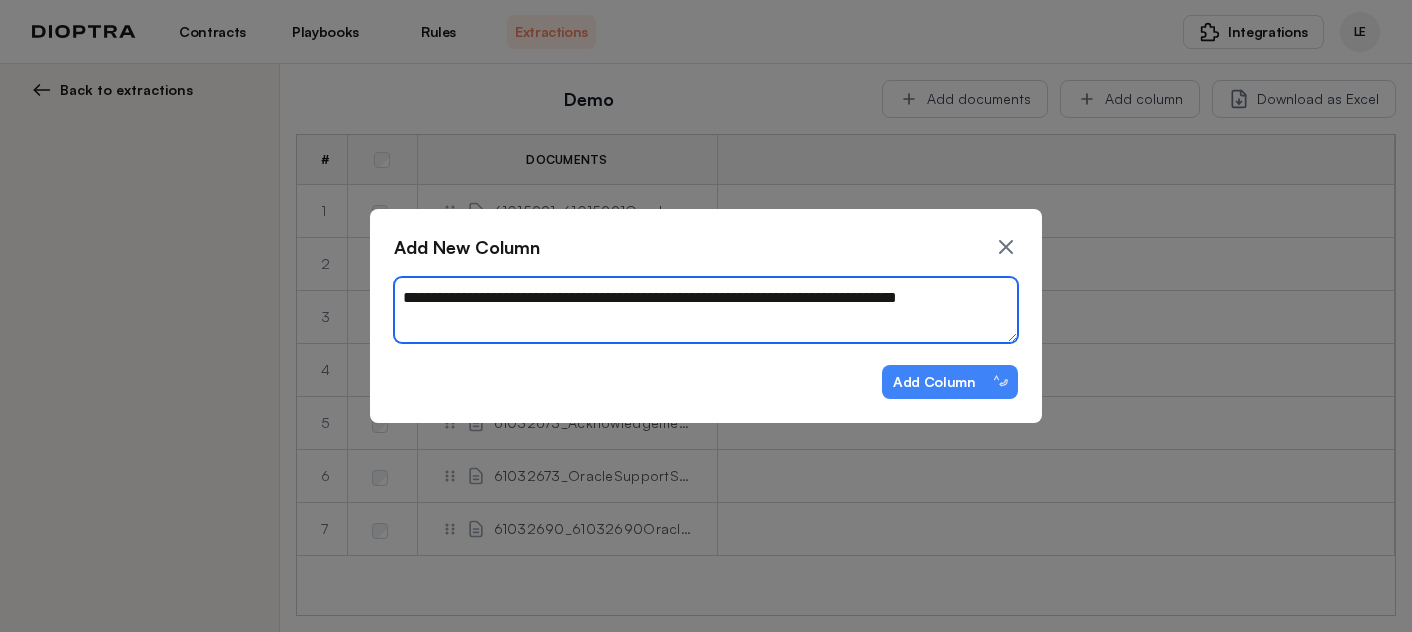 type on "*" 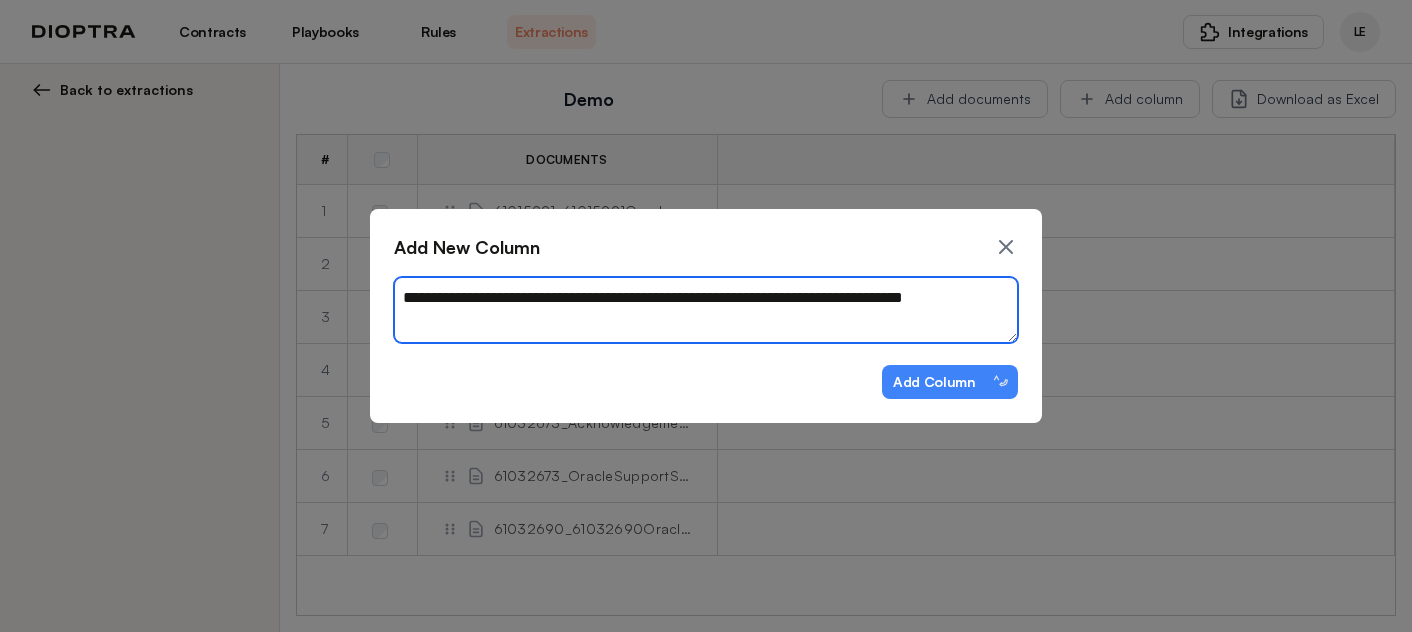 type on "*" 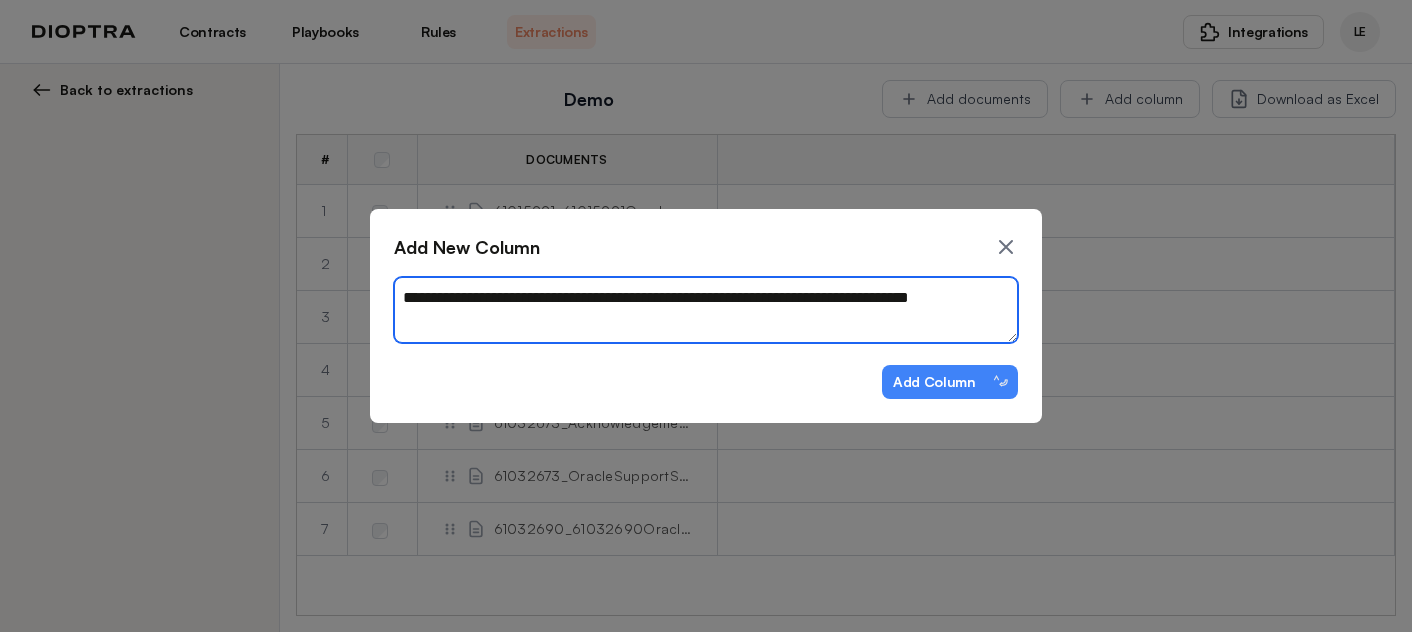 type on "*" 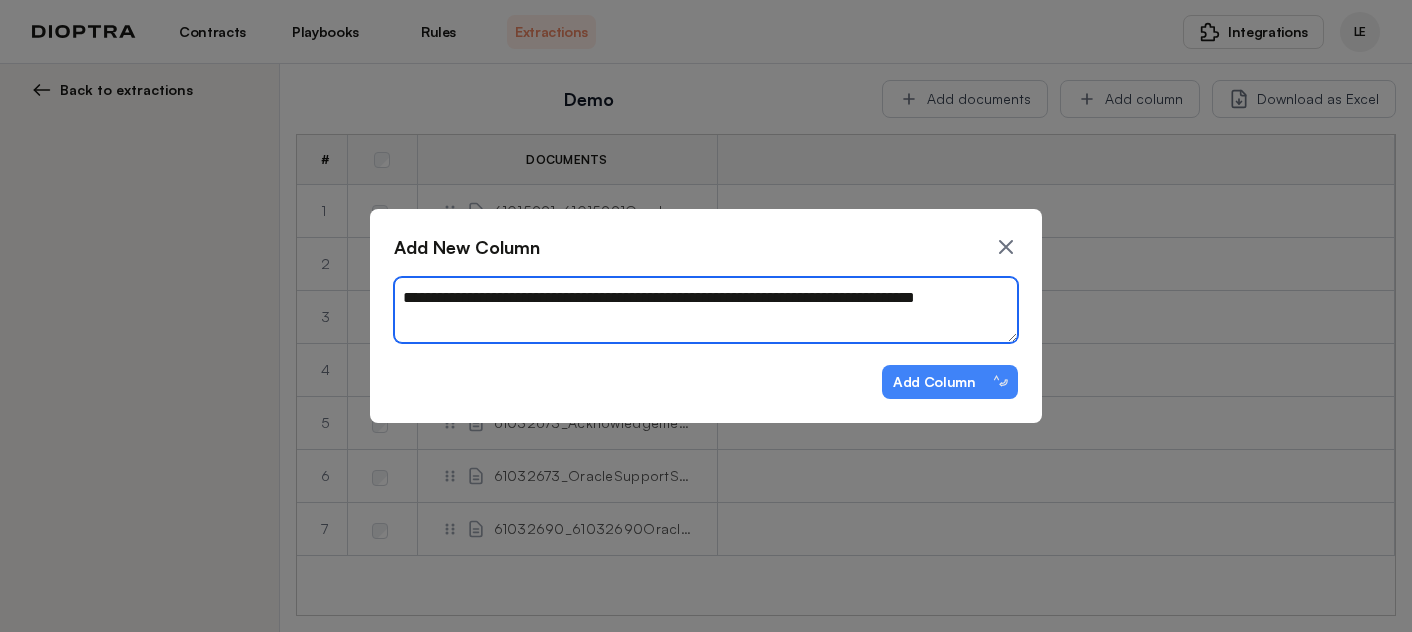 type on "*" 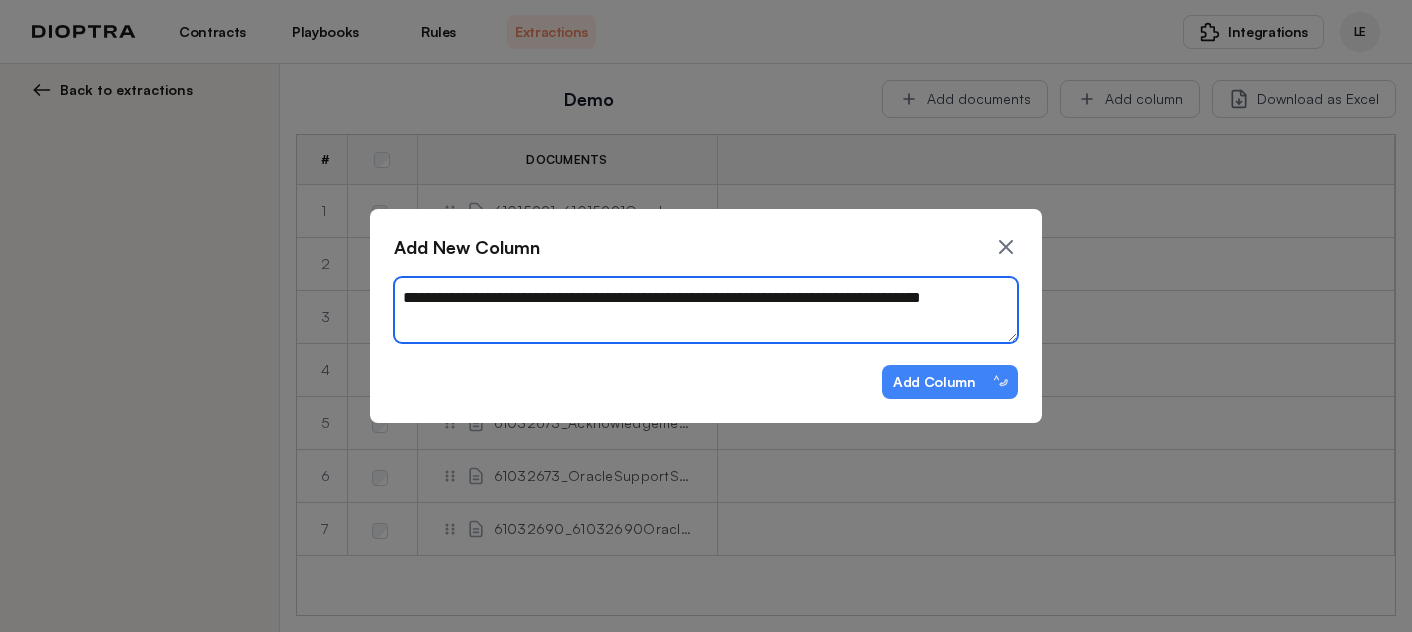 type on "*" 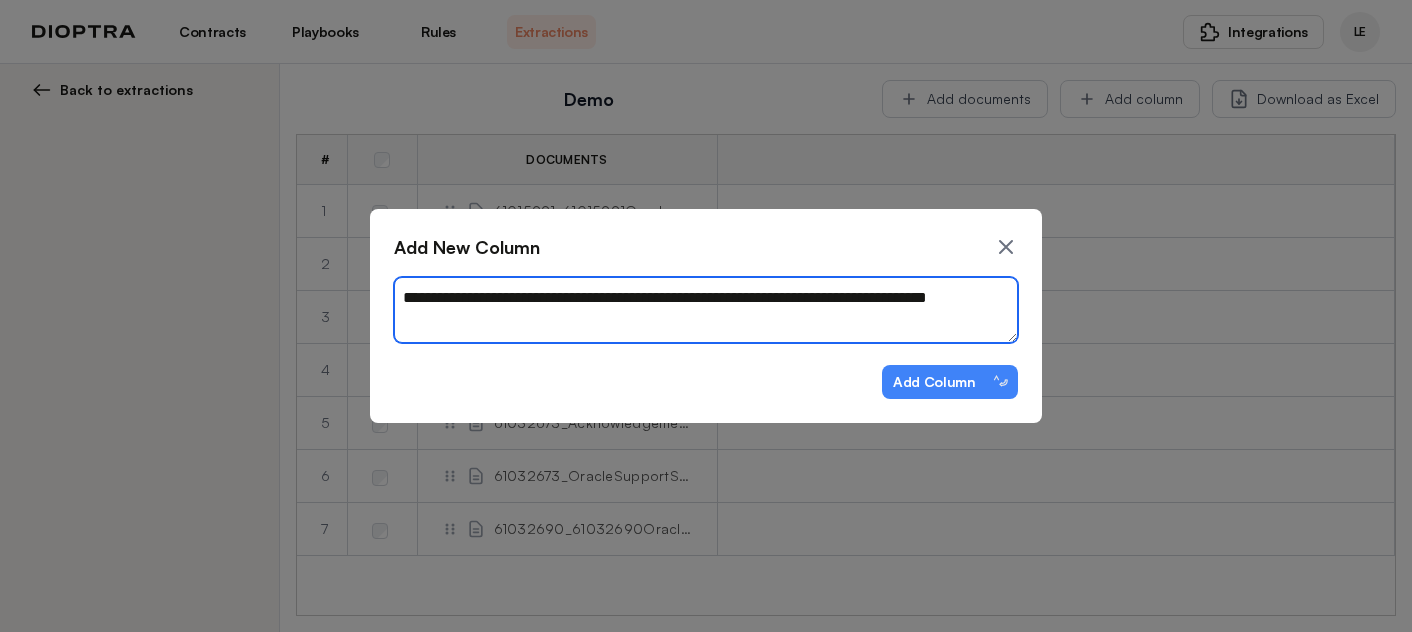 type on "*" 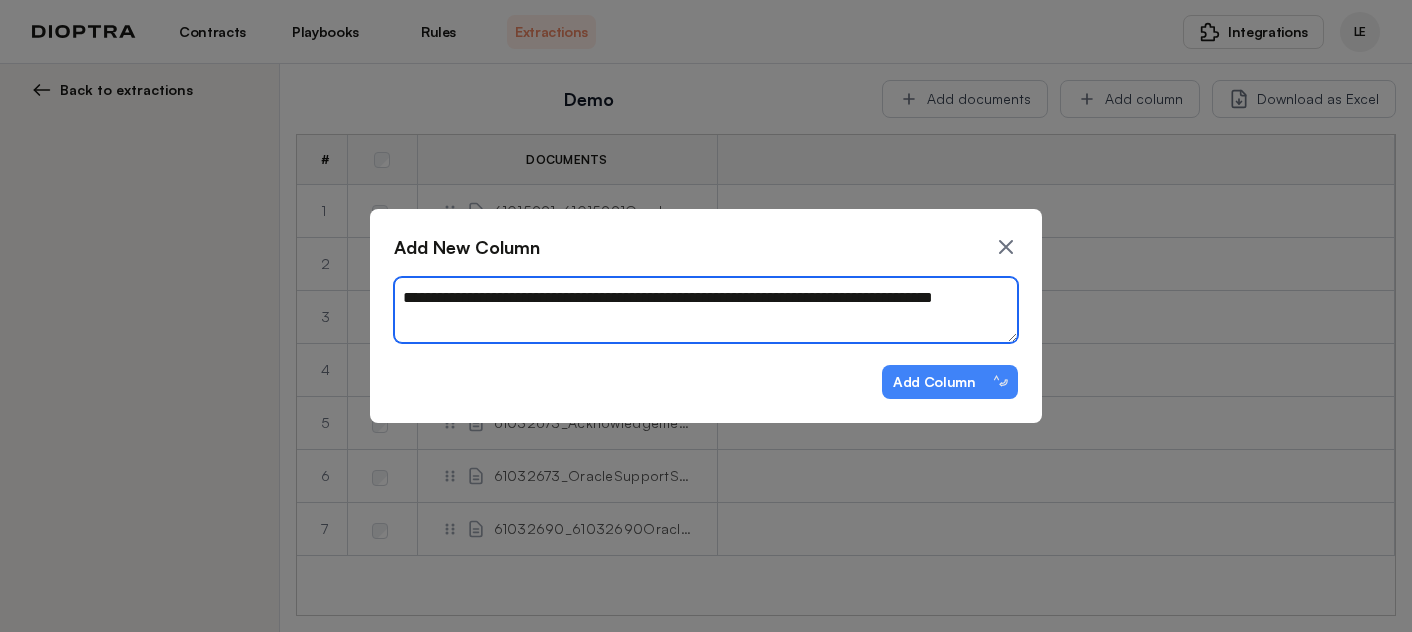 type on "**********" 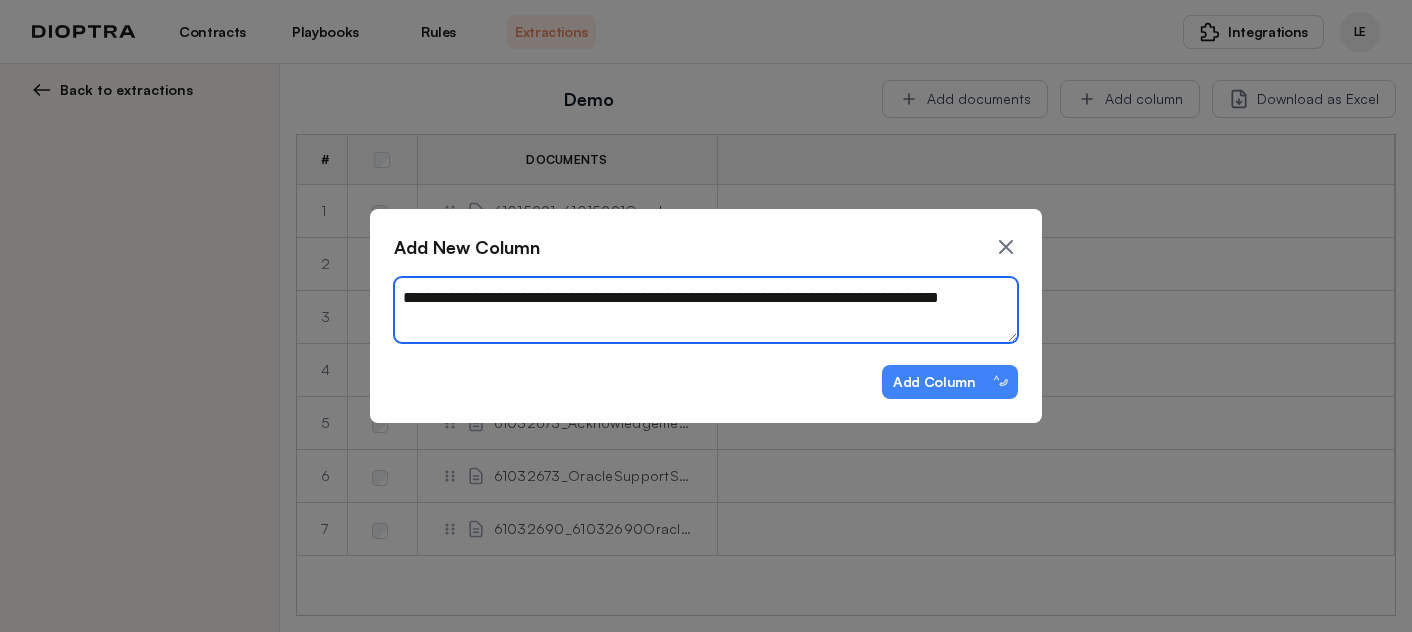 type on "*" 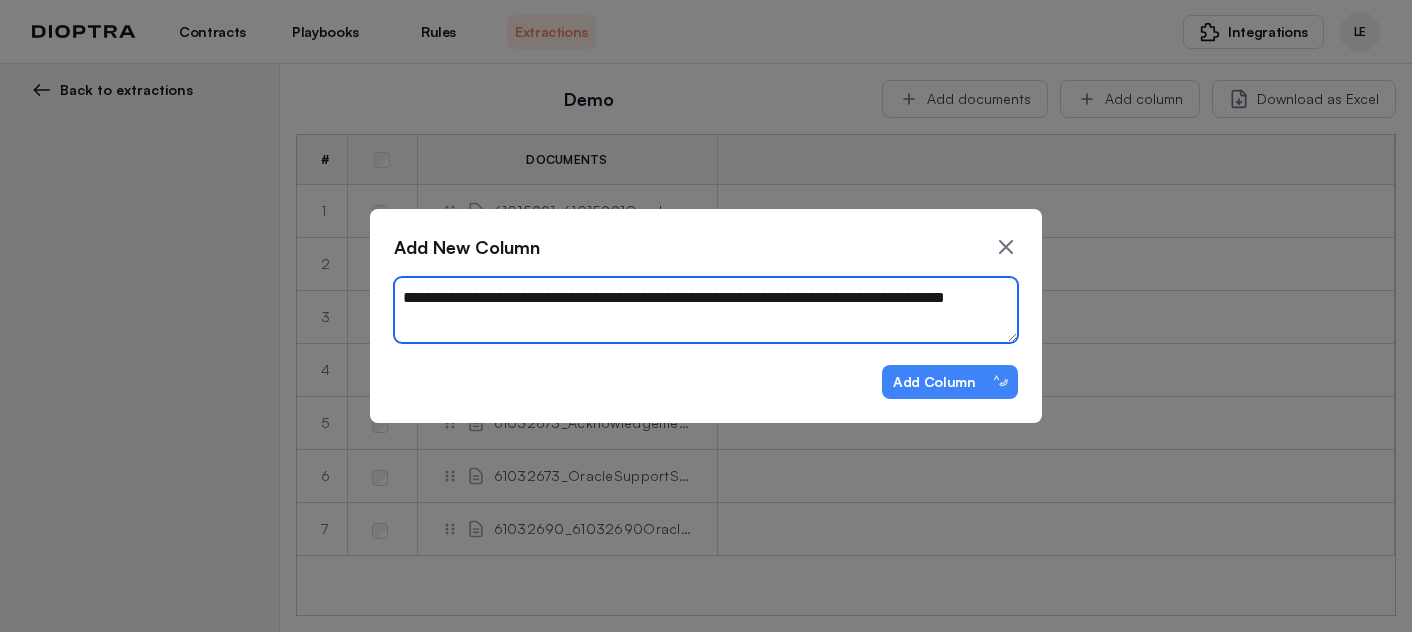 type on "*" 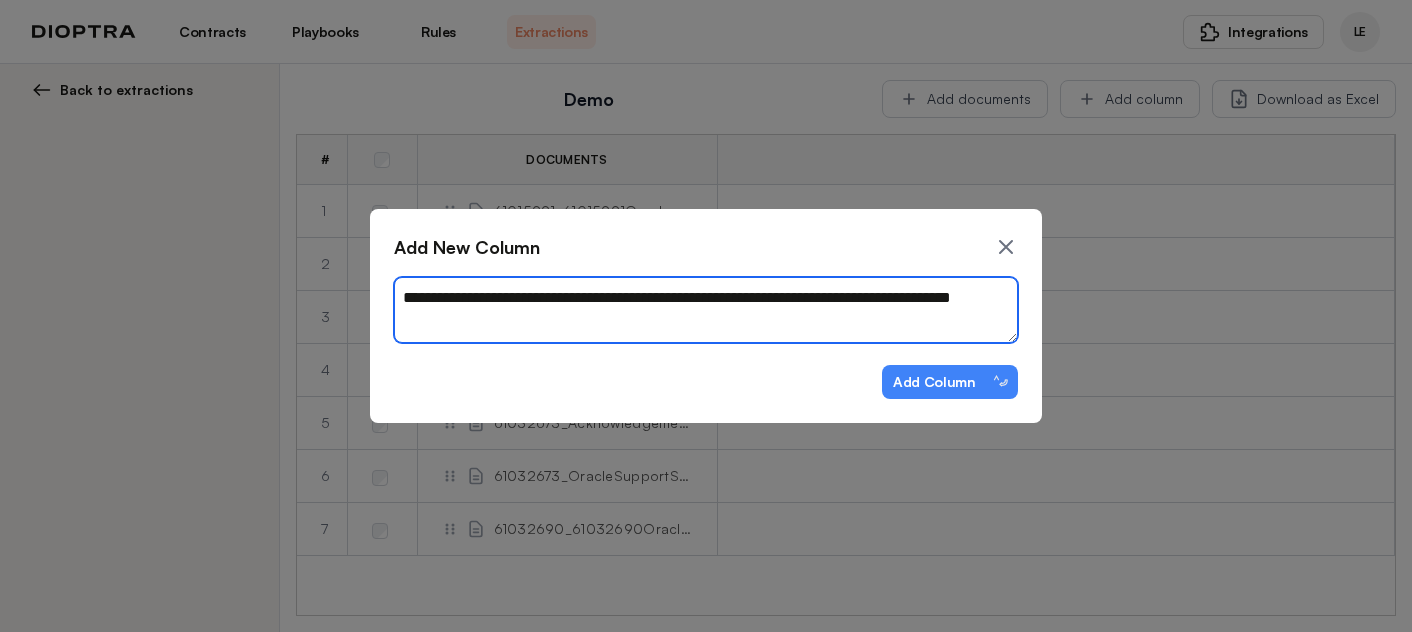 type on "*" 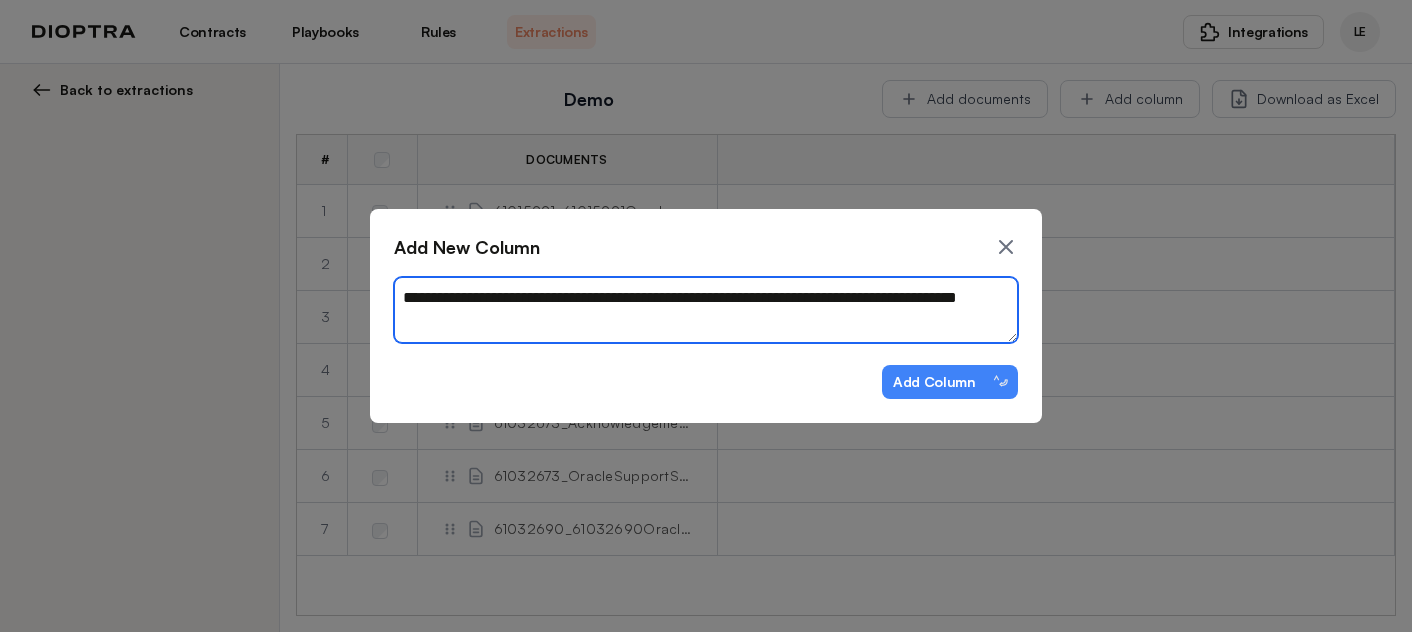 type on "*" 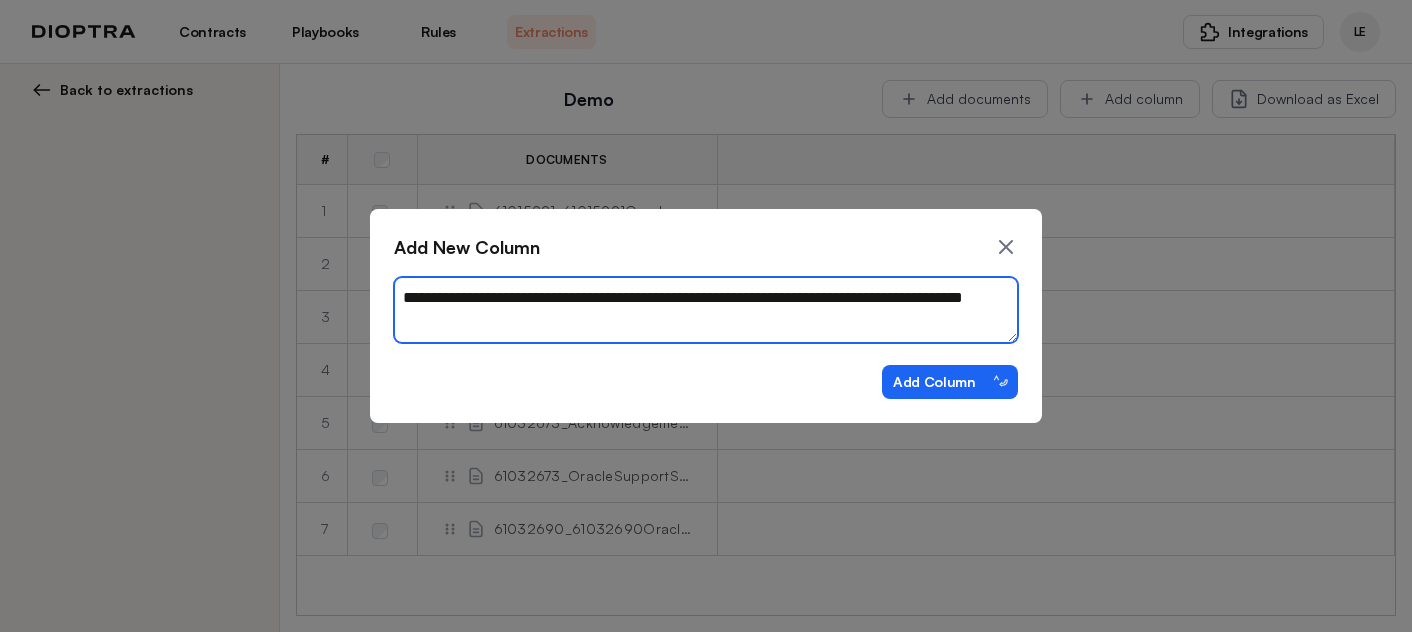 type on "**********" 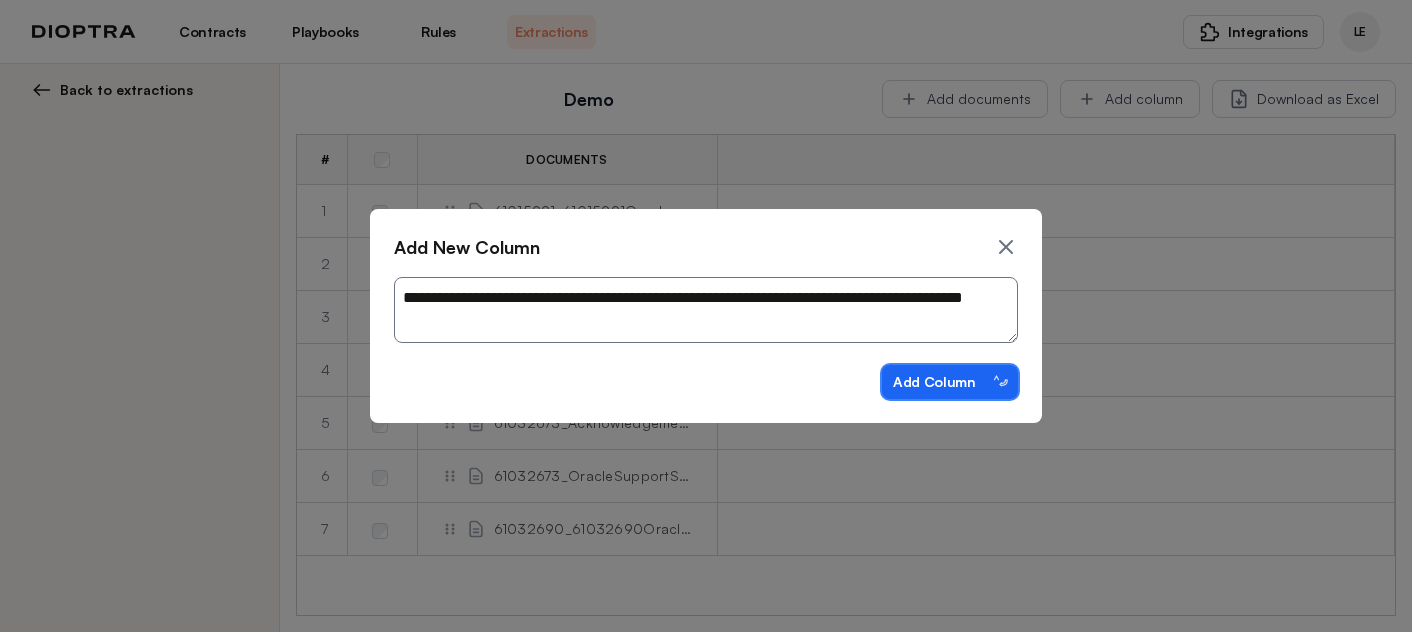 click on "Add Column ⌃⏎" at bounding box center [950, 382] 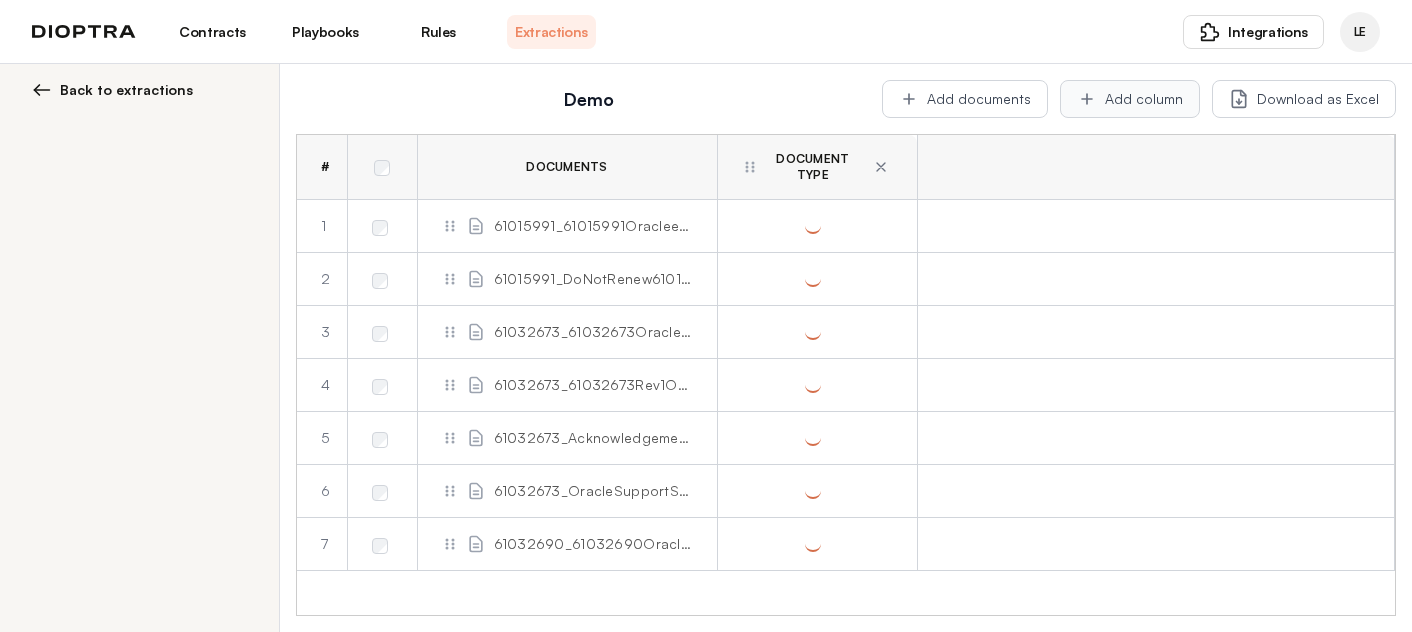 click on "Add column" at bounding box center [1130, 99] 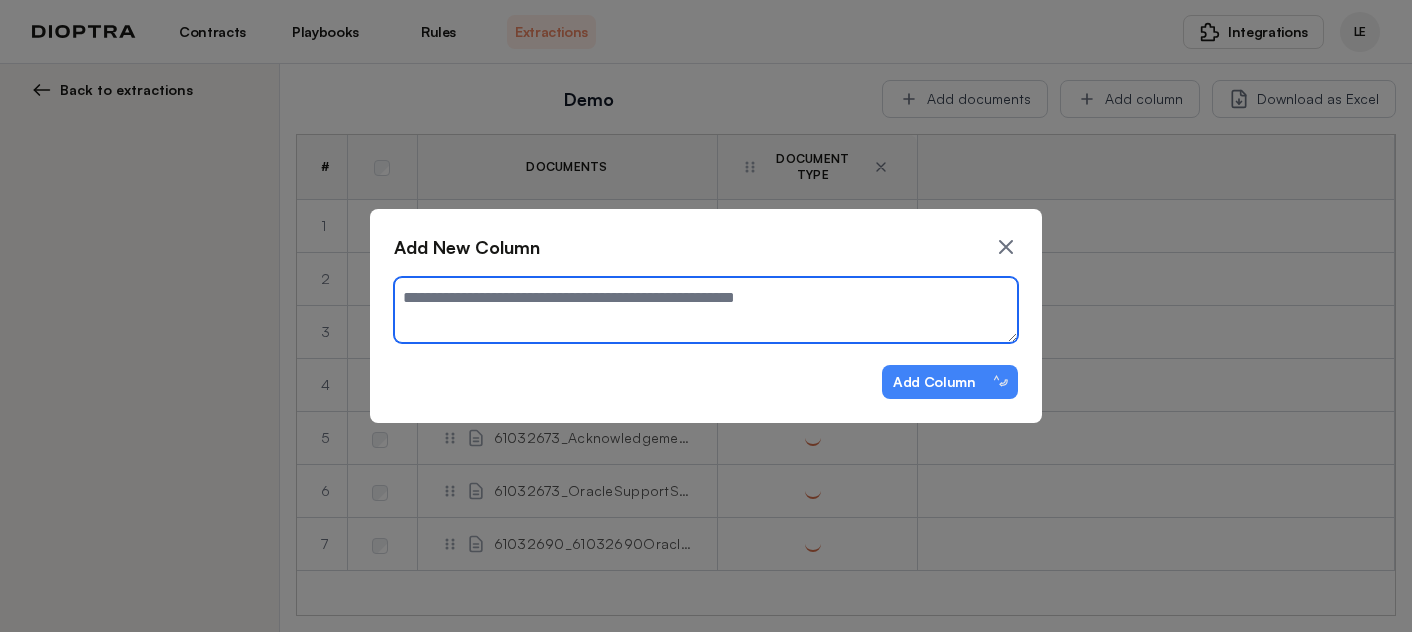click at bounding box center [706, 310] 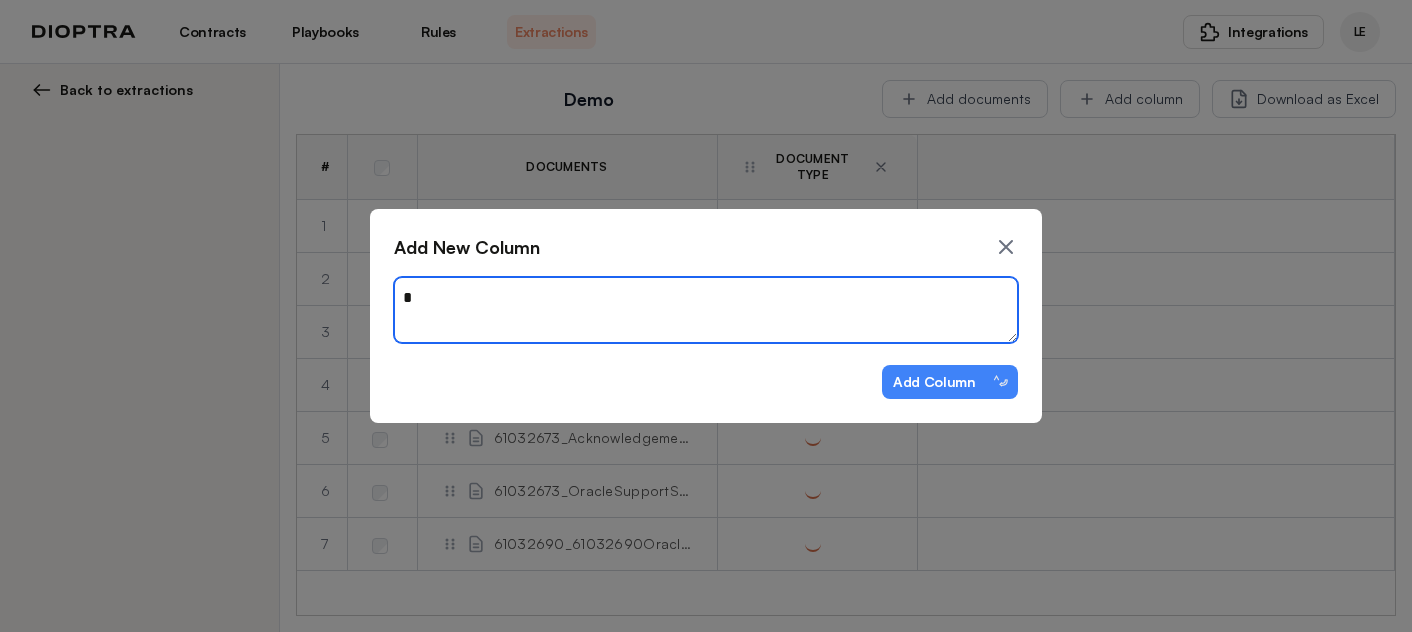 type on "*" 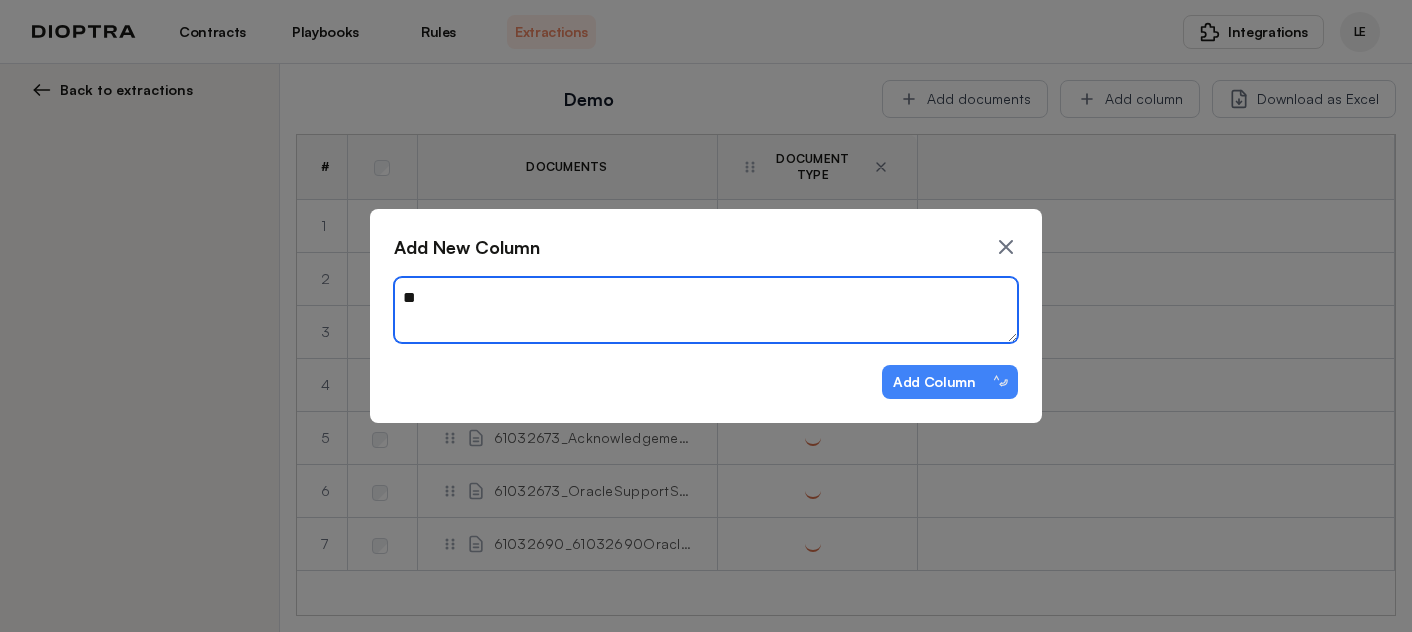 type on "*" 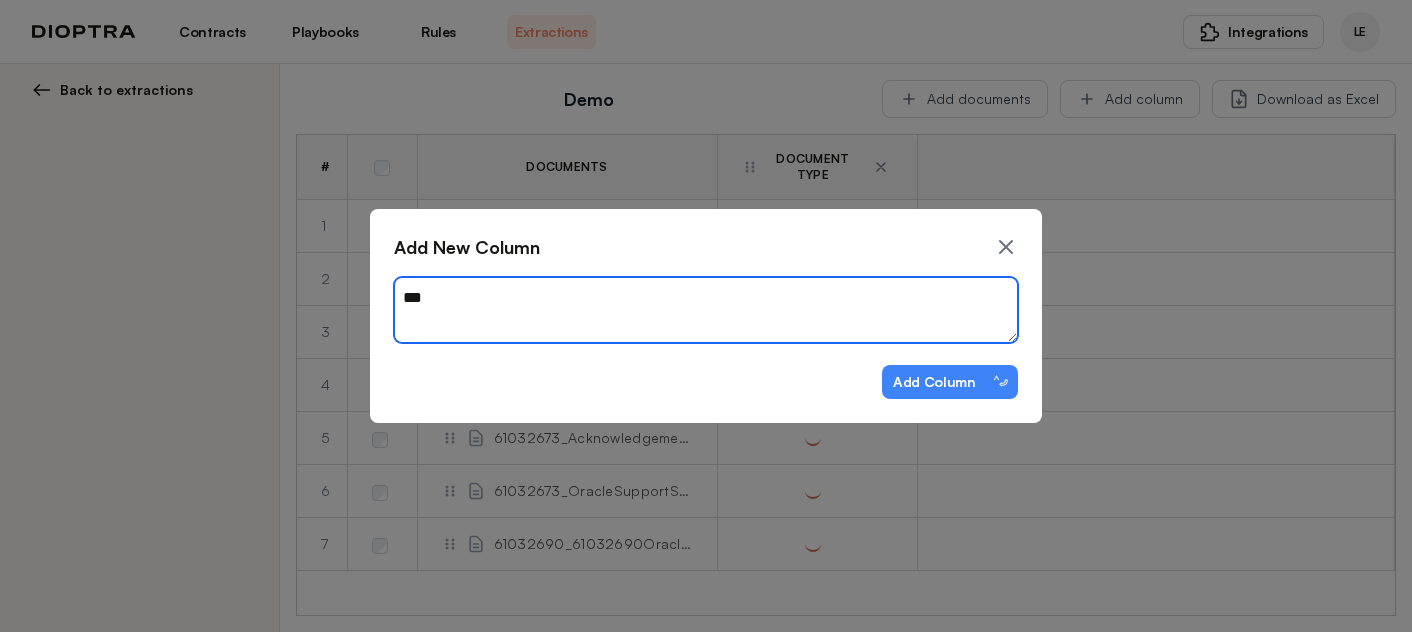 type on "*" 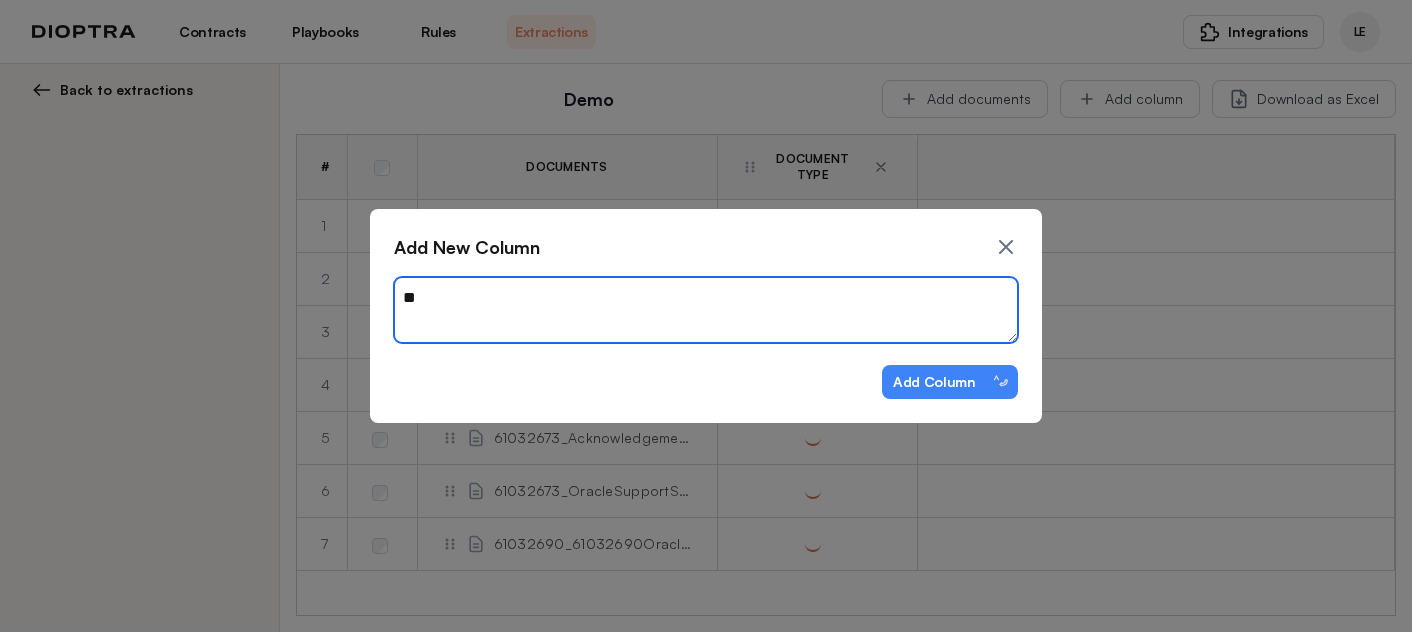 type on "*" 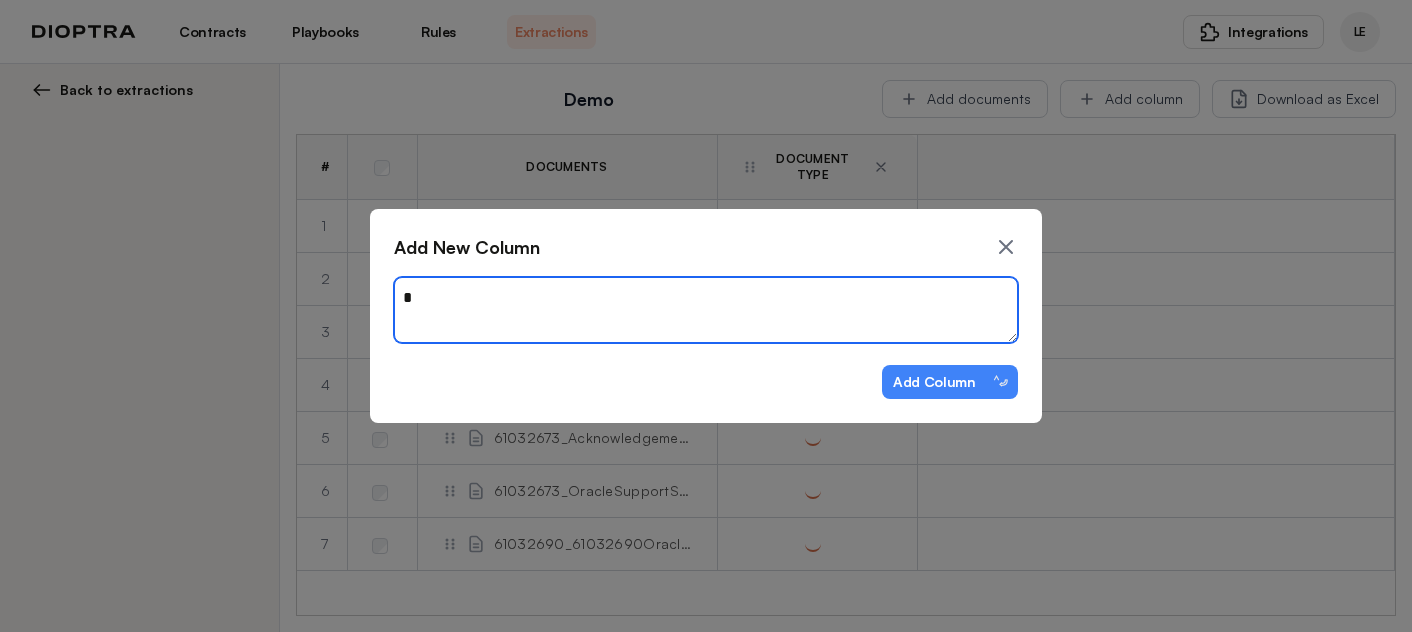 type on "*" 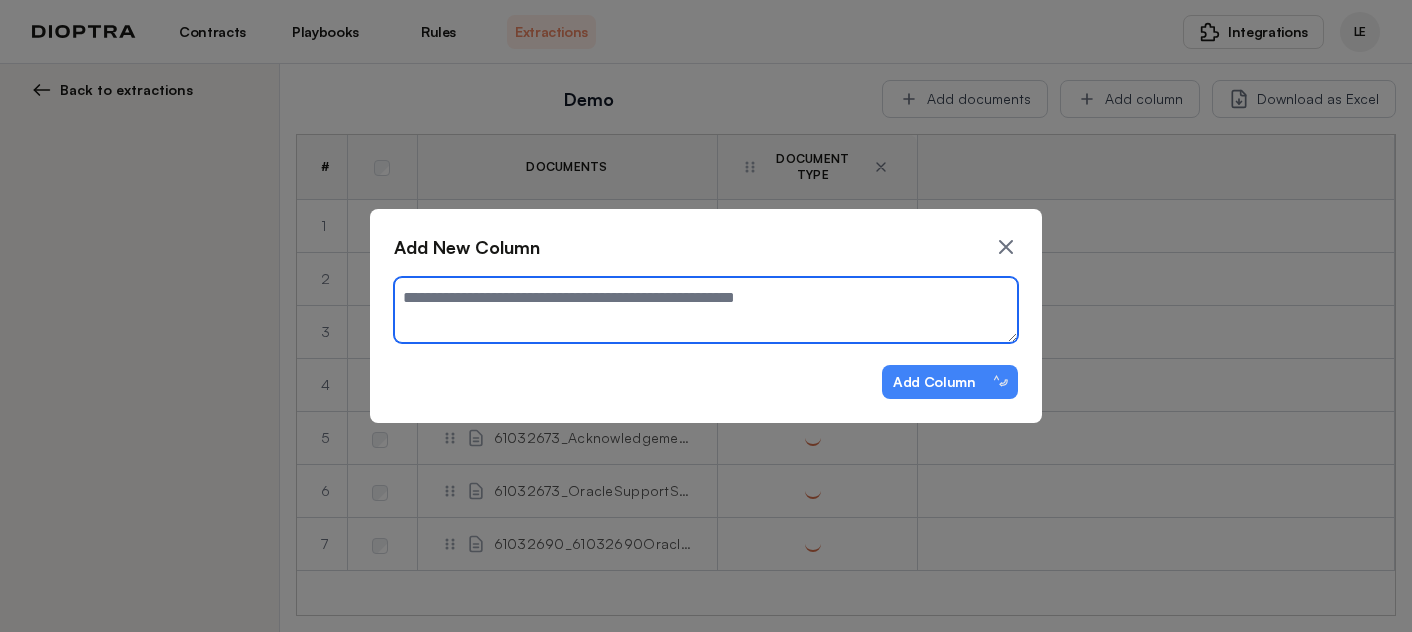type on "*" 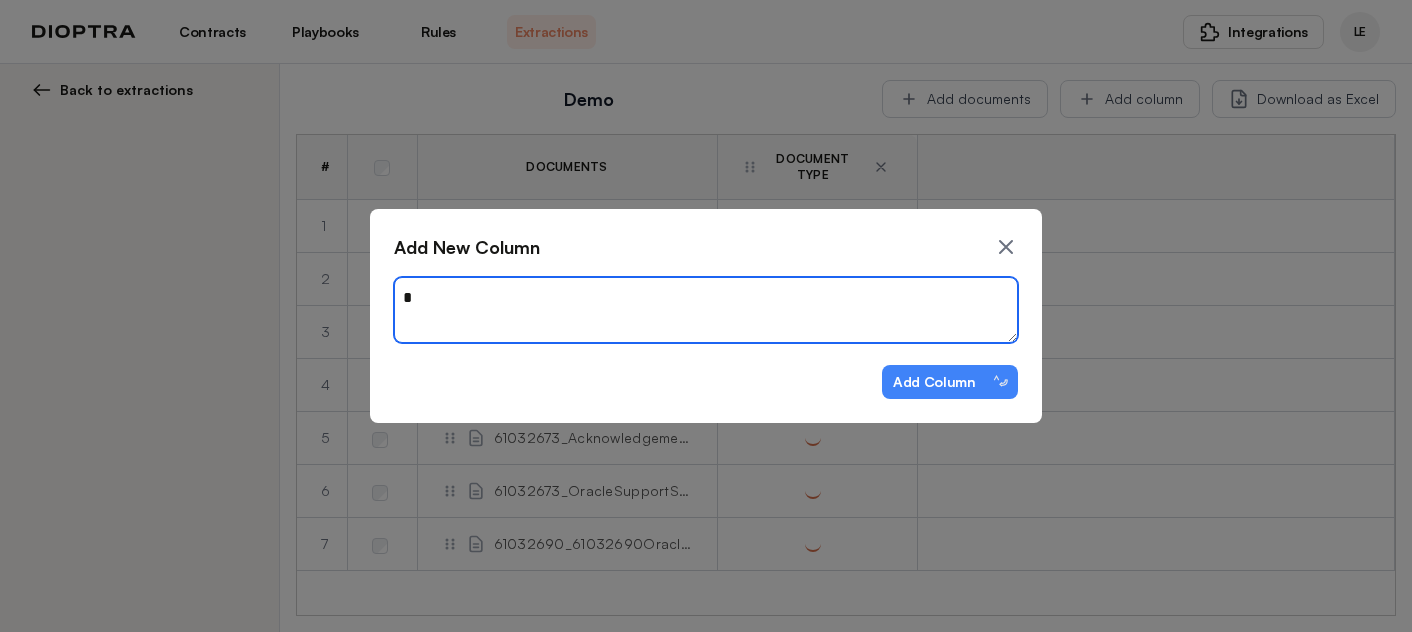 type on "*" 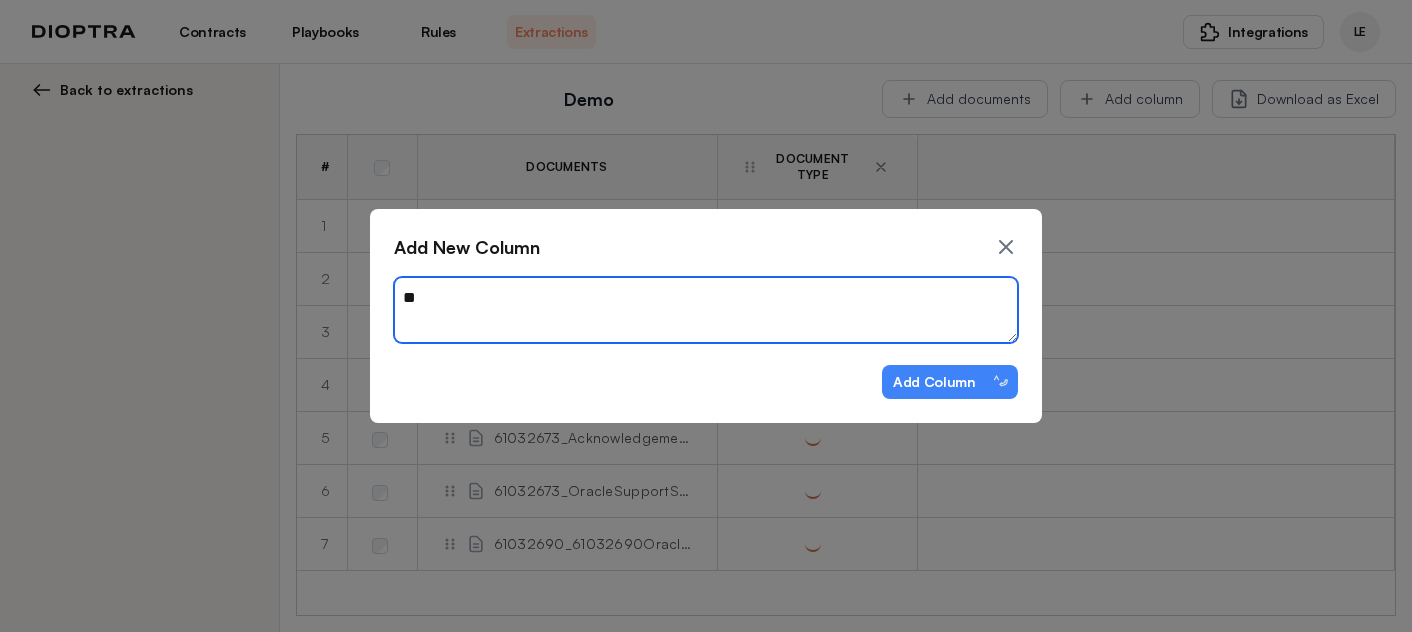 type on "*" 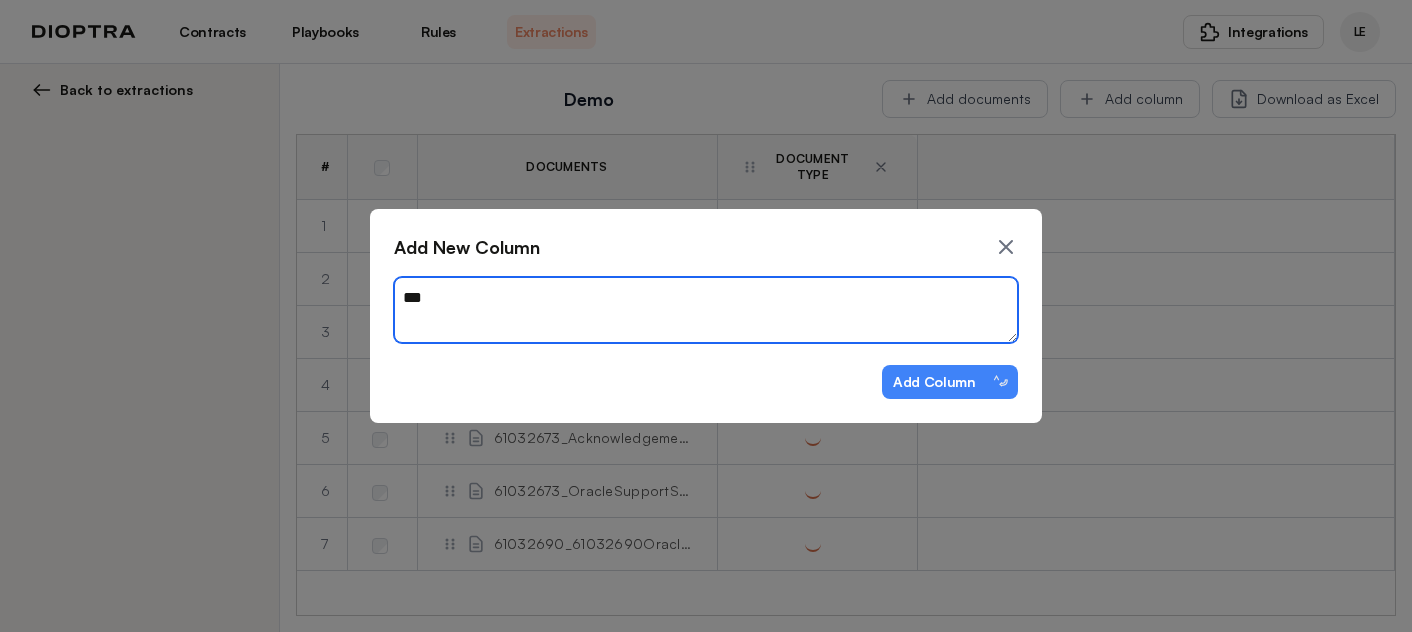 type on "*" 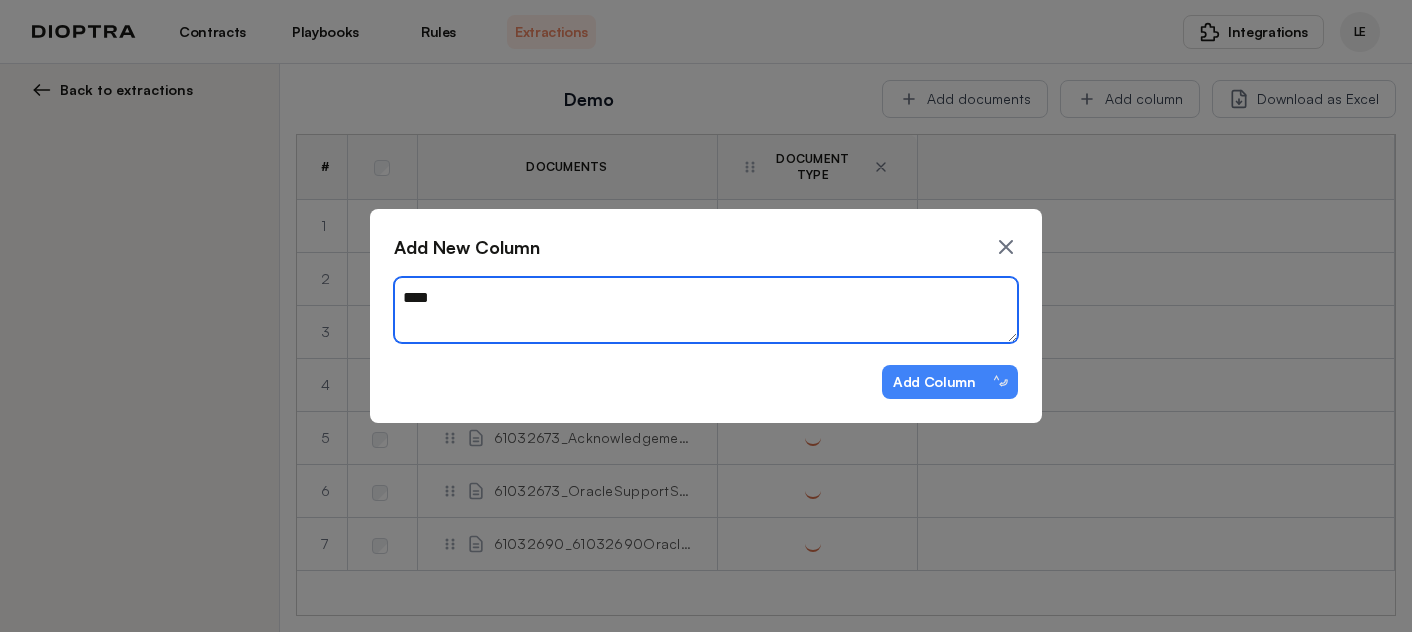 type on "*" 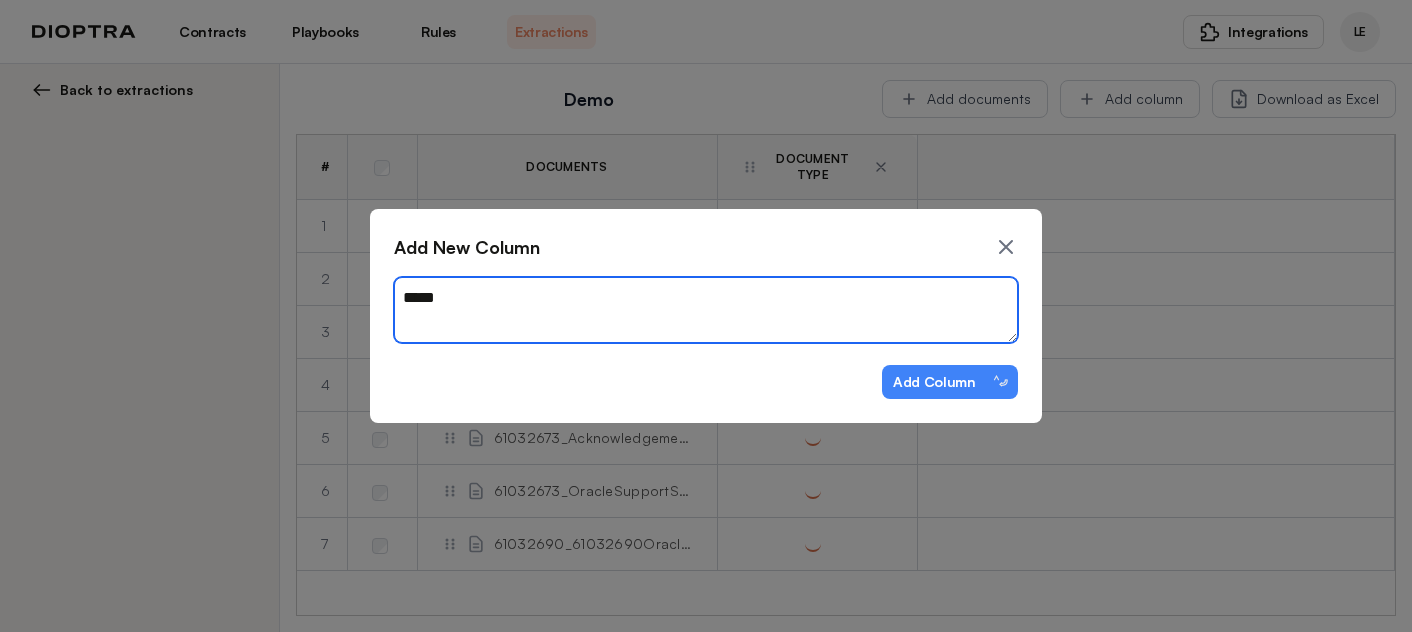 type on "*" 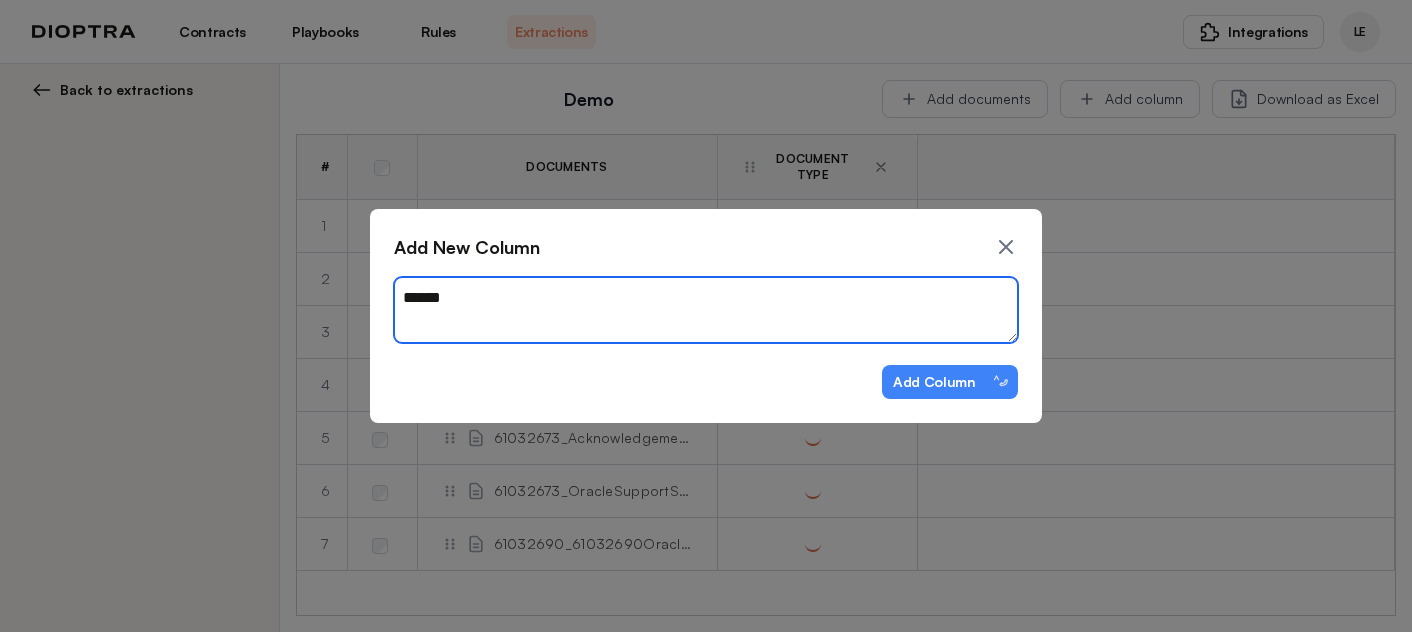 type on "*" 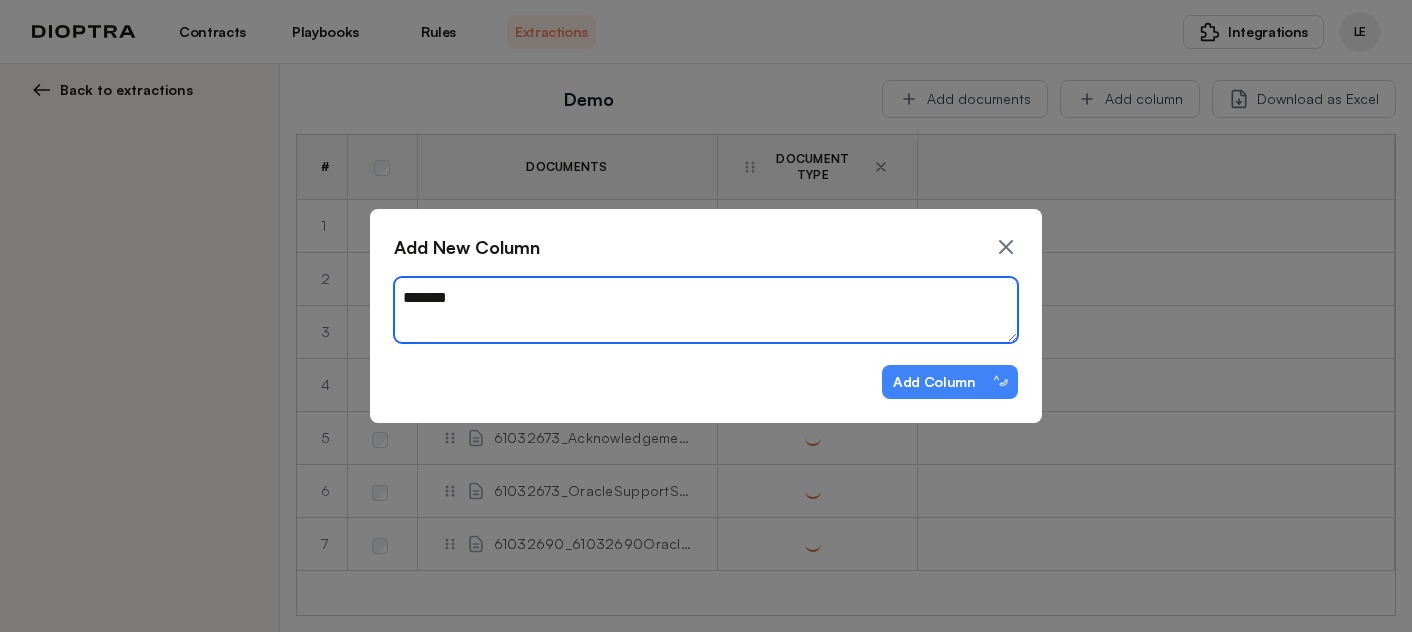 type on "*******" 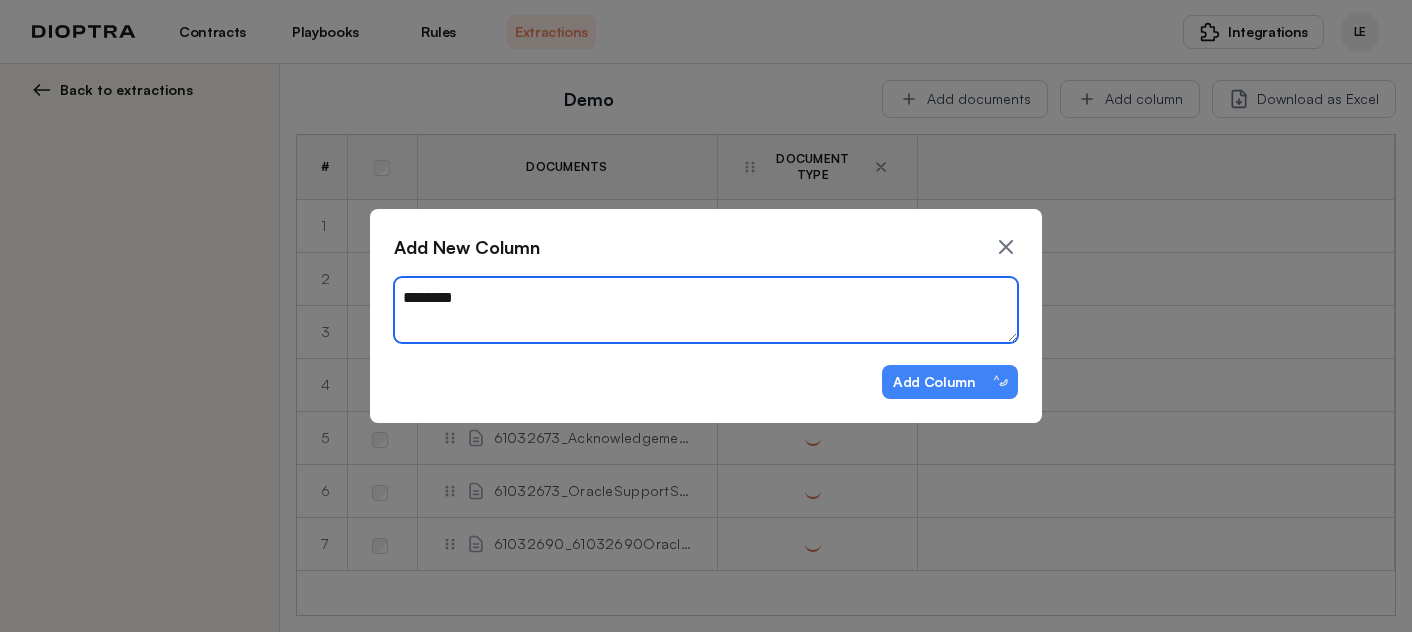 type on "*" 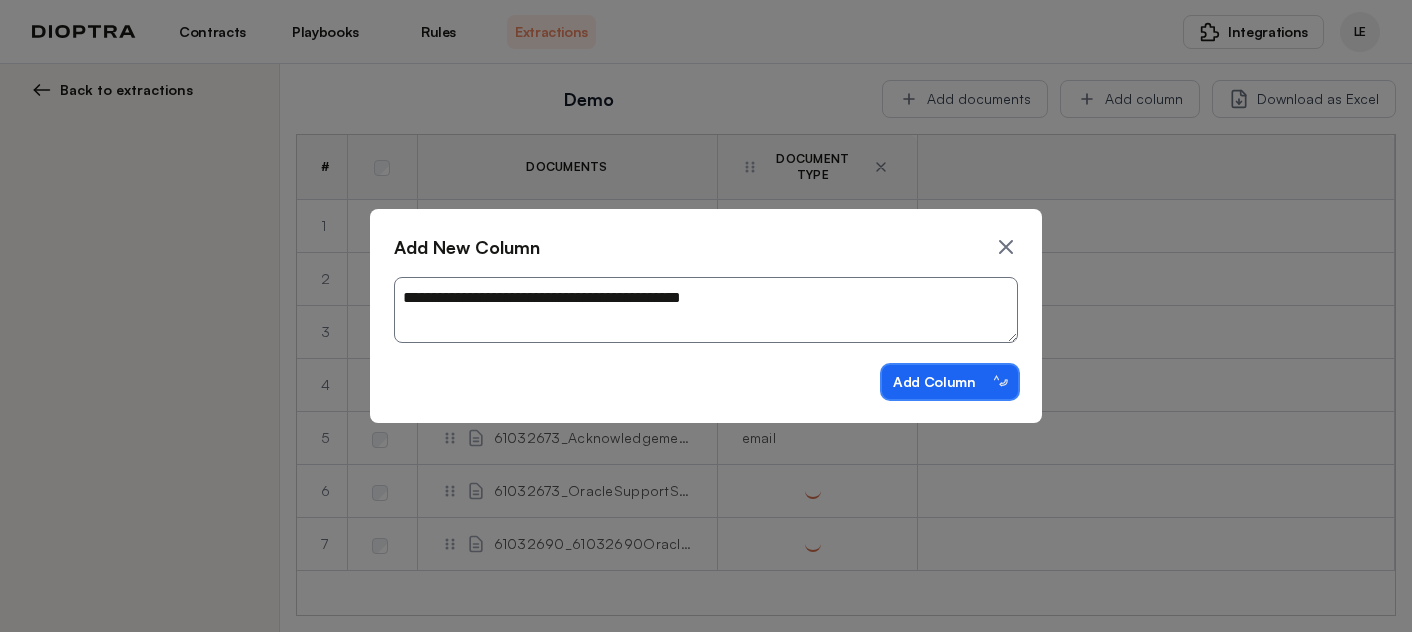 click on "Add Column ⌃⏎" at bounding box center [950, 382] 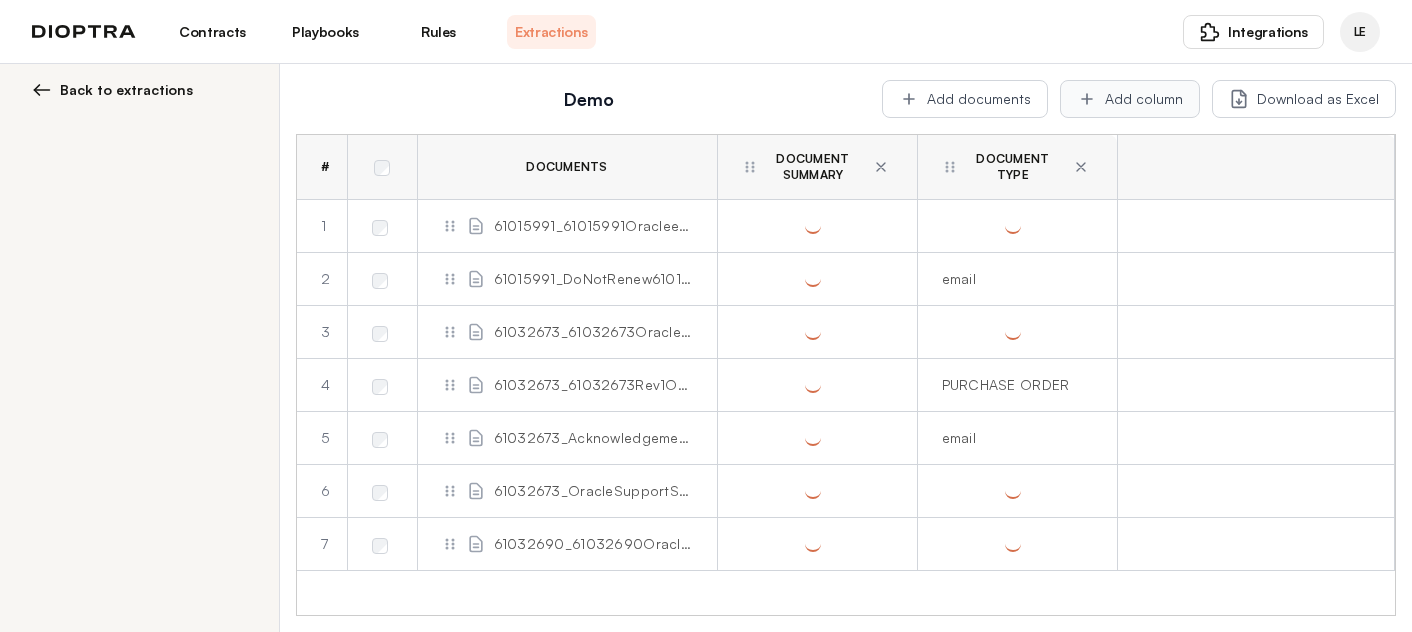 click on "Add column" at bounding box center (1130, 99) 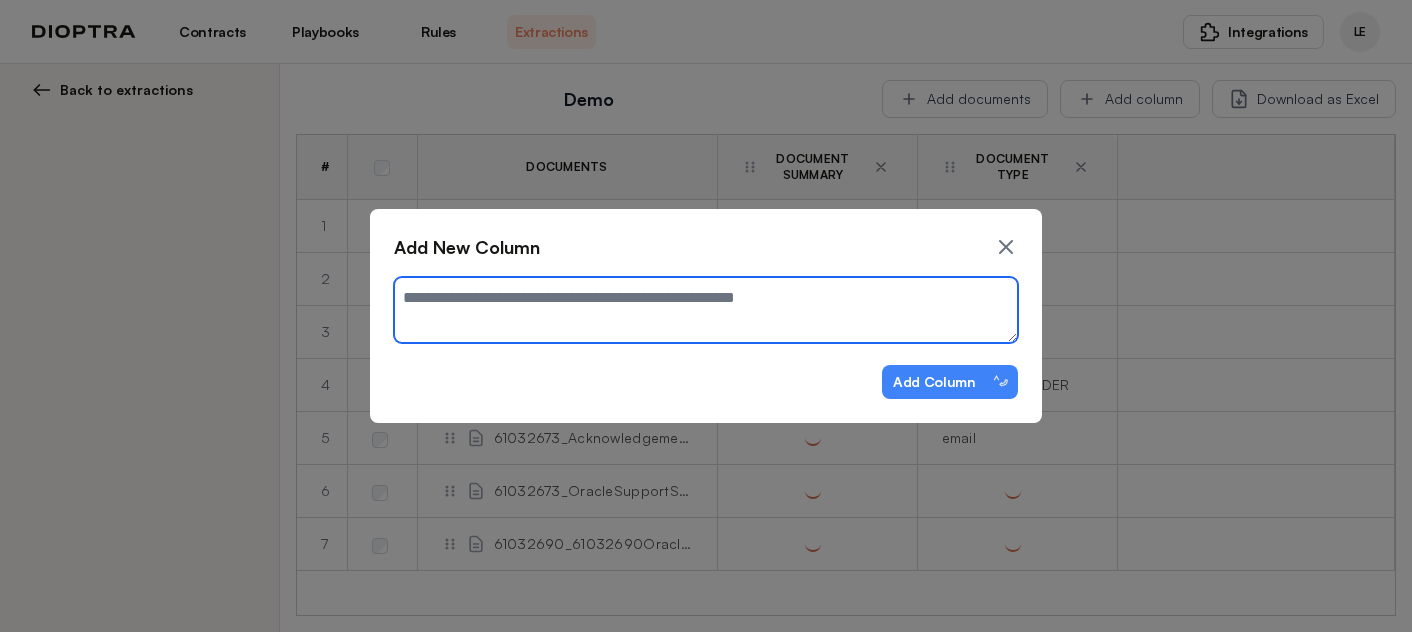 click at bounding box center [706, 310] 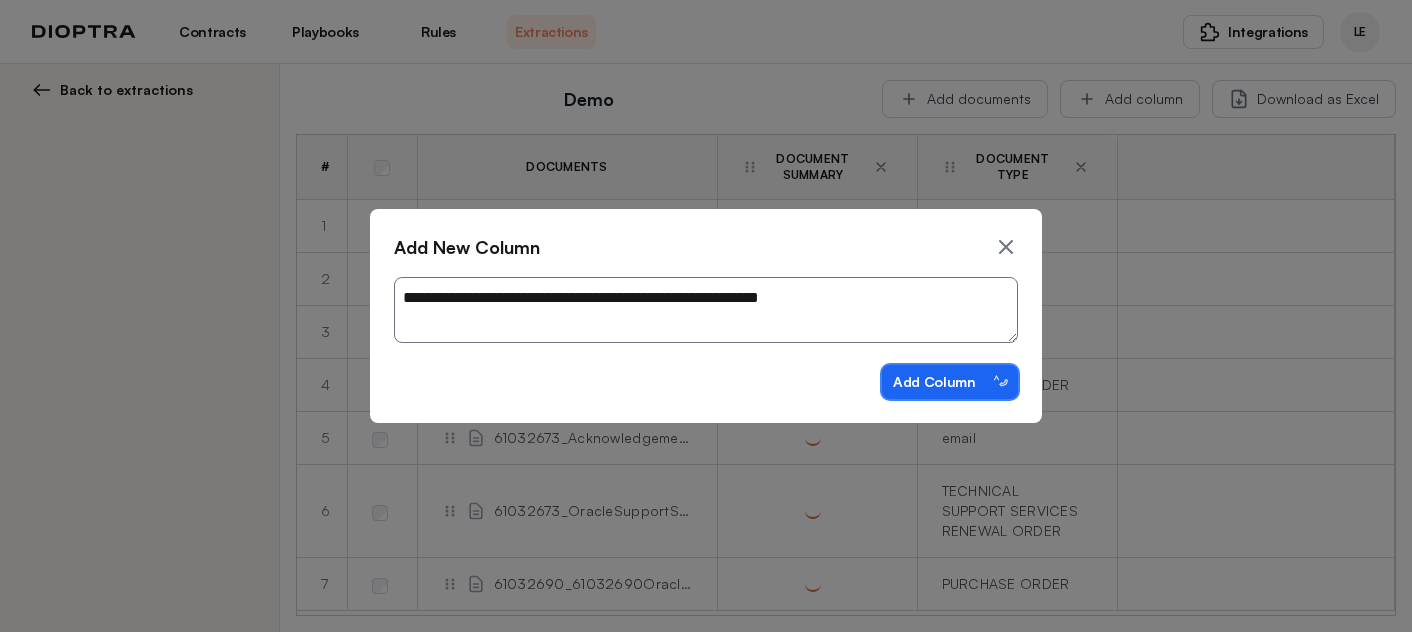 click on "Add Column ⌃⏎" at bounding box center [950, 382] 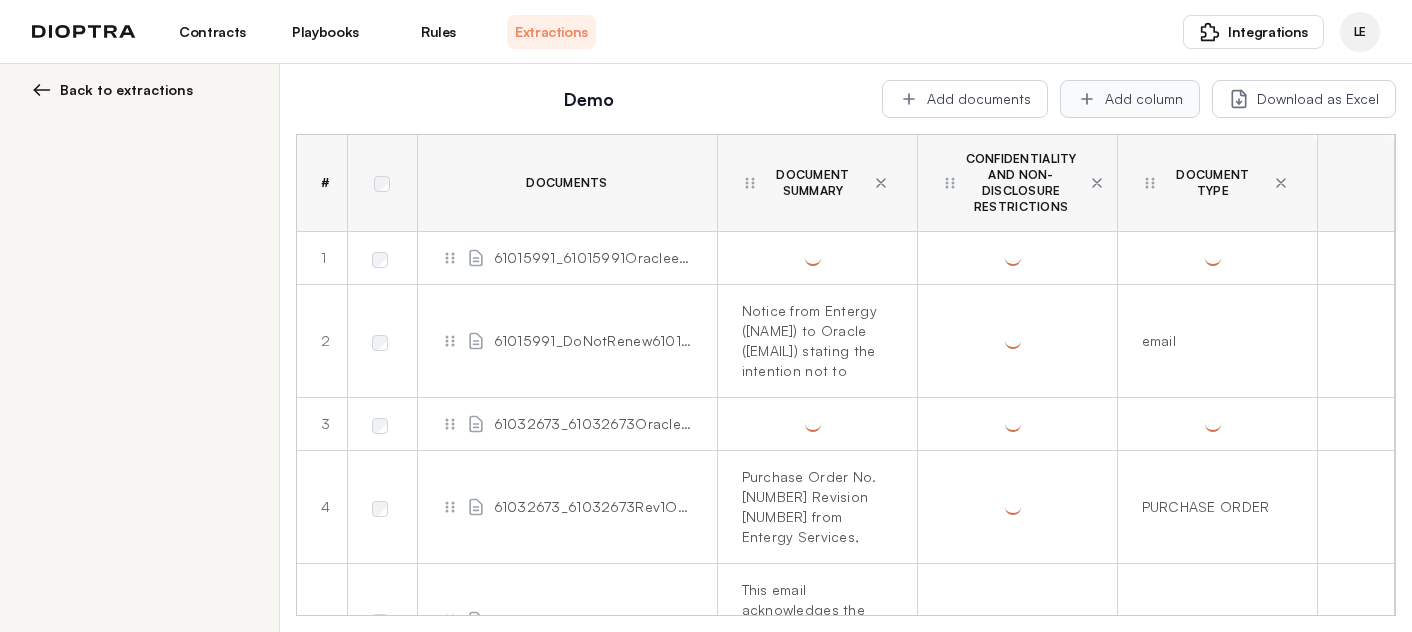 click on "Add column" at bounding box center [1130, 99] 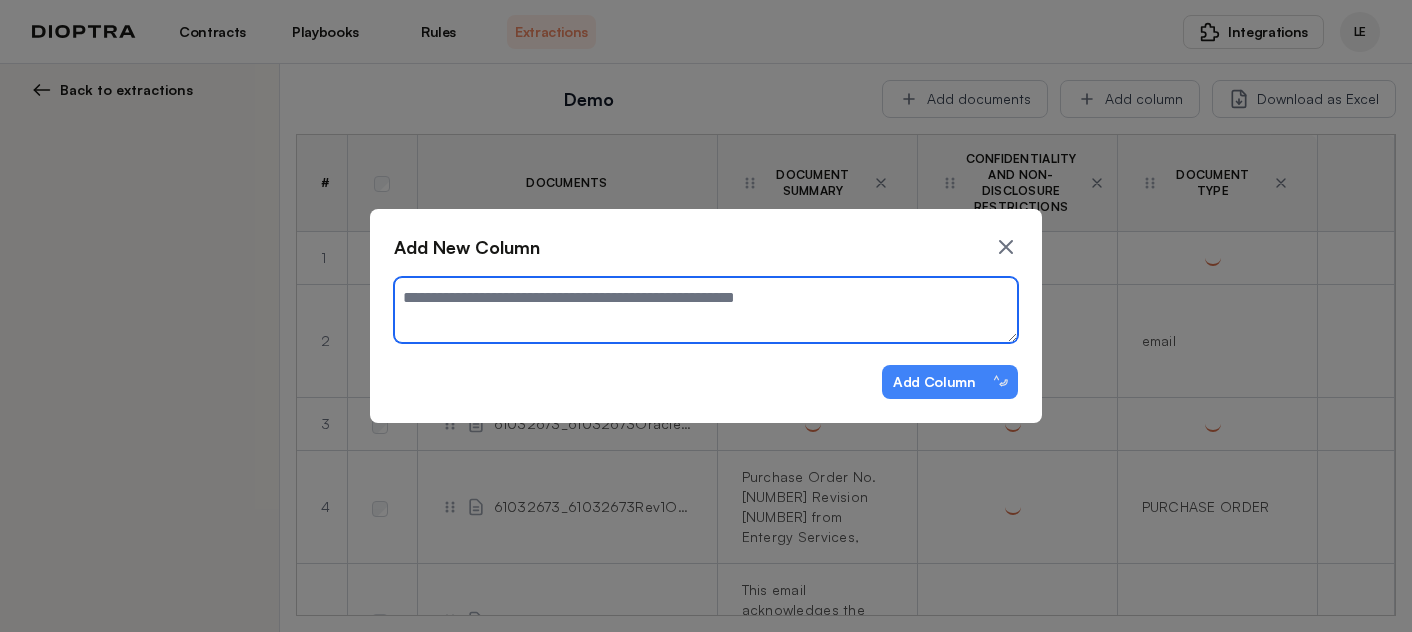 click at bounding box center [706, 310] 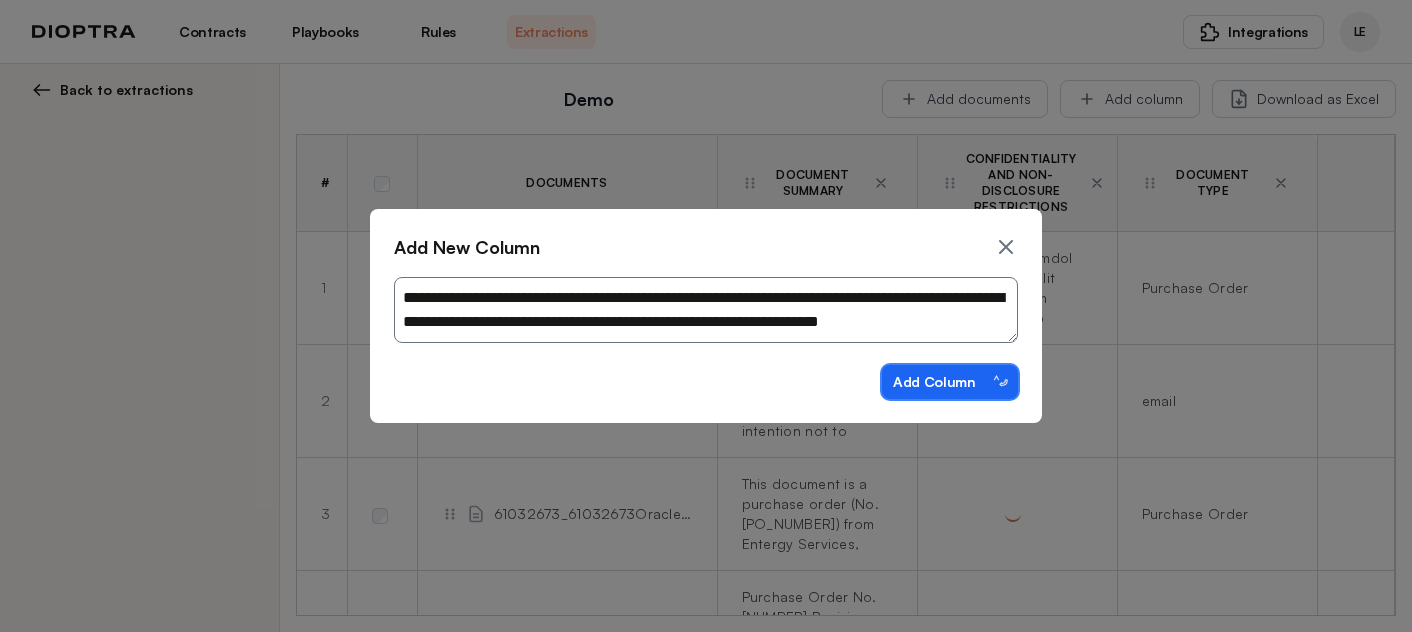 click on "Add Column ⌃⏎" at bounding box center (950, 382) 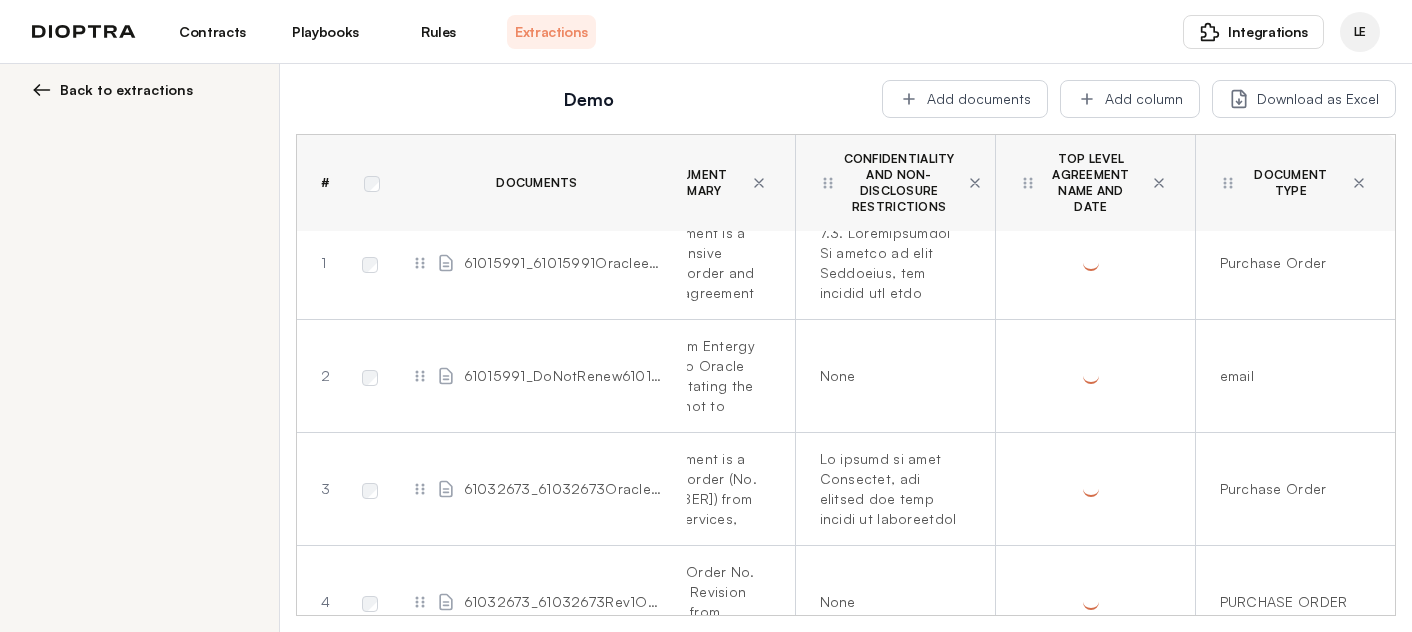 scroll, scrollTop: 0, scrollLeft: 122, axis: horizontal 